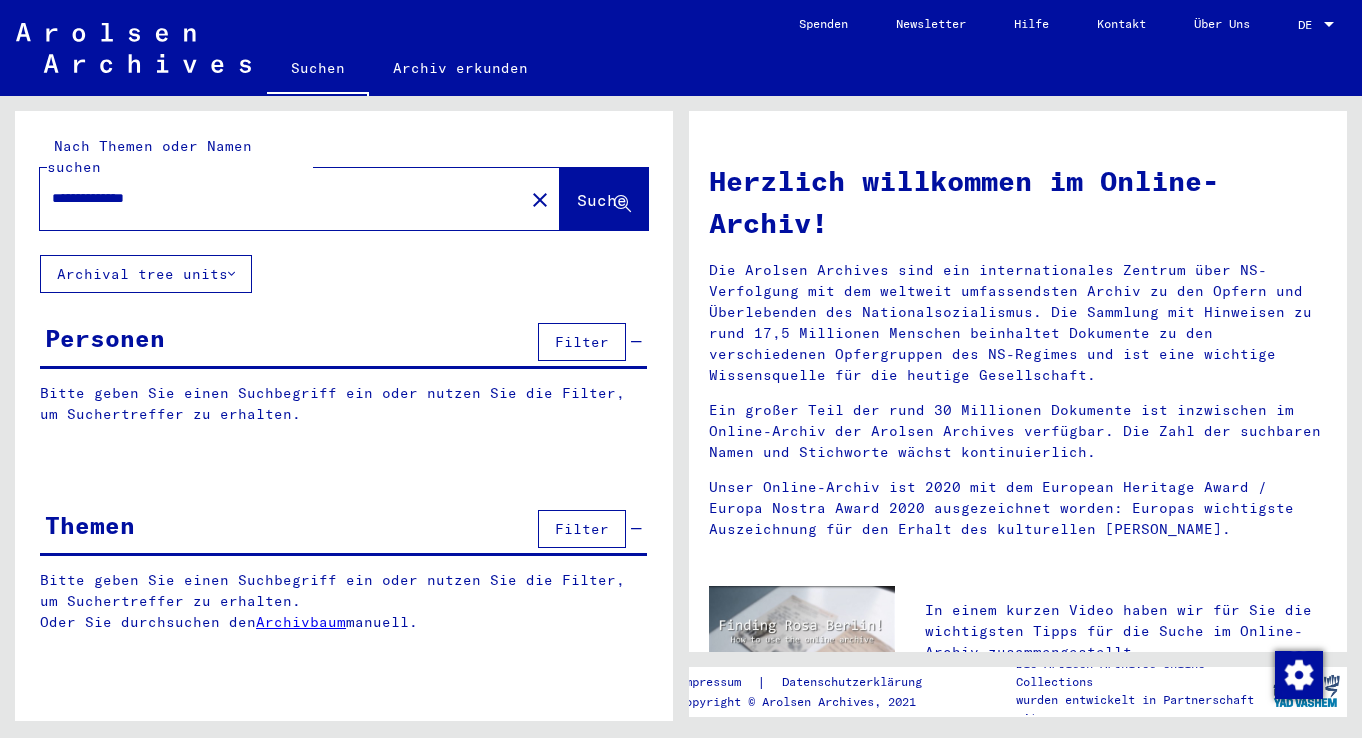 scroll, scrollTop: 0, scrollLeft: 0, axis: both 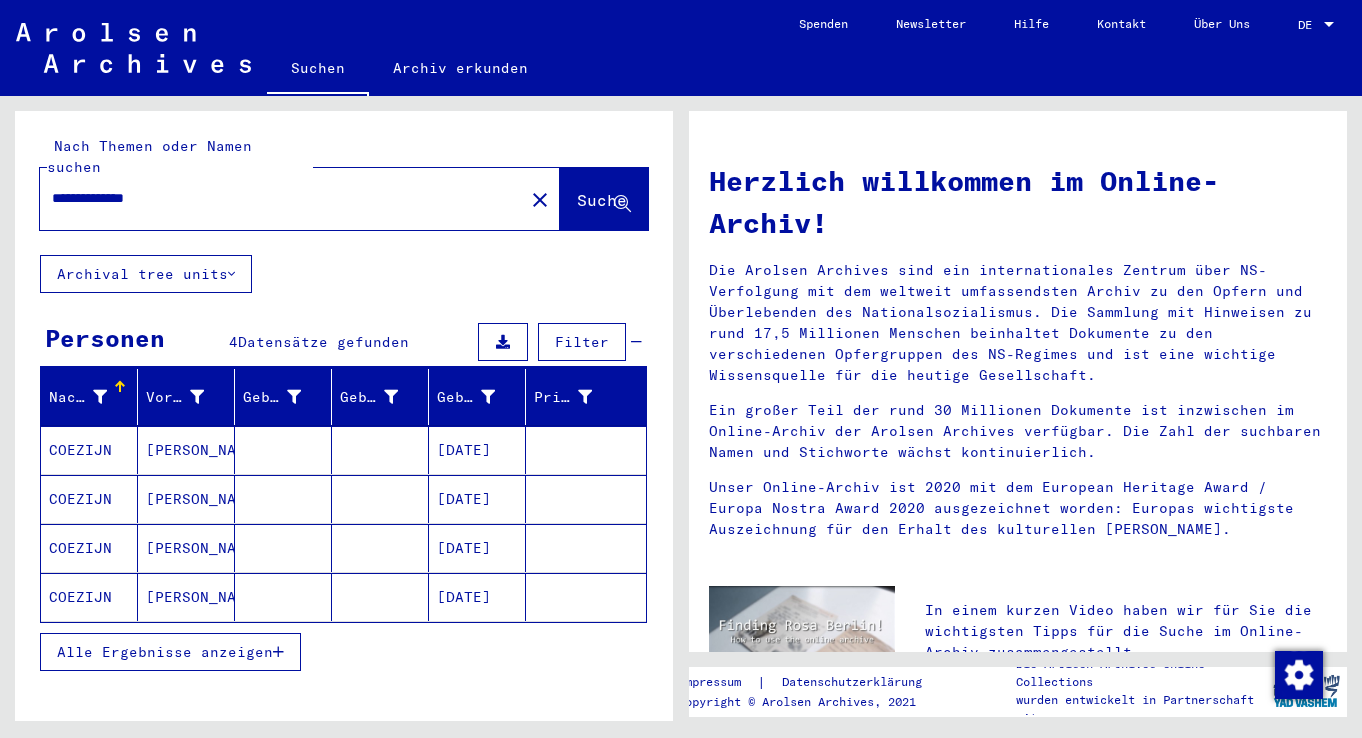 click on "[DATE]" at bounding box center (477, 499) 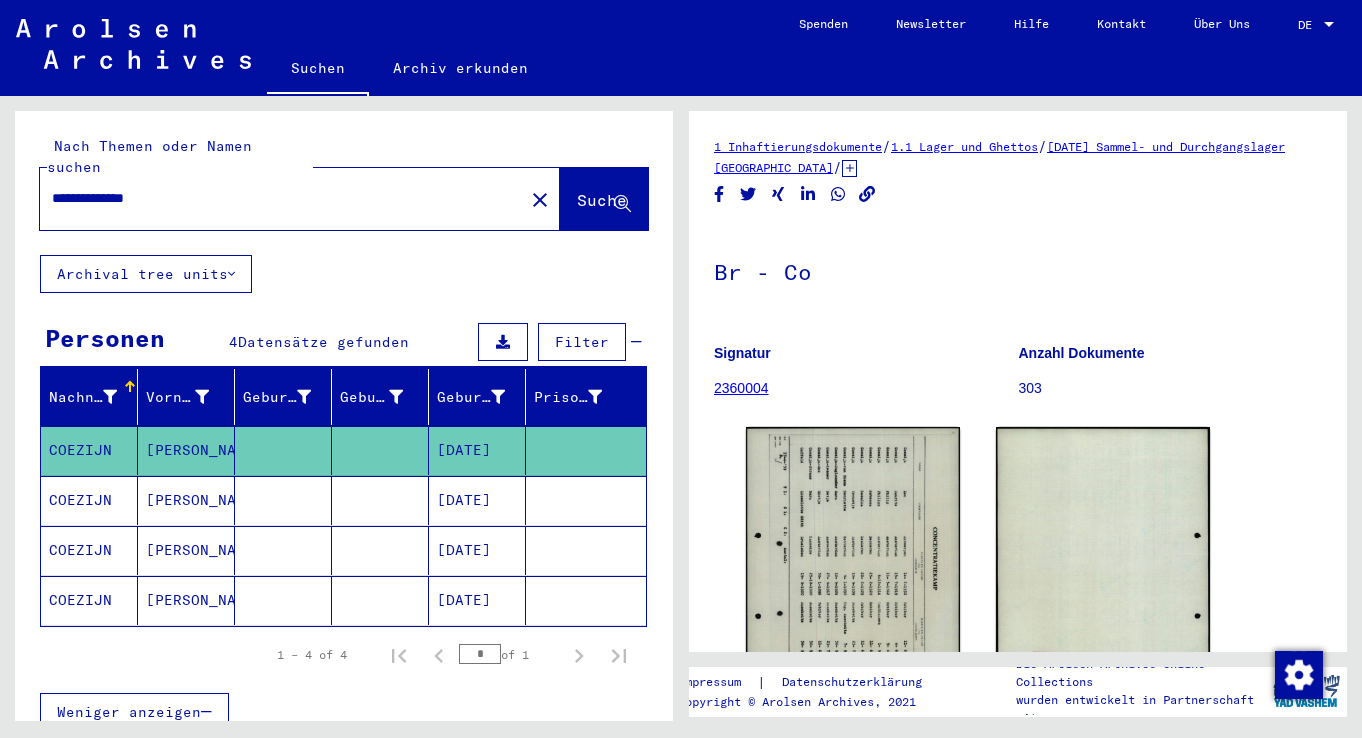 scroll, scrollTop: 0, scrollLeft: 0, axis: both 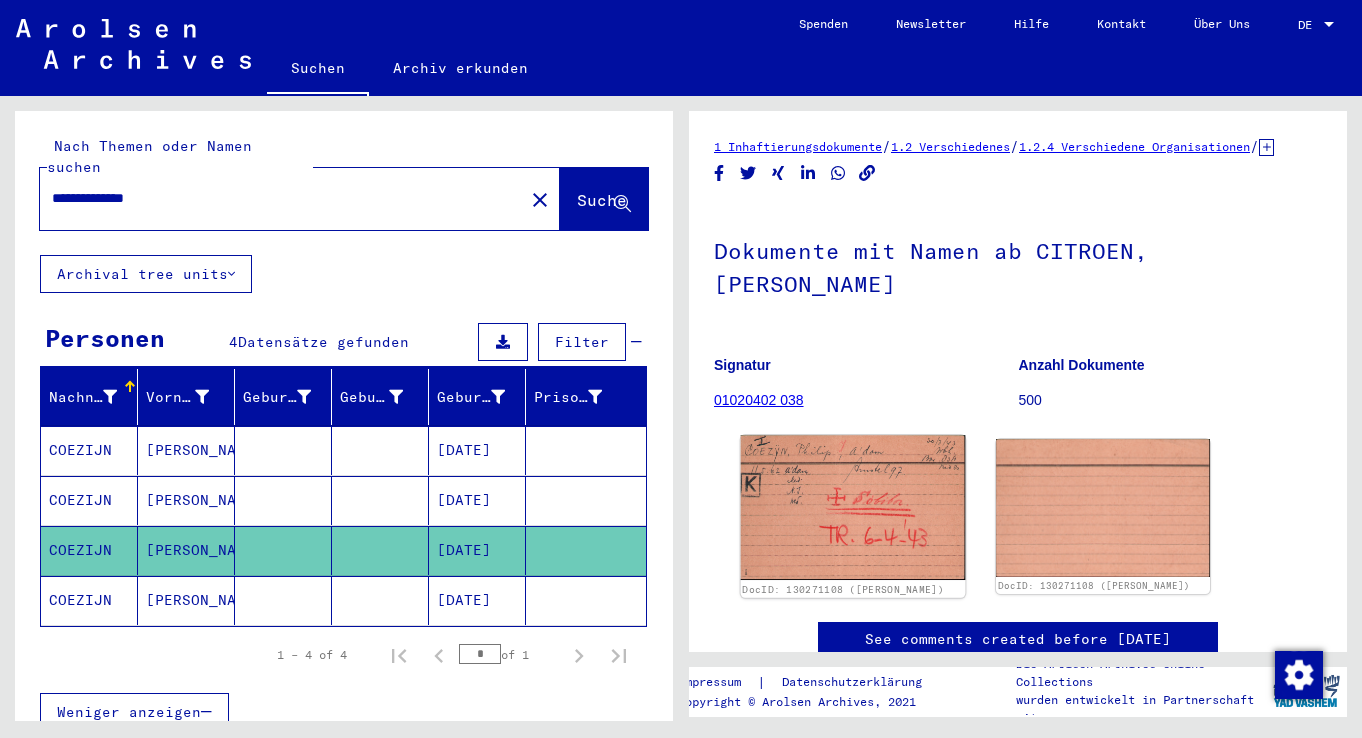 click 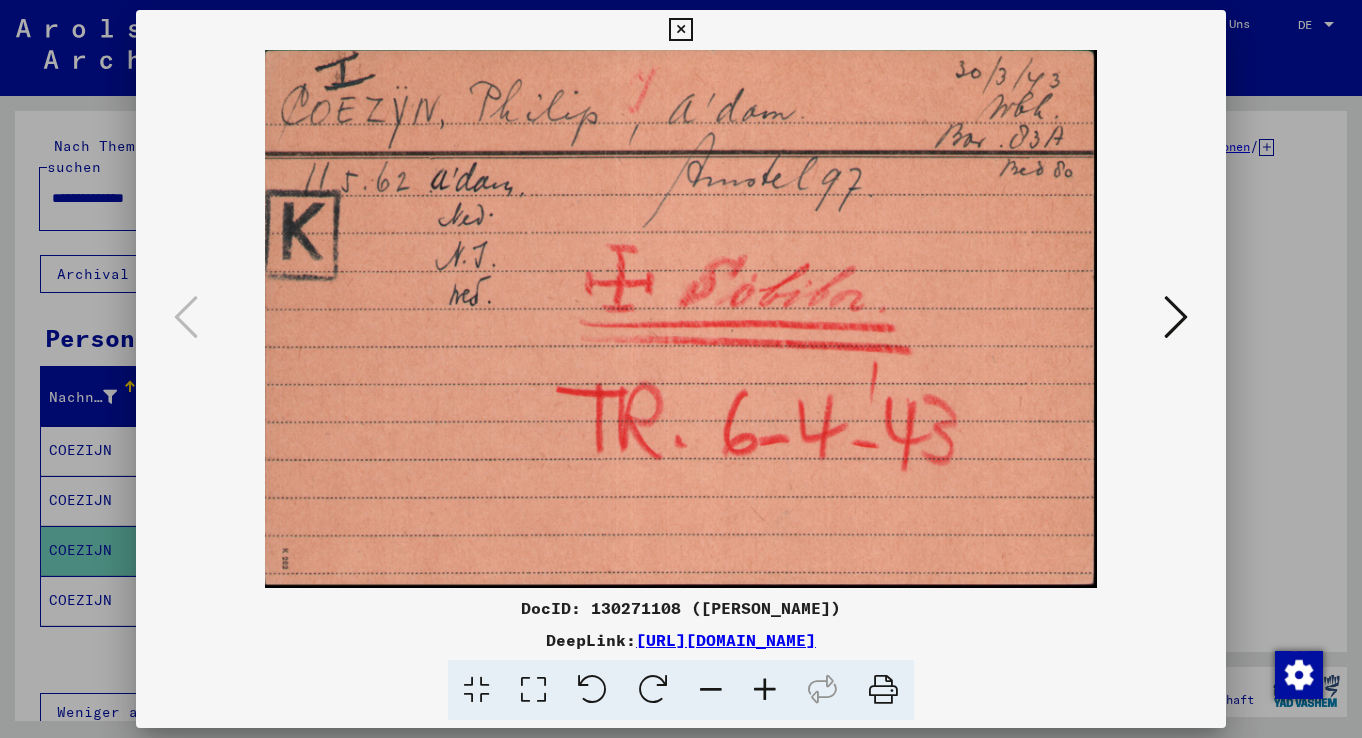 click at bounding box center (680, 30) 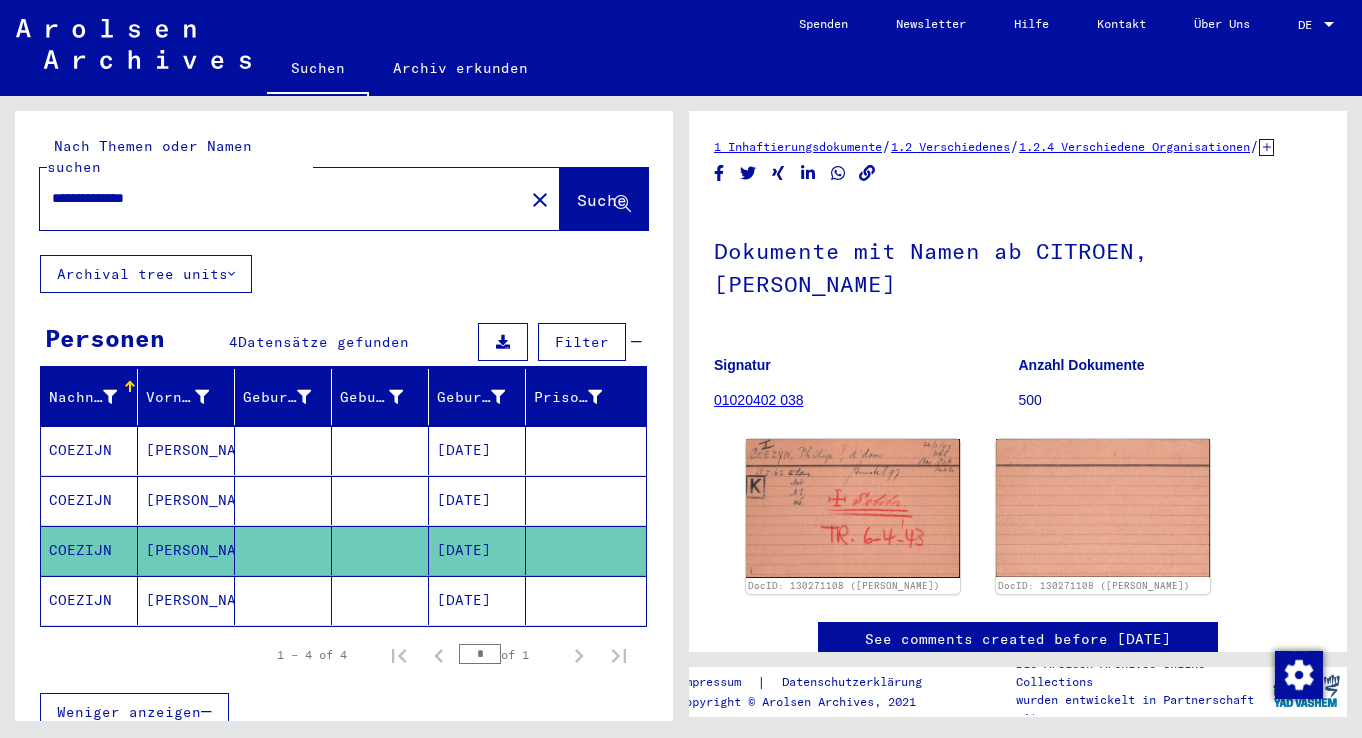 drag, startPoint x: 183, startPoint y: 175, endPoint x: 40, endPoint y: 176, distance: 143.0035 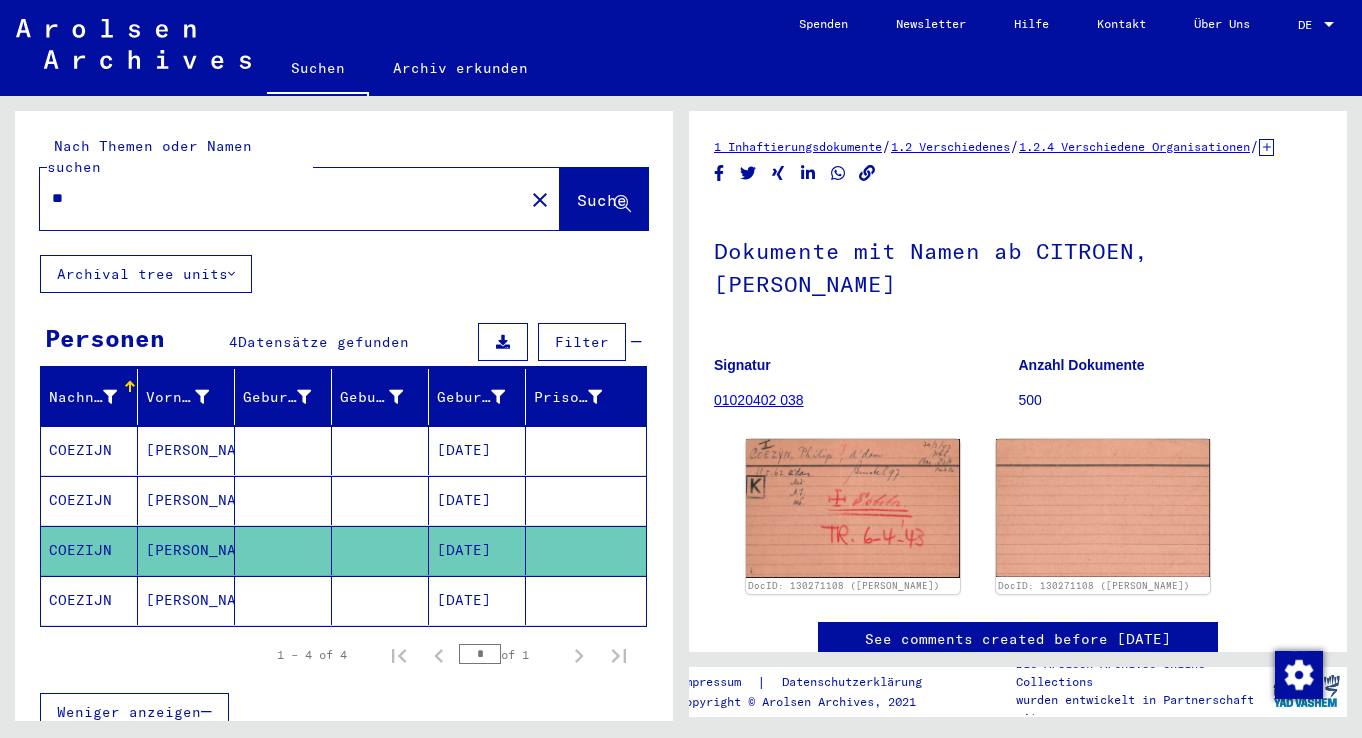 type on "*" 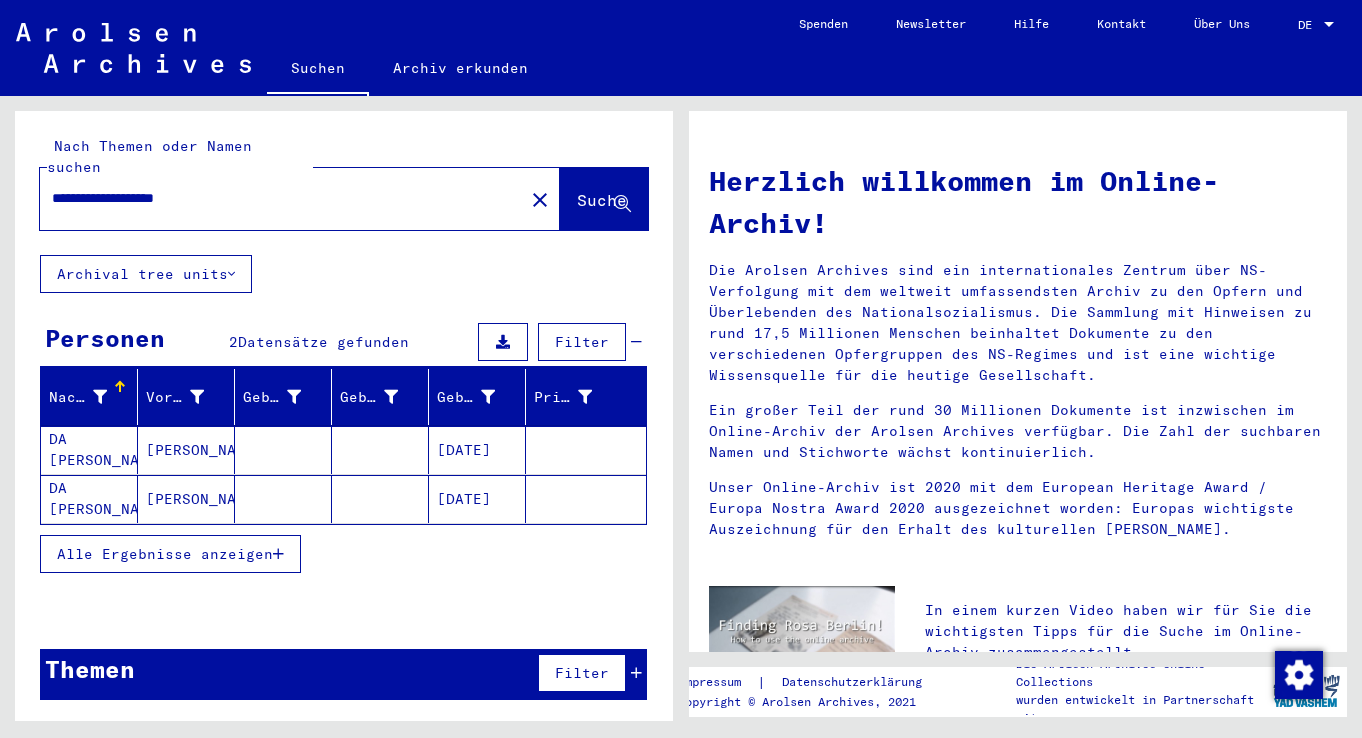 click at bounding box center [278, 554] 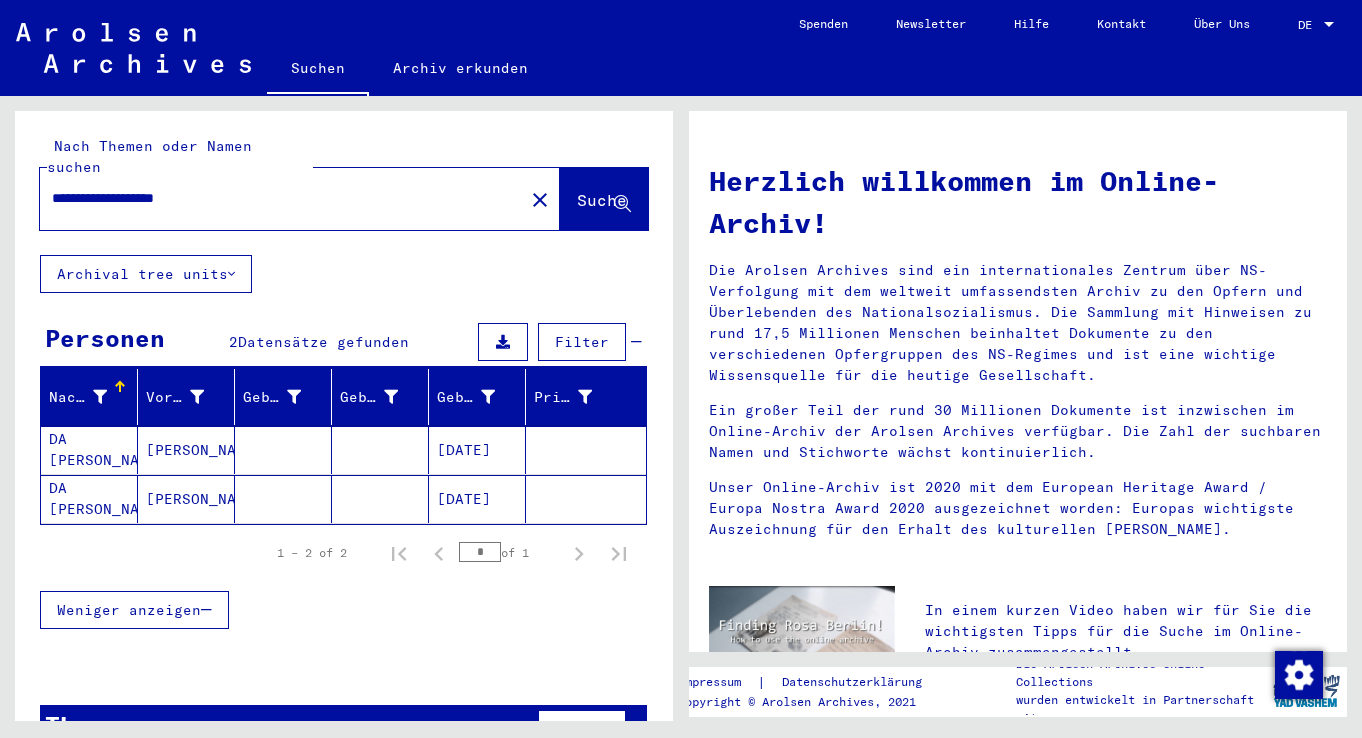click on "[DATE]" 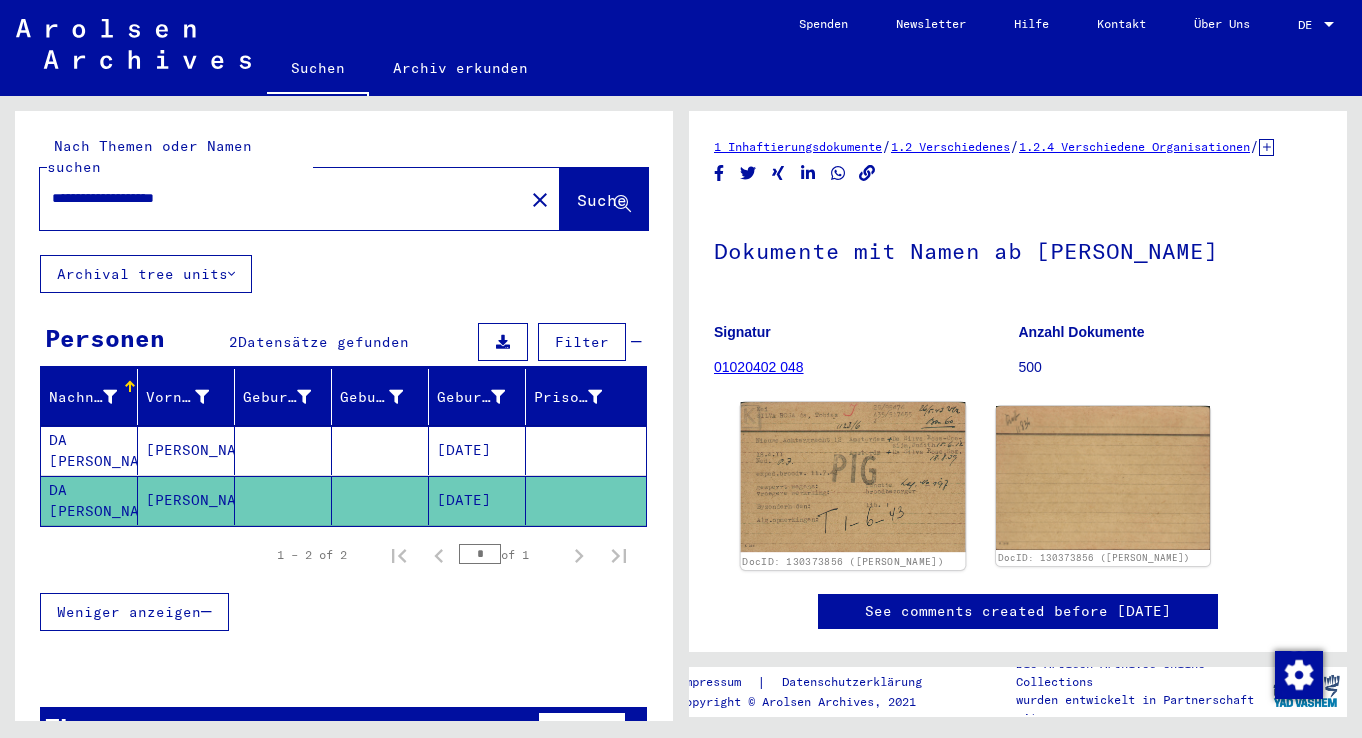 scroll, scrollTop: 0, scrollLeft: 0, axis: both 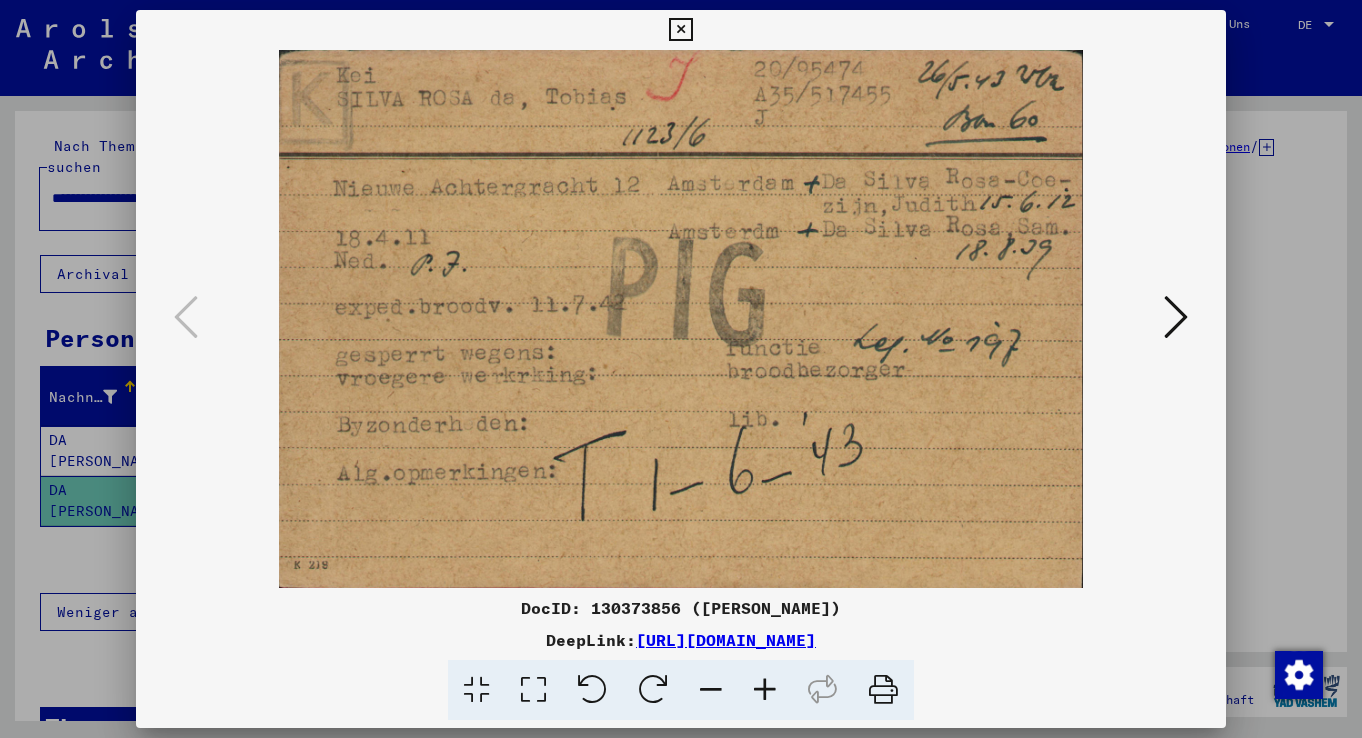 drag, startPoint x: 678, startPoint y: 23, endPoint x: 500, endPoint y: 76, distance: 185.72292 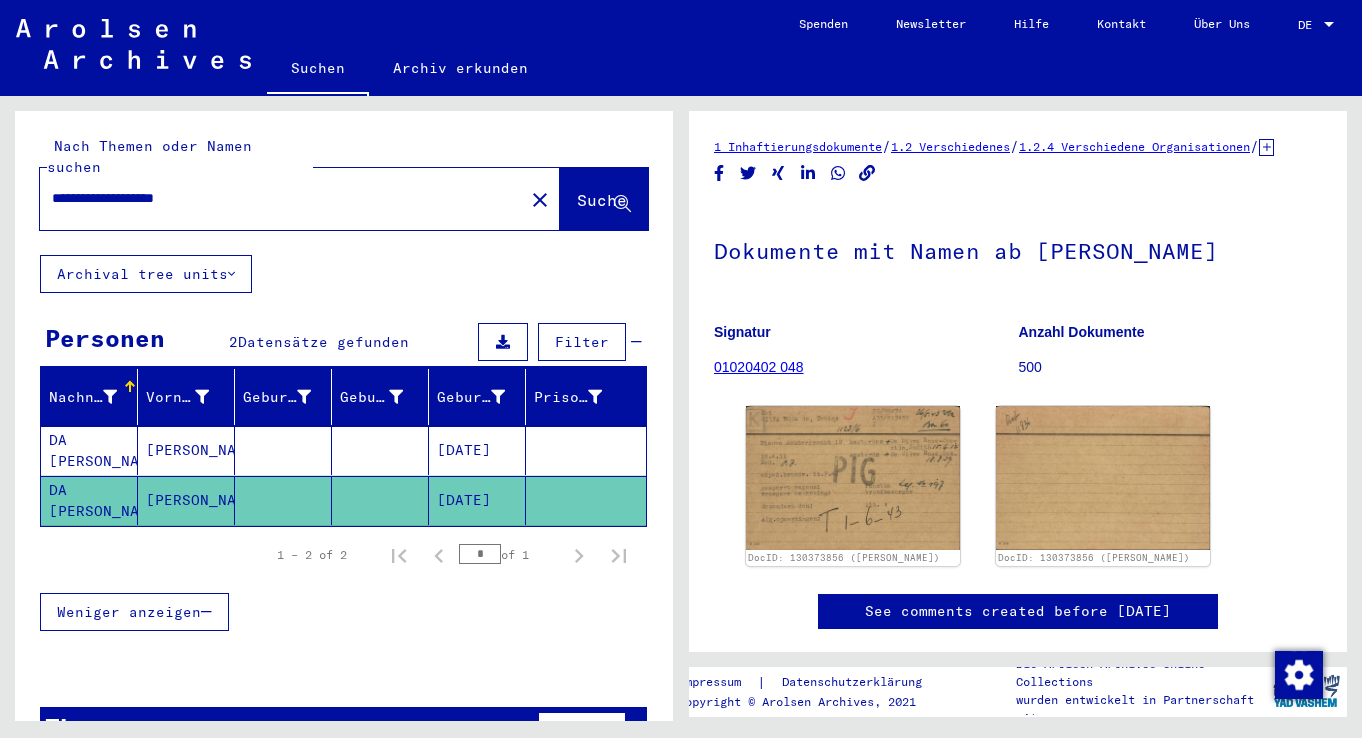drag, startPoint x: 54, startPoint y: 175, endPoint x: 106, endPoint y: 181, distance: 52.34501 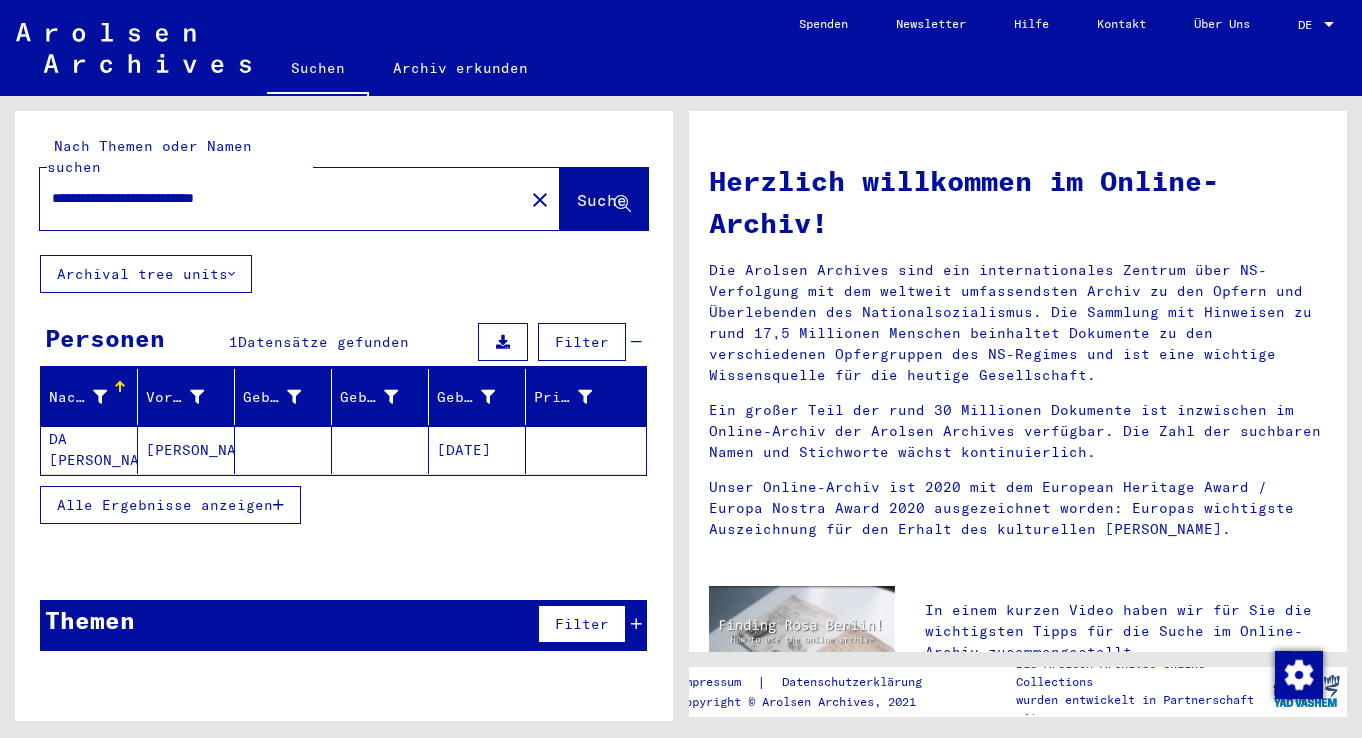 click on "[DATE]" 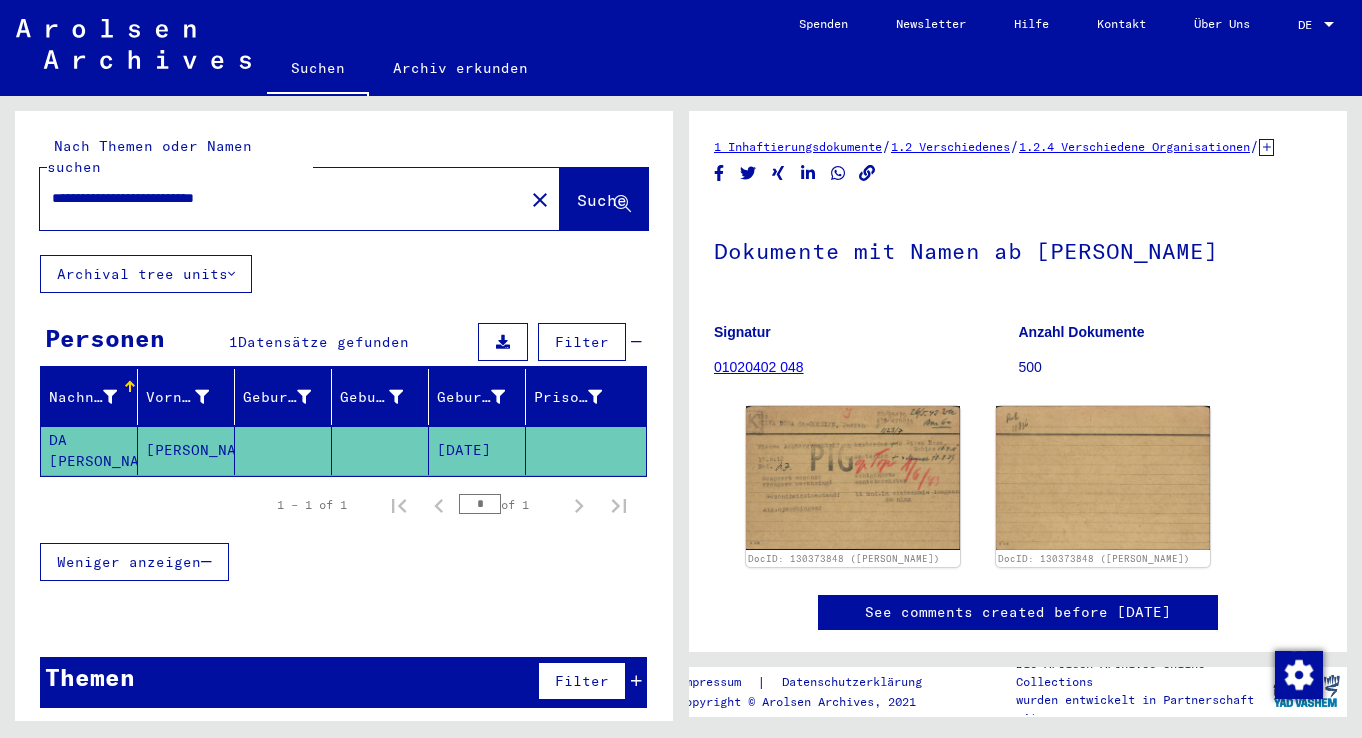 scroll, scrollTop: 0, scrollLeft: 0, axis: both 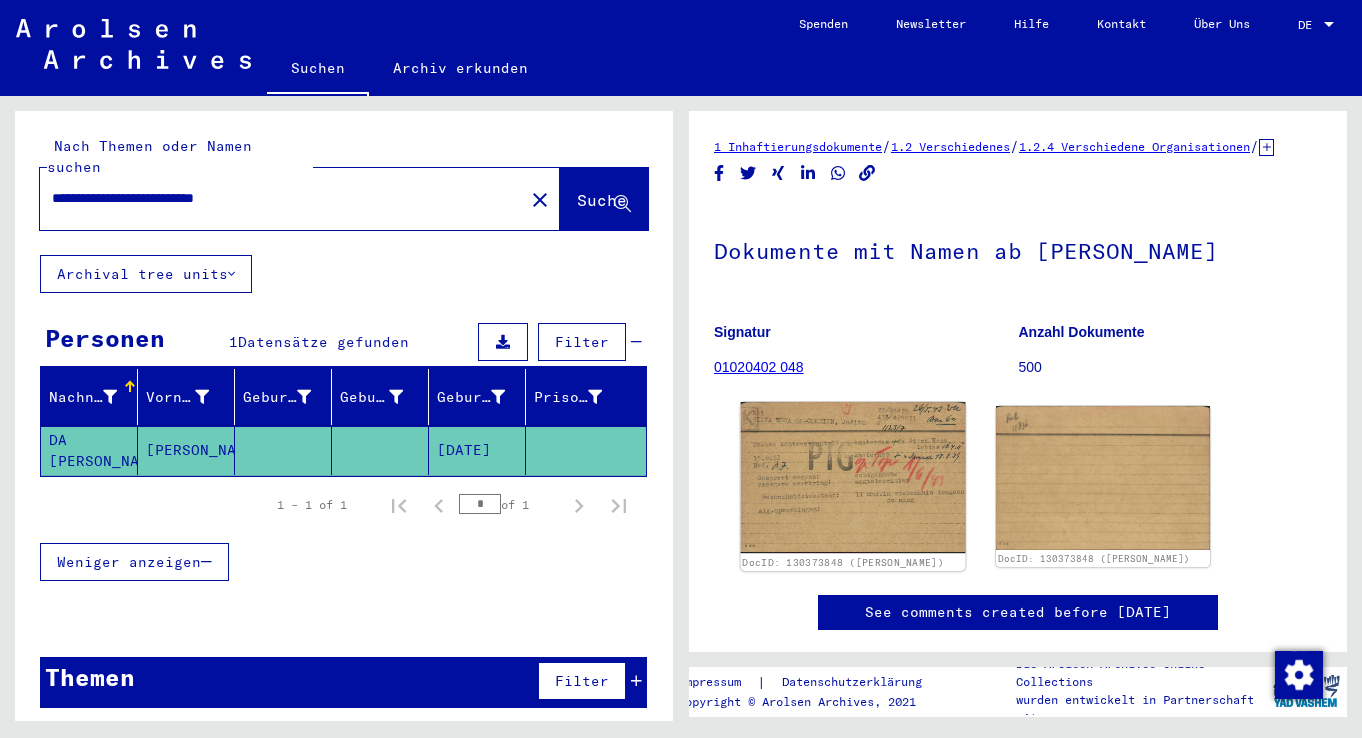click 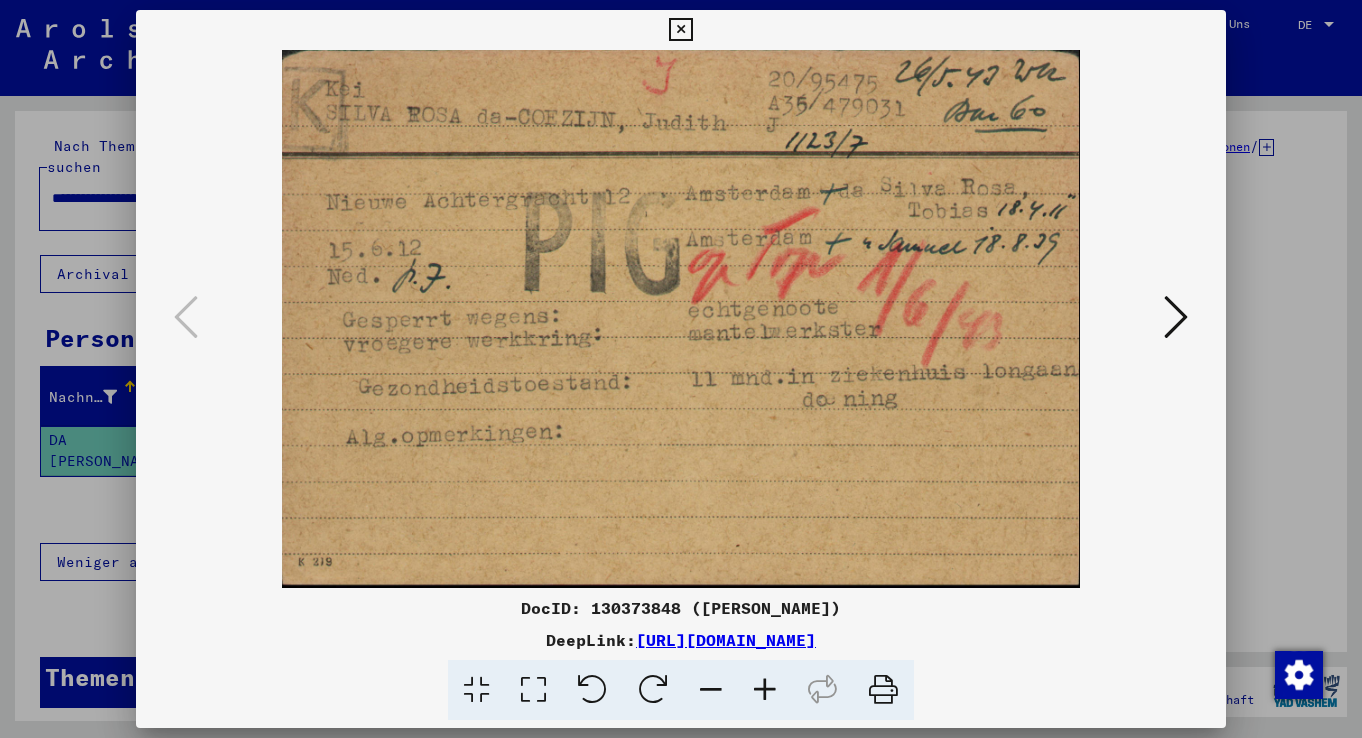 click at bounding box center (680, 30) 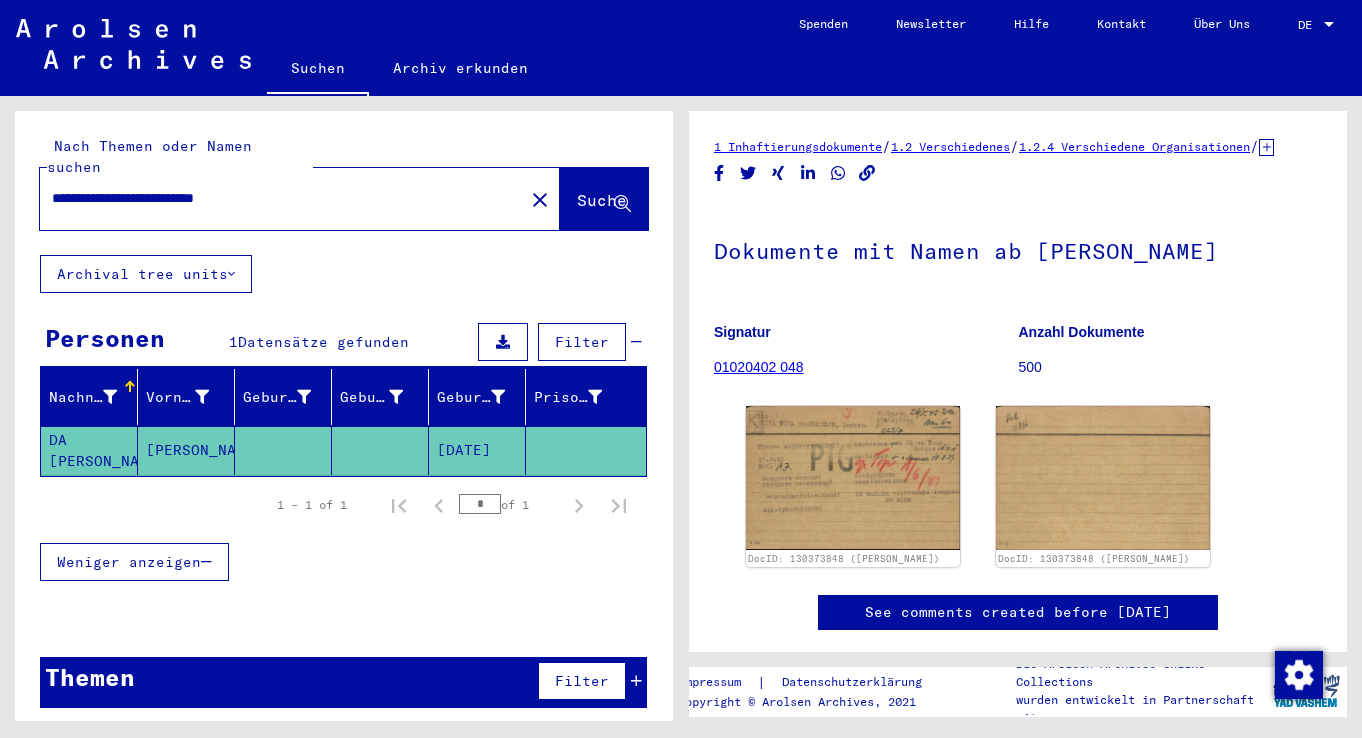 drag, startPoint x: 57, startPoint y: 180, endPoint x: 101, endPoint y: 177, distance: 44.102154 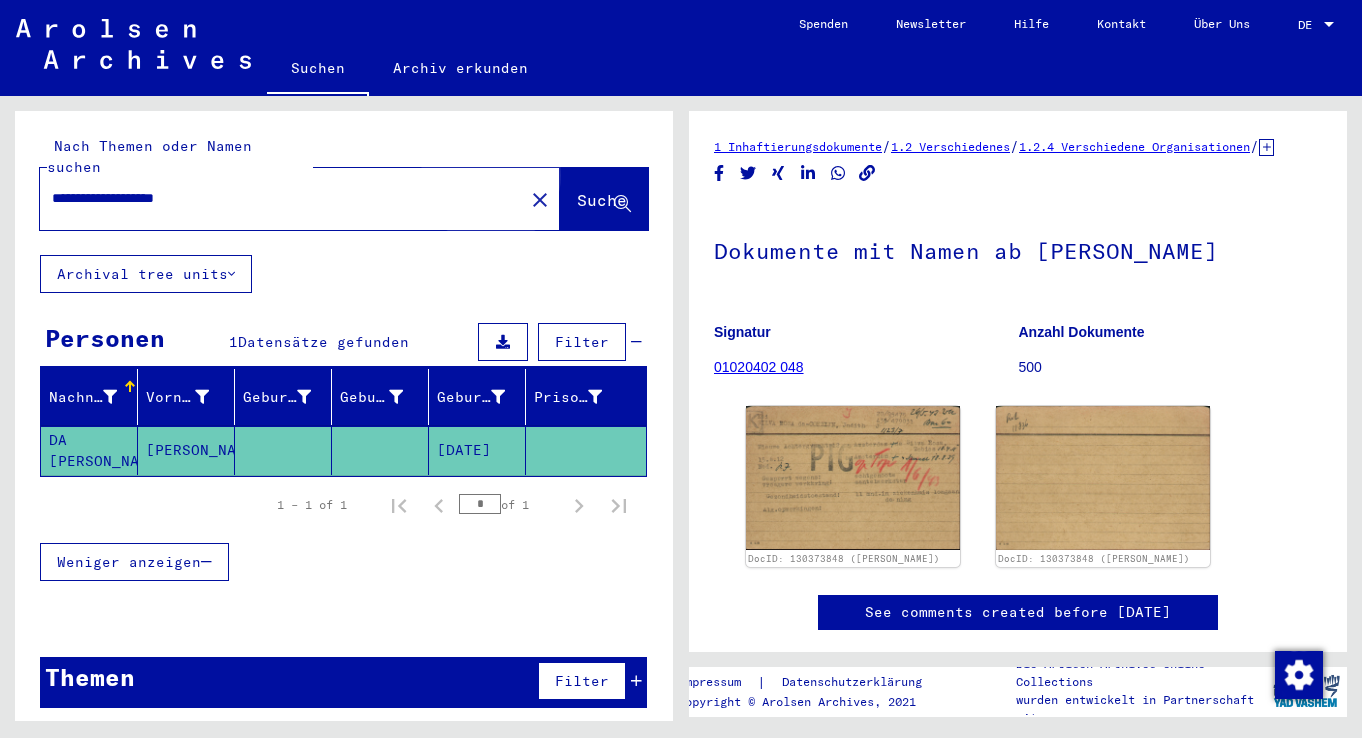 click on "Suche" 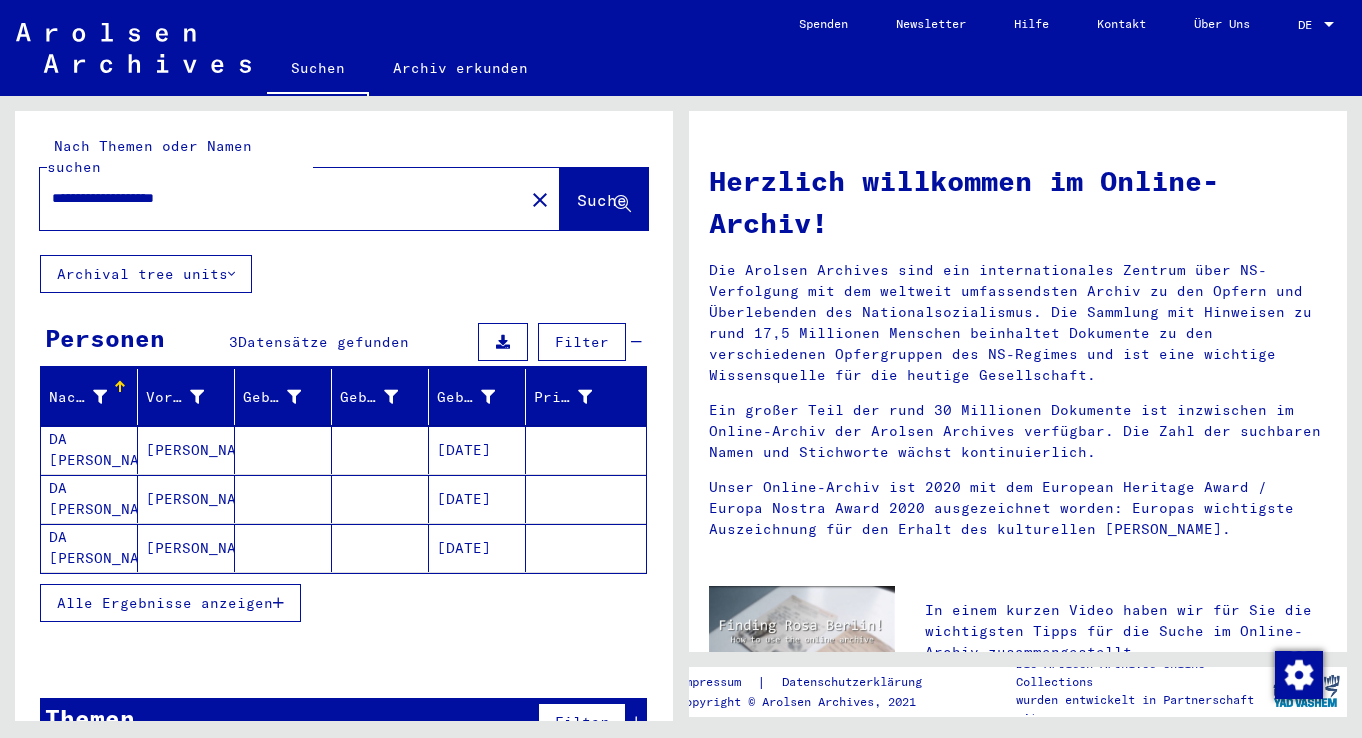 click on "[DATE]" 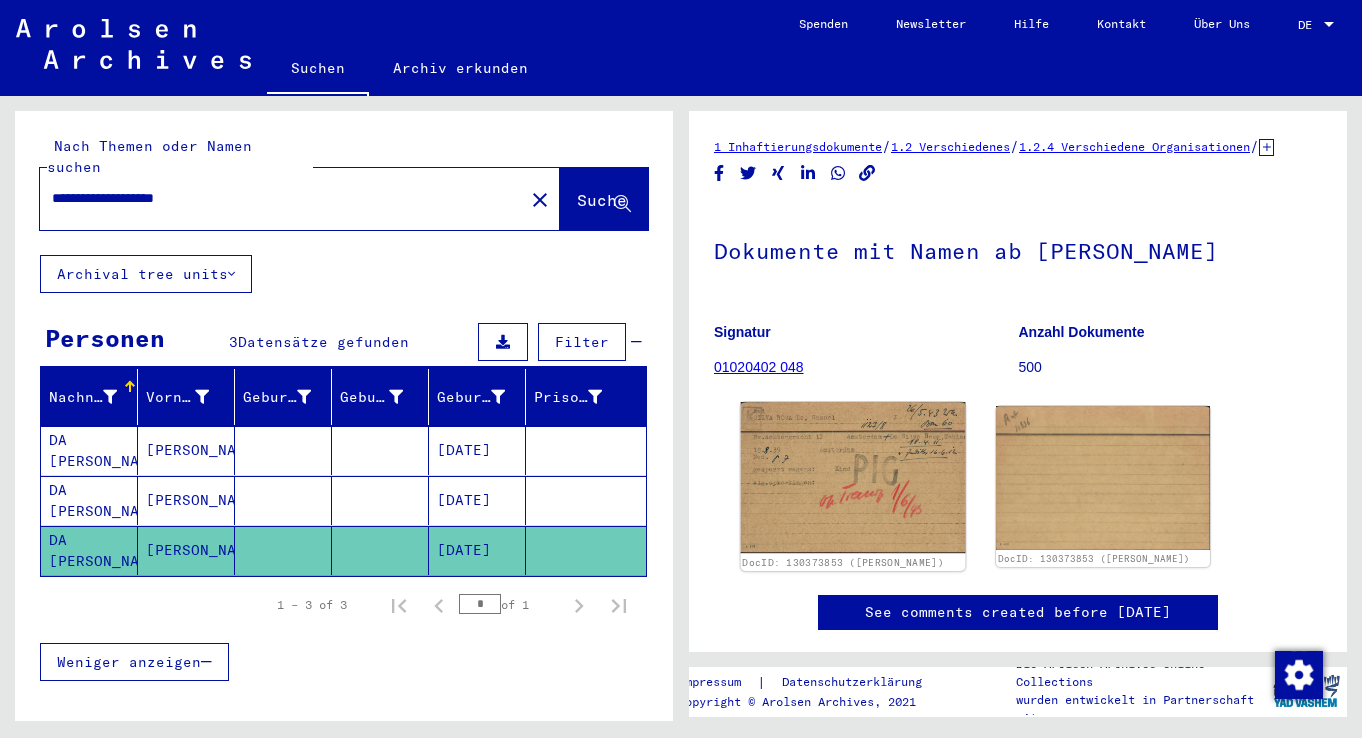 scroll, scrollTop: 0, scrollLeft: 0, axis: both 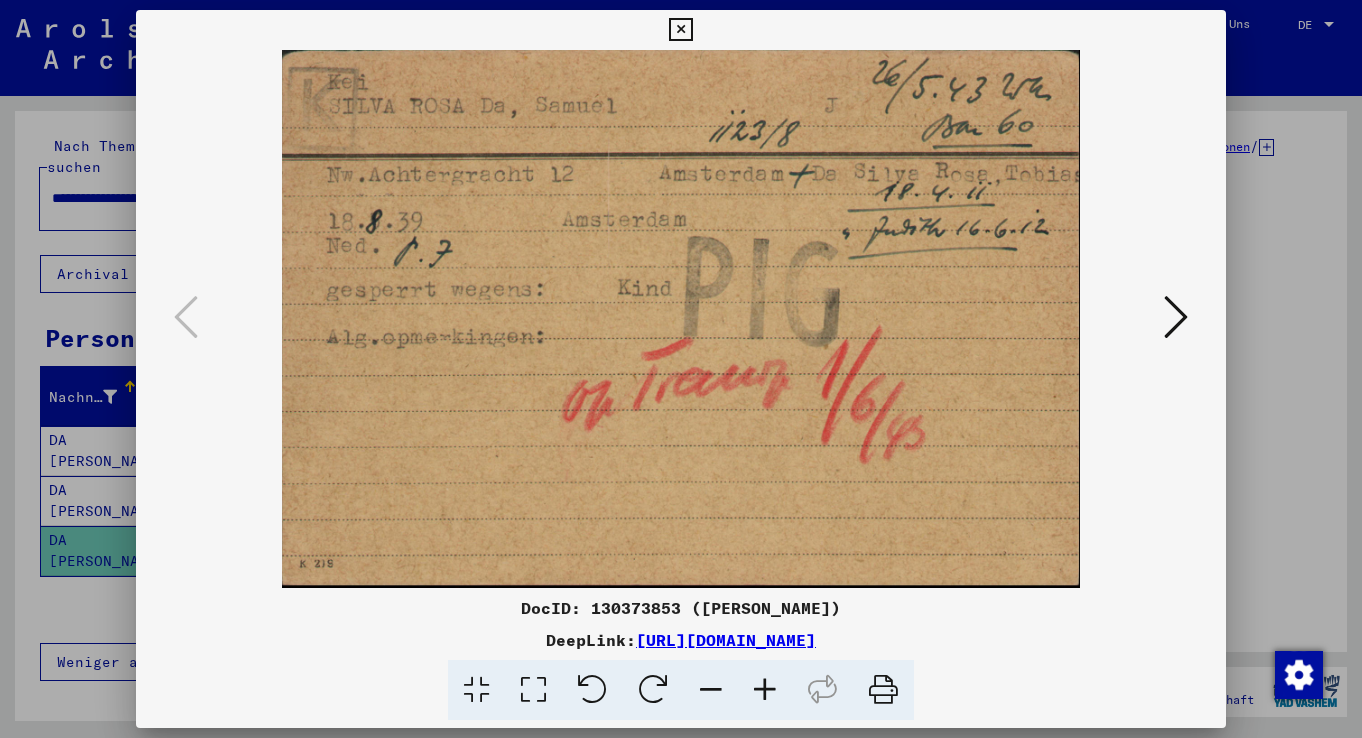 drag, startPoint x: 683, startPoint y: 21, endPoint x: 631, endPoint y: 119, distance: 110.94143 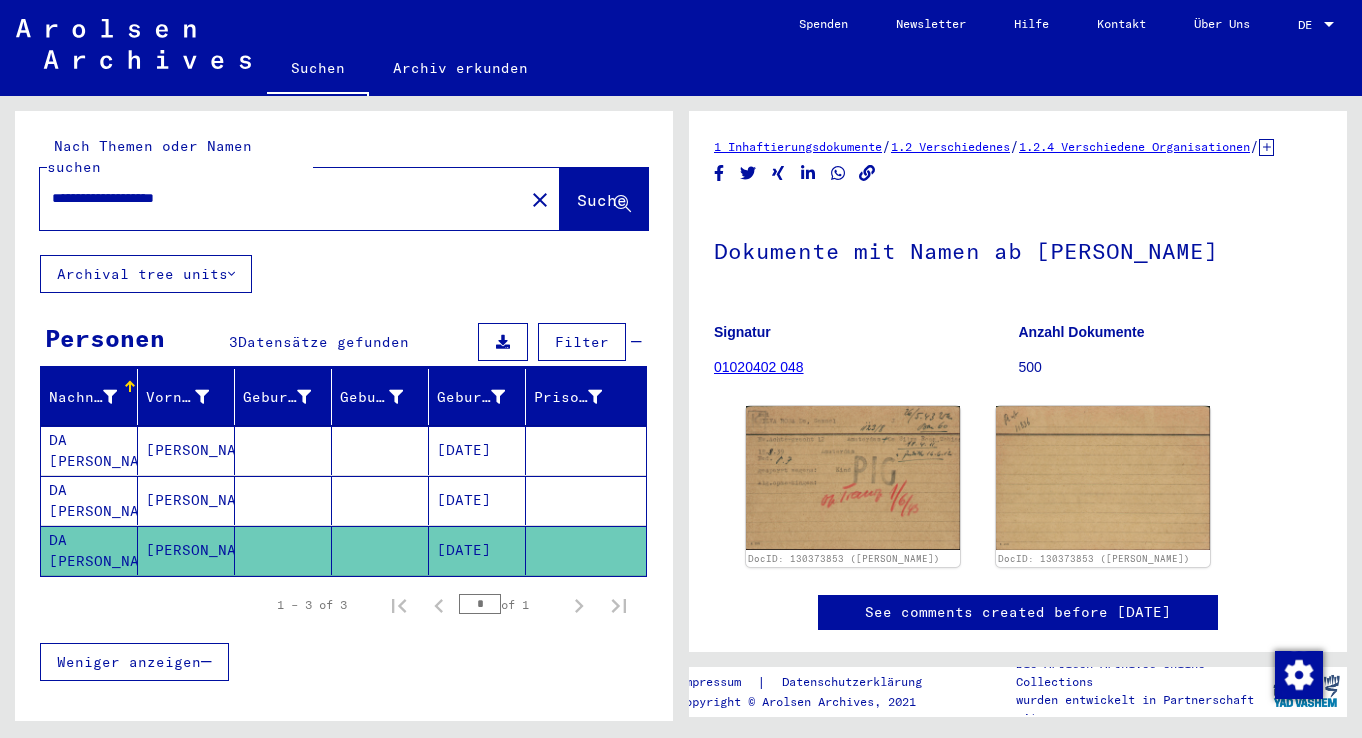drag, startPoint x: 237, startPoint y: 179, endPoint x: 29, endPoint y: 171, distance: 208.1538 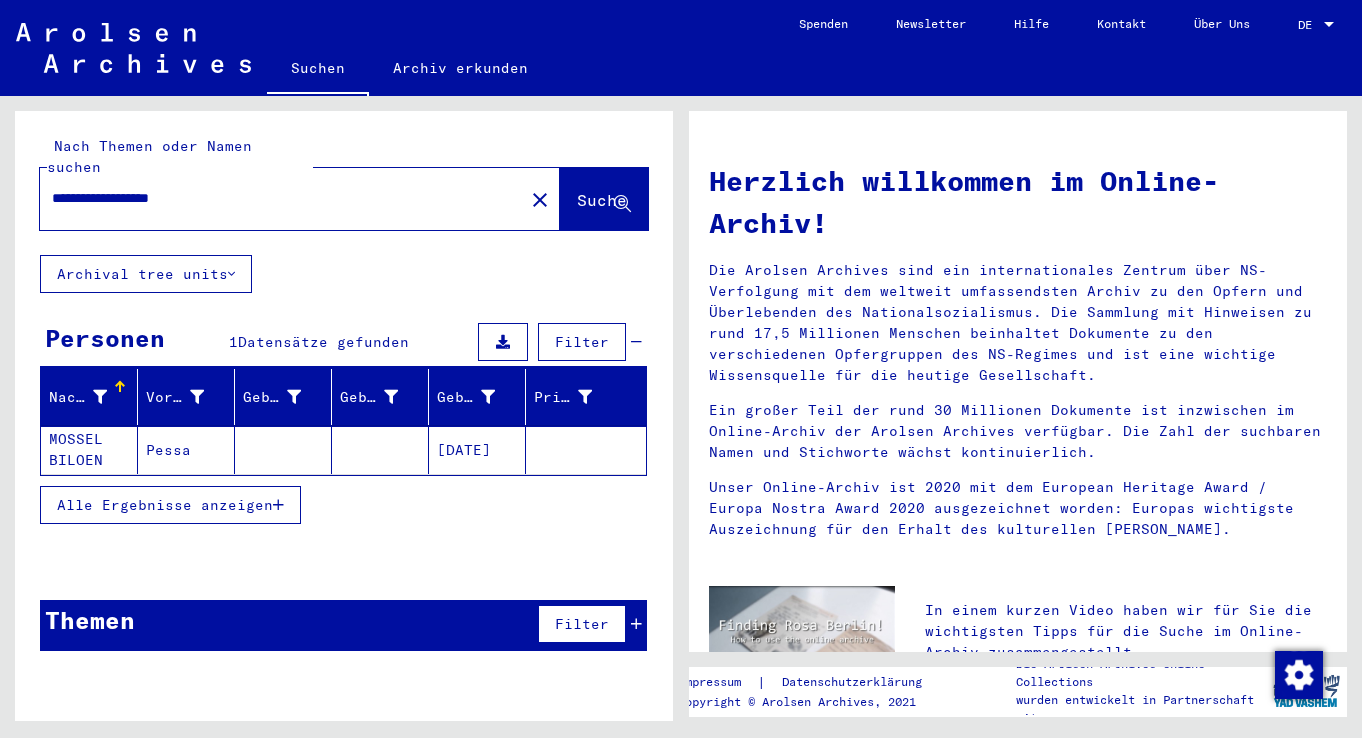 click on "Alle Ergebnisse anzeigen" at bounding box center (165, 505) 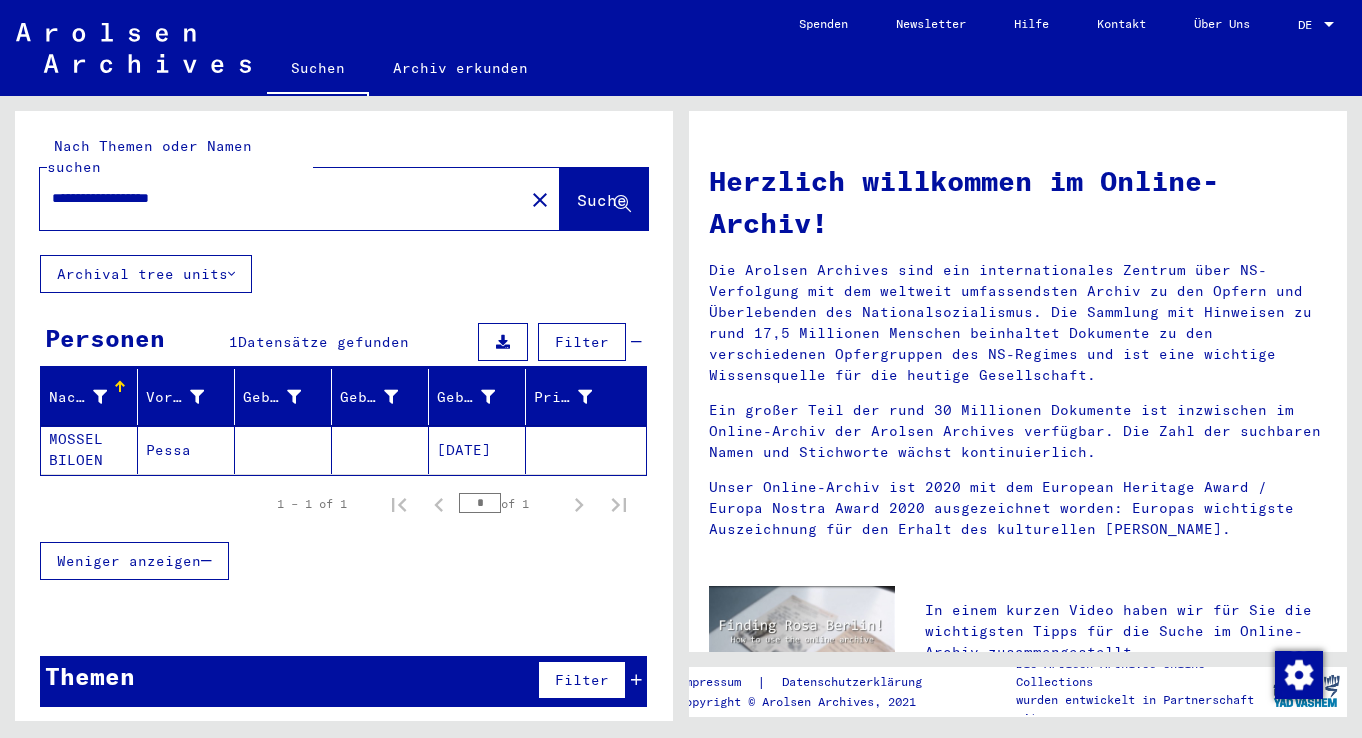 click on "[DATE]" 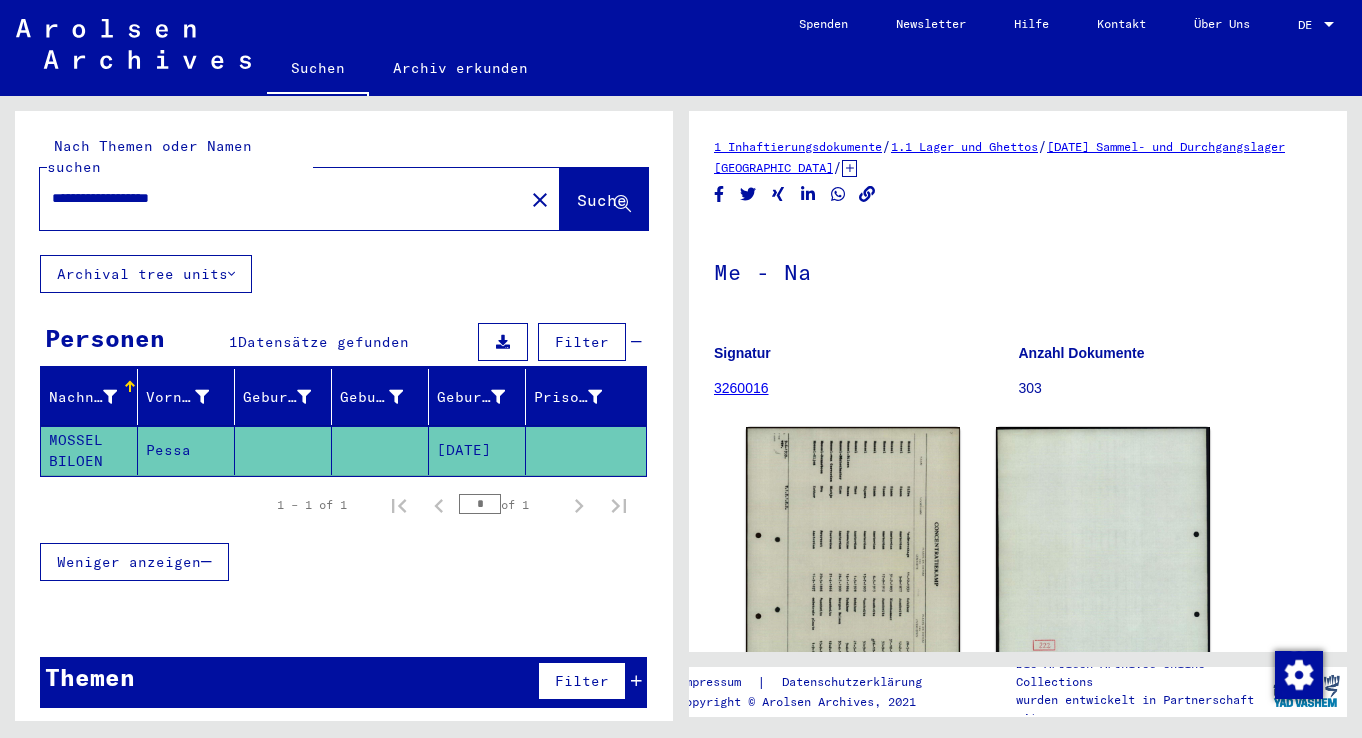 scroll, scrollTop: 0, scrollLeft: 0, axis: both 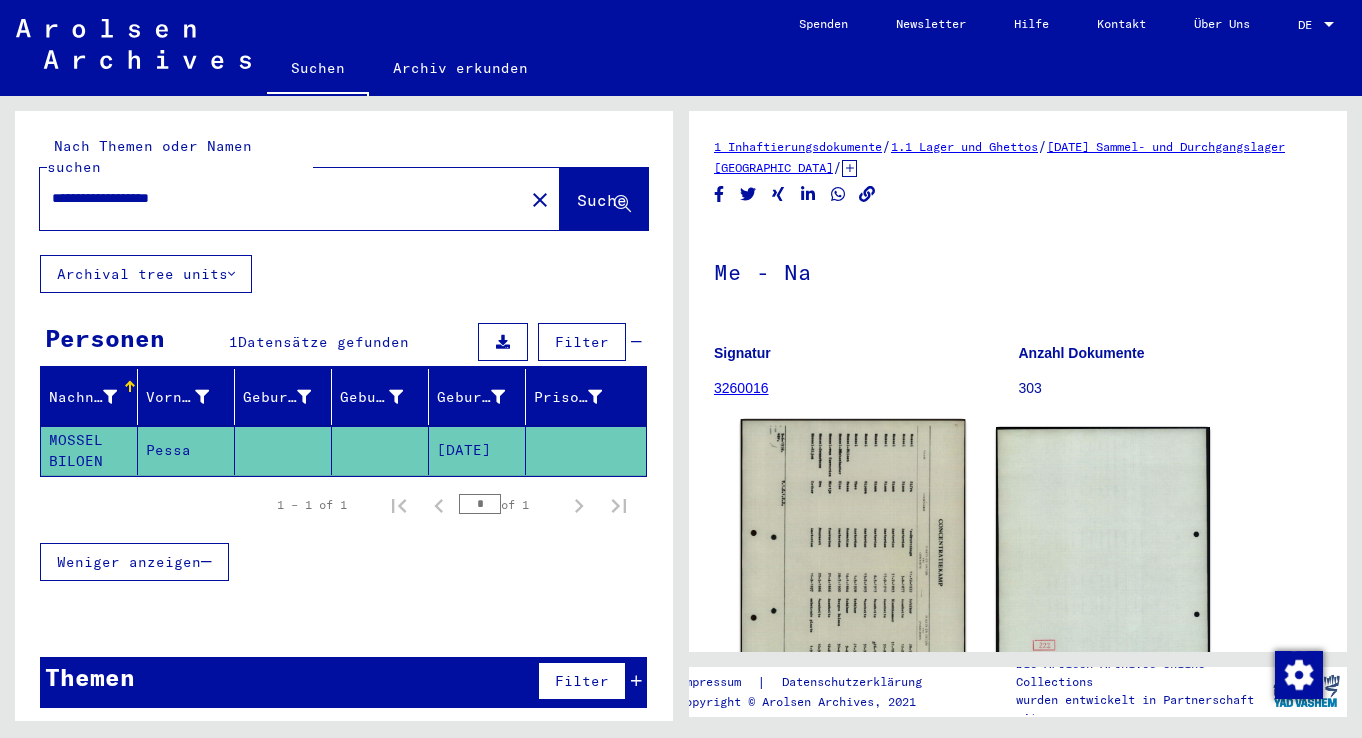 click 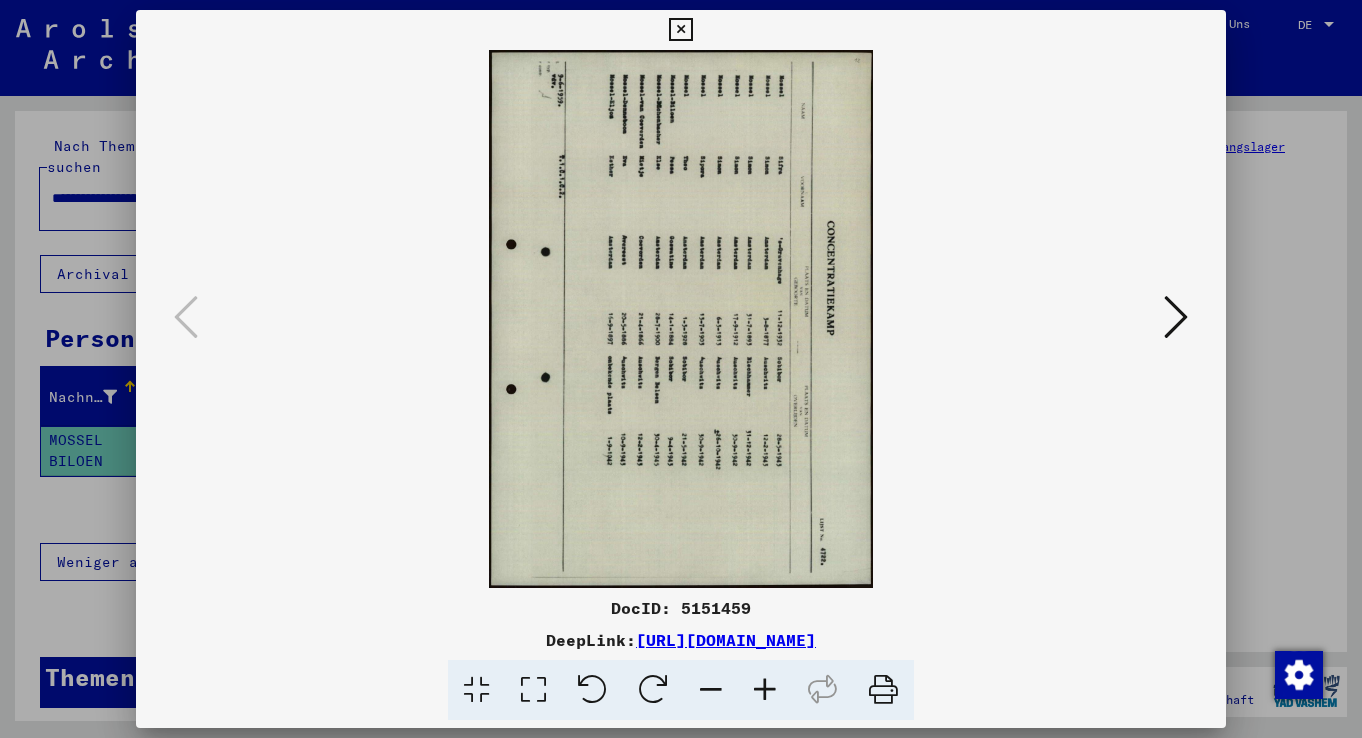 click at bounding box center (592, 690) 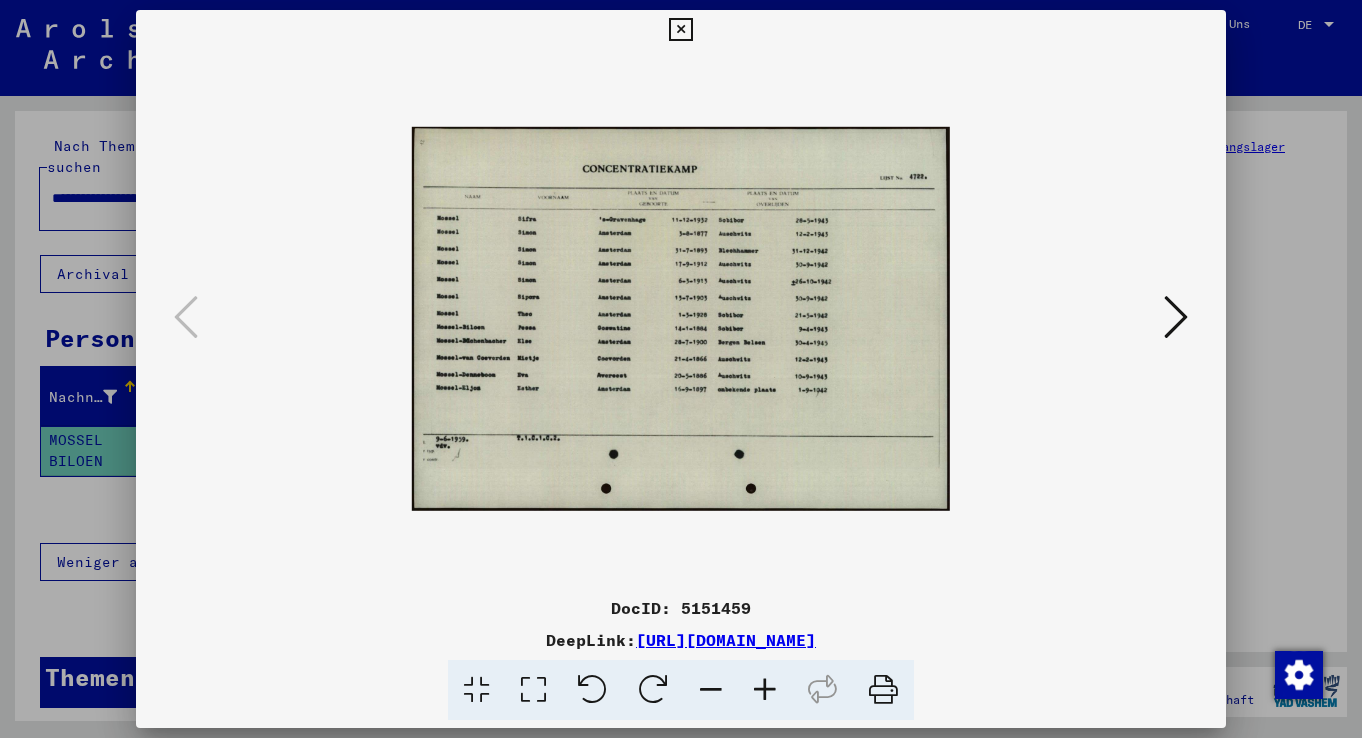 click at bounding box center (765, 690) 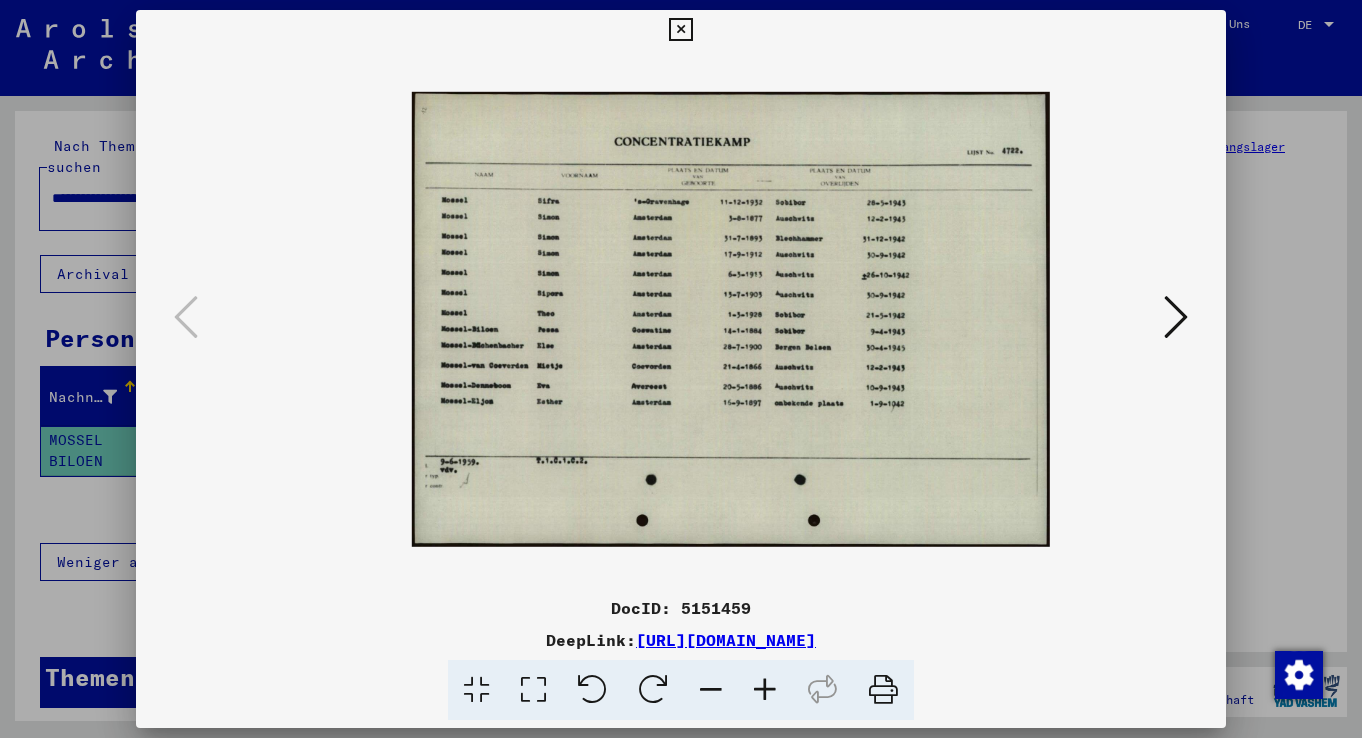 click at bounding box center [765, 690] 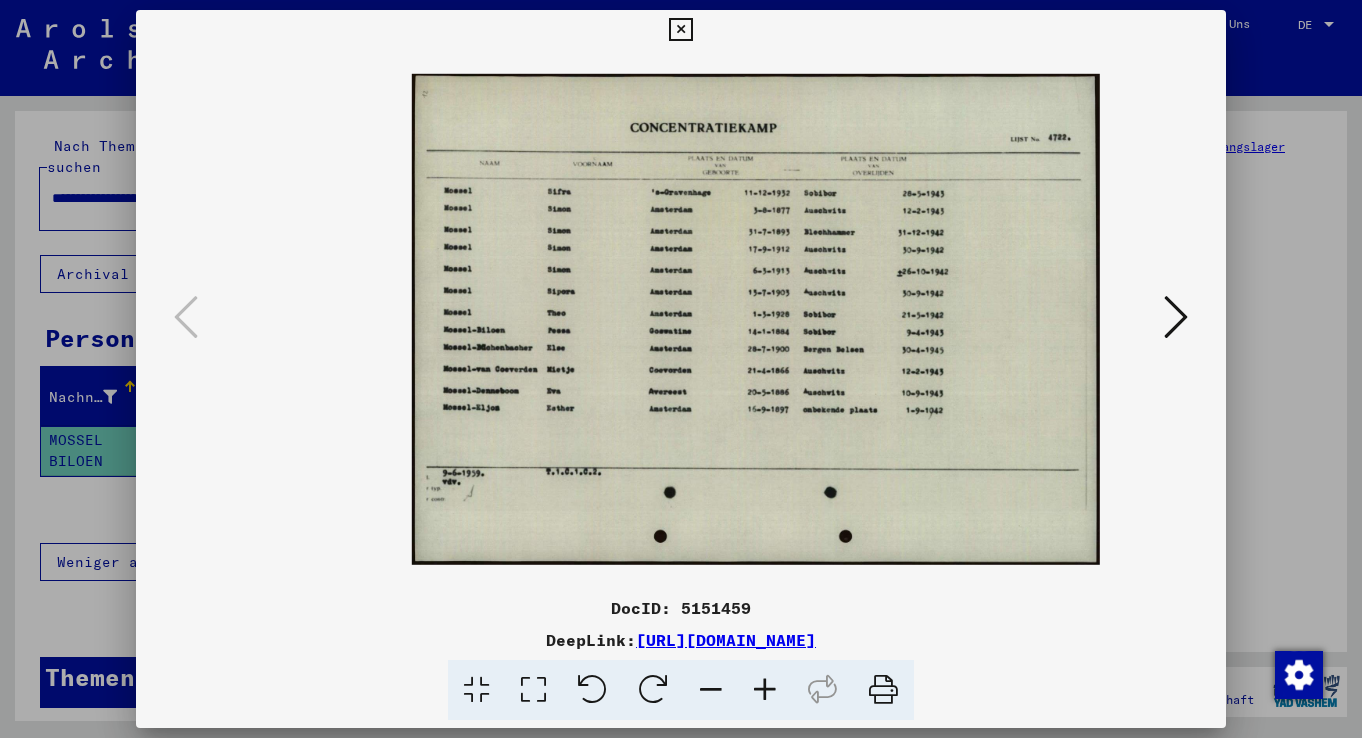 click at bounding box center [765, 690] 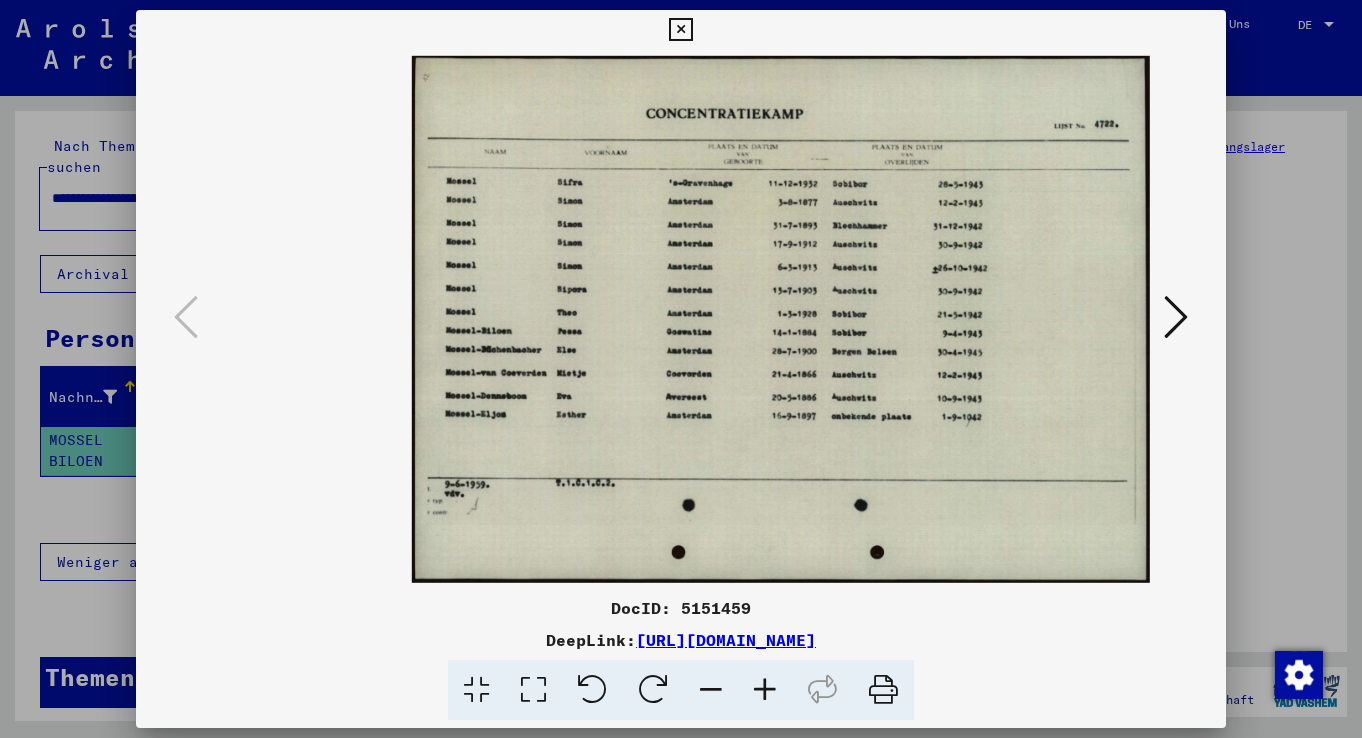click at bounding box center (765, 690) 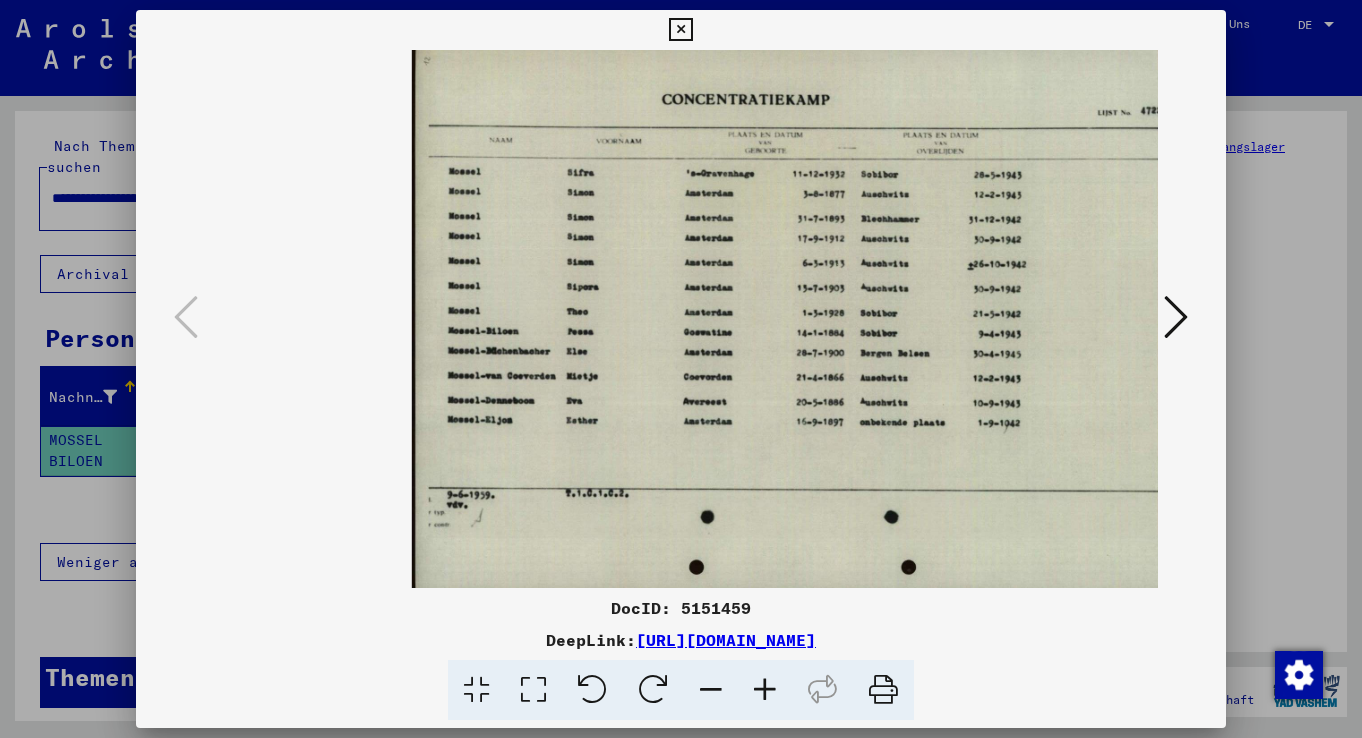 click at bounding box center (765, 690) 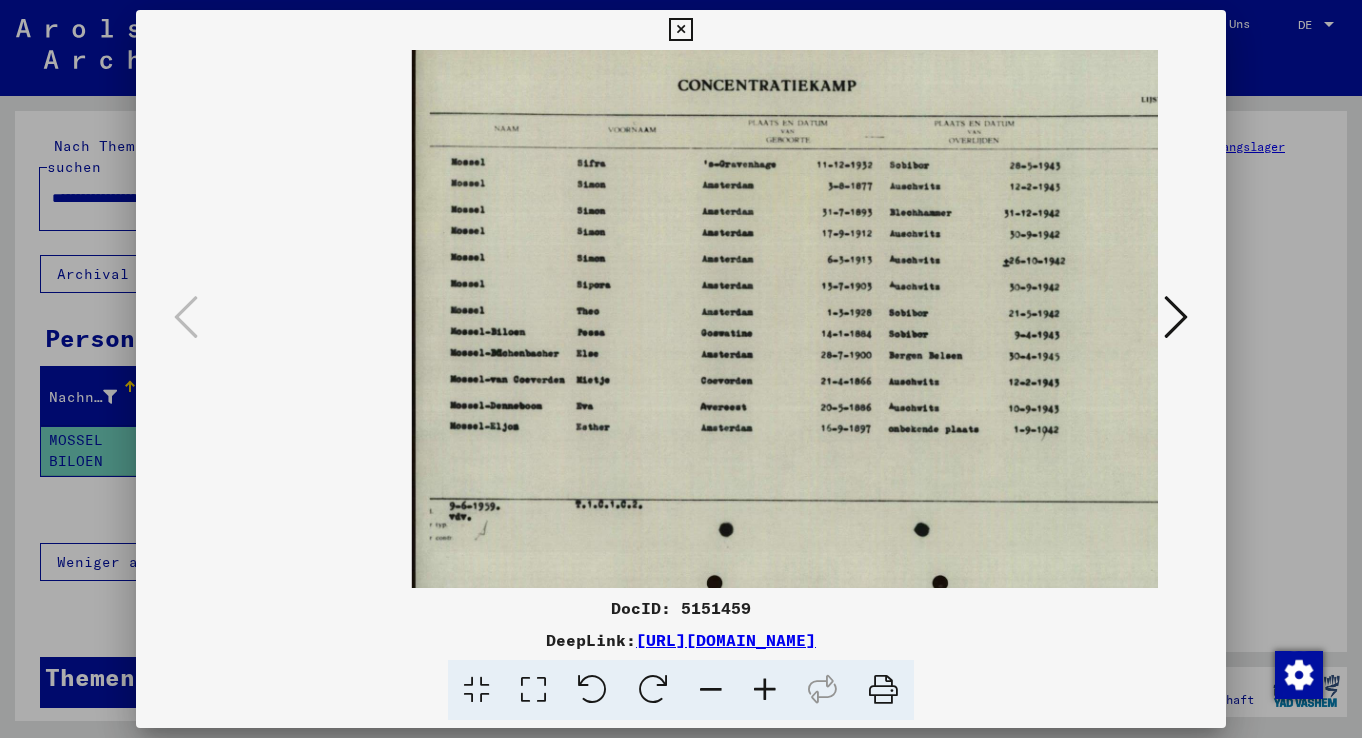 click at bounding box center [765, 690] 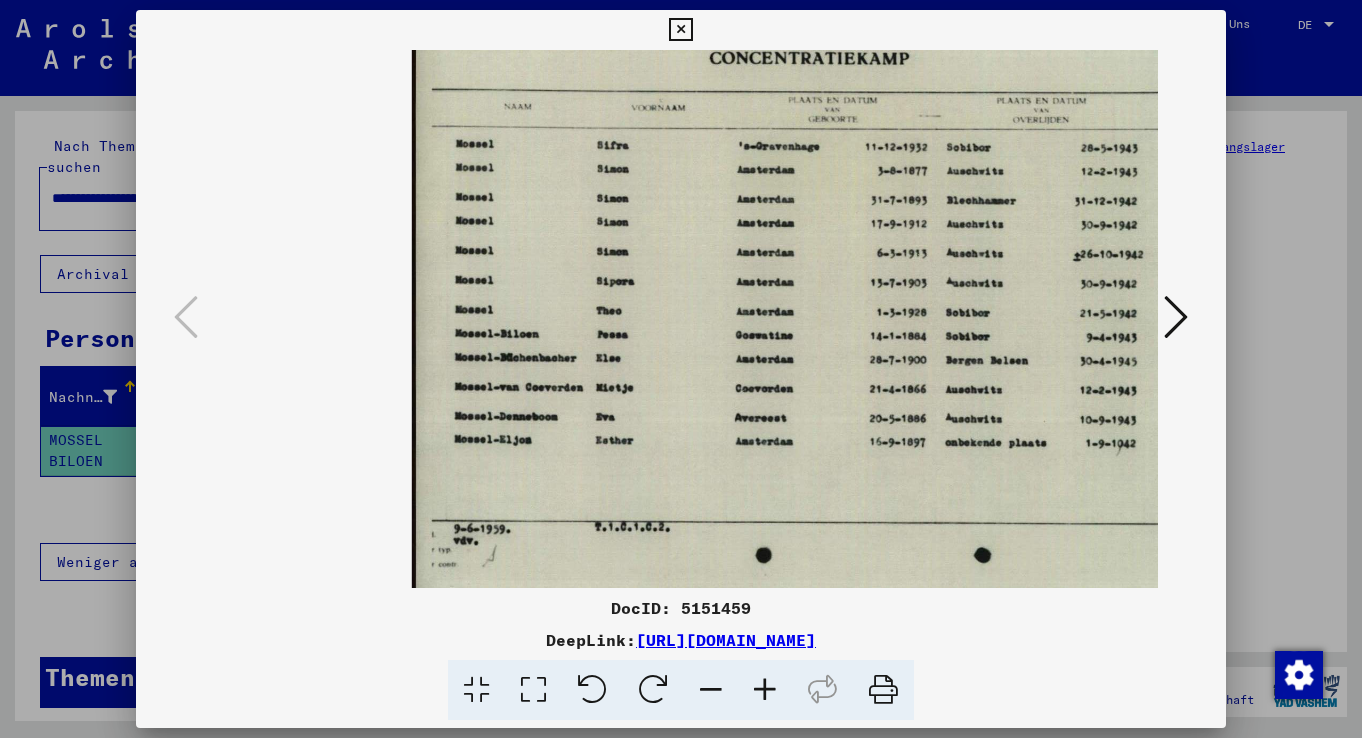click at bounding box center (765, 690) 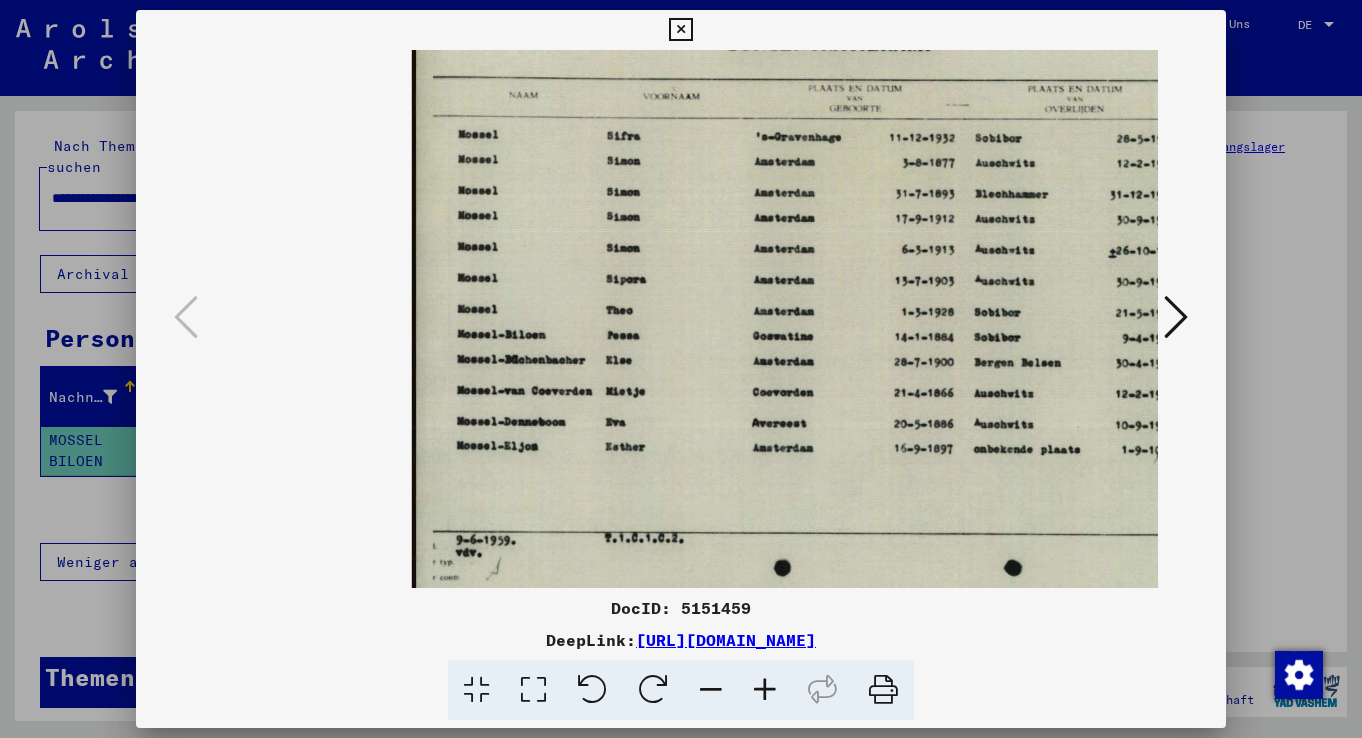 click at bounding box center [765, 690] 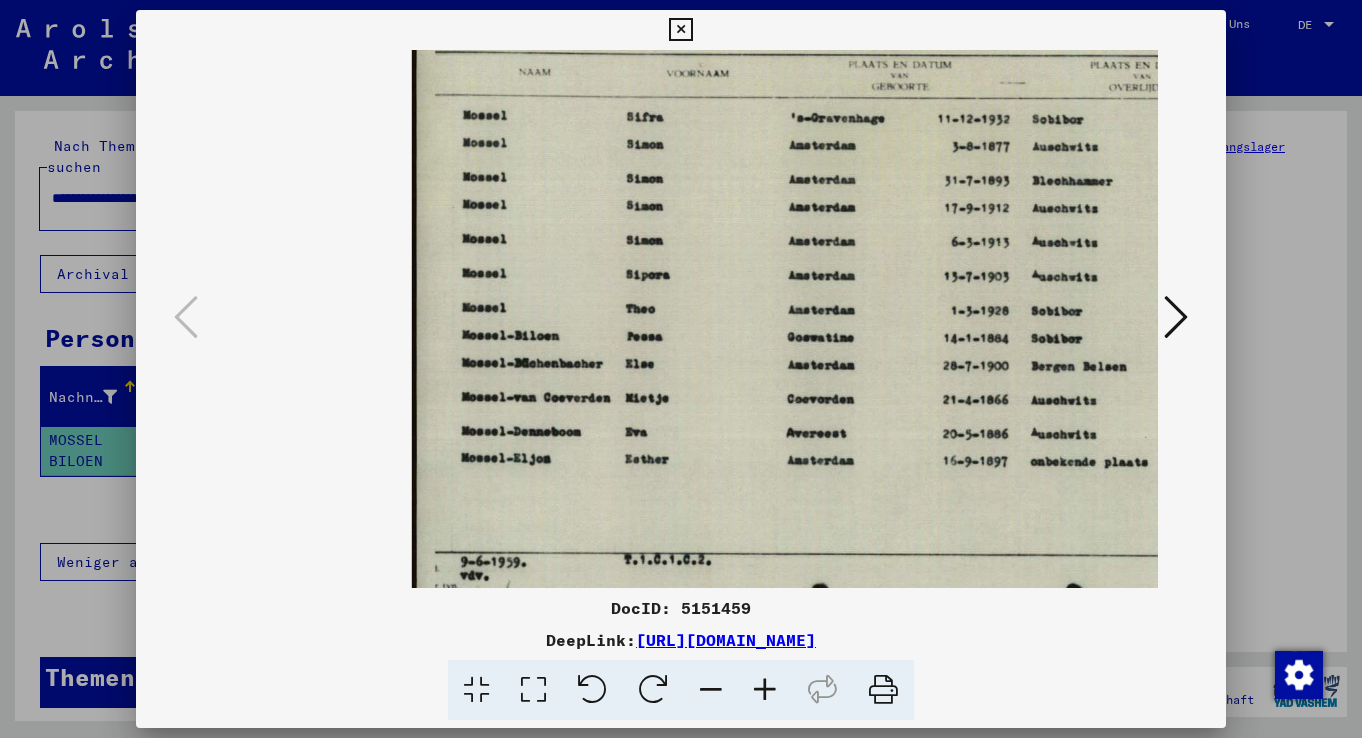 click at bounding box center (765, 690) 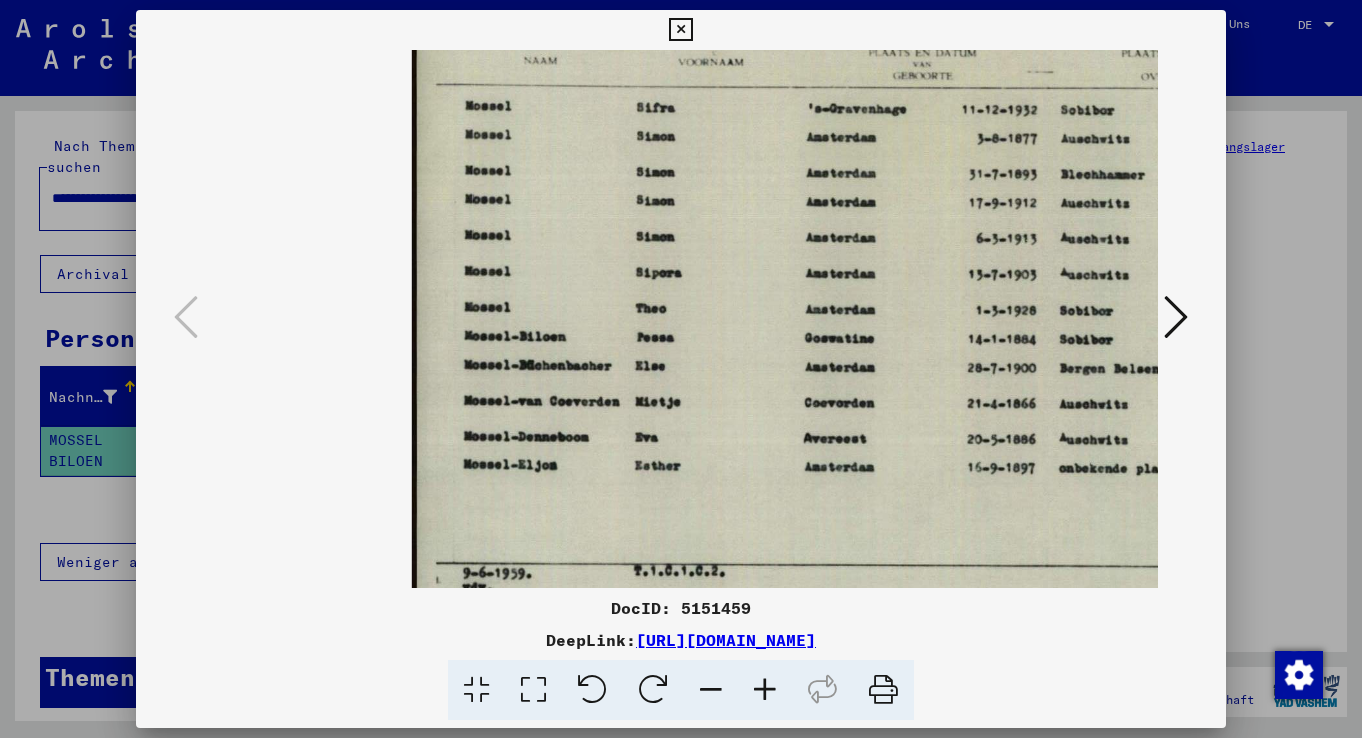 click at bounding box center (765, 690) 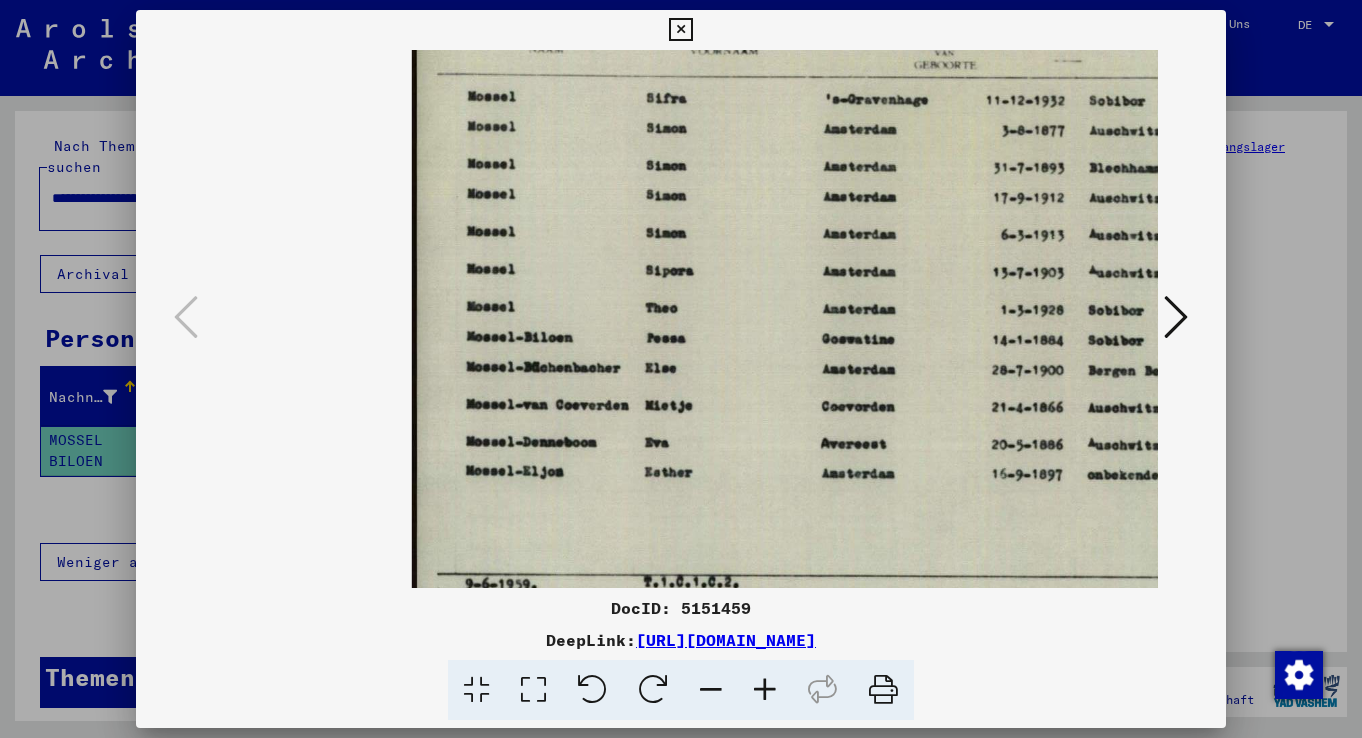 click at bounding box center [765, 690] 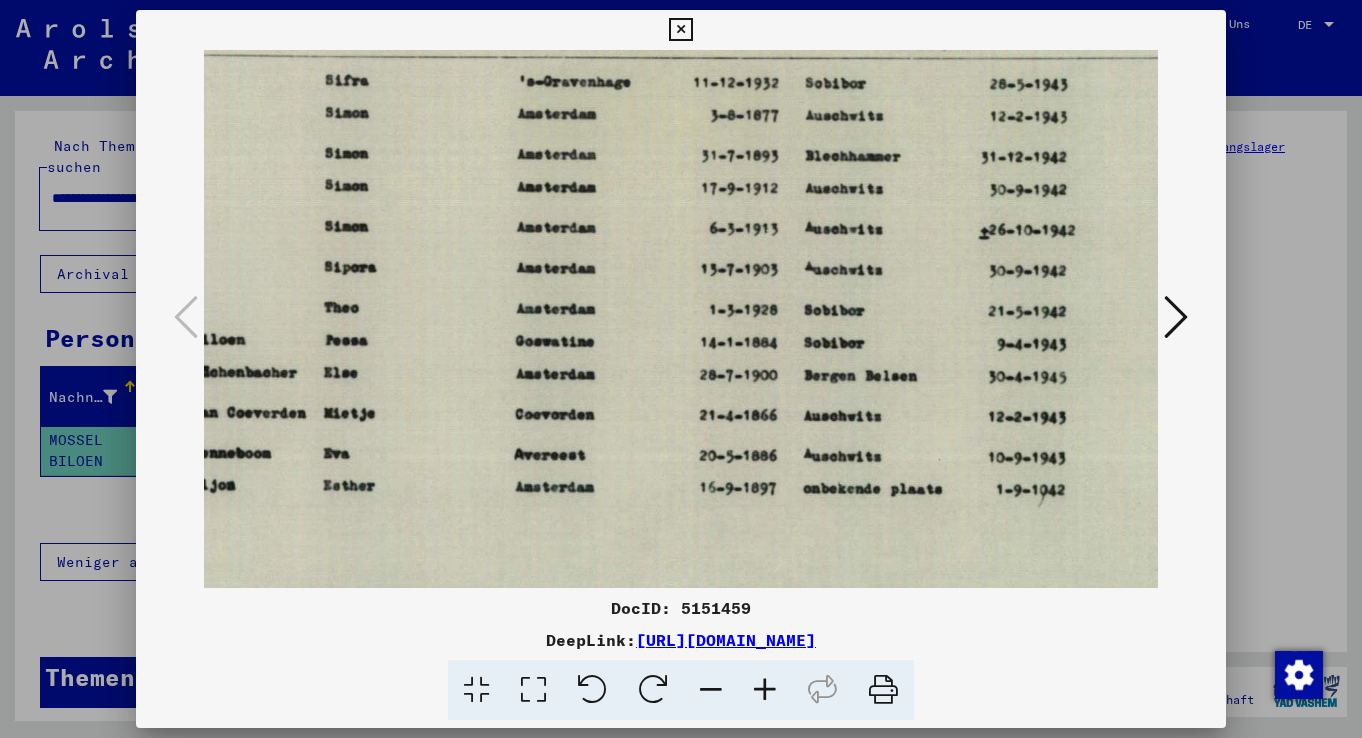 scroll, scrollTop: 0, scrollLeft: 342, axis: horizontal 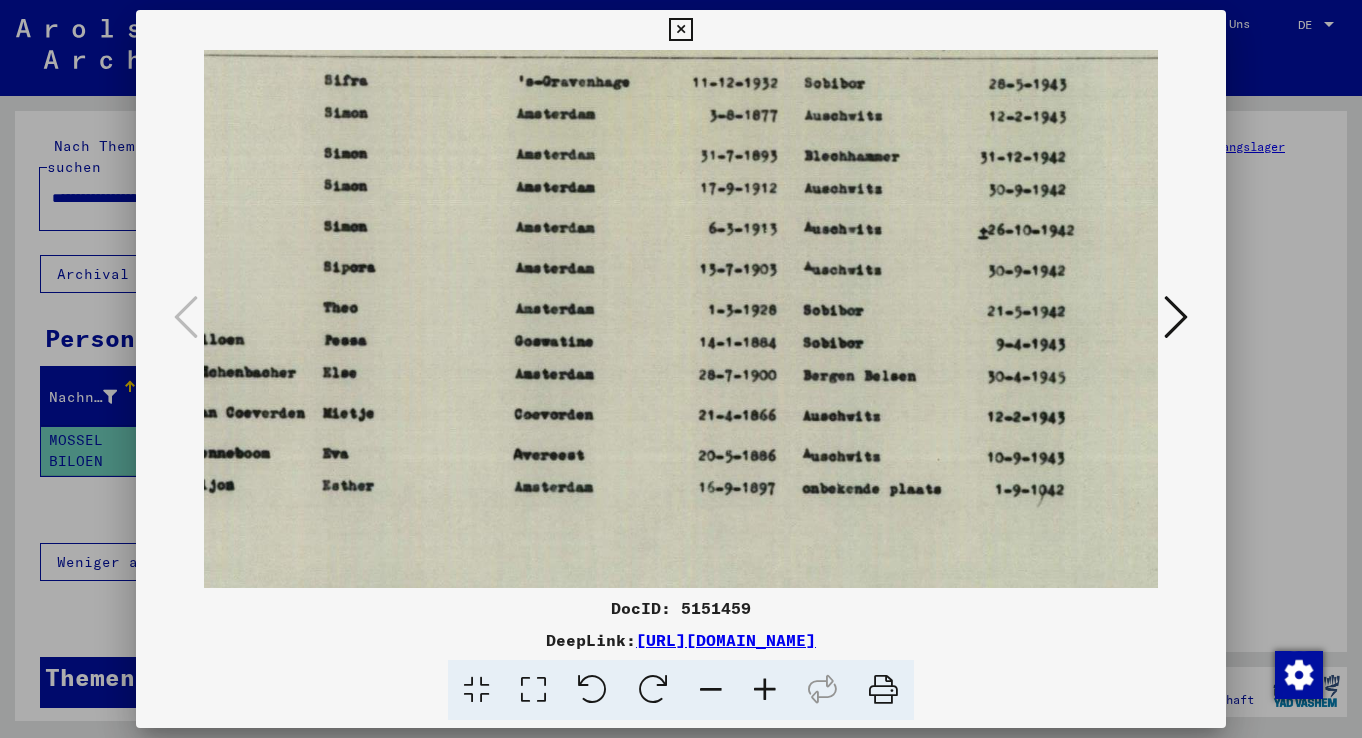 drag, startPoint x: 986, startPoint y: 446, endPoint x: 673, endPoint y: 482, distance: 315.06348 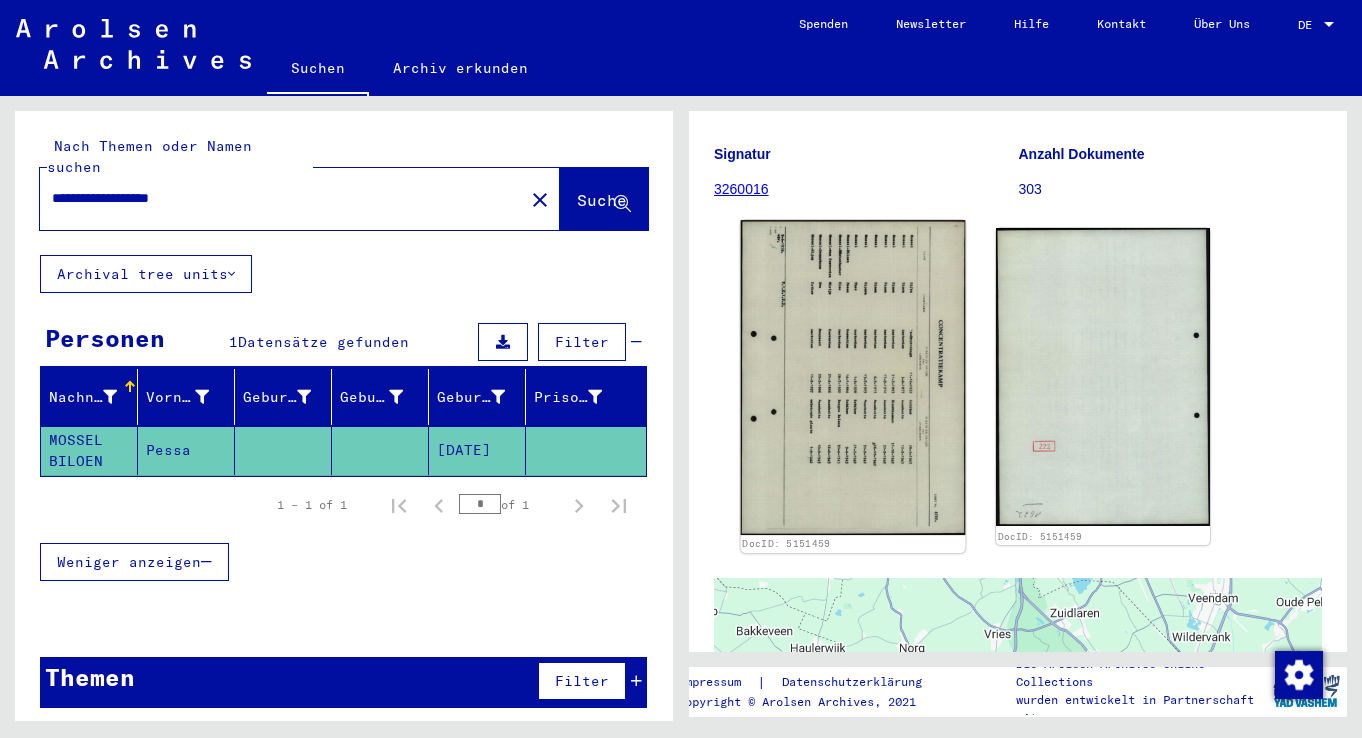 scroll, scrollTop: 200, scrollLeft: 0, axis: vertical 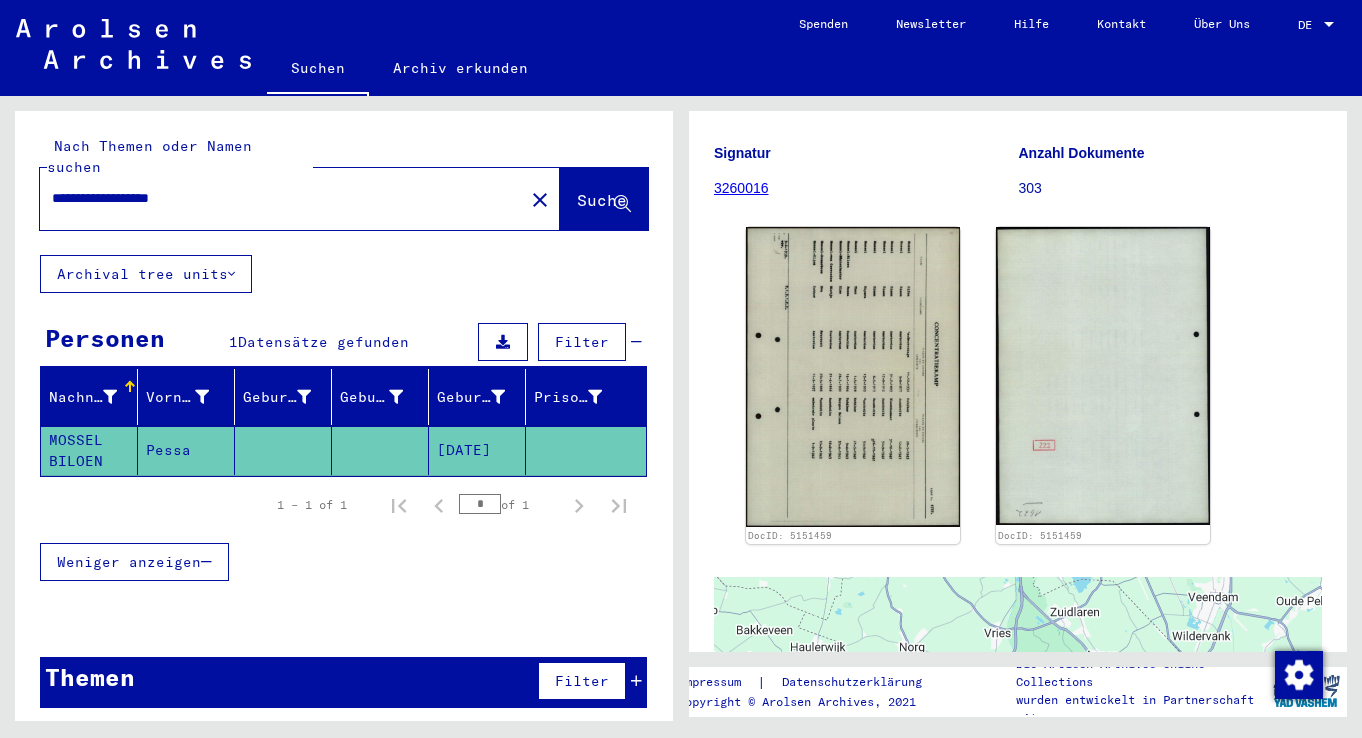 click on "**********" 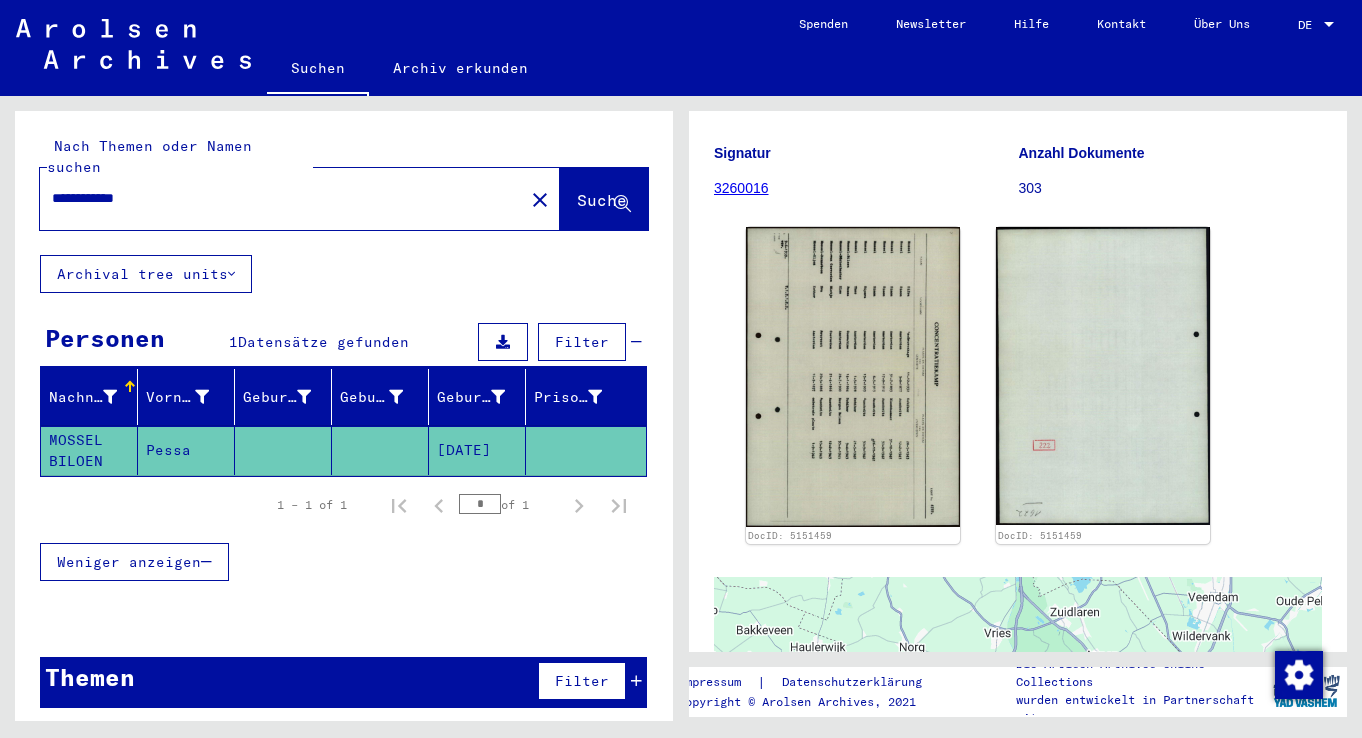 type on "**********" 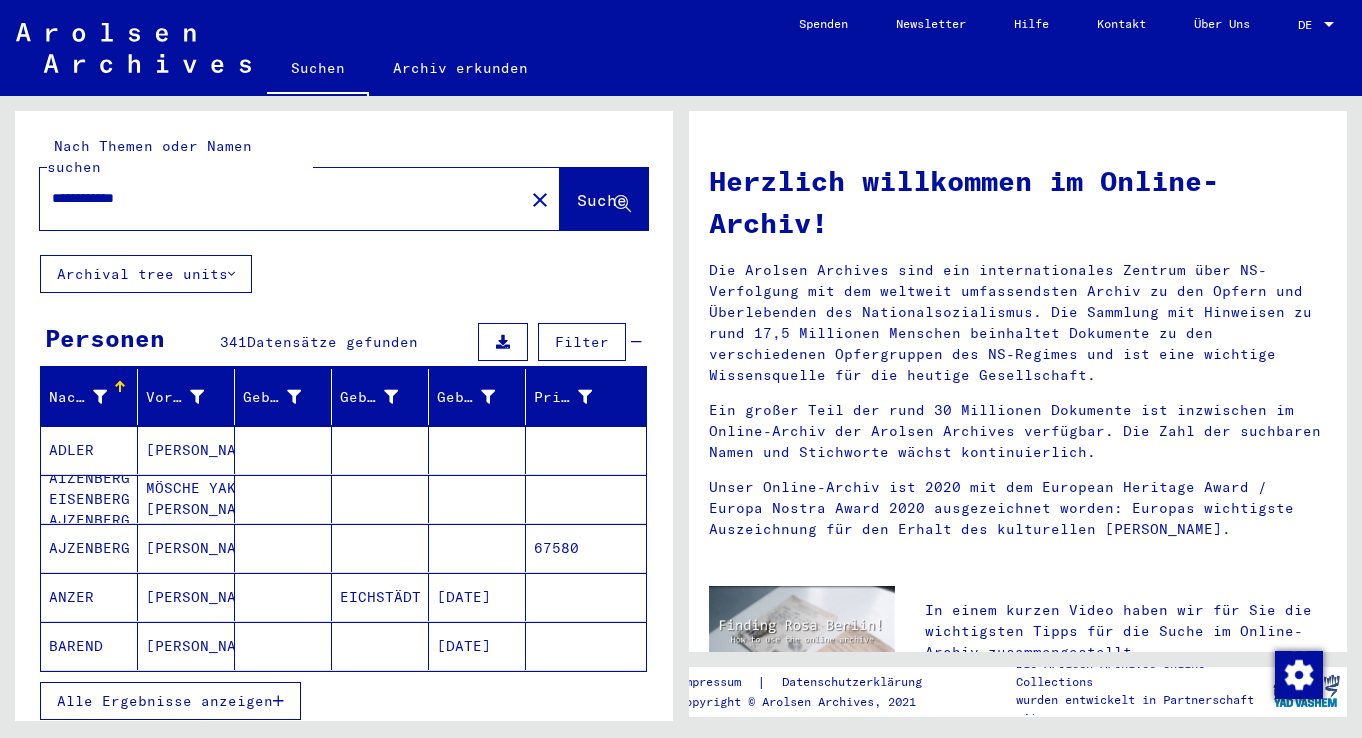 click at bounding box center [100, 397] 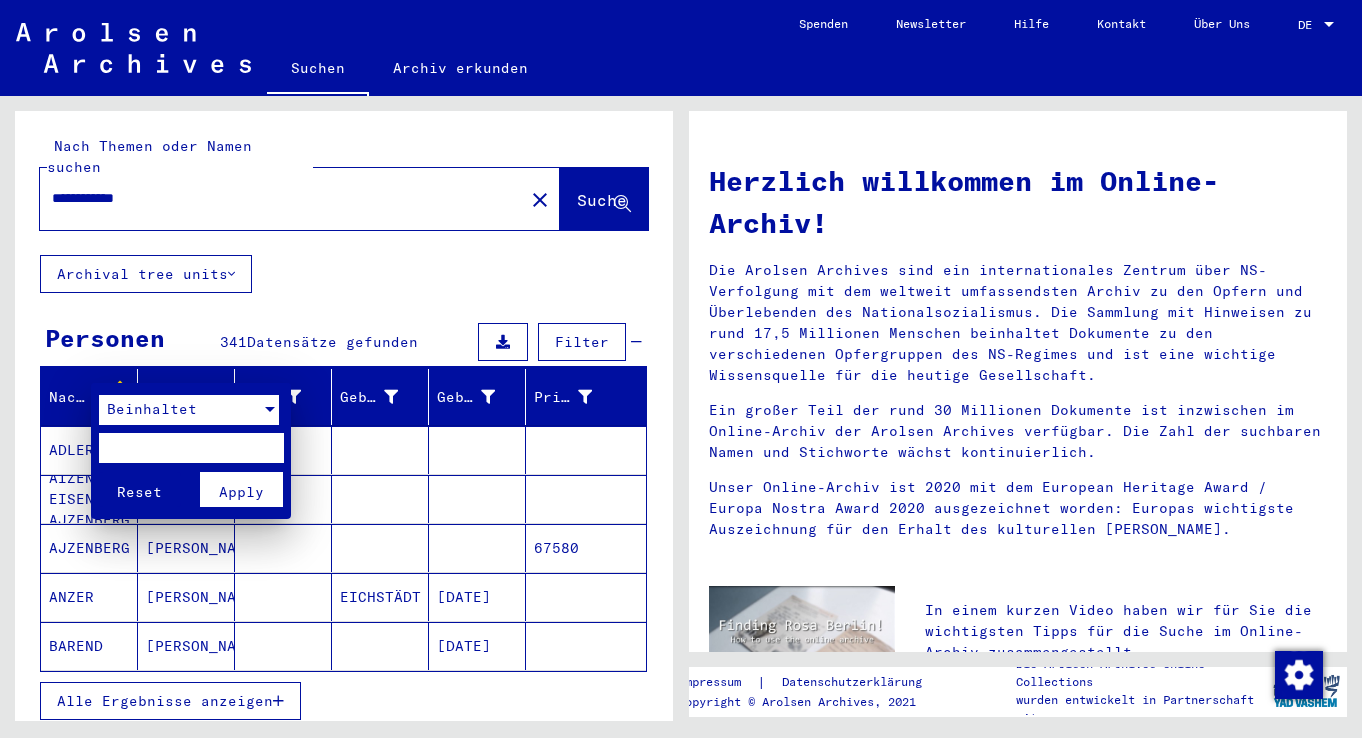click at bounding box center (270, 409) 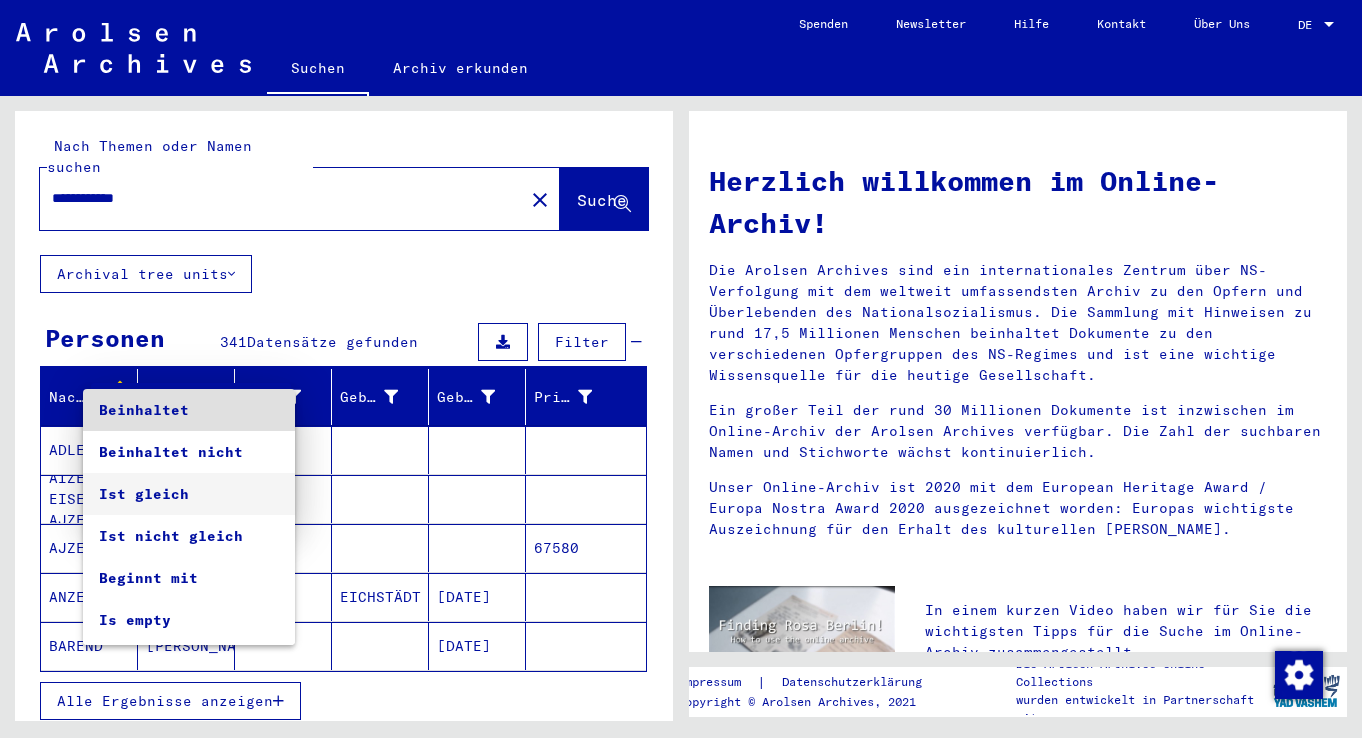 click on "Ist gleich" at bounding box center [189, 494] 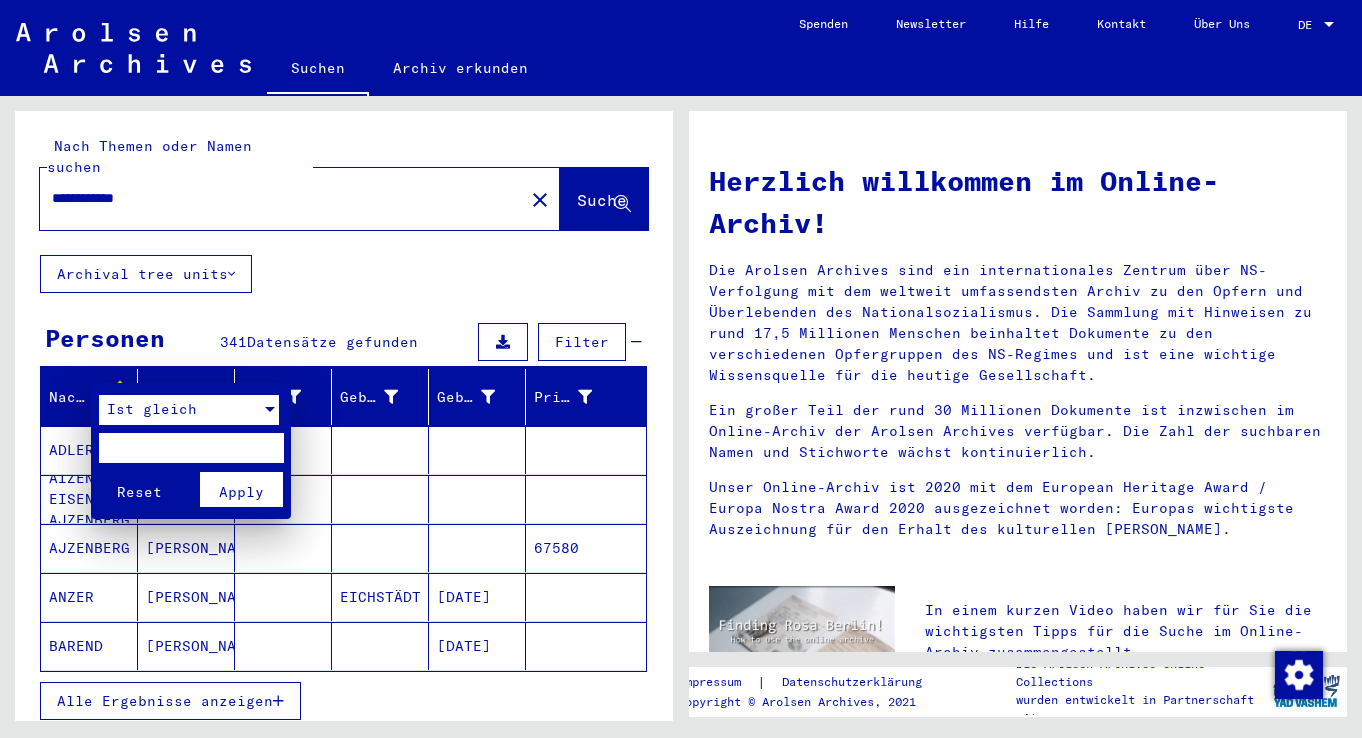 click at bounding box center (191, 448) 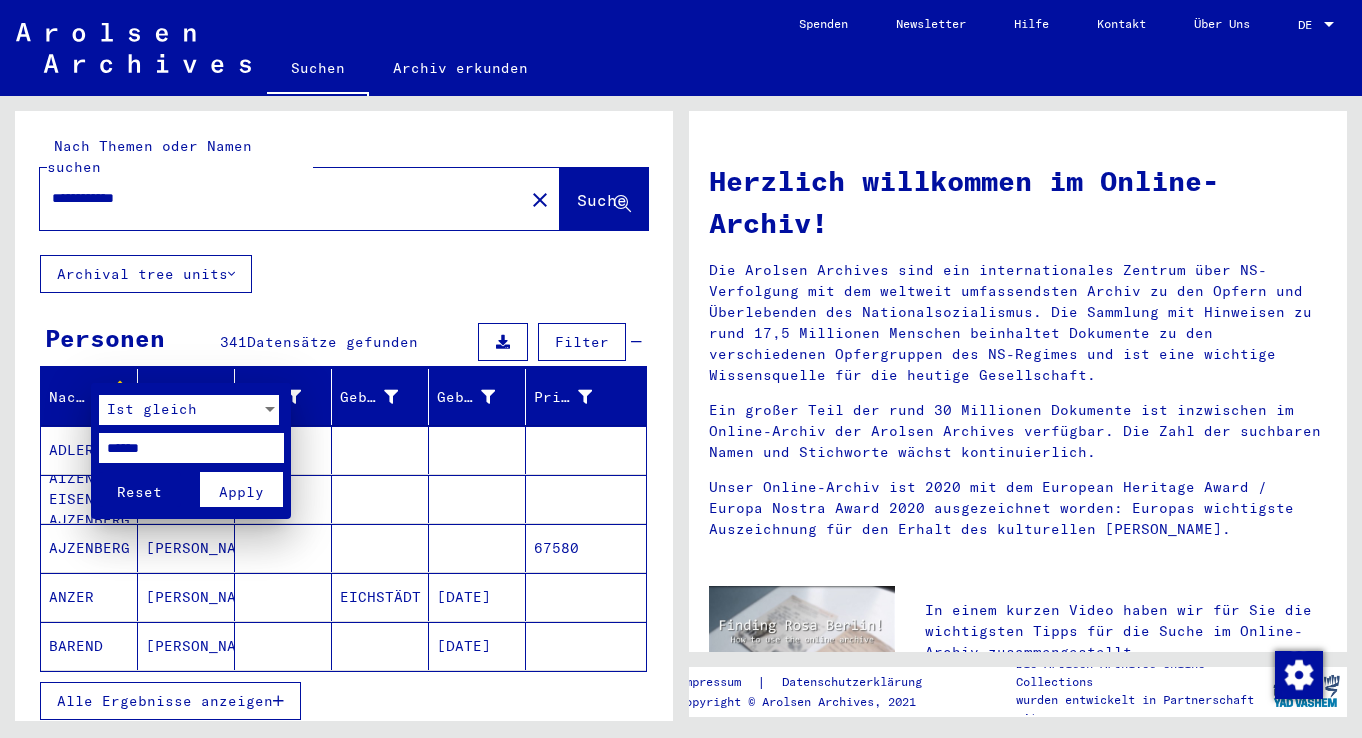 type on "******" 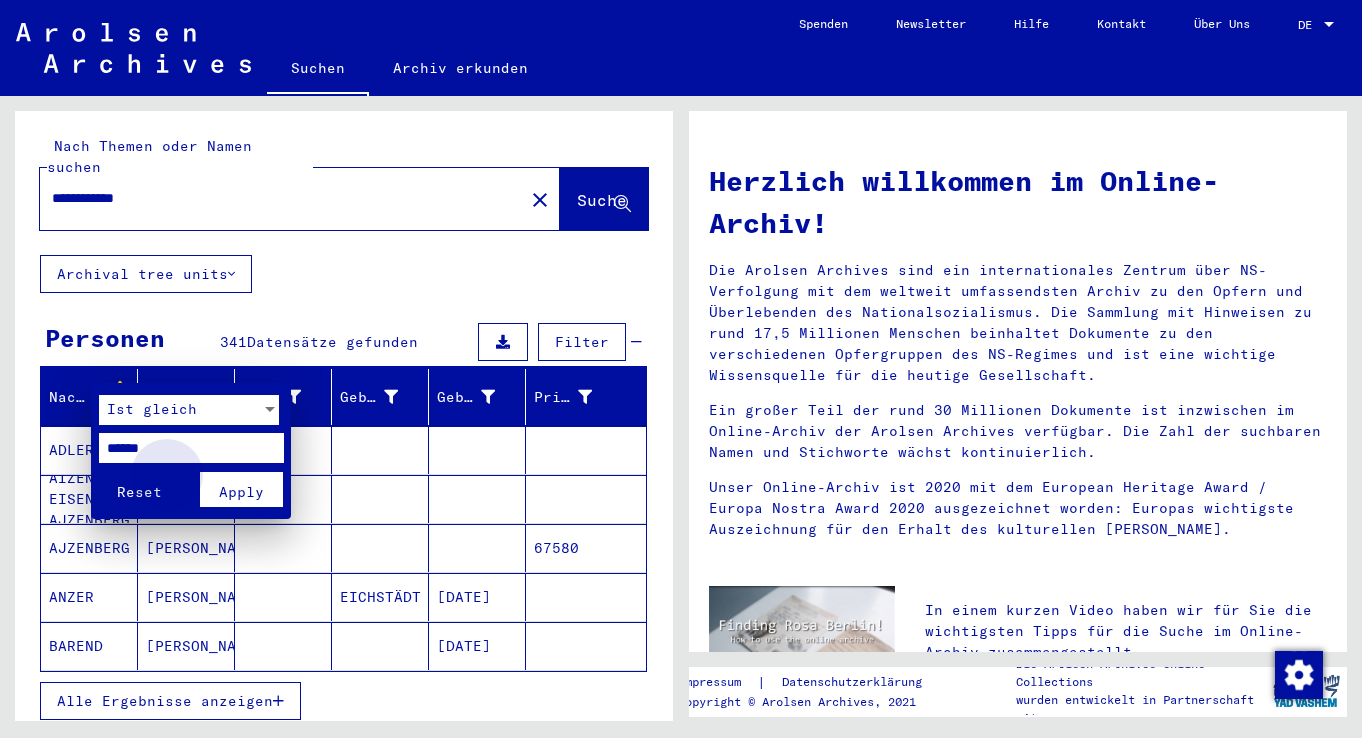 click on "Apply" at bounding box center [241, 492] 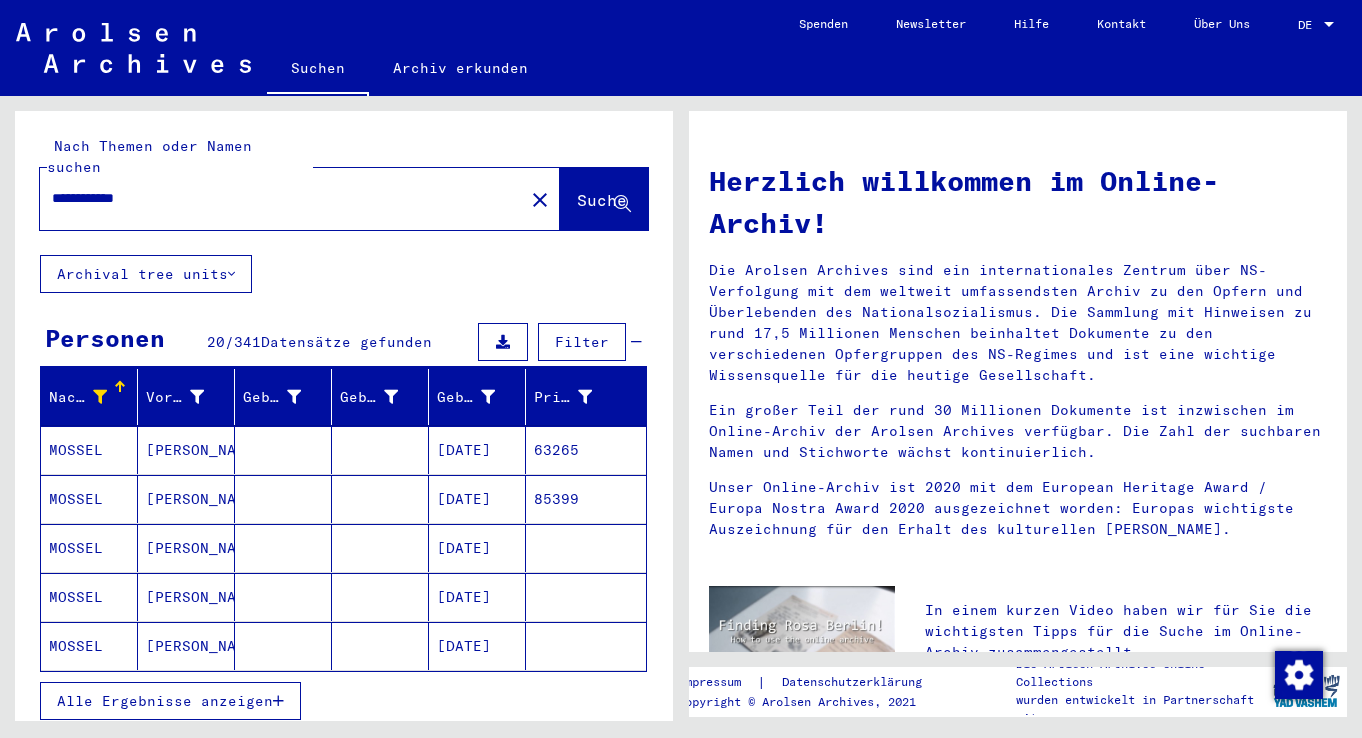 click at bounding box center (278, 701) 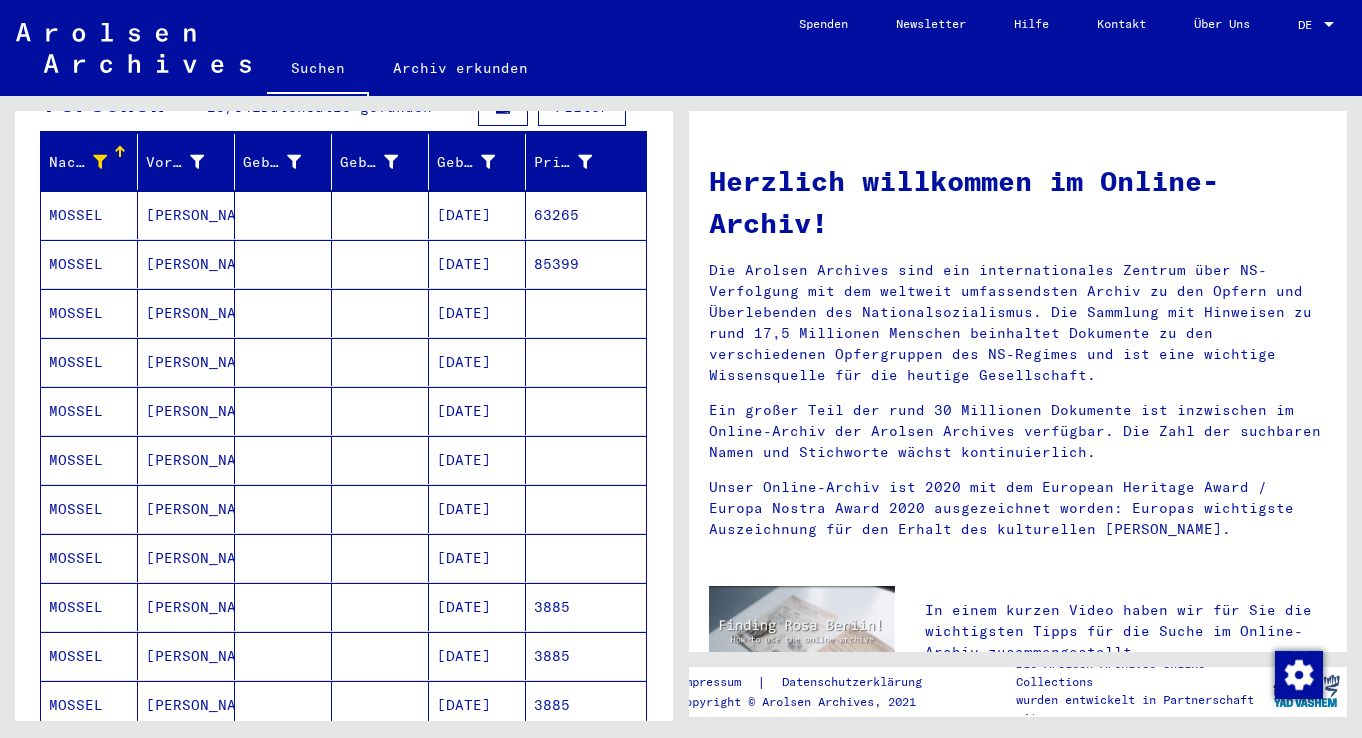 scroll, scrollTop: 200, scrollLeft: 0, axis: vertical 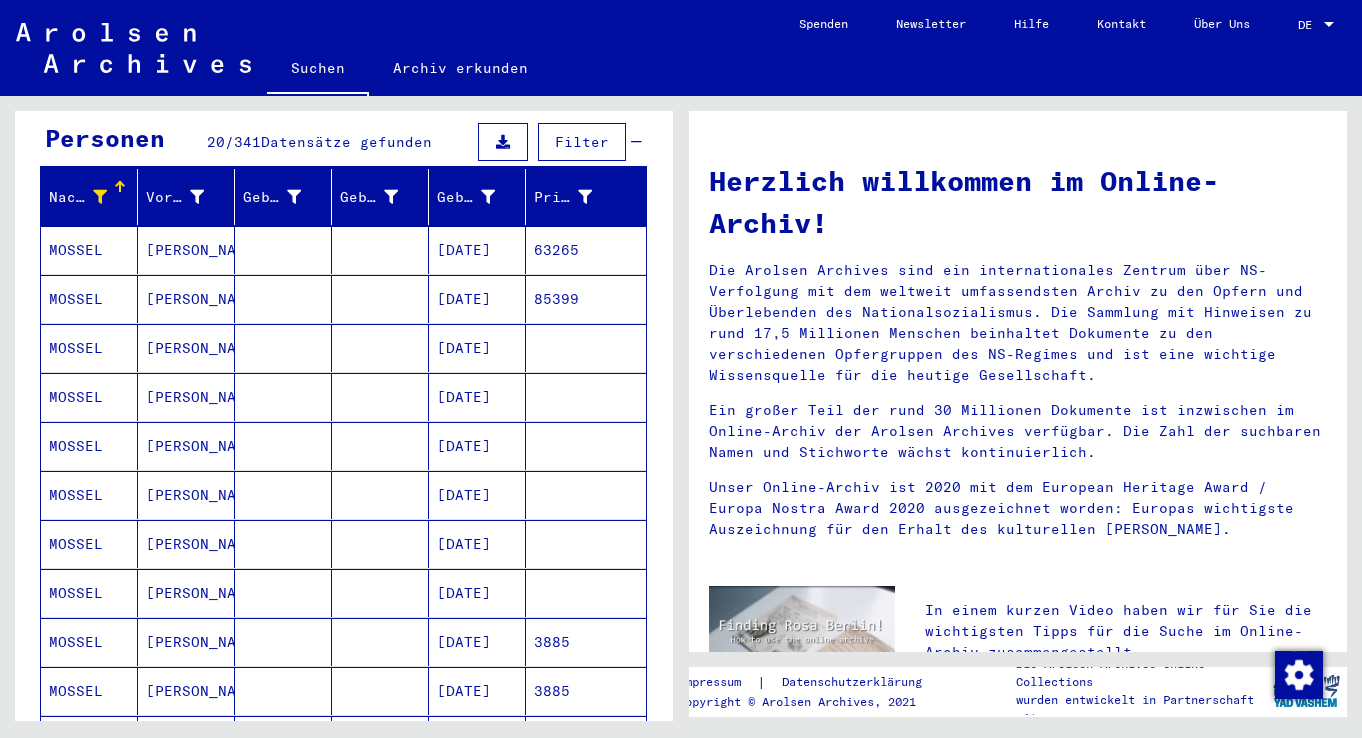 click on "[DATE]" at bounding box center (477, 397) 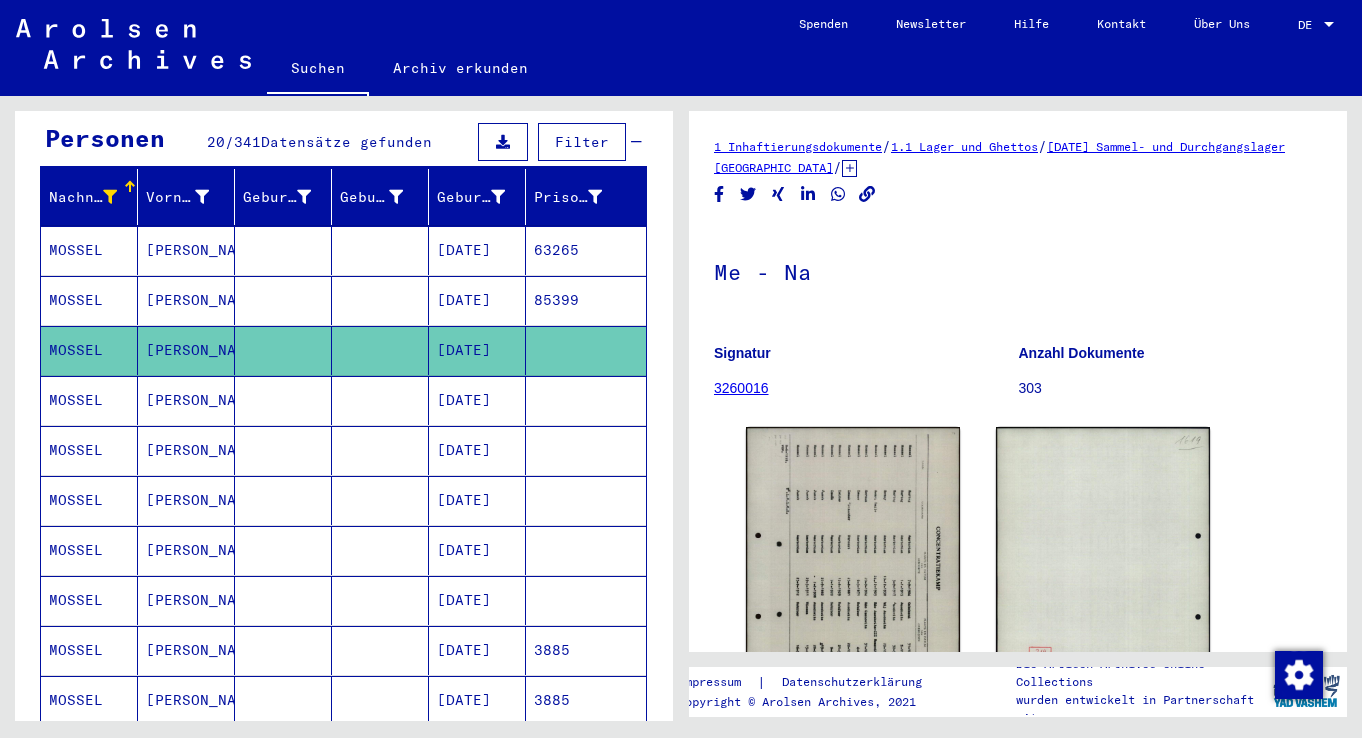 scroll, scrollTop: 0, scrollLeft: 0, axis: both 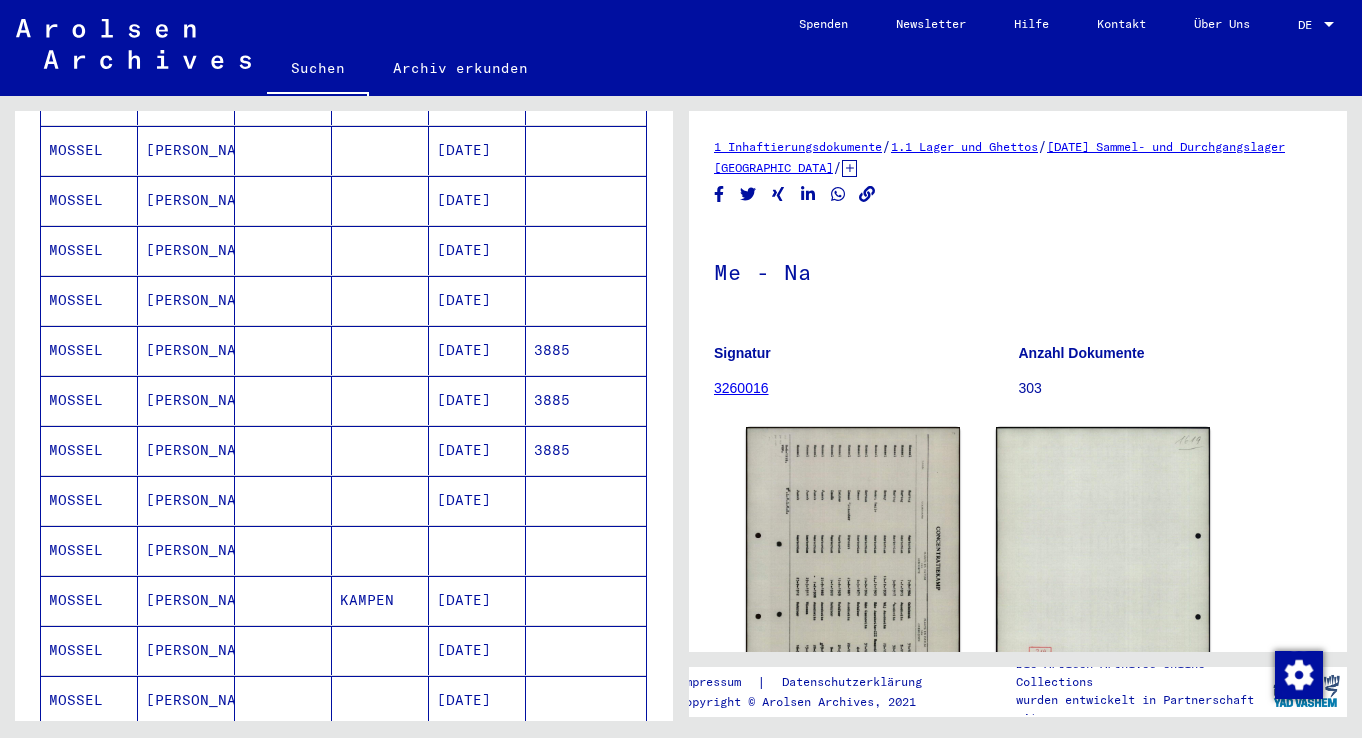 click at bounding box center (477, 600) 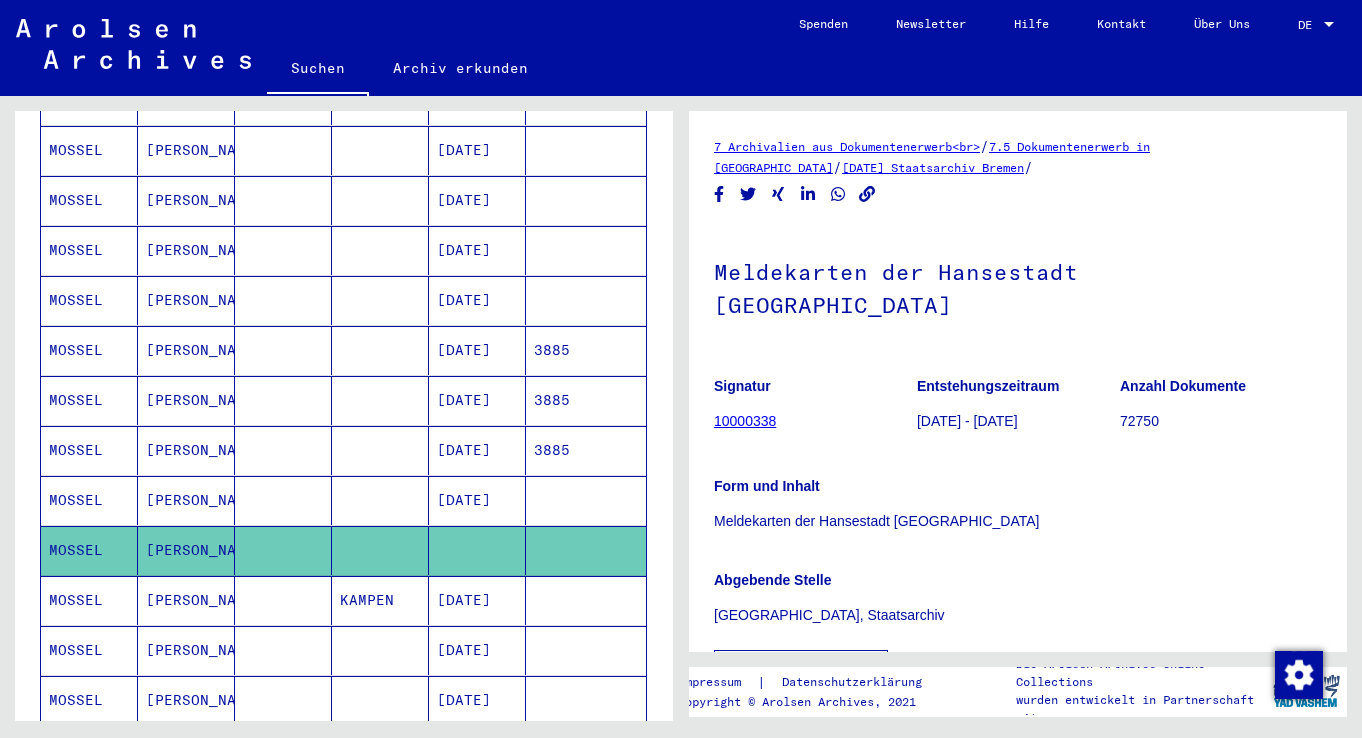 scroll, scrollTop: 0, scrollLeft: 0, axis: both 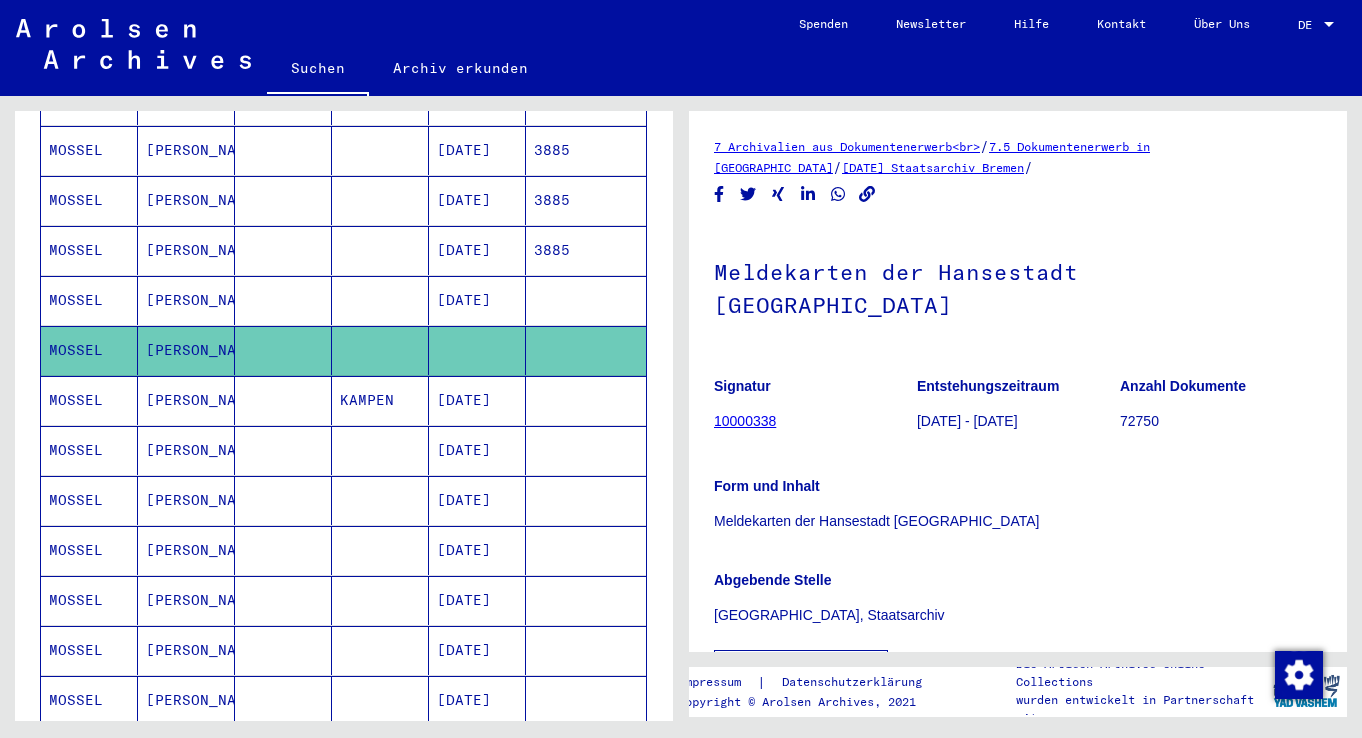 click on "[DATE]" at bounding box center [477, 500] 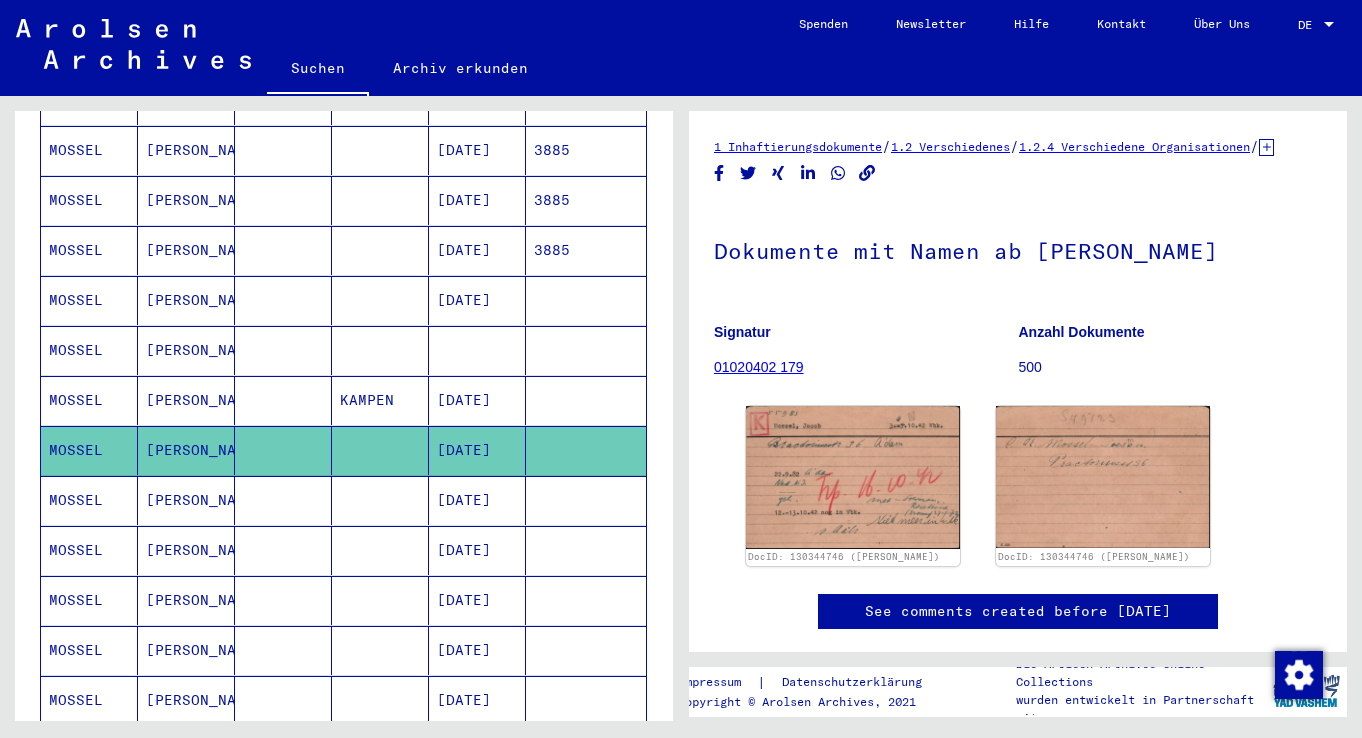 scroll, scrollTop: 0, scrollLeft: 0, axis: both 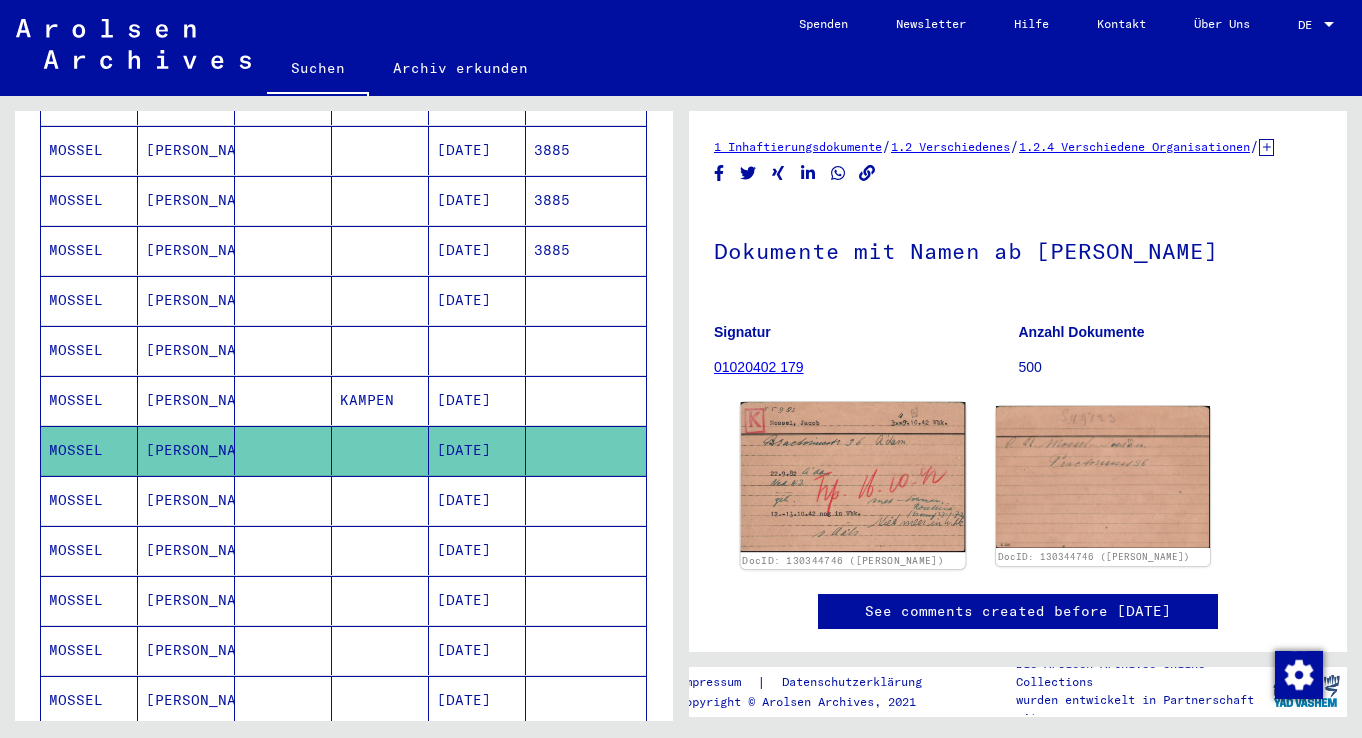click 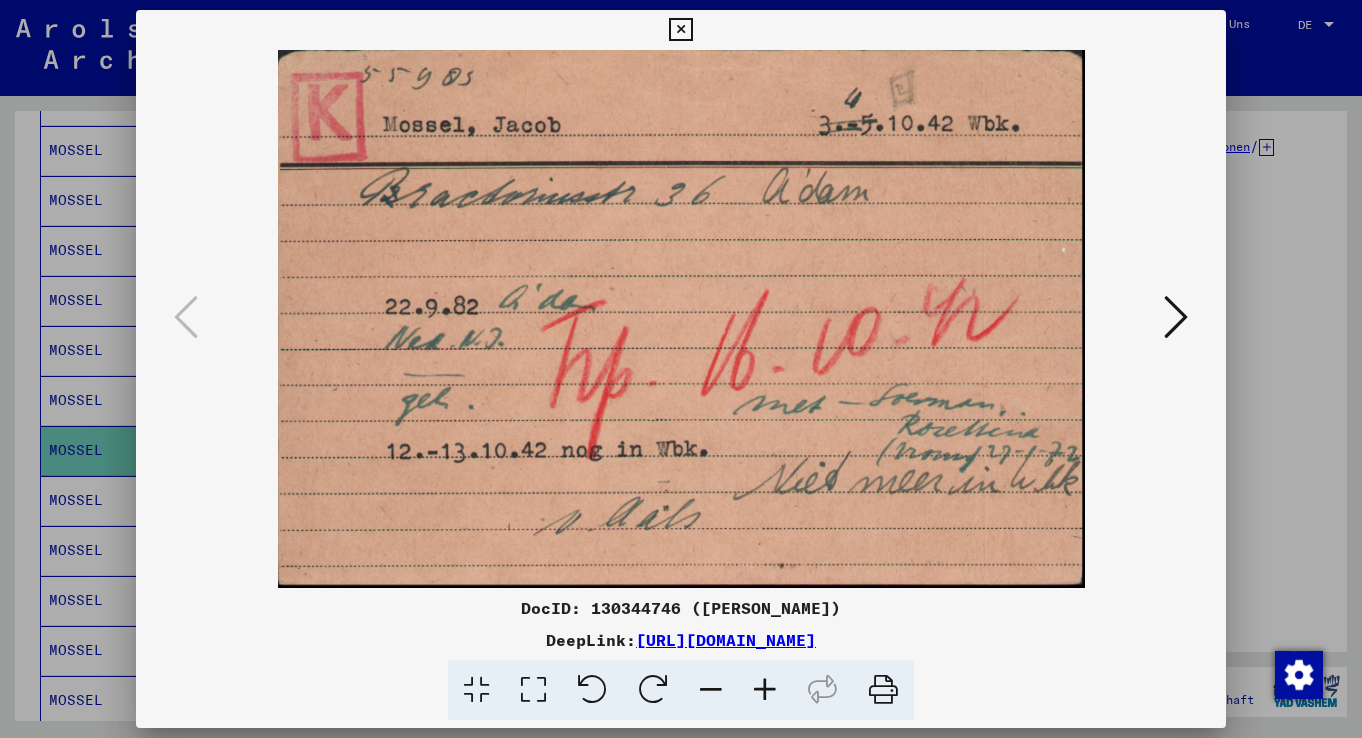 drag, startPoint x: 683, startPoint y: 21, endPoint x: 673, endPoint y: 153, distance: 132.37825 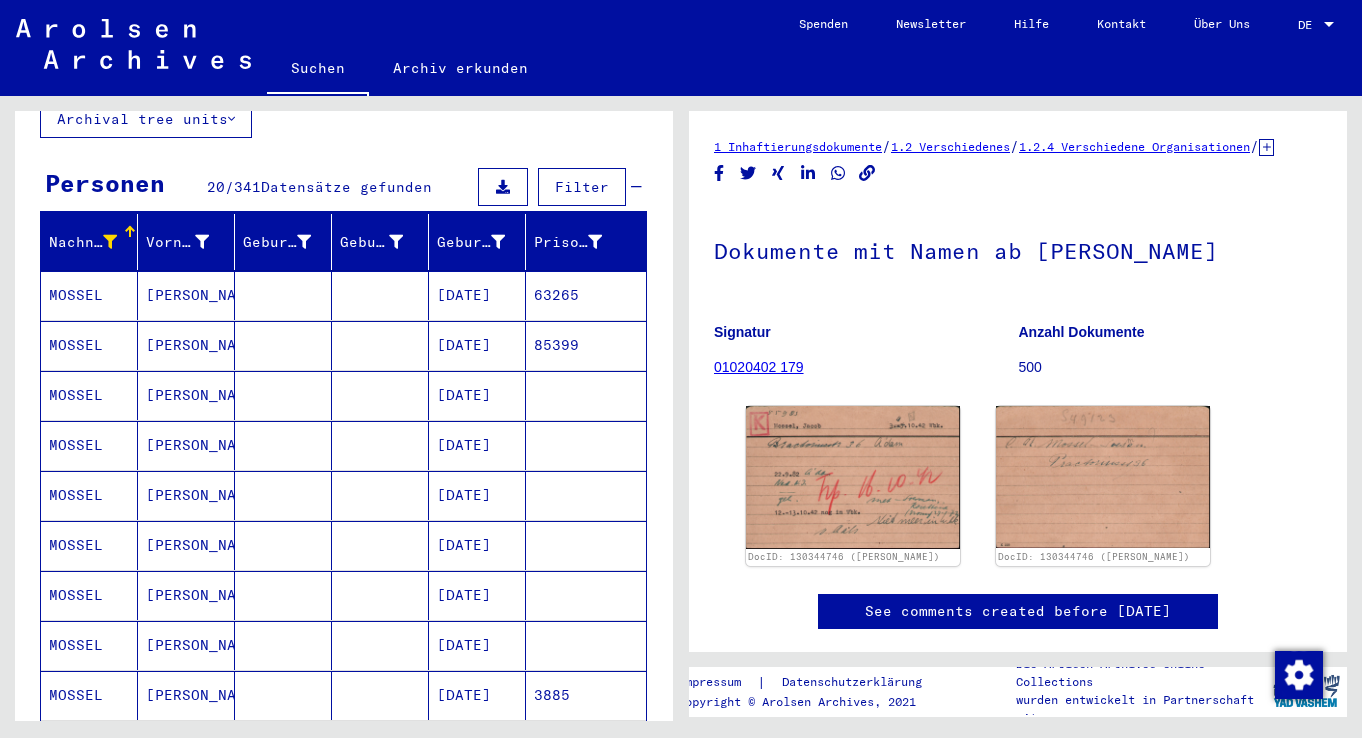 scroll, scrollTop: 0, scrollLeft: 0, axis: both 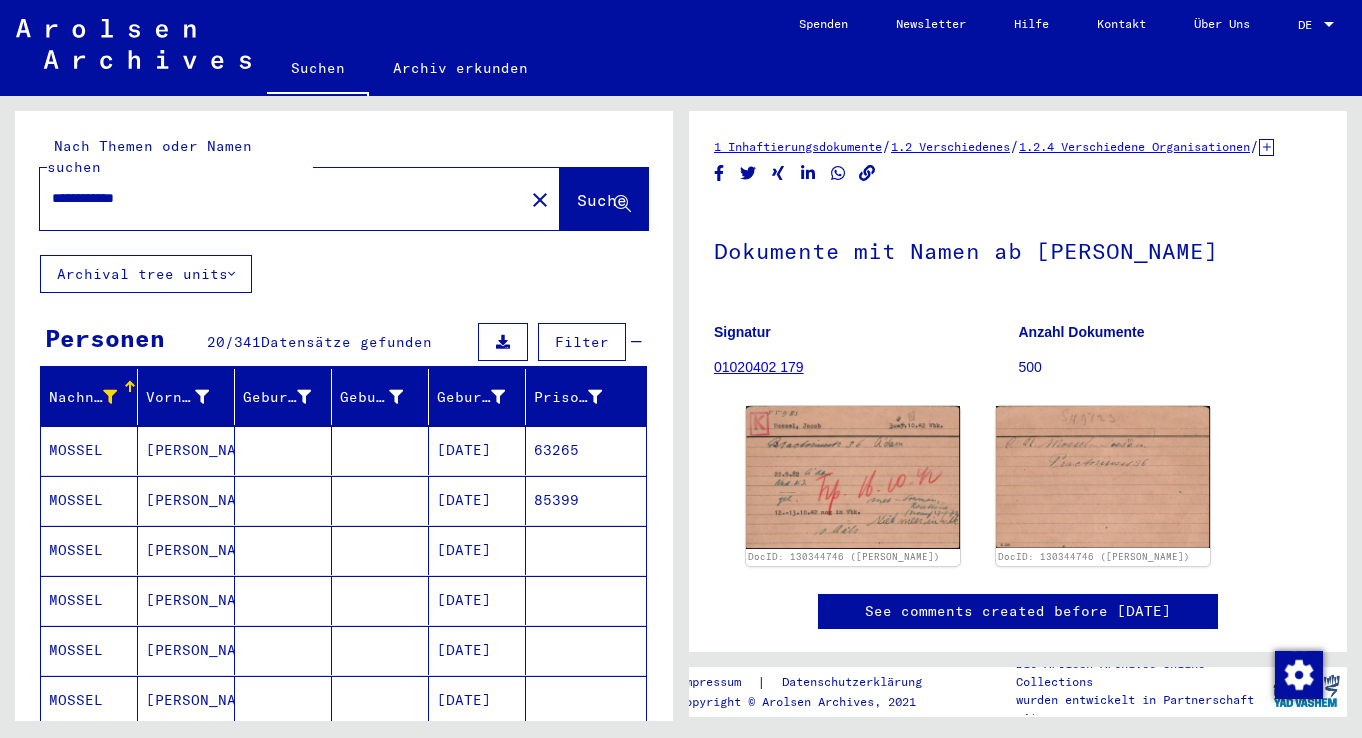 click on "**********" at bounding box center [282, 198] 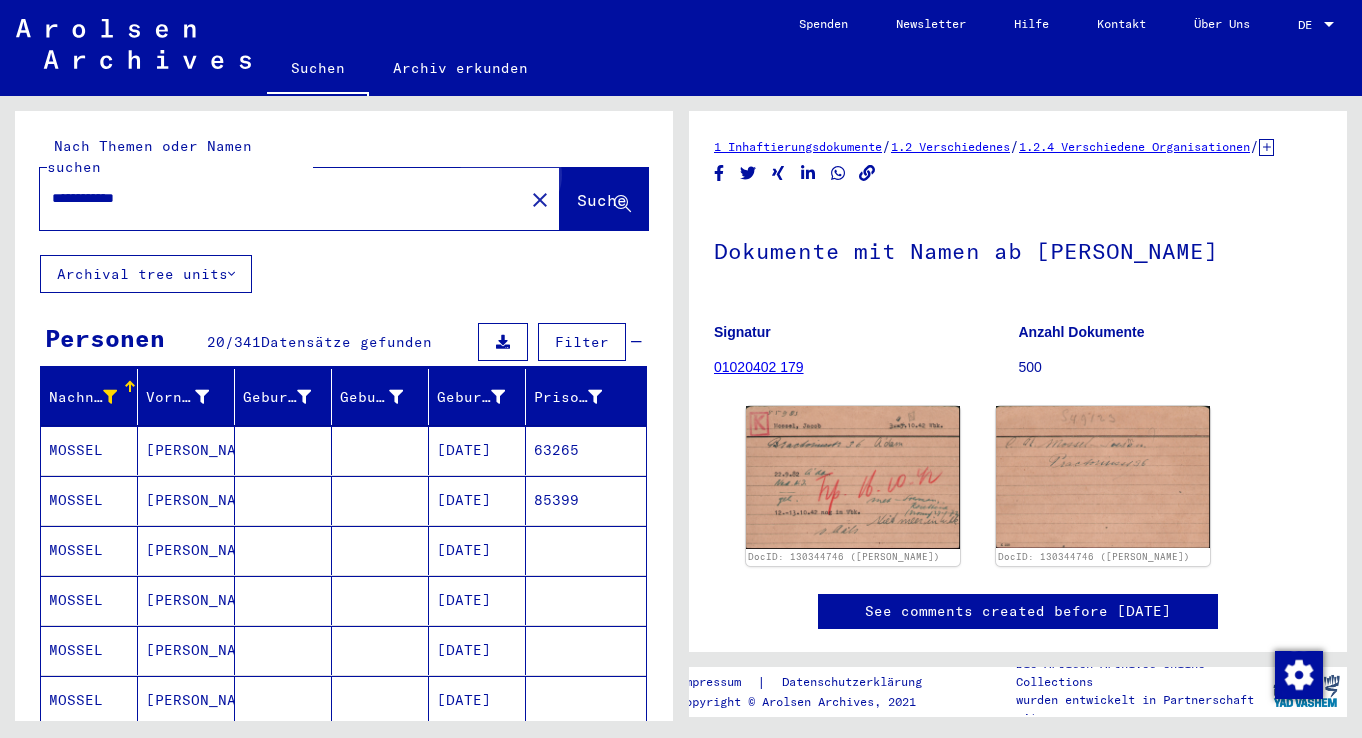 click on "Suche" 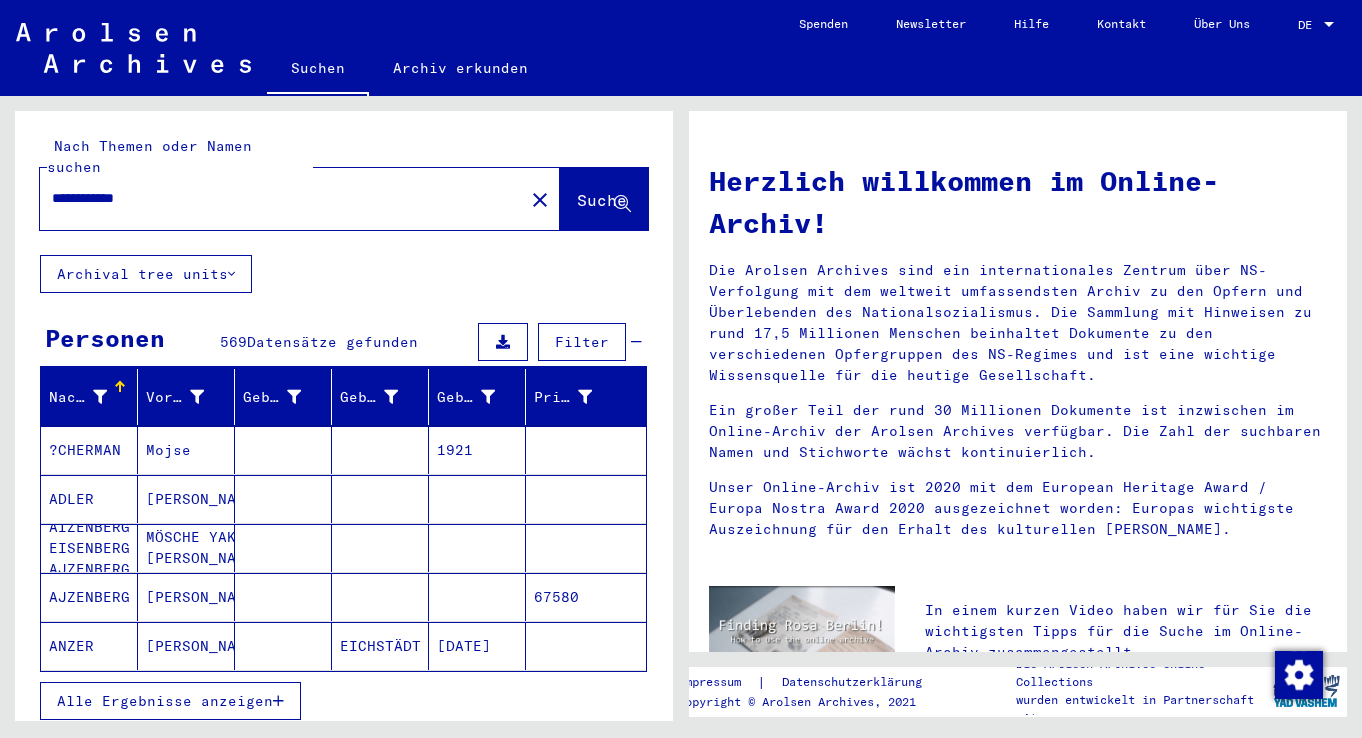 click at bounding box center [100, 397] 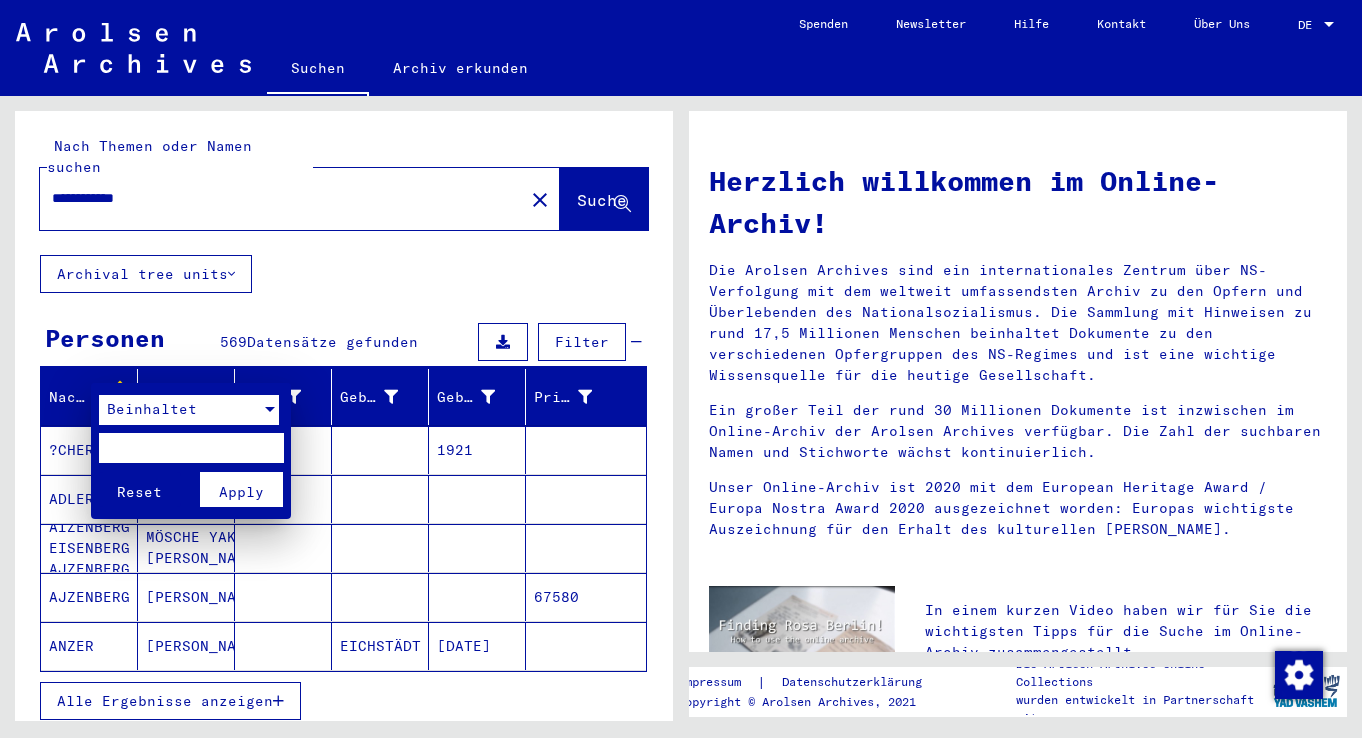 click at bounding box center (270, 410) 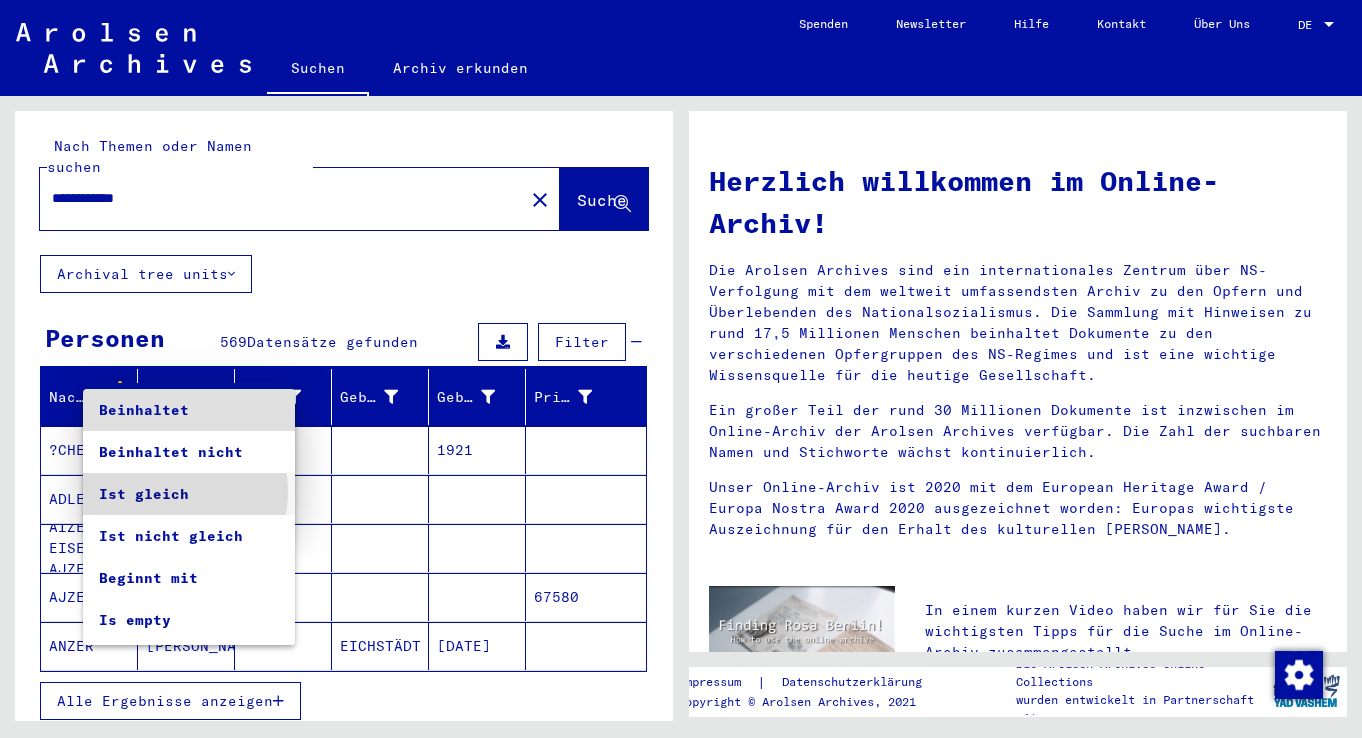 click on "Ist gleich" at bounding box center (189, 494) 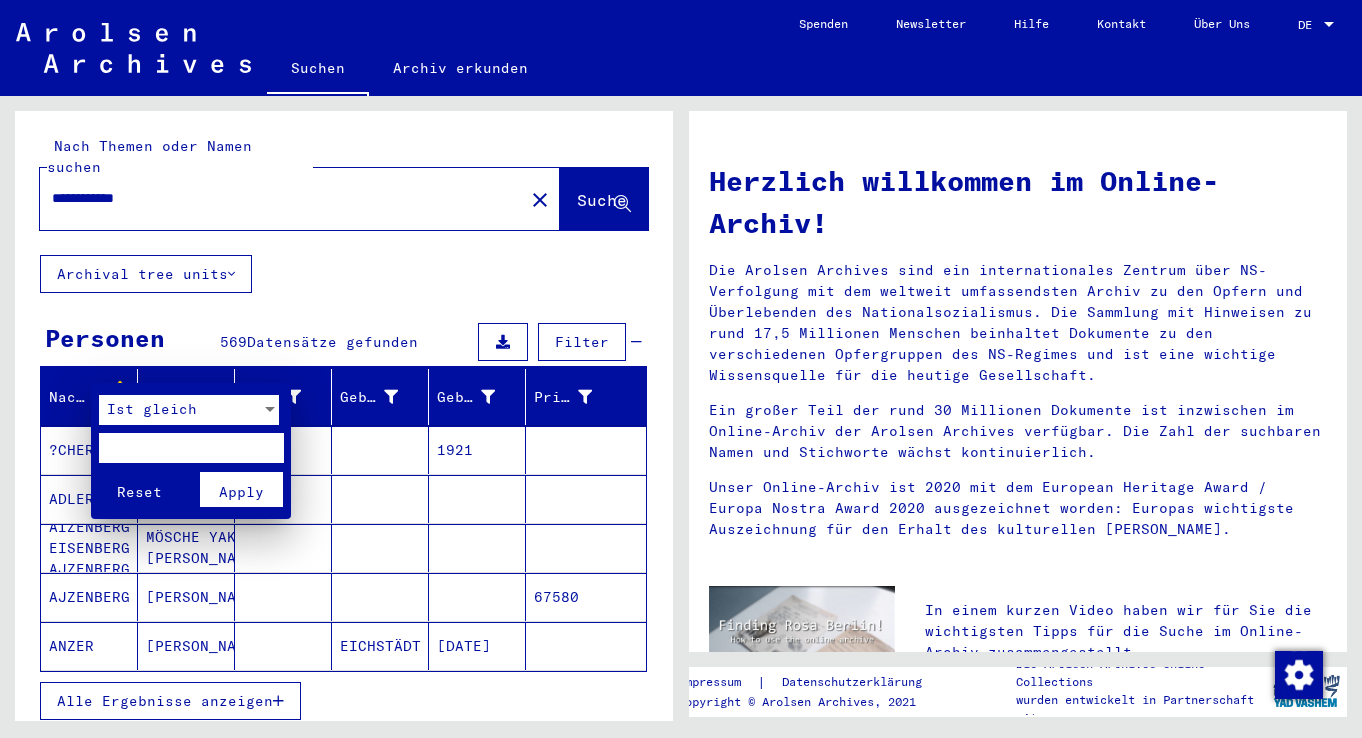 click at bounding box center [191, 448] 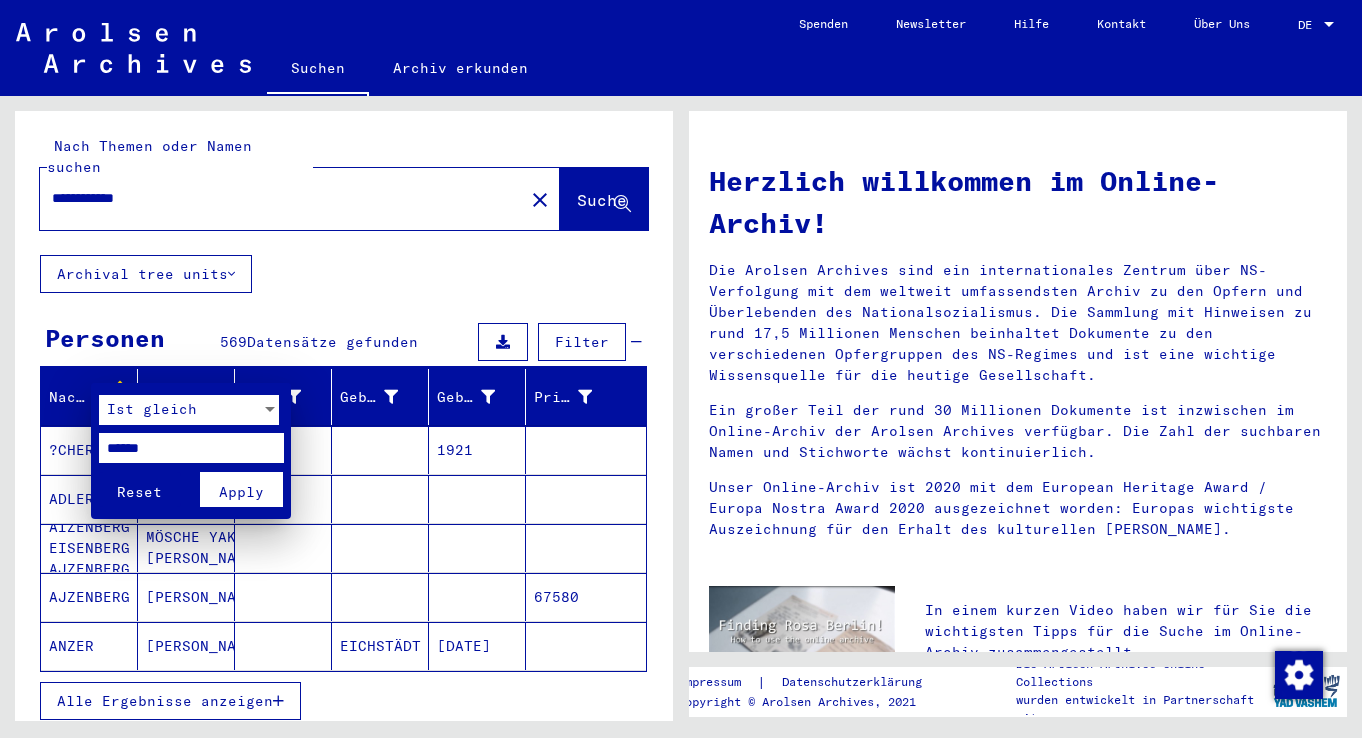 type on "******" 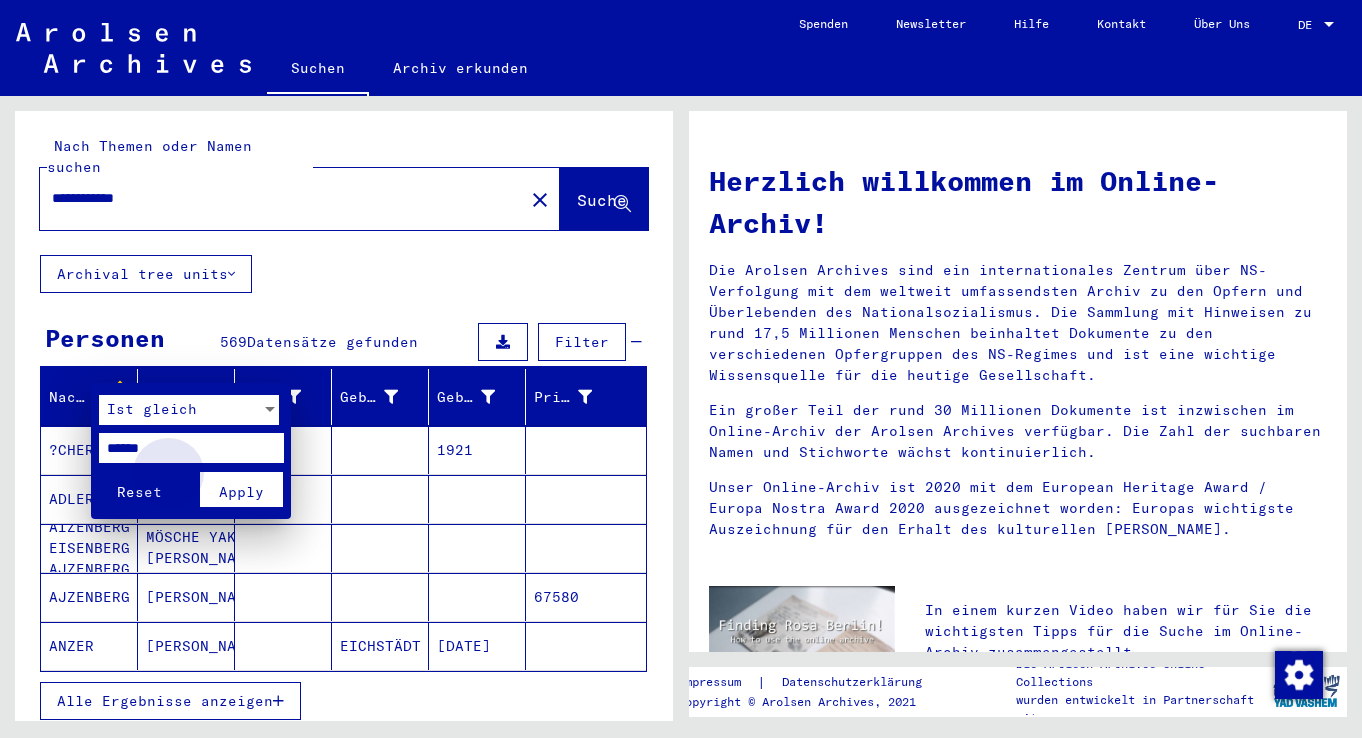 click on "Apply" at bounding box center [241, 492] 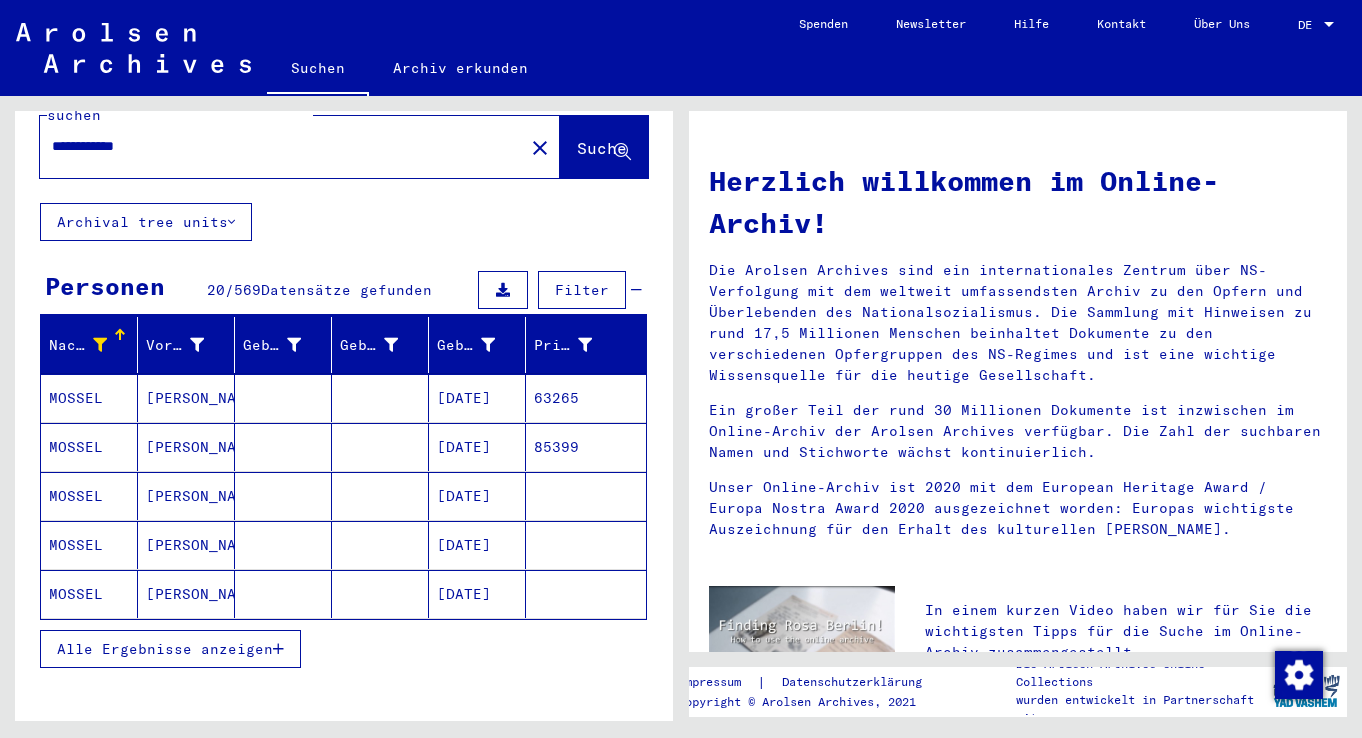 scroll, scrollTop: 127, scrollLeft: 0, axis: vertical 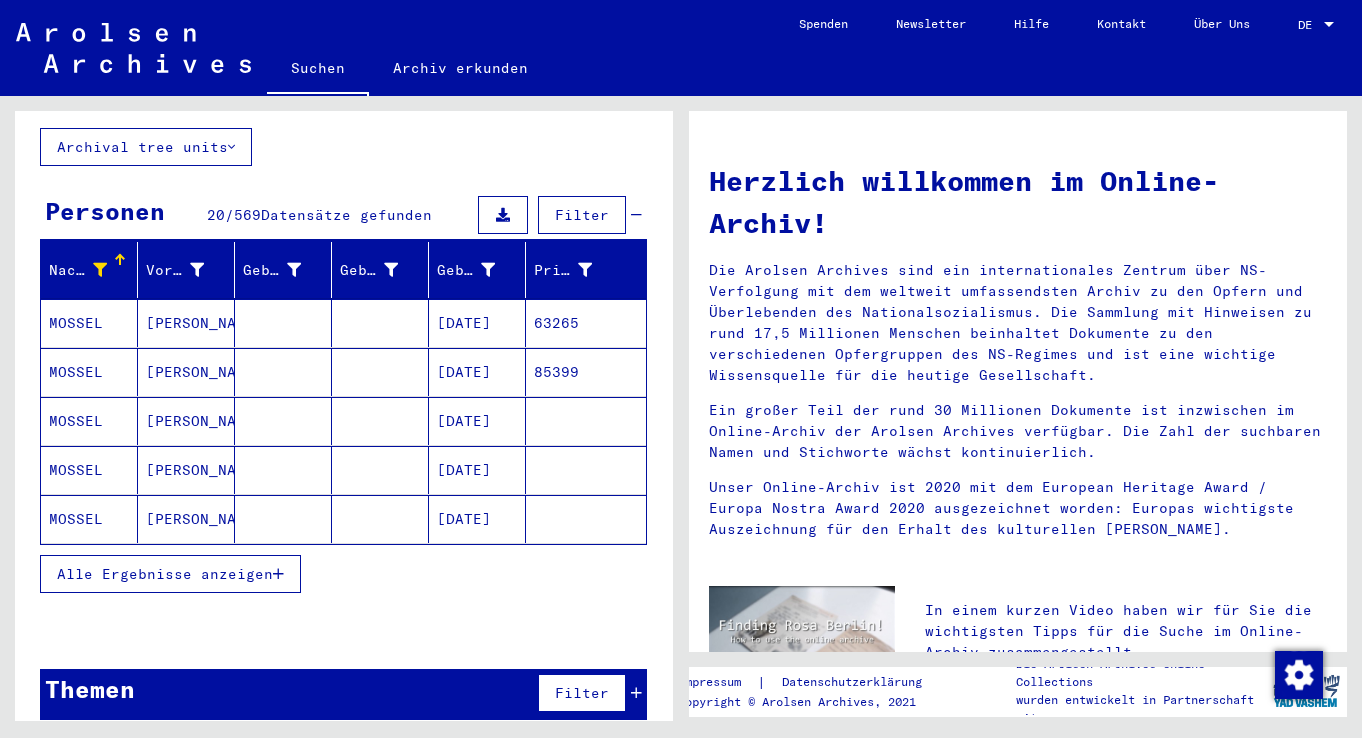 click at bounding box center [278, 574] 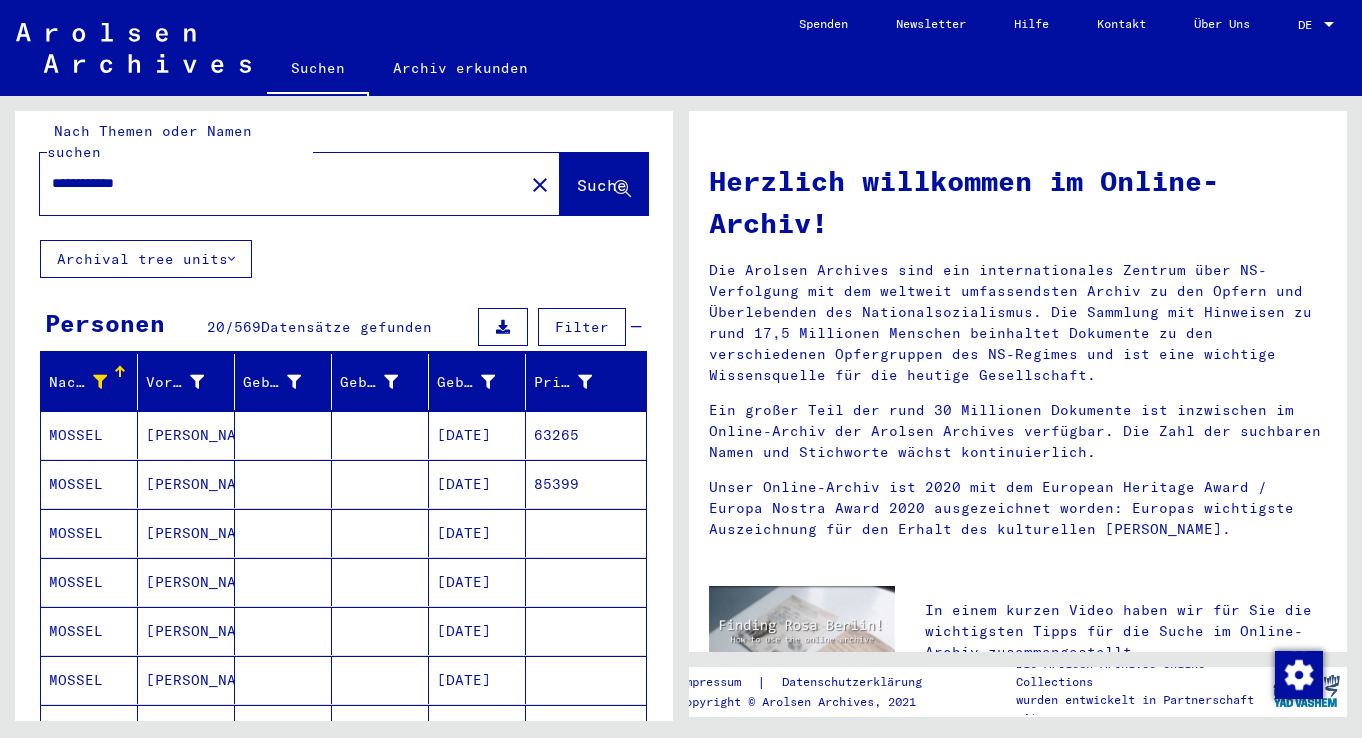 scroll, scrollTop: 0, scrollLeft: 0, axis: both 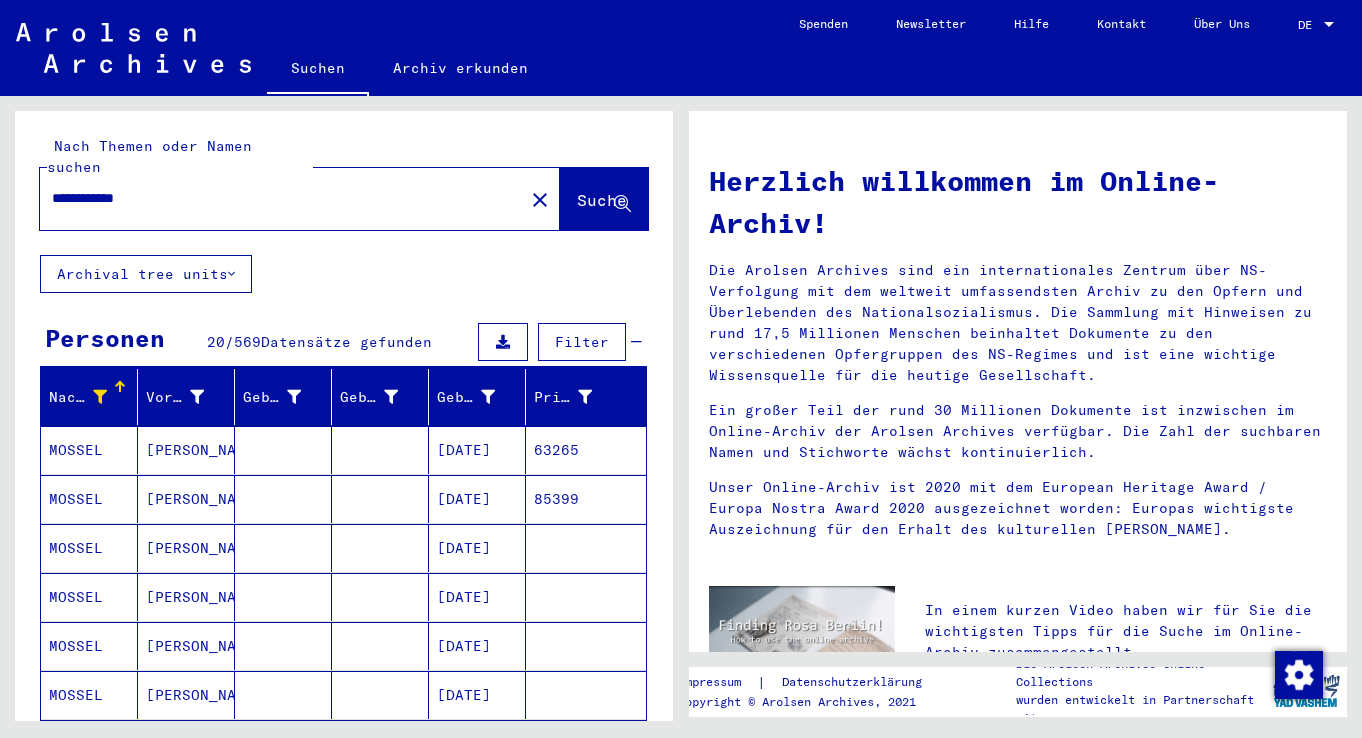 drag, startPoint x: 55, startPoint y: 177, endPoint x: 94, endPoint y: 178, distance: 39.012817 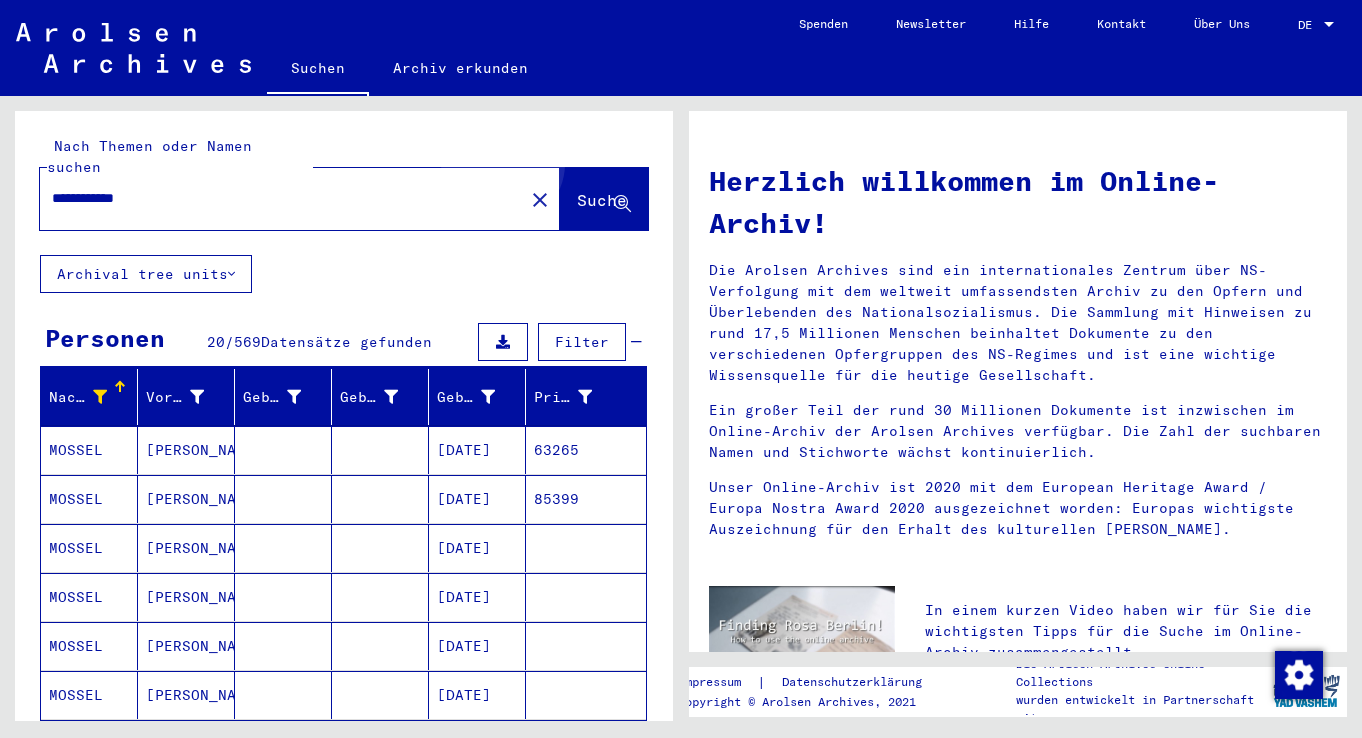 click on "Suche" 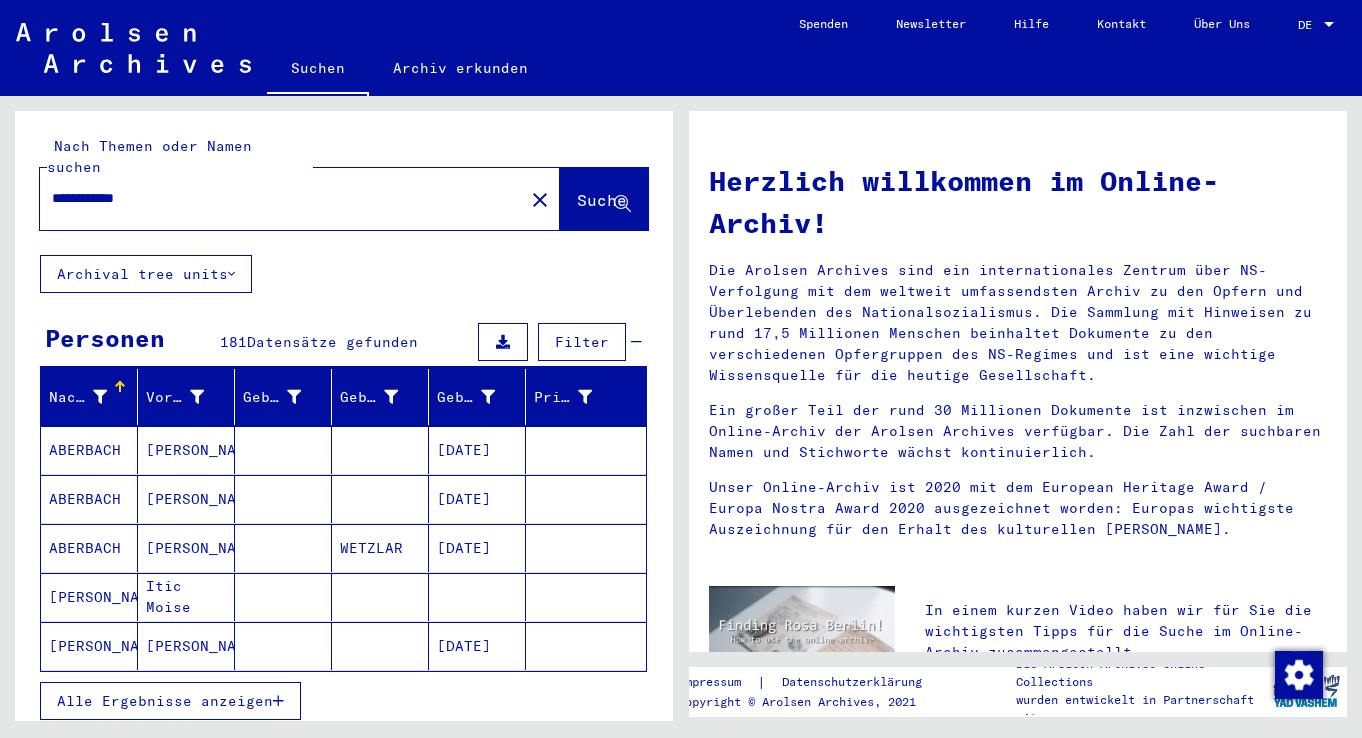 click at bounding box center [100, 397] 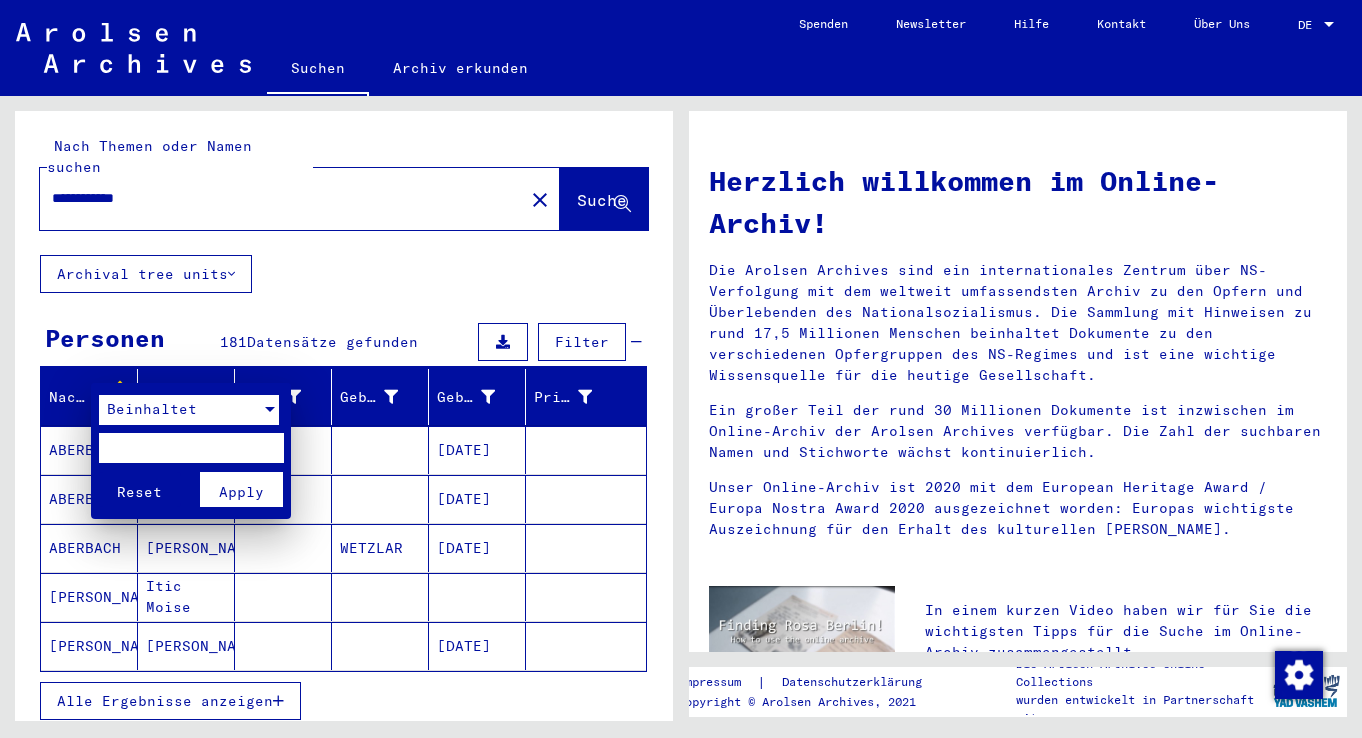 click at bounding box center [270, 409] 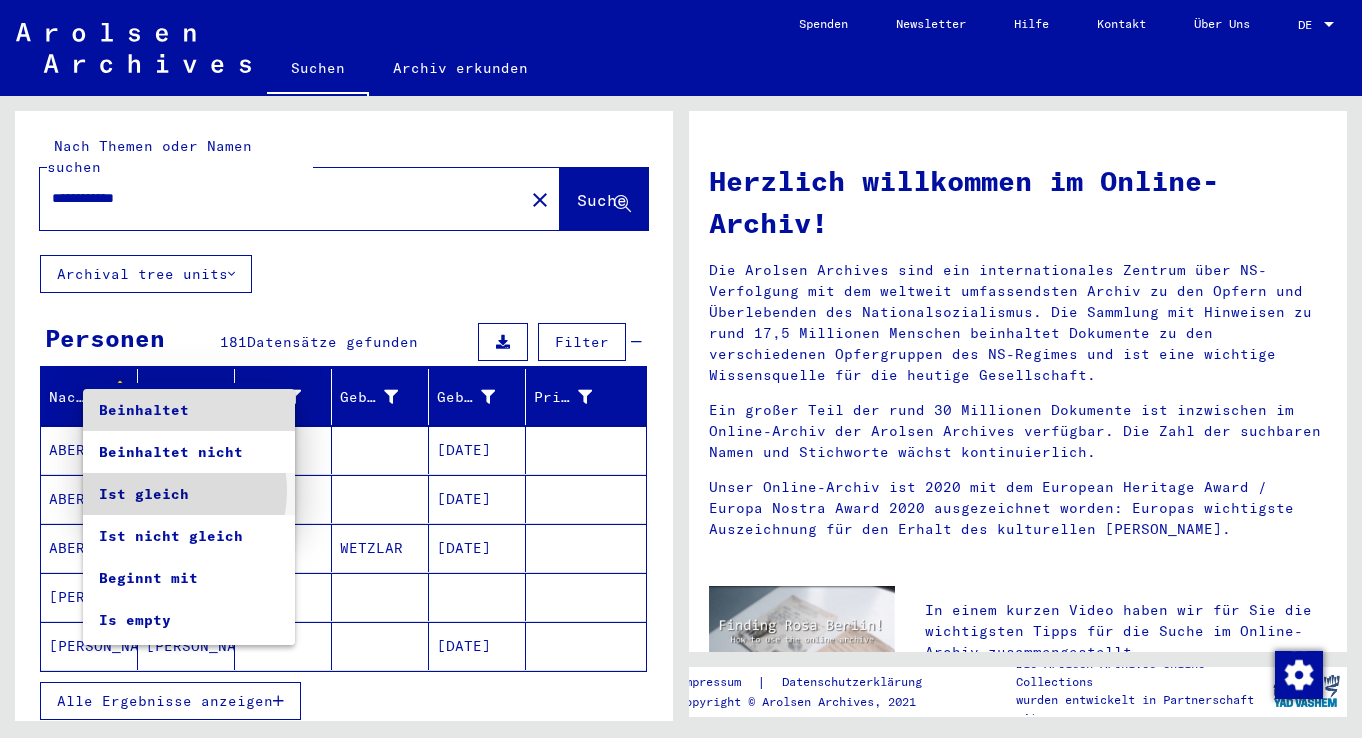 click on "Ist gleich" at bounding box center (189, 494) 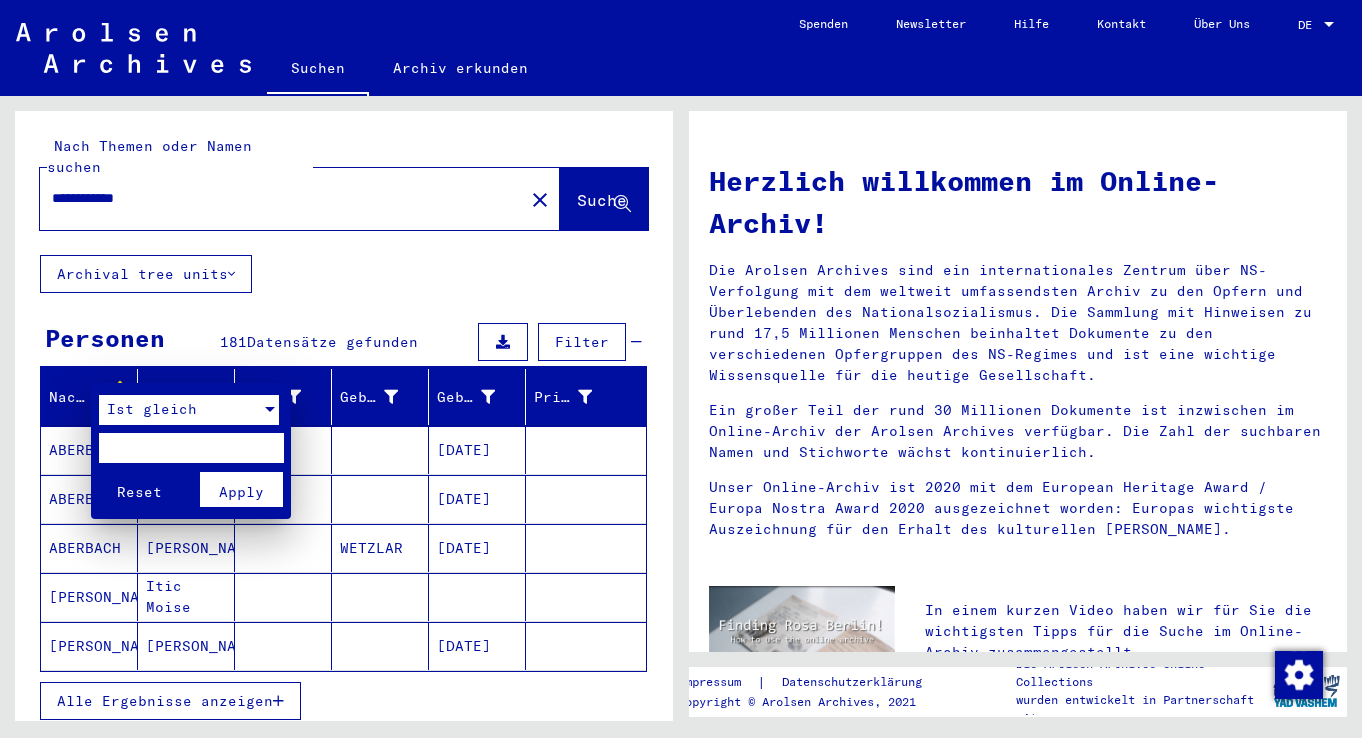 click at bounding box center [191, 448] 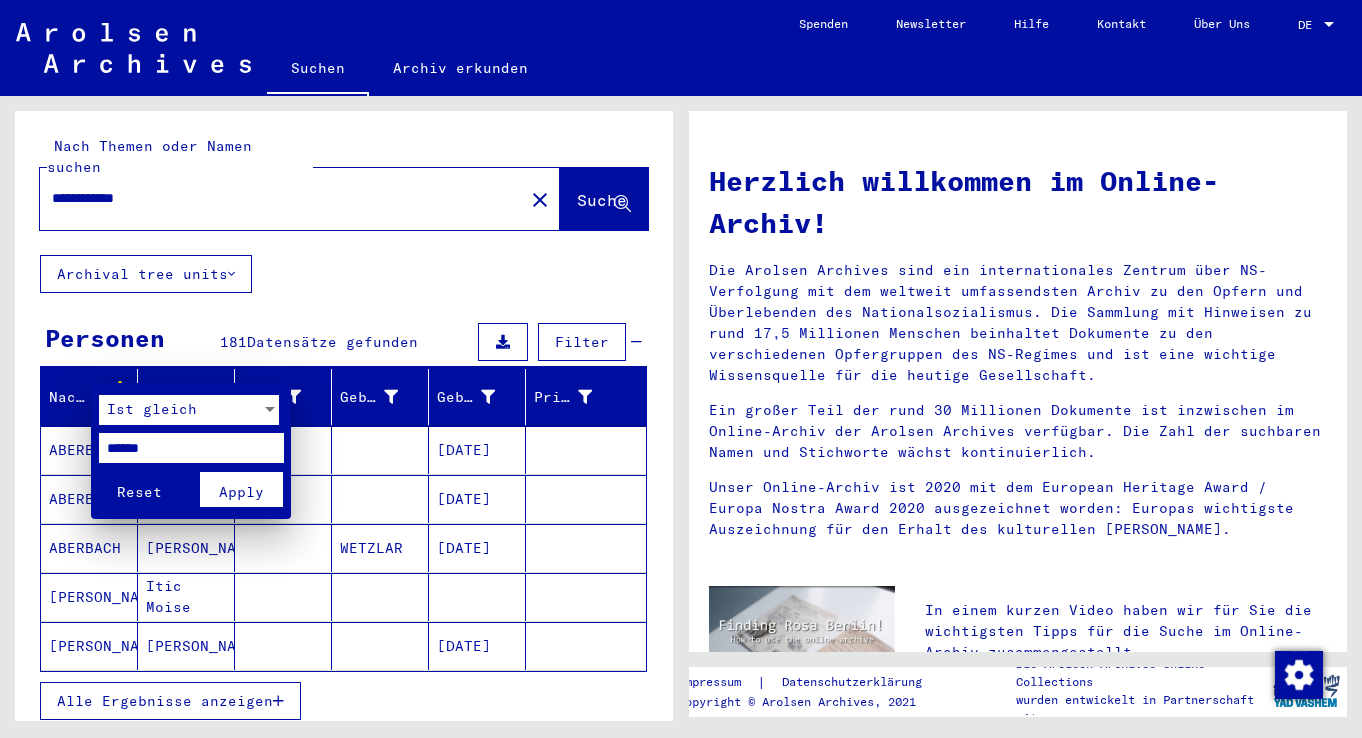 type on "******" 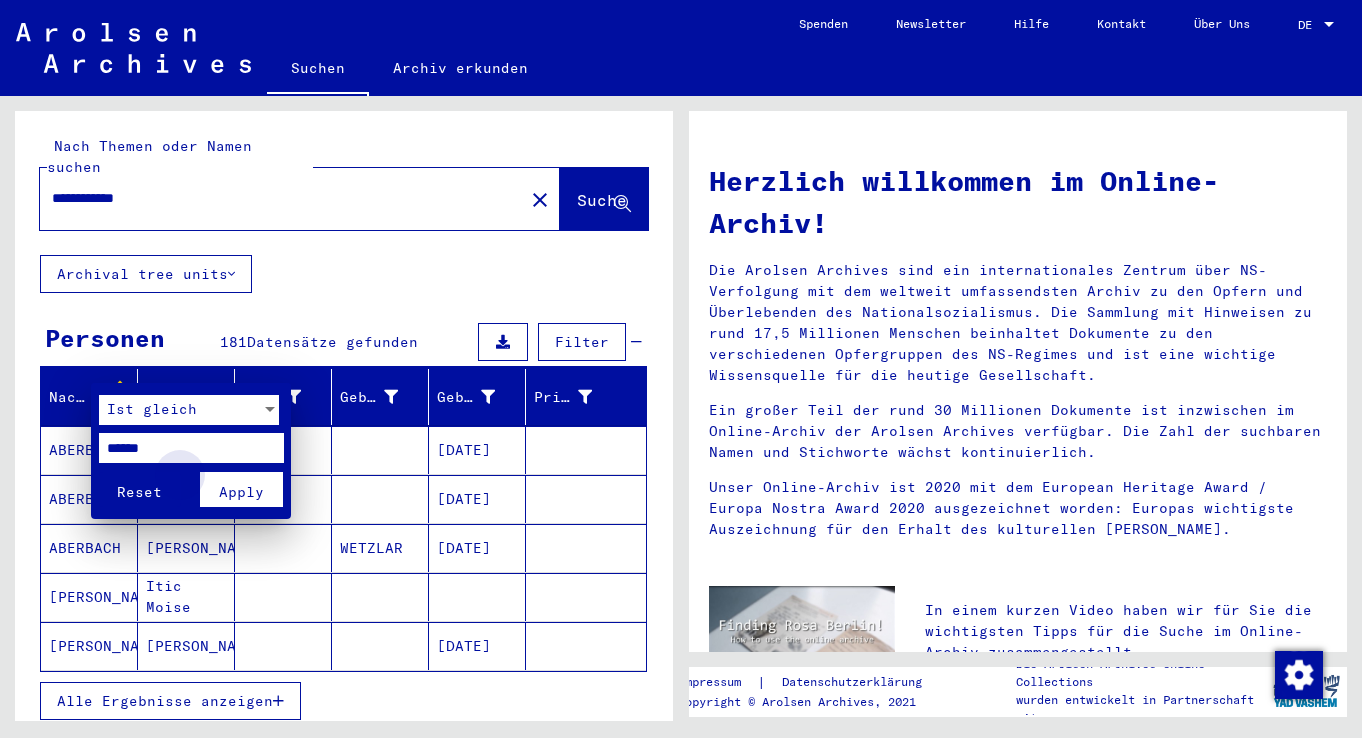 click on "Apply" at bounding box center (241, 492) 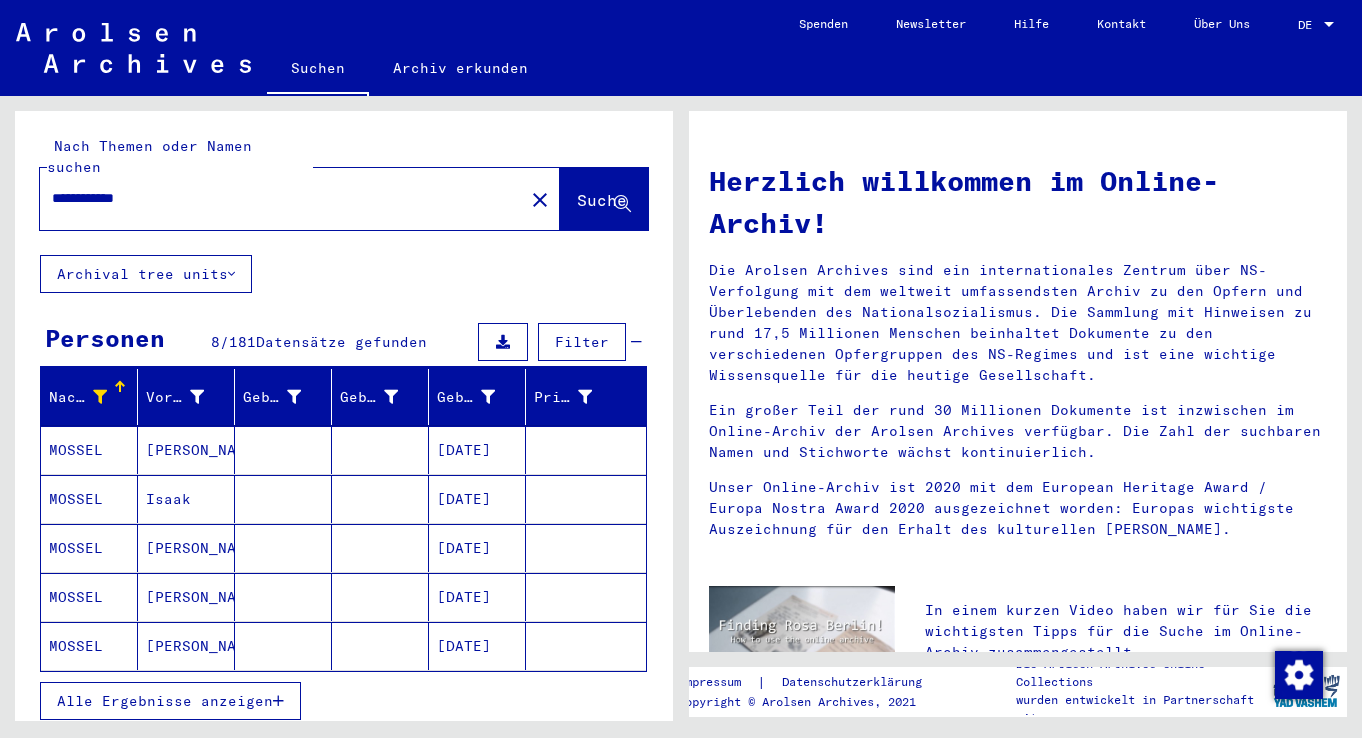 click at bounding box center [278, 701] 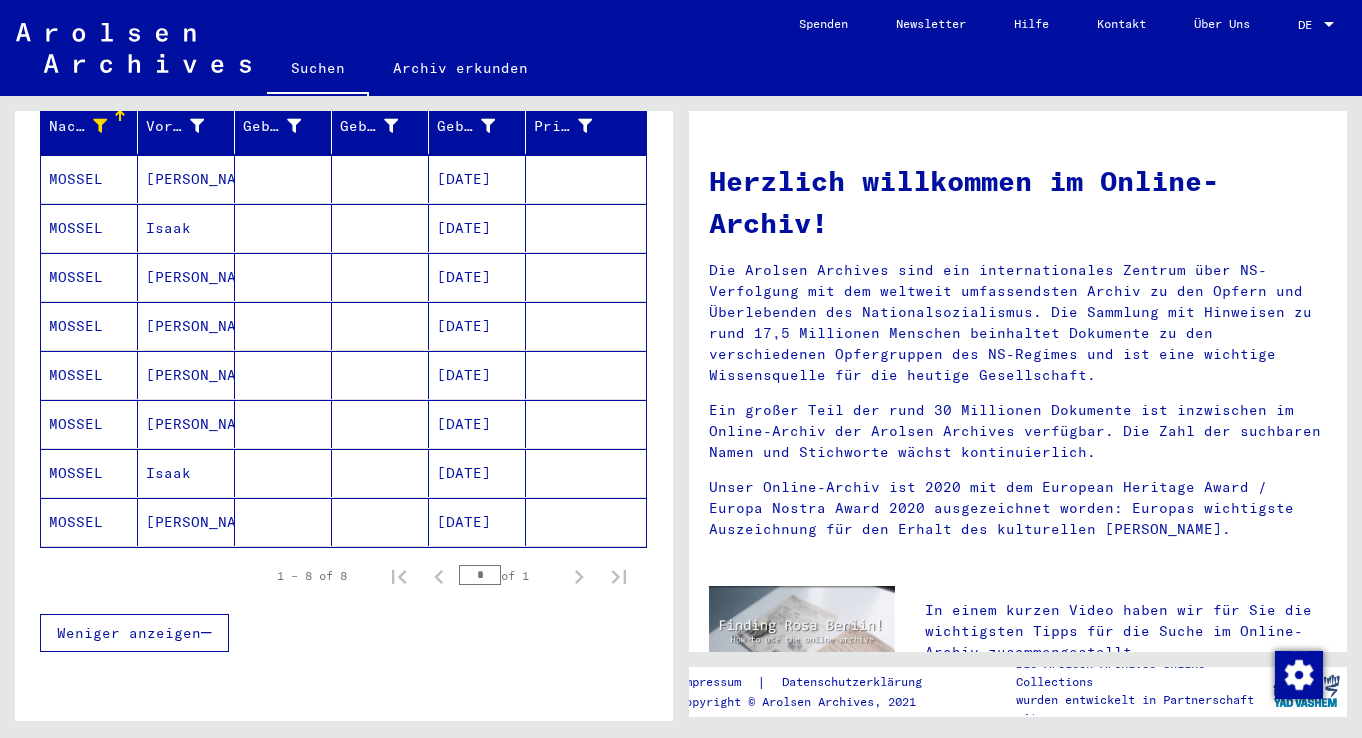 scroll, scrollTop: 300, scrollLeft: 0, axis: vertical 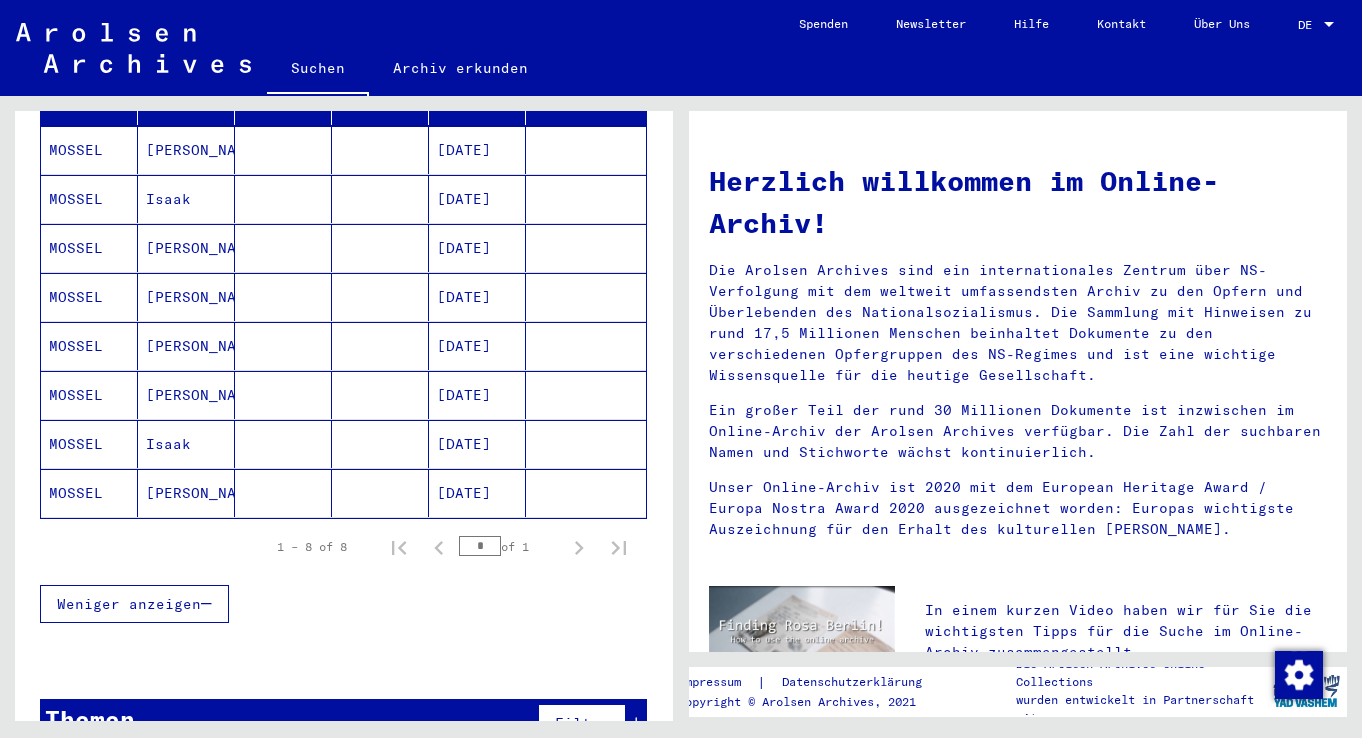 click on "[DATE]" 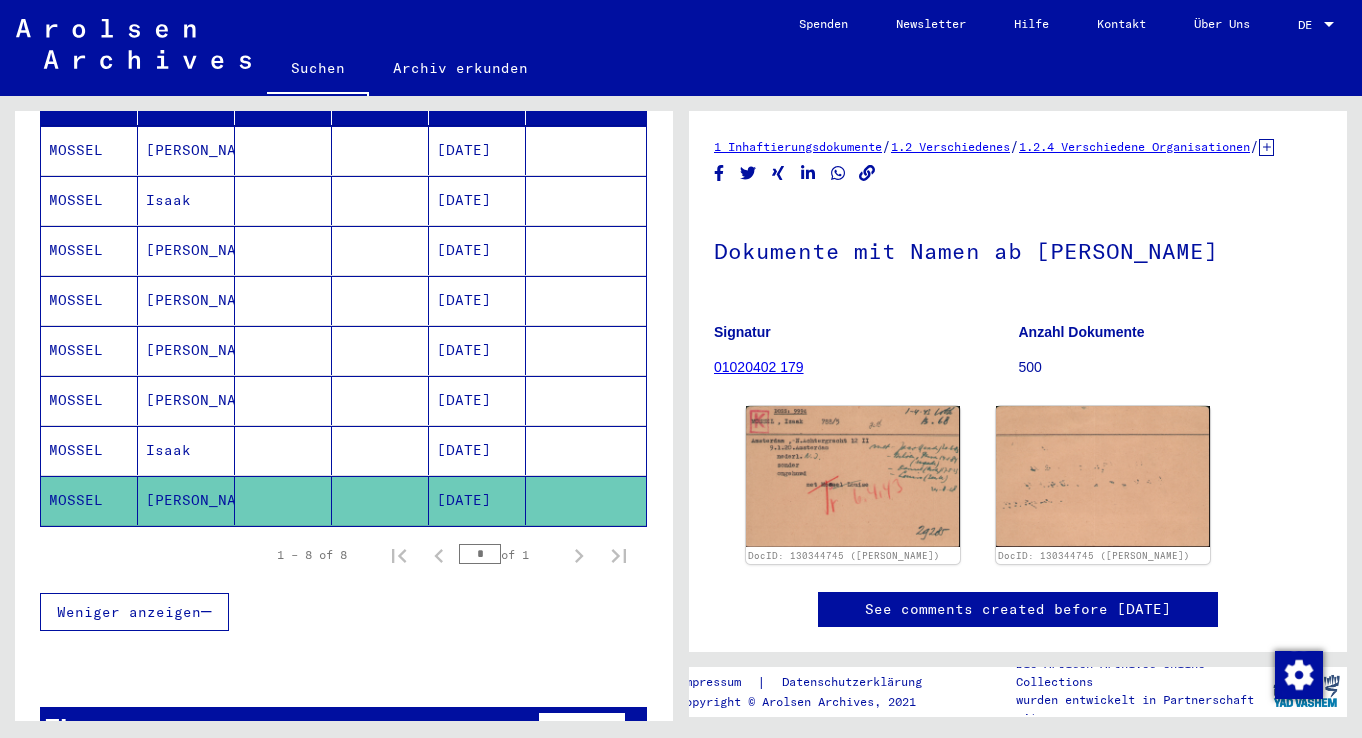 scroll, scrollTop: 0, scrollLeft: 0, axis: both 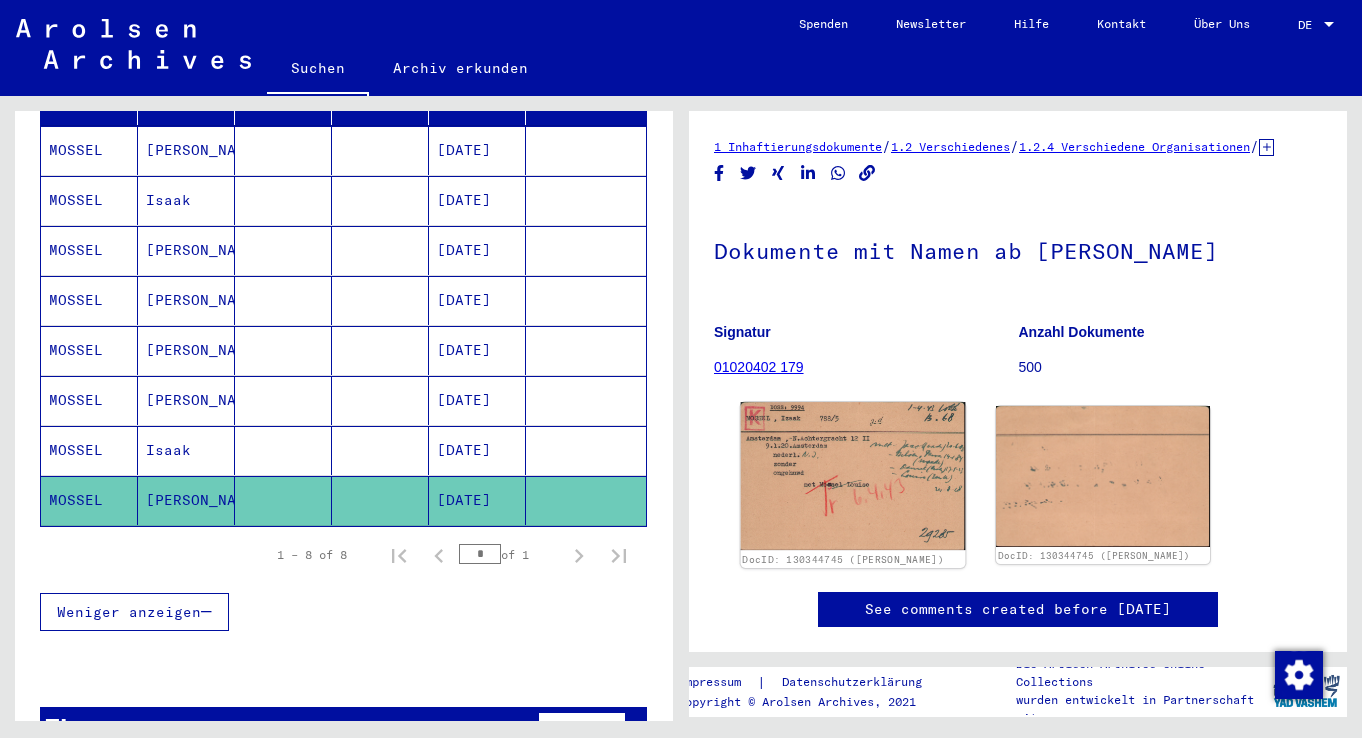 click 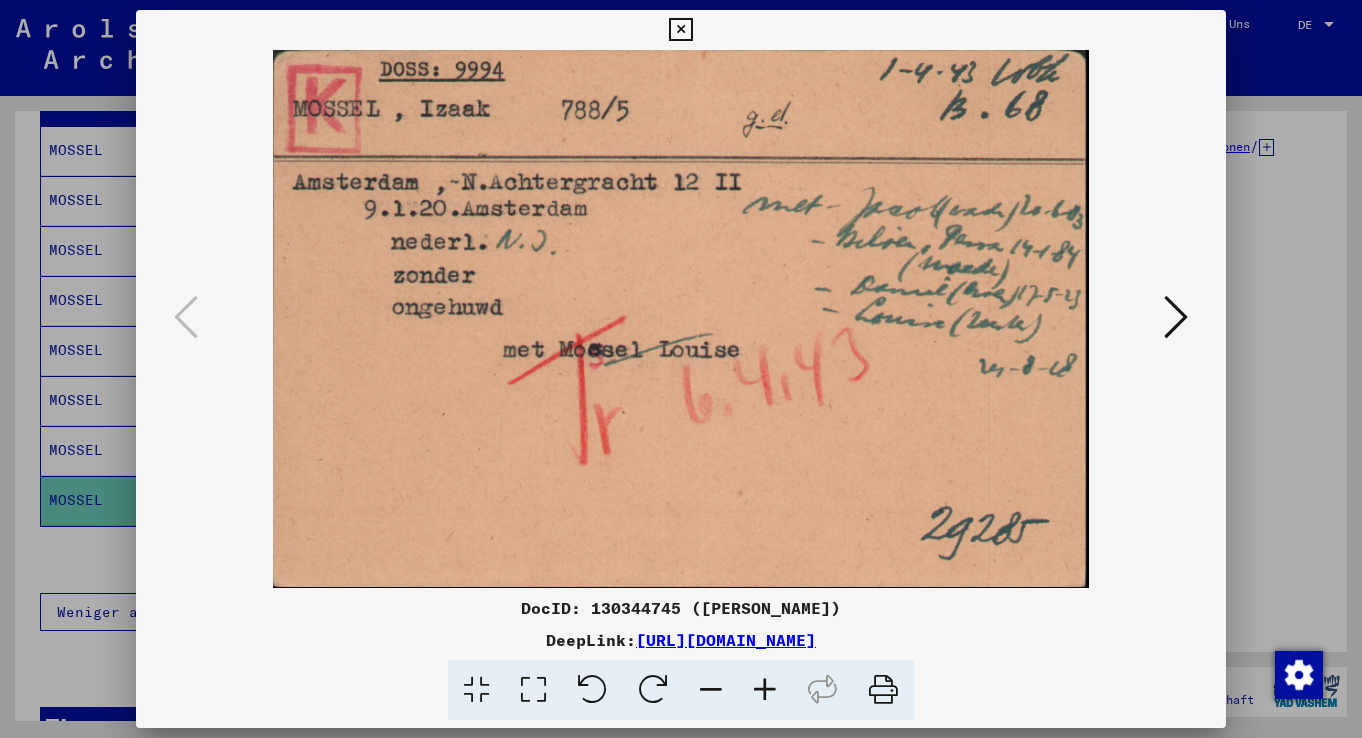 click at bounding box center [680, 30] 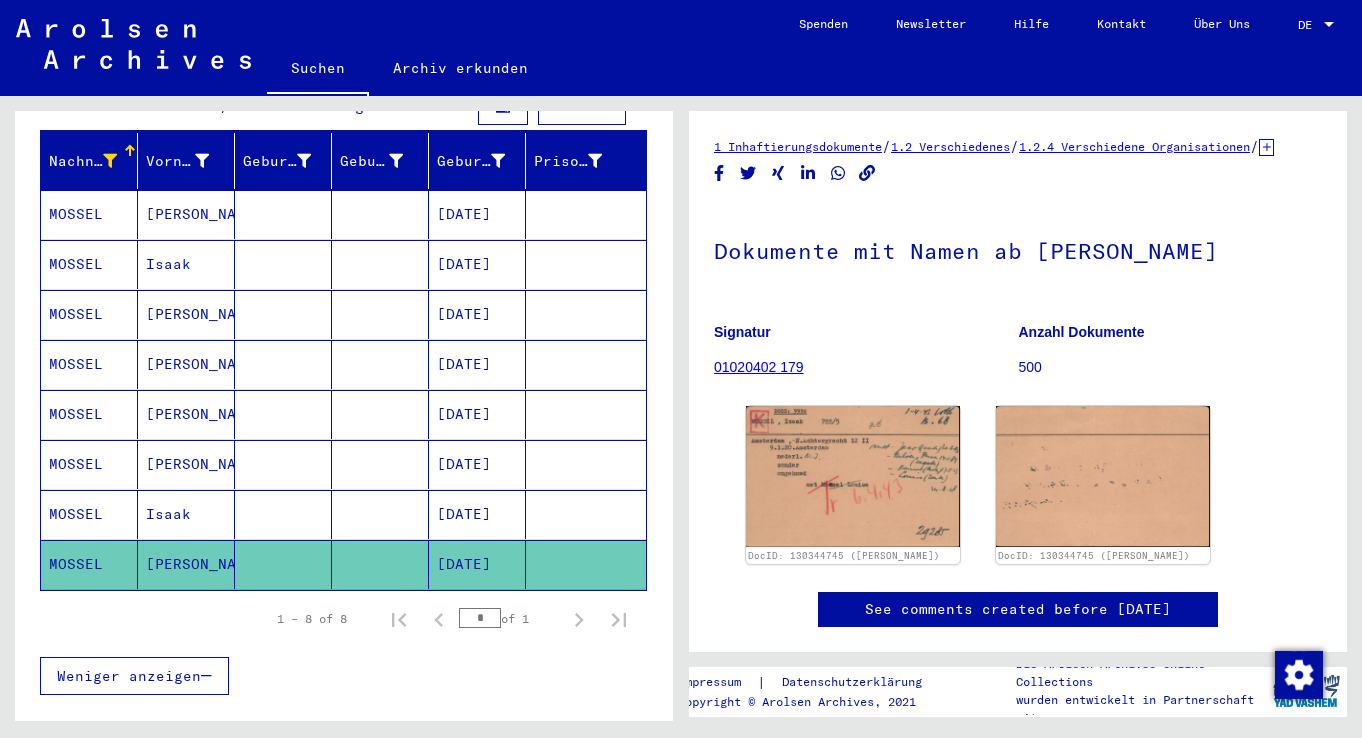 scroll, scrollTop: 200, scrollLeft: 0, axis: vertical 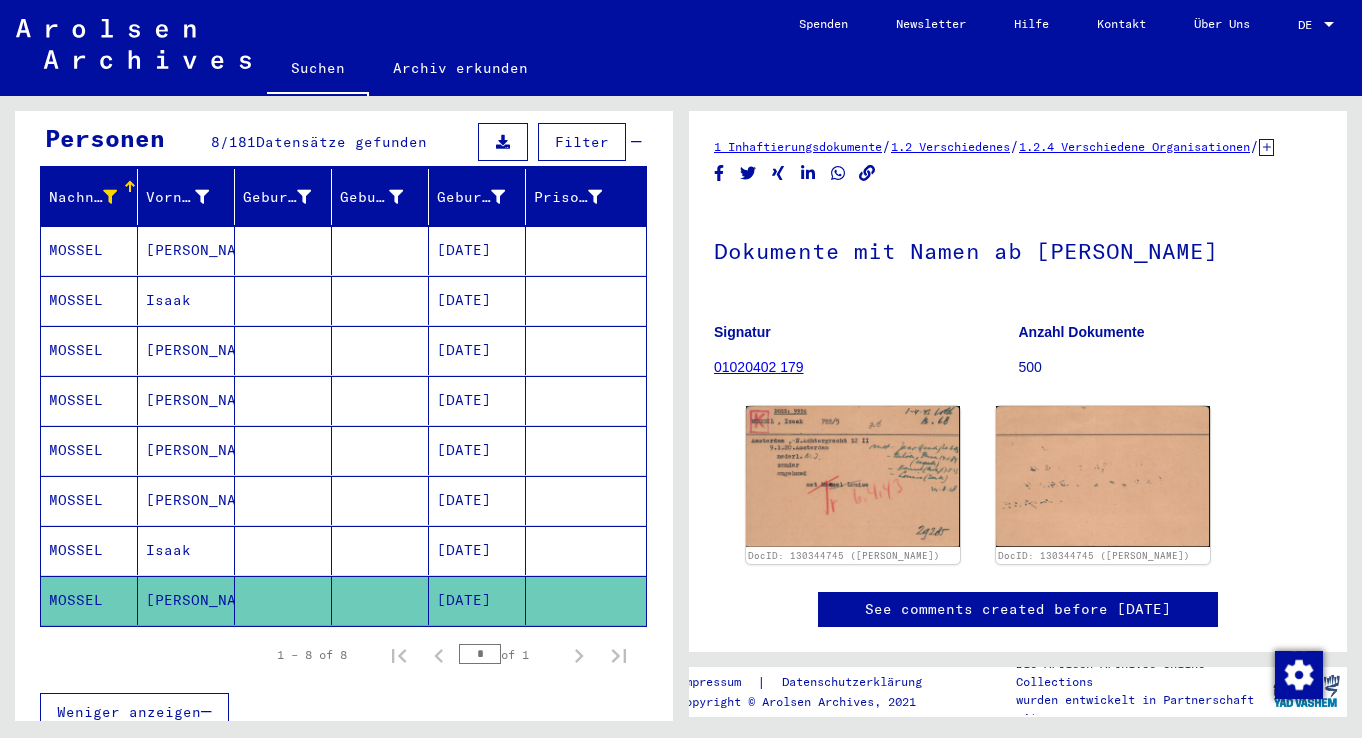 click on "[DATE]" at bounding box center [477, 350] 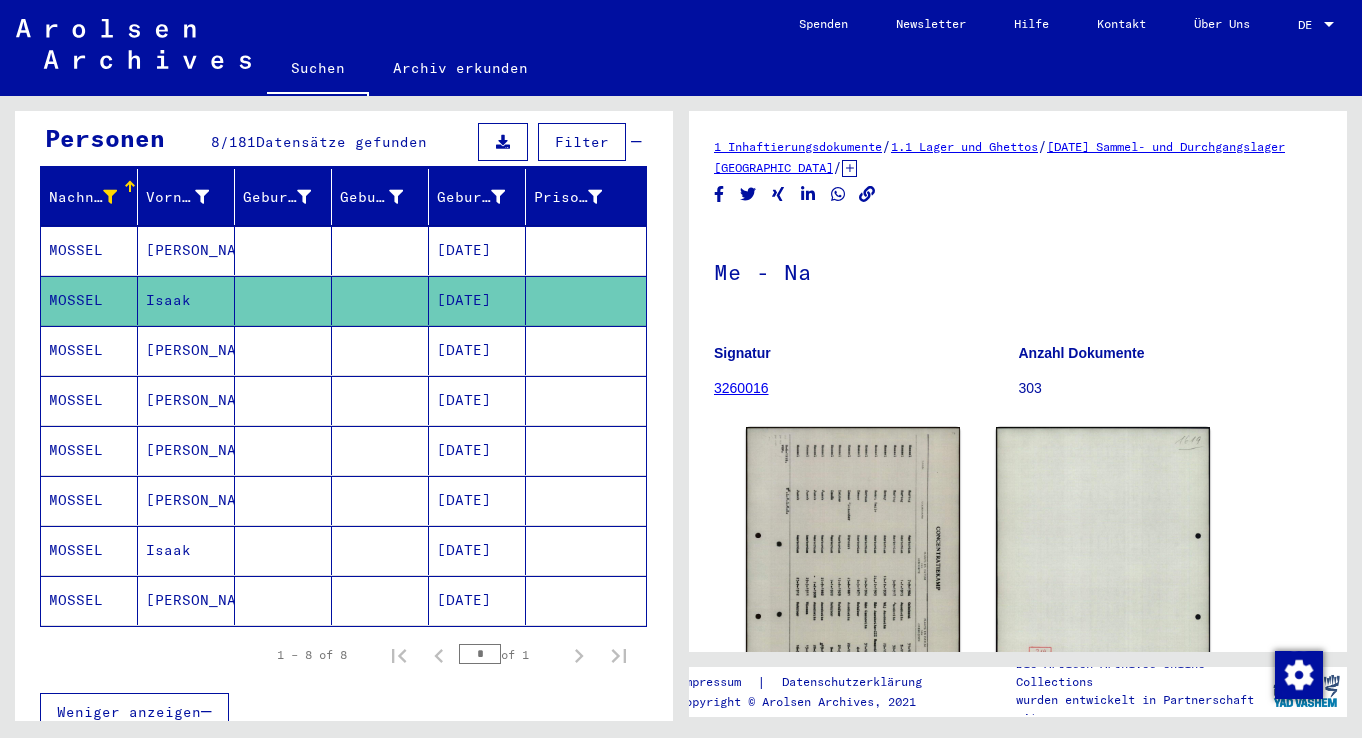 scroll, scrollTop: 0, scrollLeft: 0, axis: both 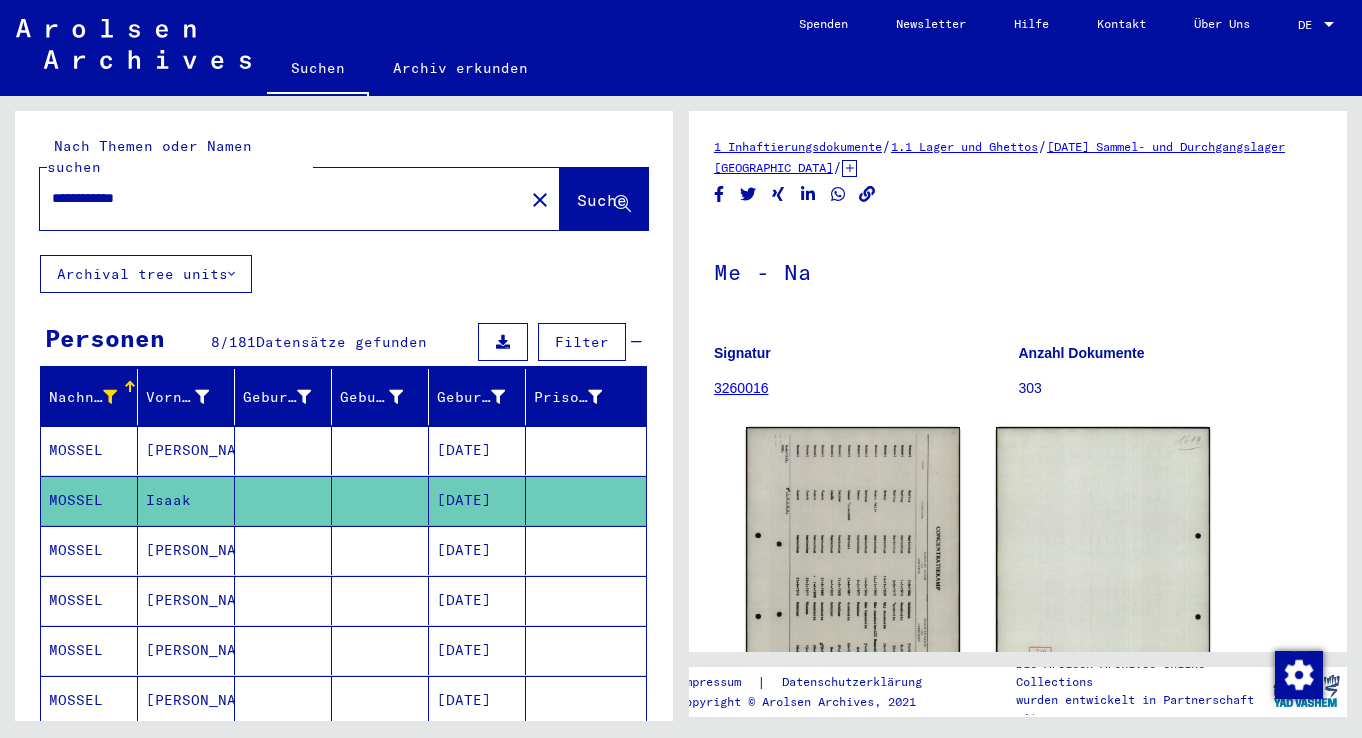 drag, startPoint x: 94, startPoint y: 179, endPoint x: 56, endPoint y: 187, distance: 38.832977 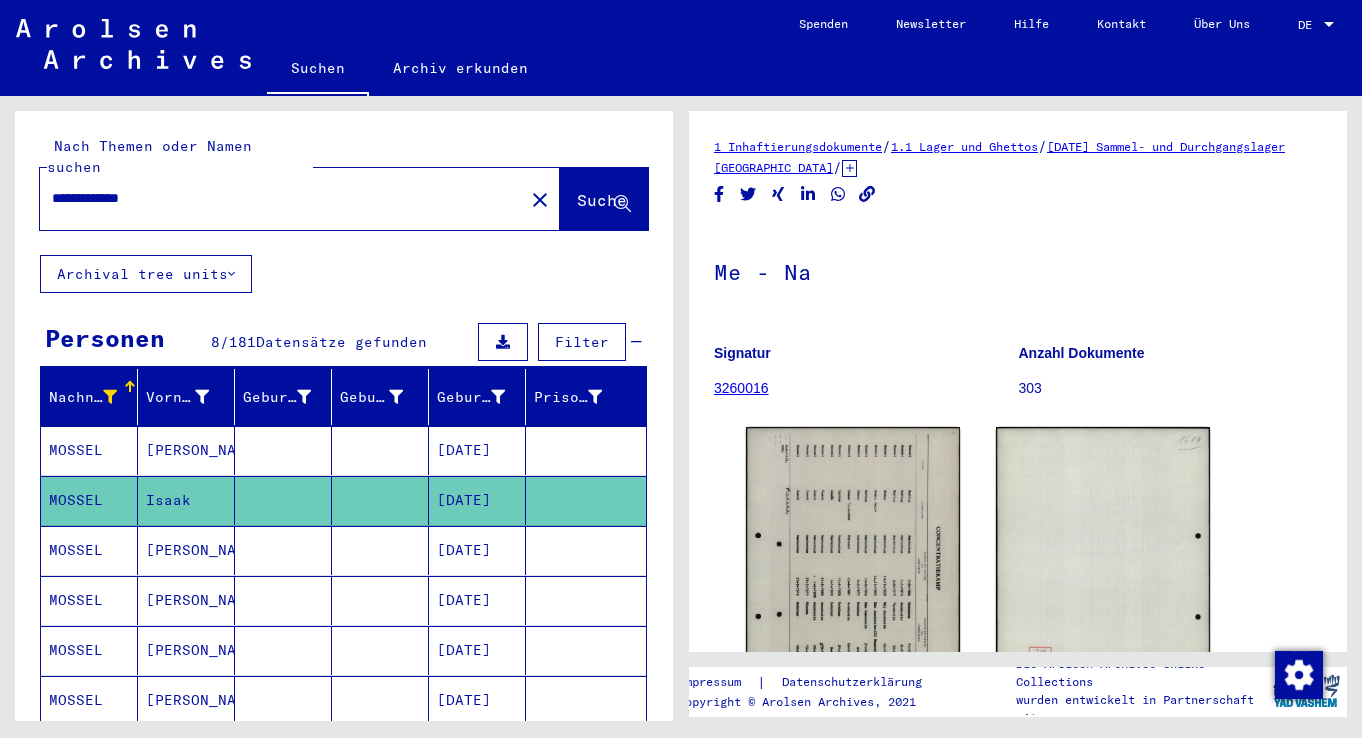 type on "**********" 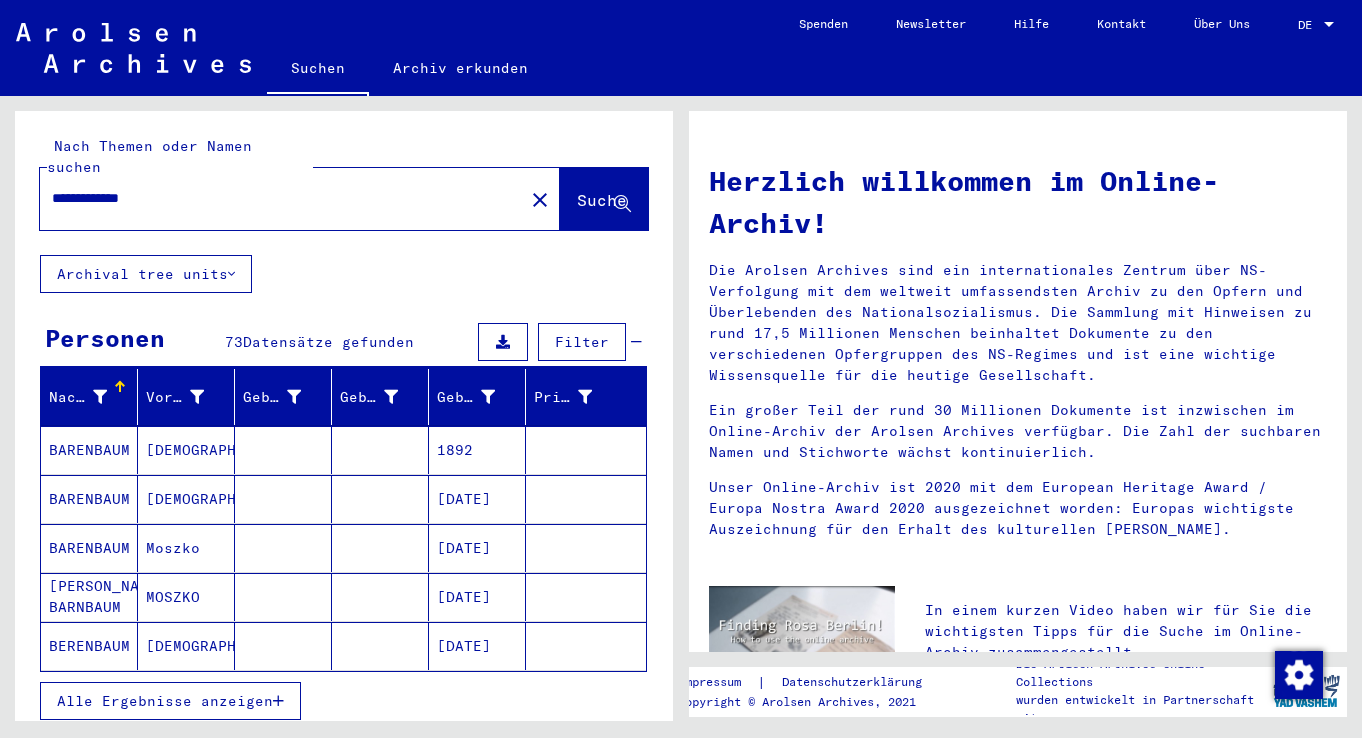 click at bounding box center [100, 397] 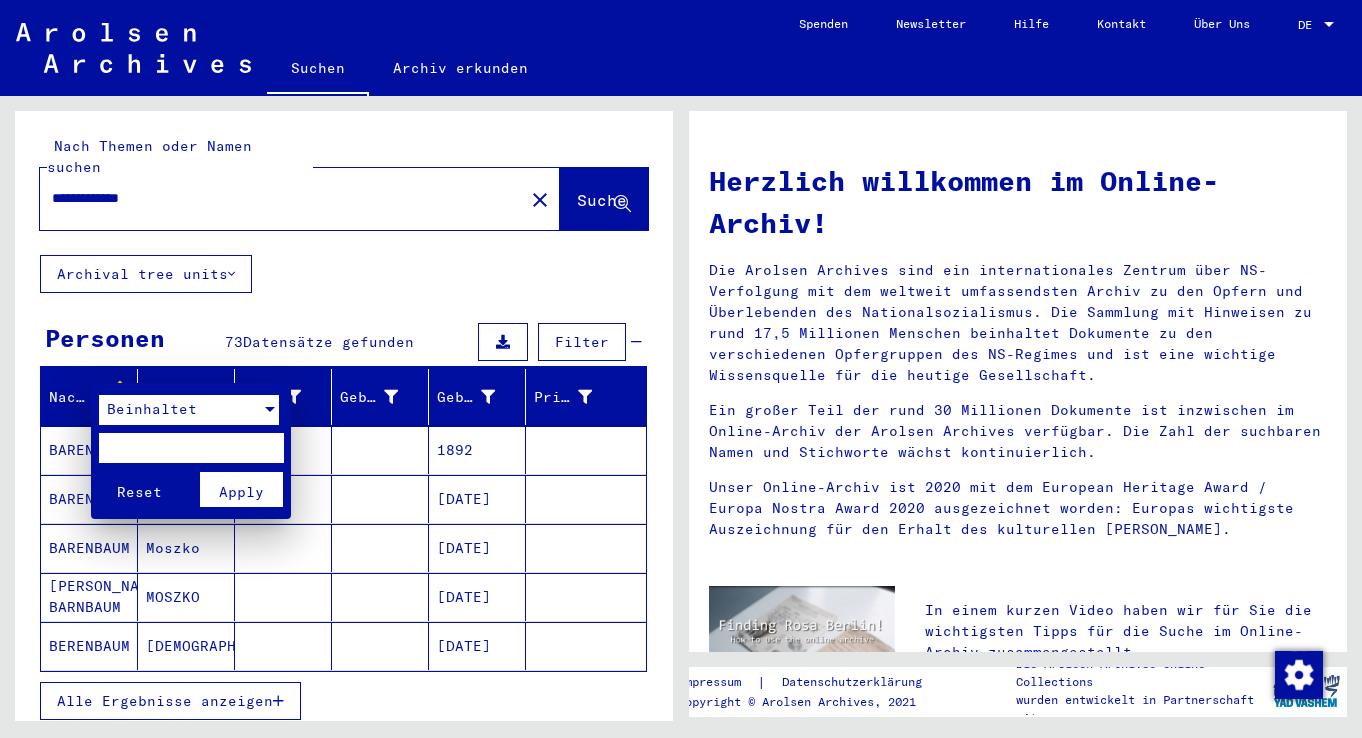 click at bounding box center [270, 409] 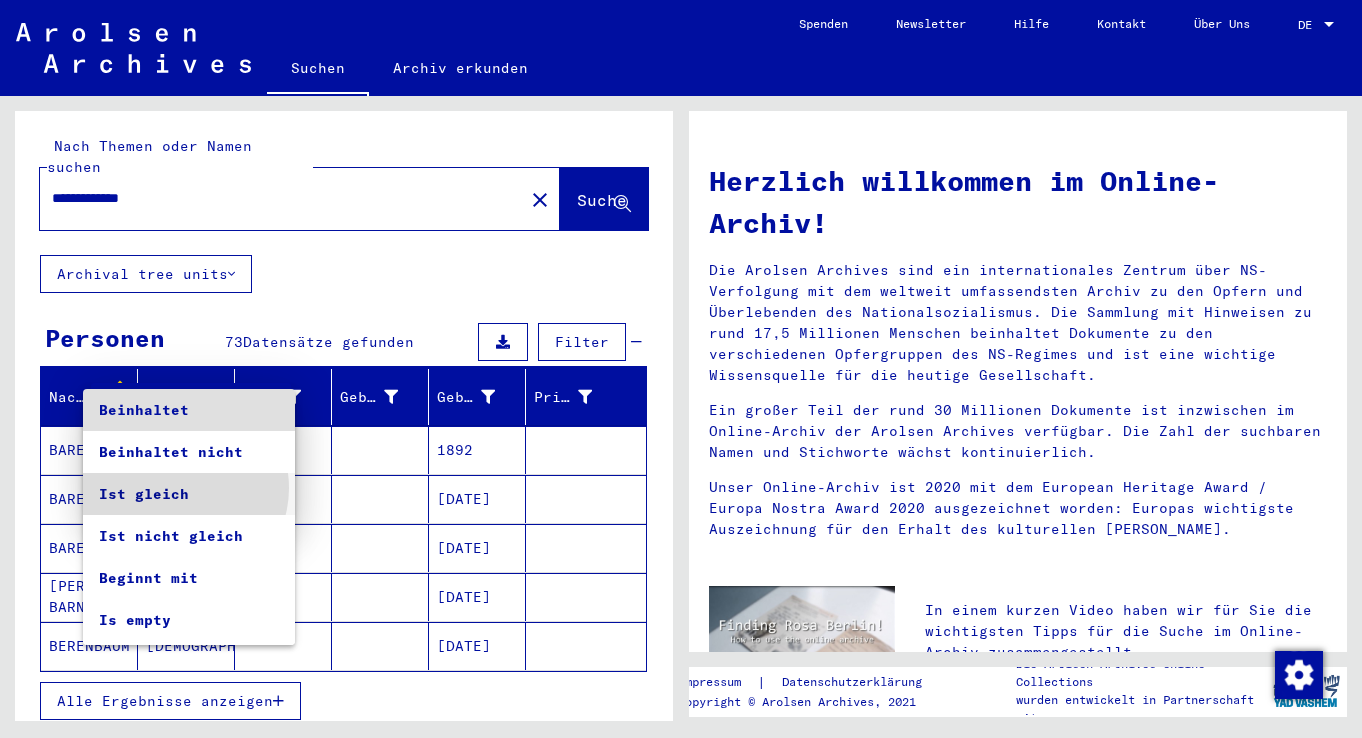 click on "Ist gleich" at bounding box center [189, 494] 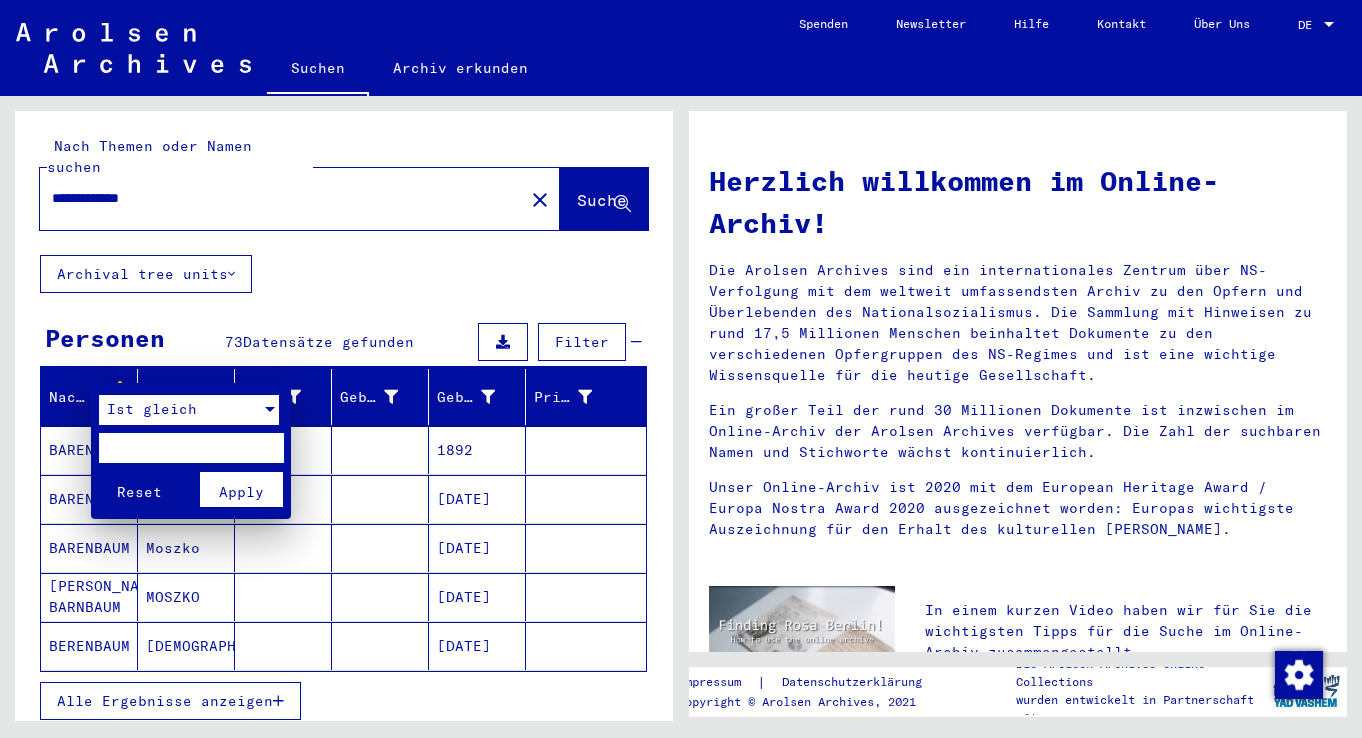 click at bounding box center (191, 448) 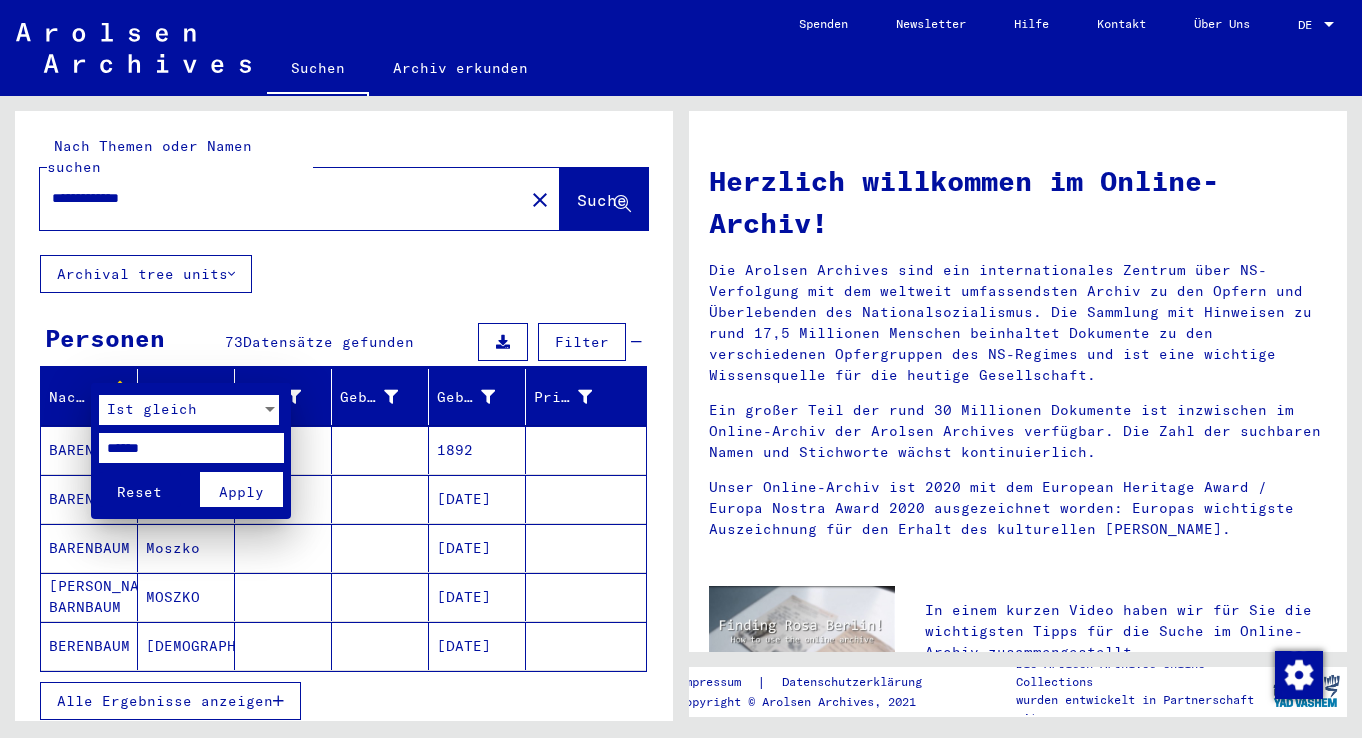 type on "******" 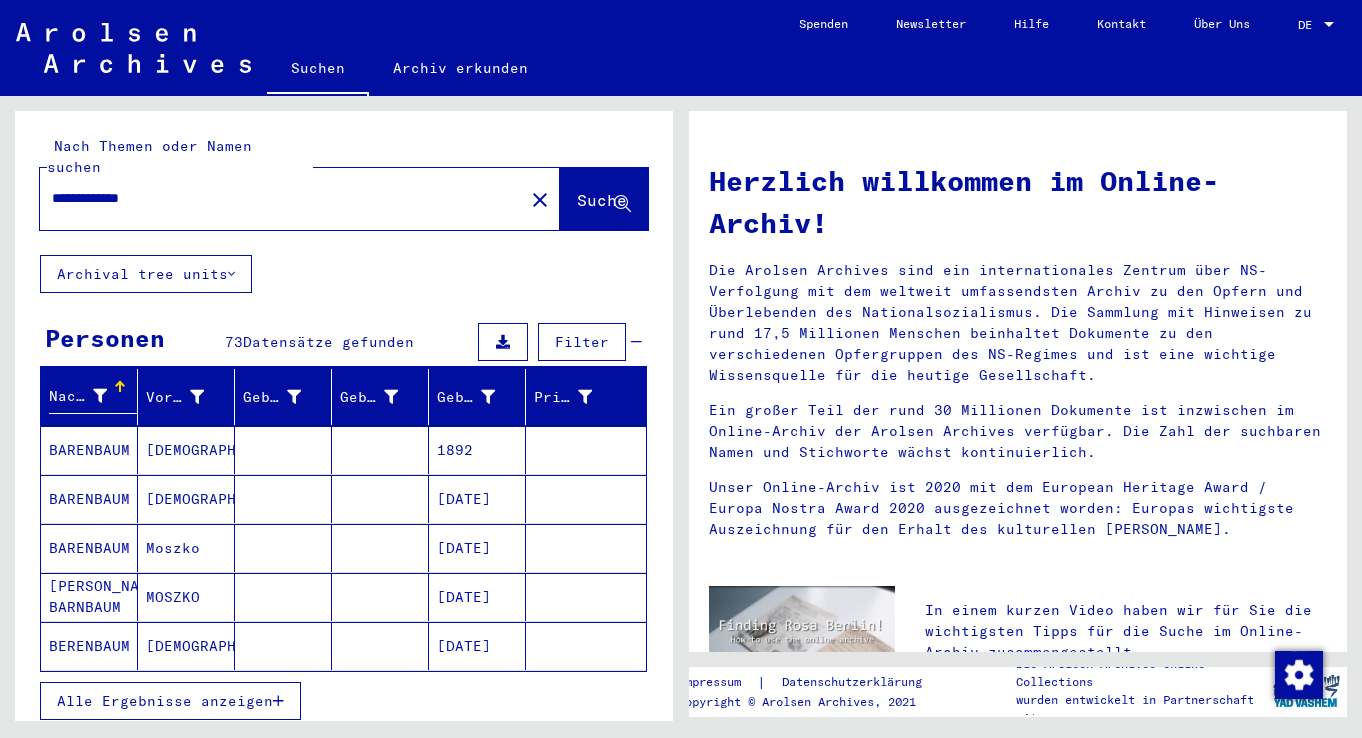 click at bounding box center (100, 396) 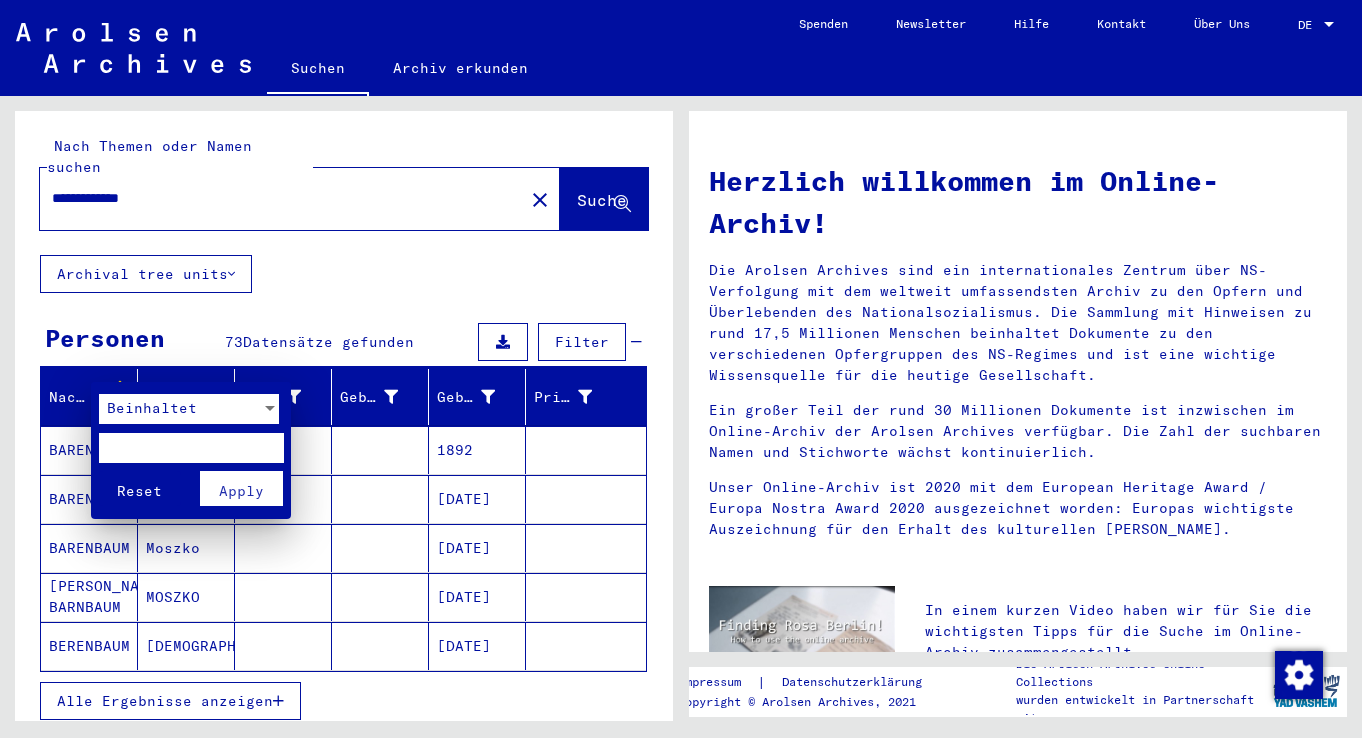 click at bounding box center (270, 408) 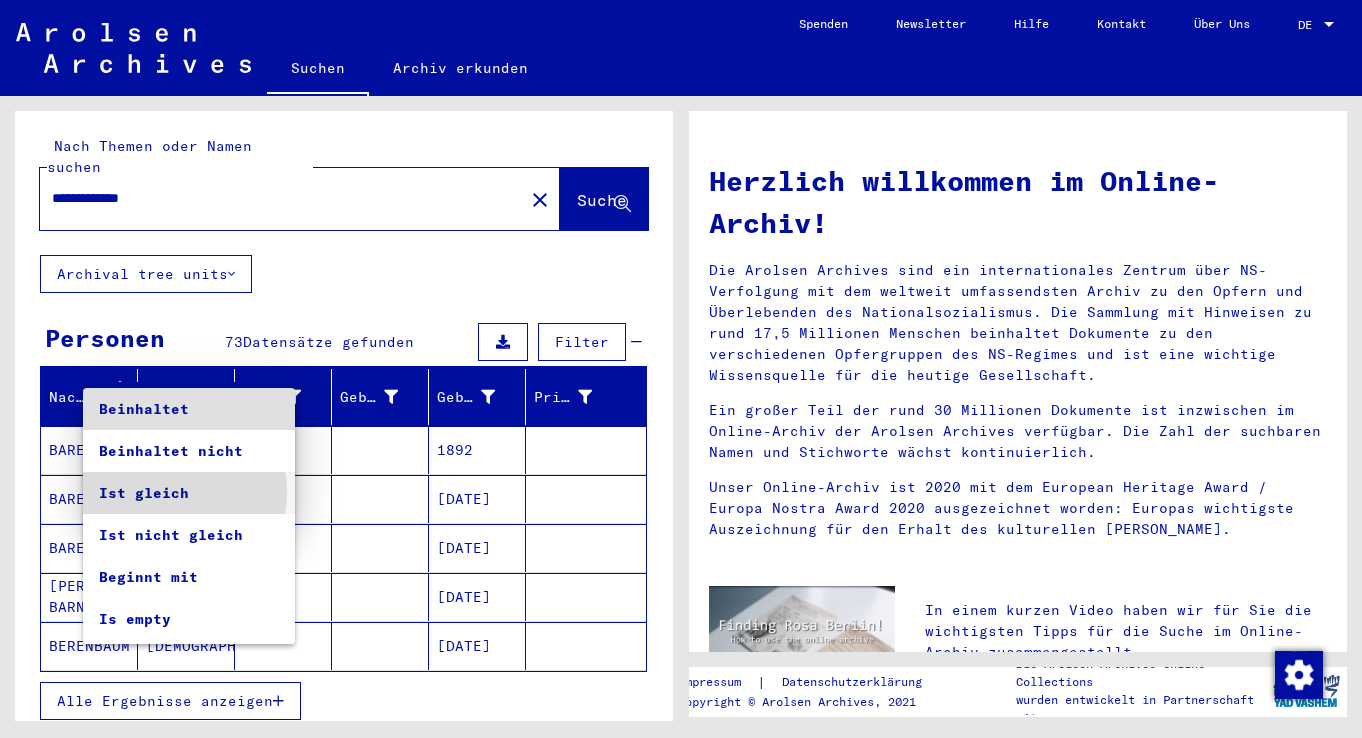 click on "Ist gleich" at bounding box center [189, 493] 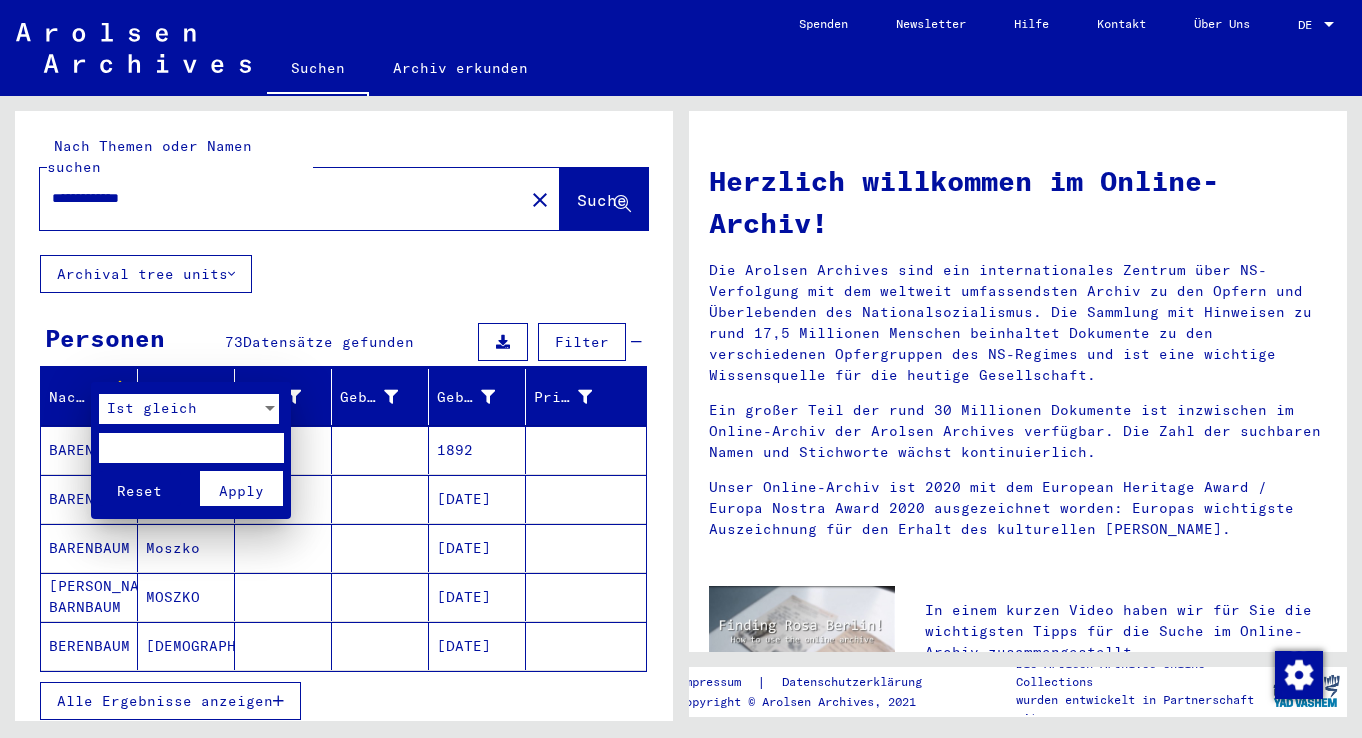 click at bounding box center (191, 448) 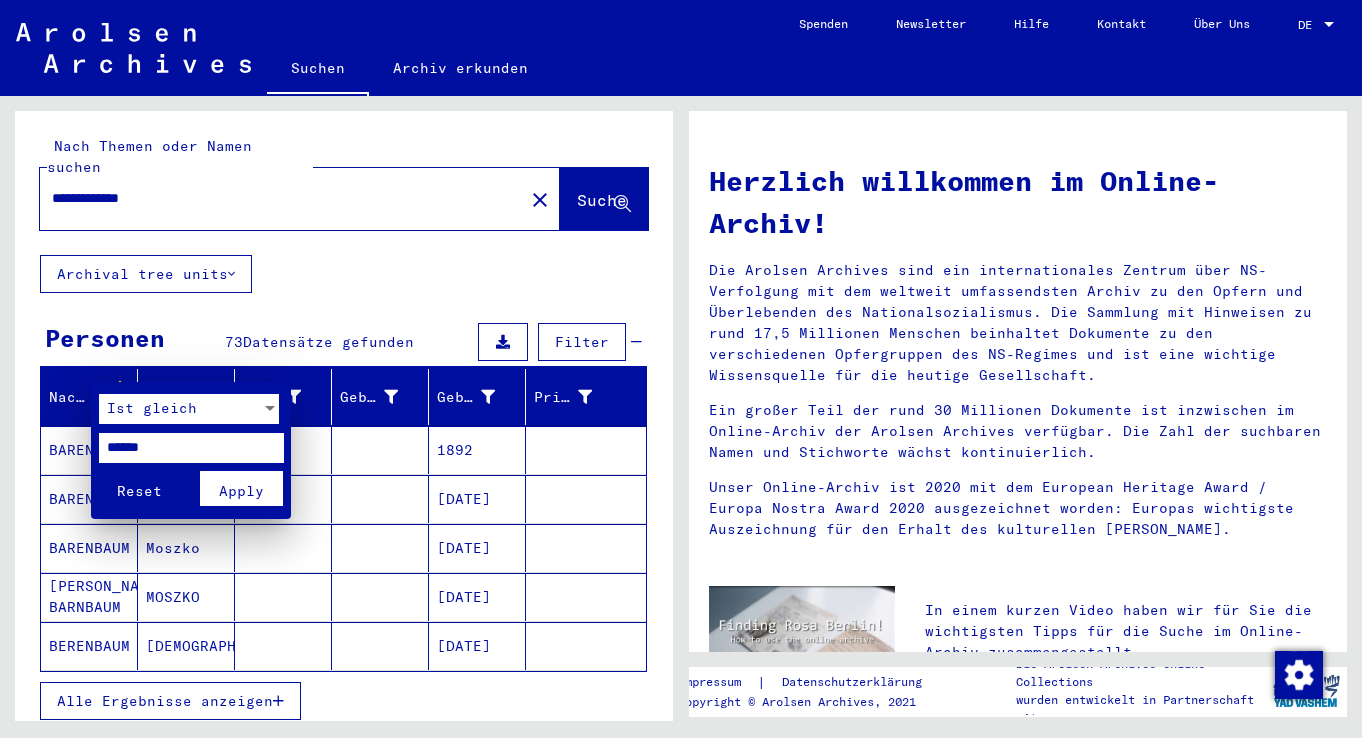 type on "******" 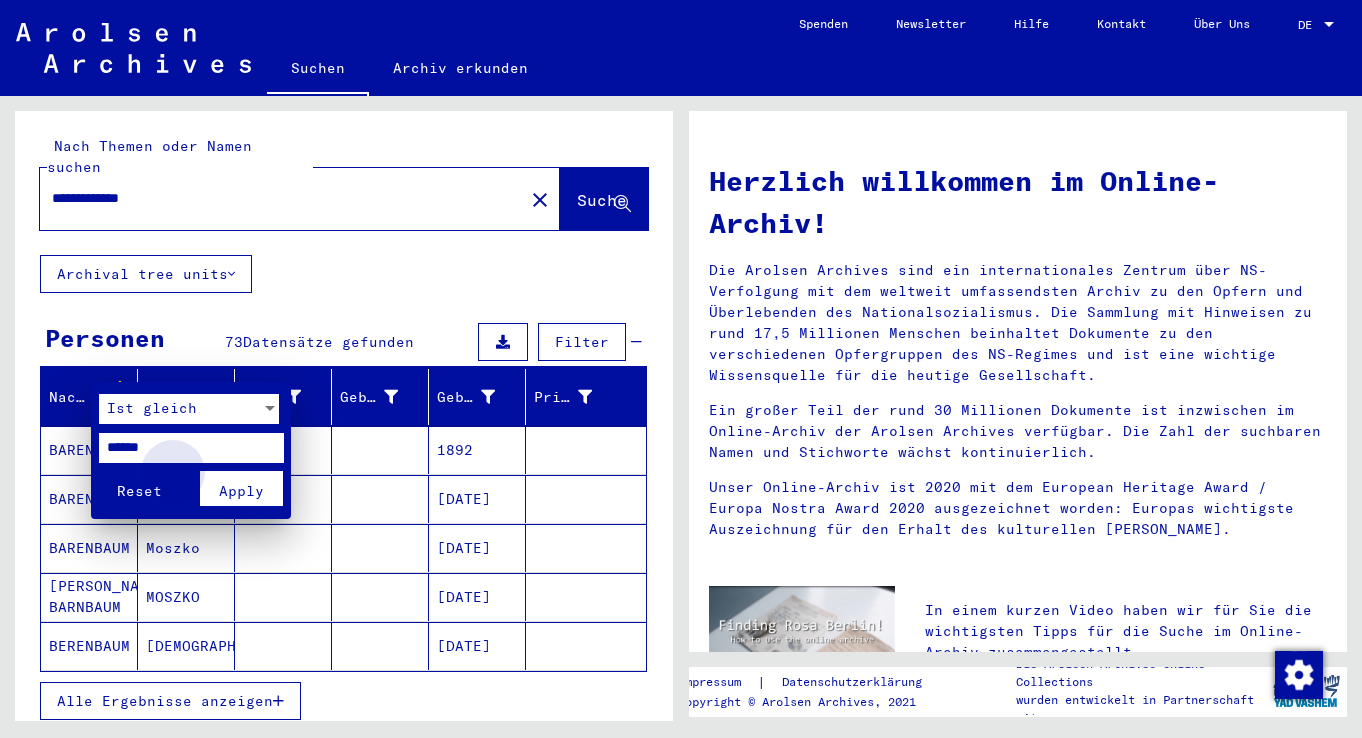click on "Apply" at bounding box center [241, 491] 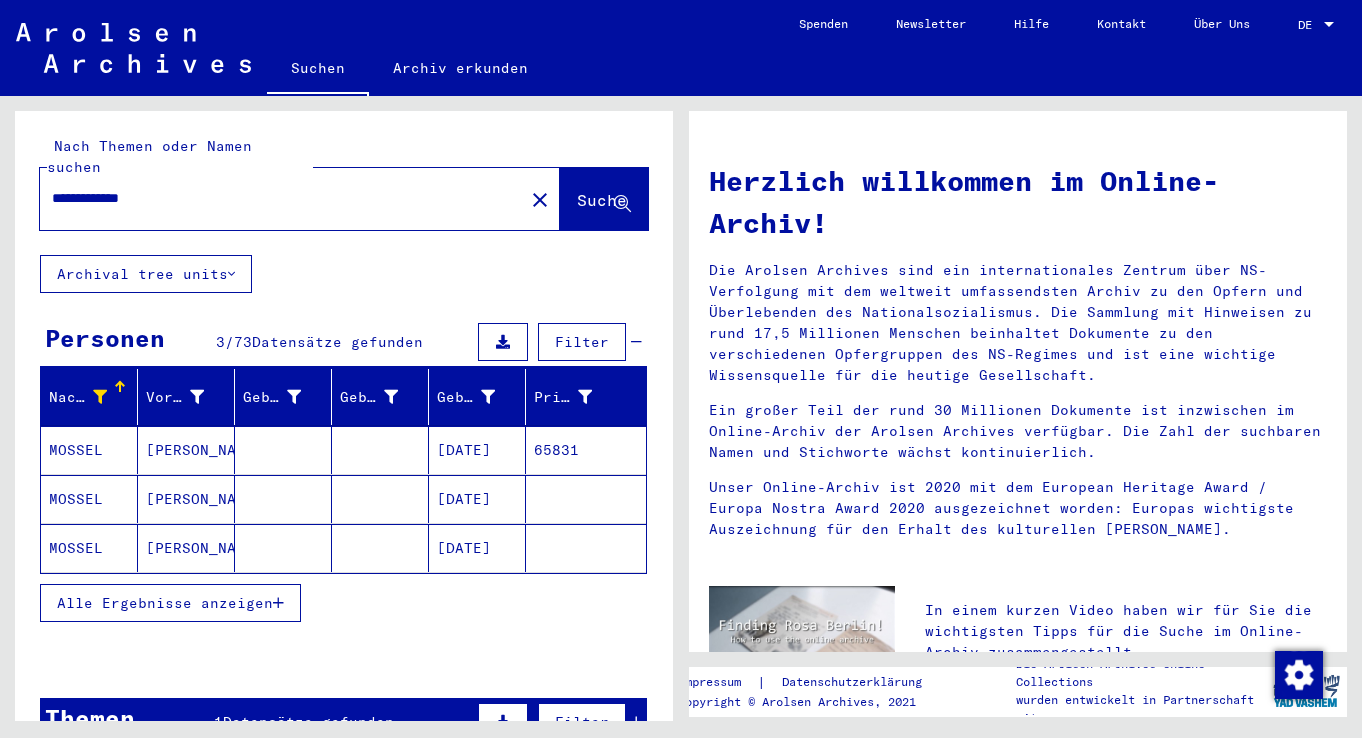click on "[DATE]" at bounding box center [477, 499] 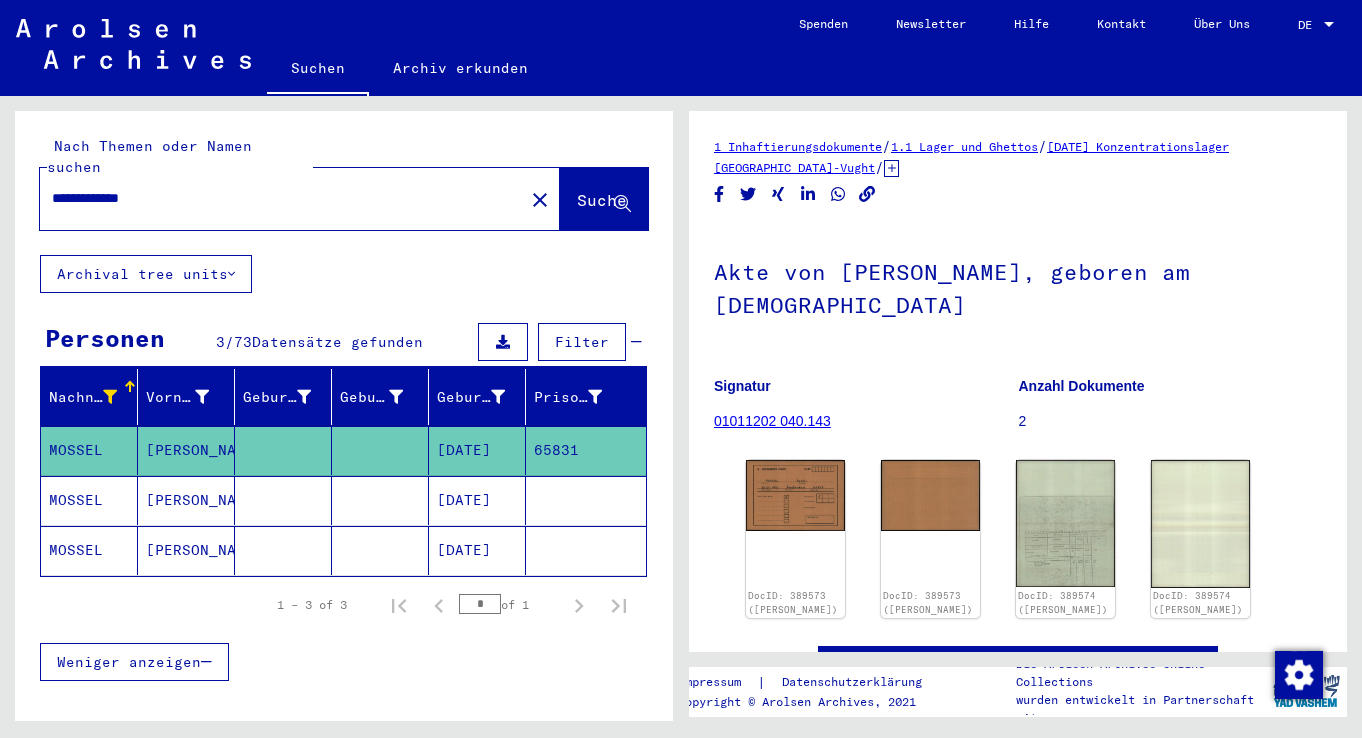 scroll, scrollTop: 0, scrollLeft: 0, axis: both 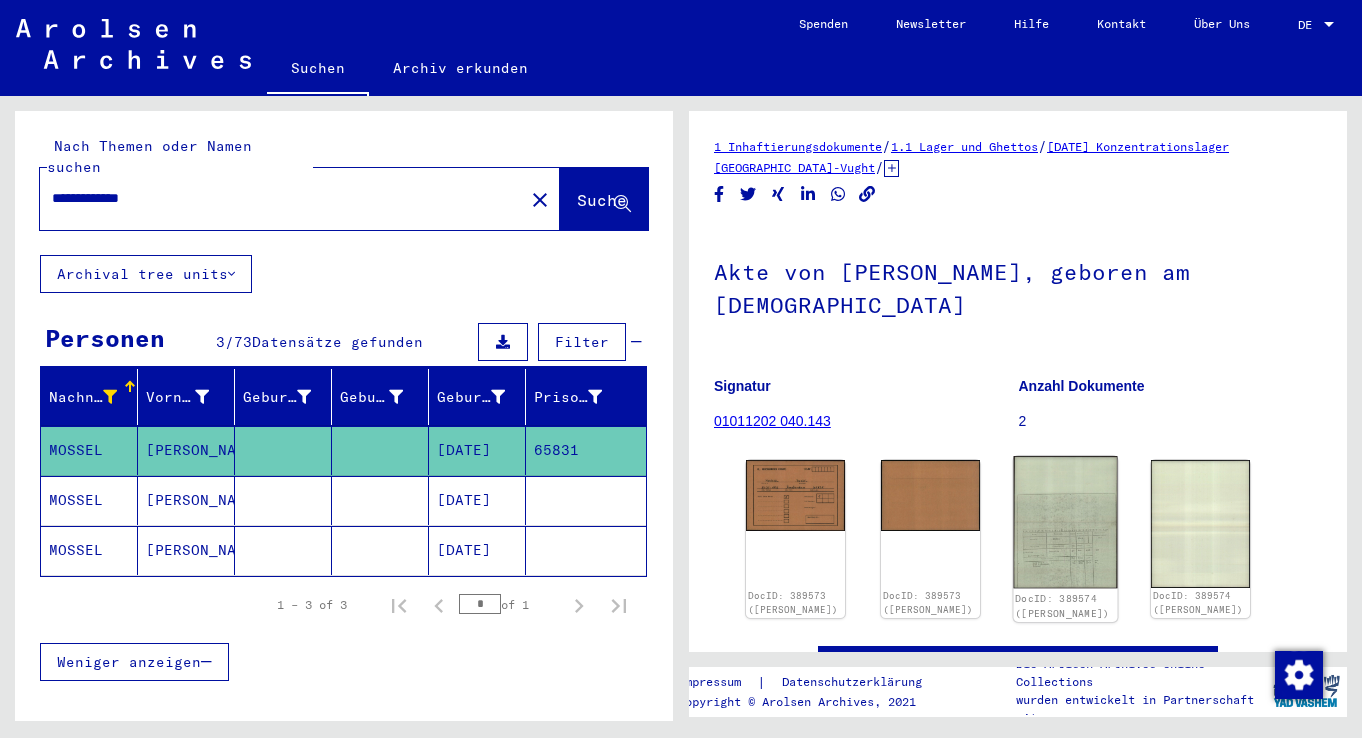 click 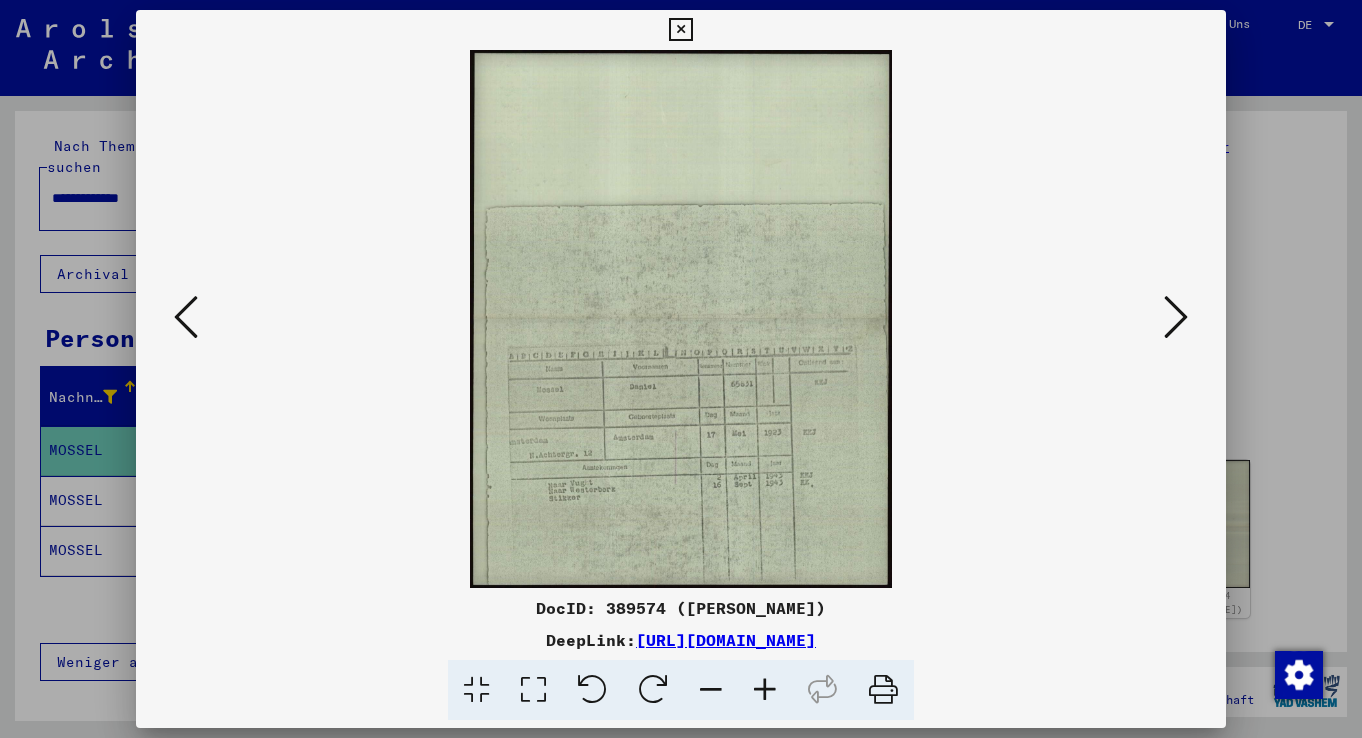 click at bounding box center (765, 690) 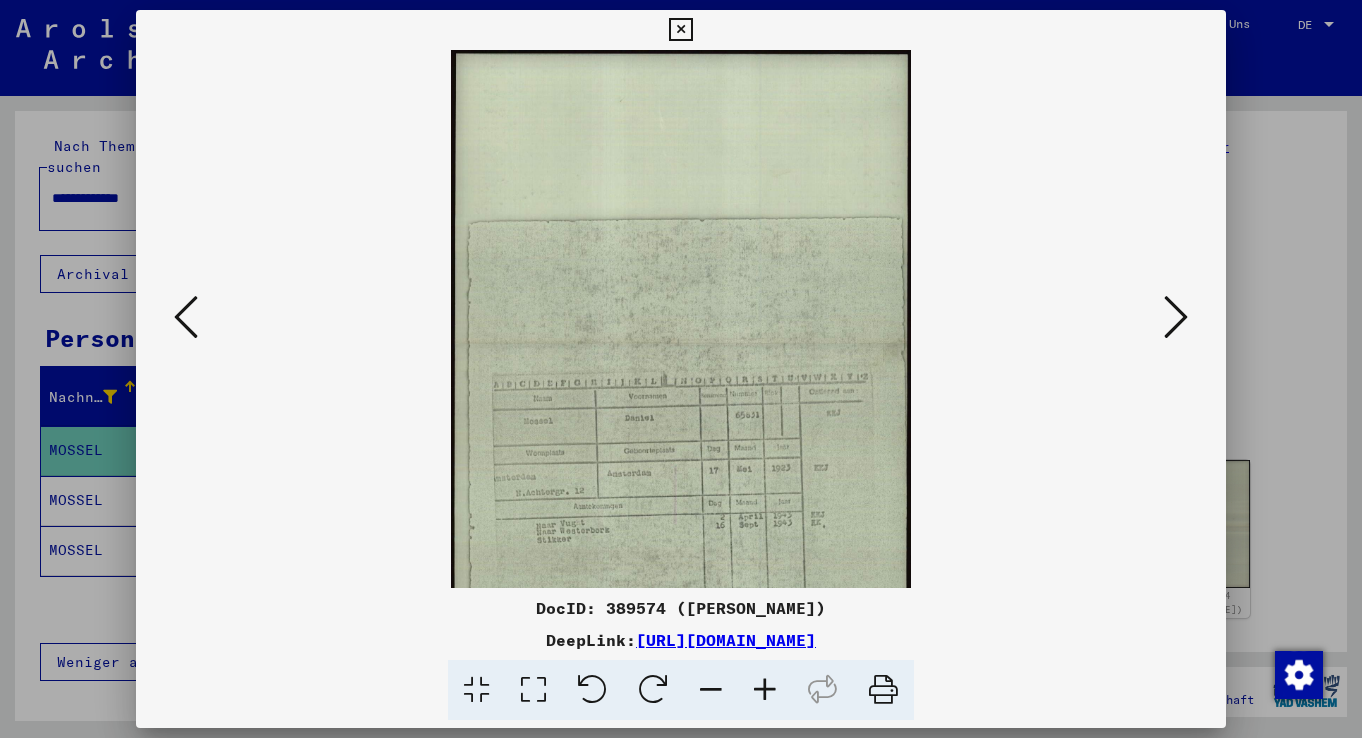 click at bounding box center (765, 690) 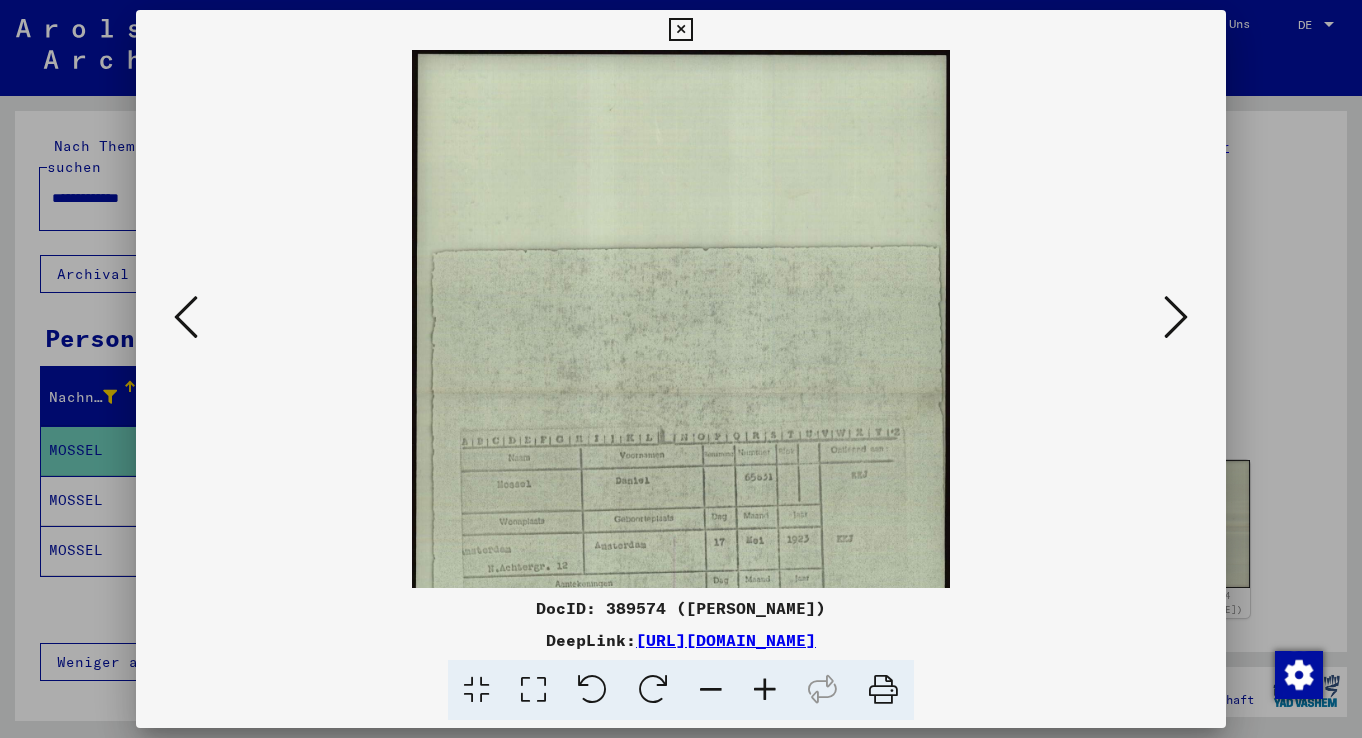 click at bounding box center [765, 690] 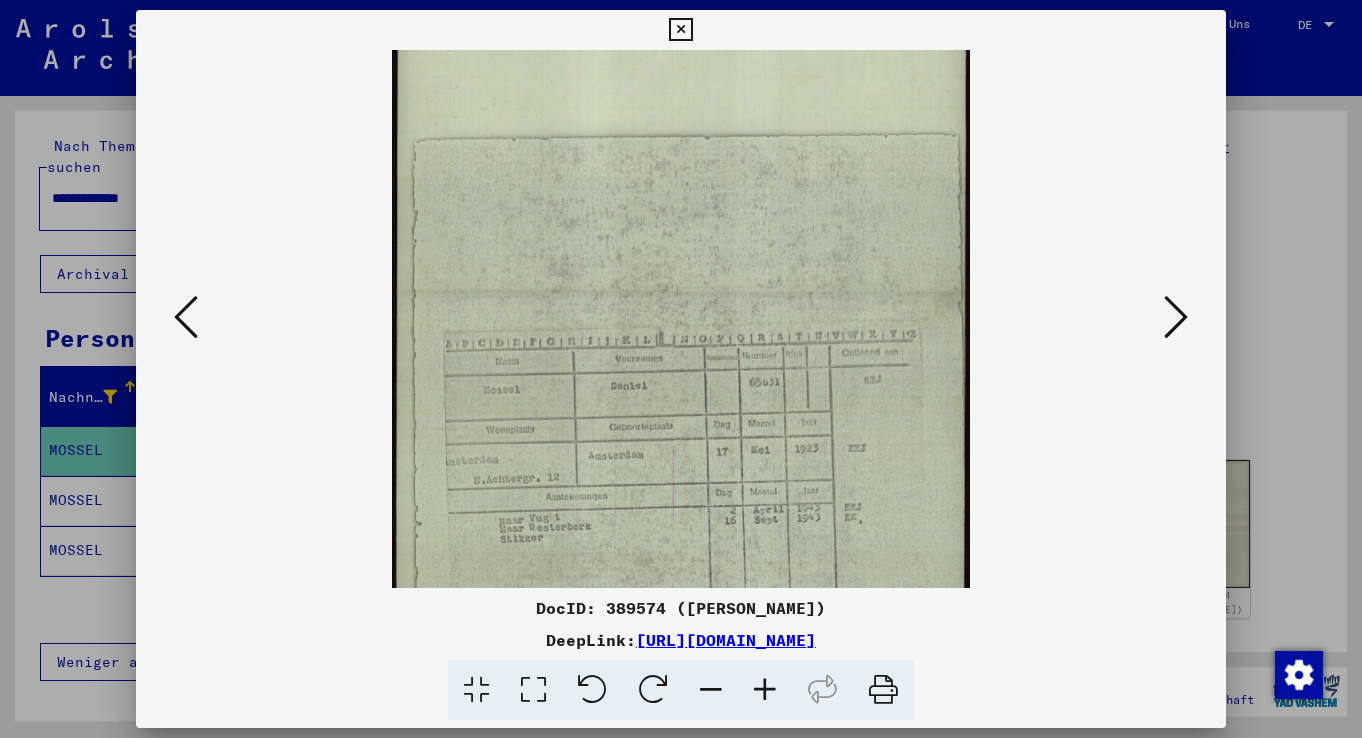 scroll, scrollTop: 200, scrollLeft: 0, axis: vertical 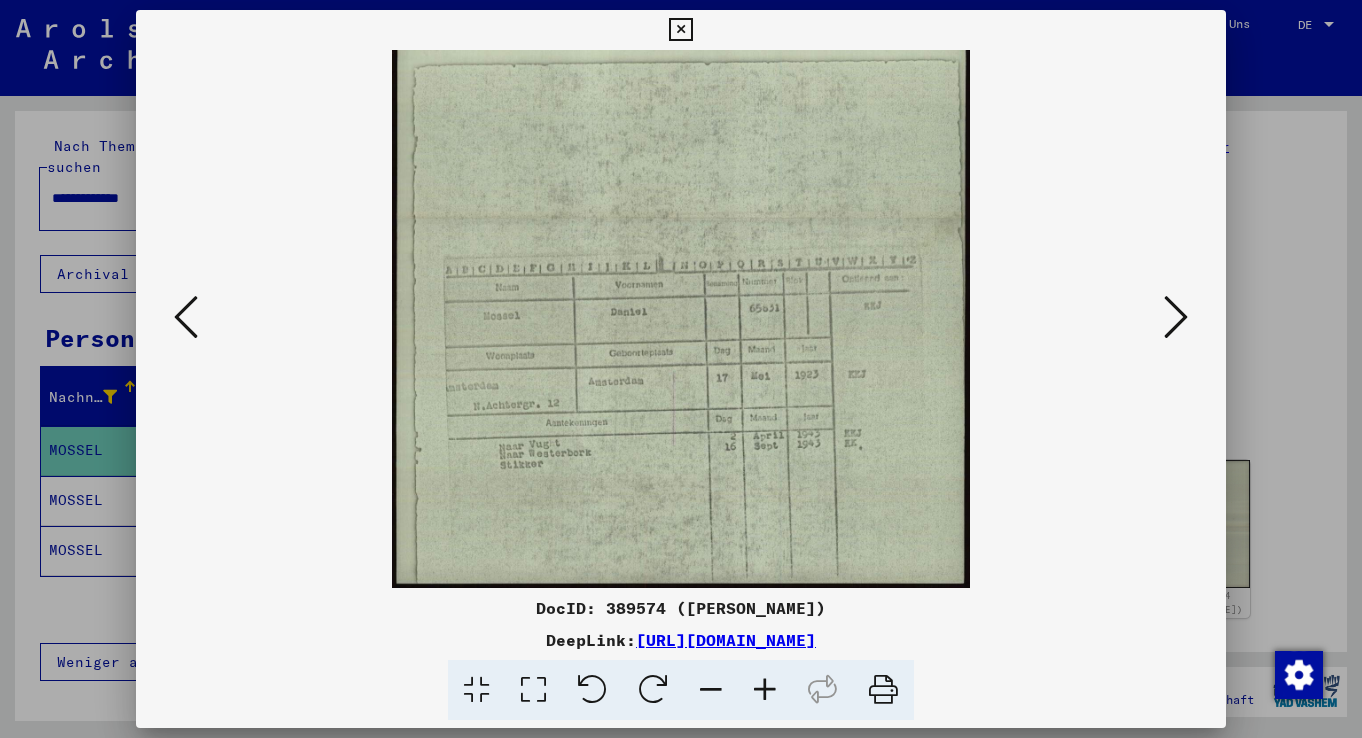 drag, startPoint x: 704, startPoint y: 488, endPoint x: 716, endPoint y: 233, distance: 255.2822 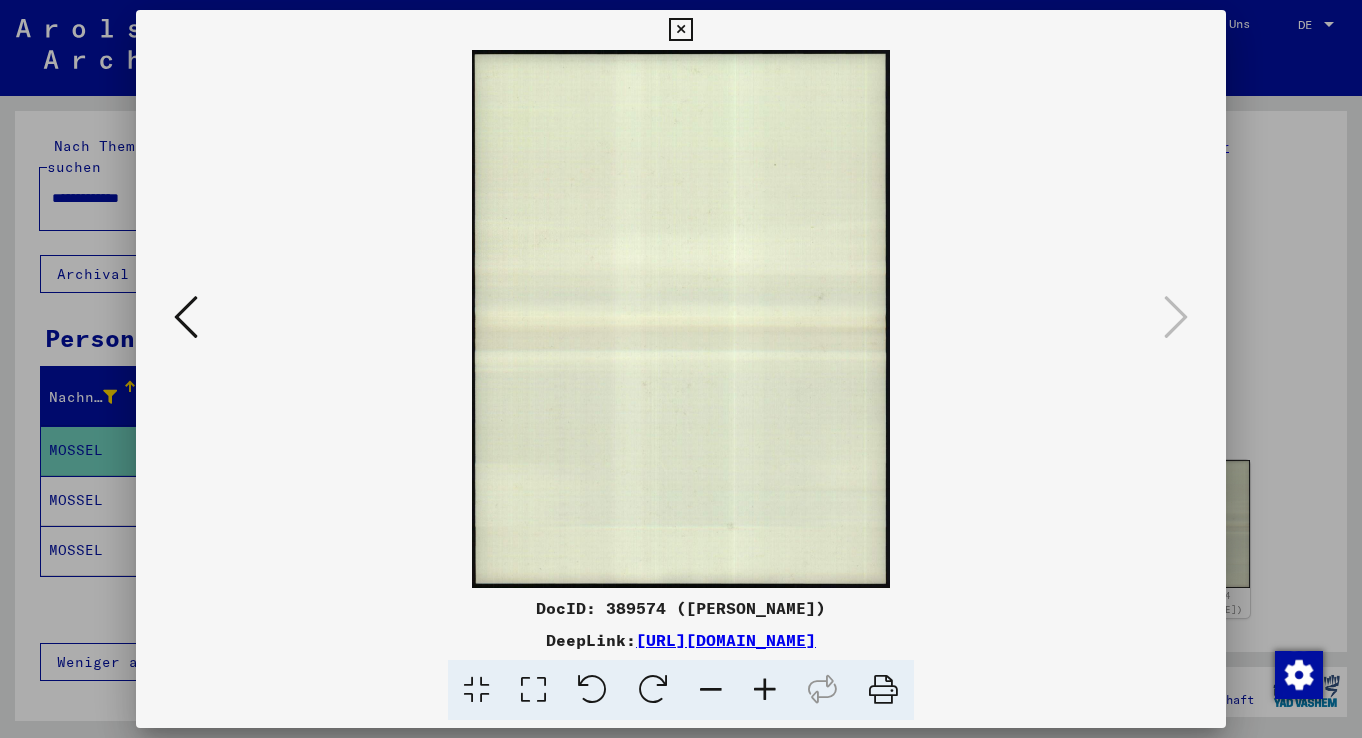 click at bounding box center [680, 30] 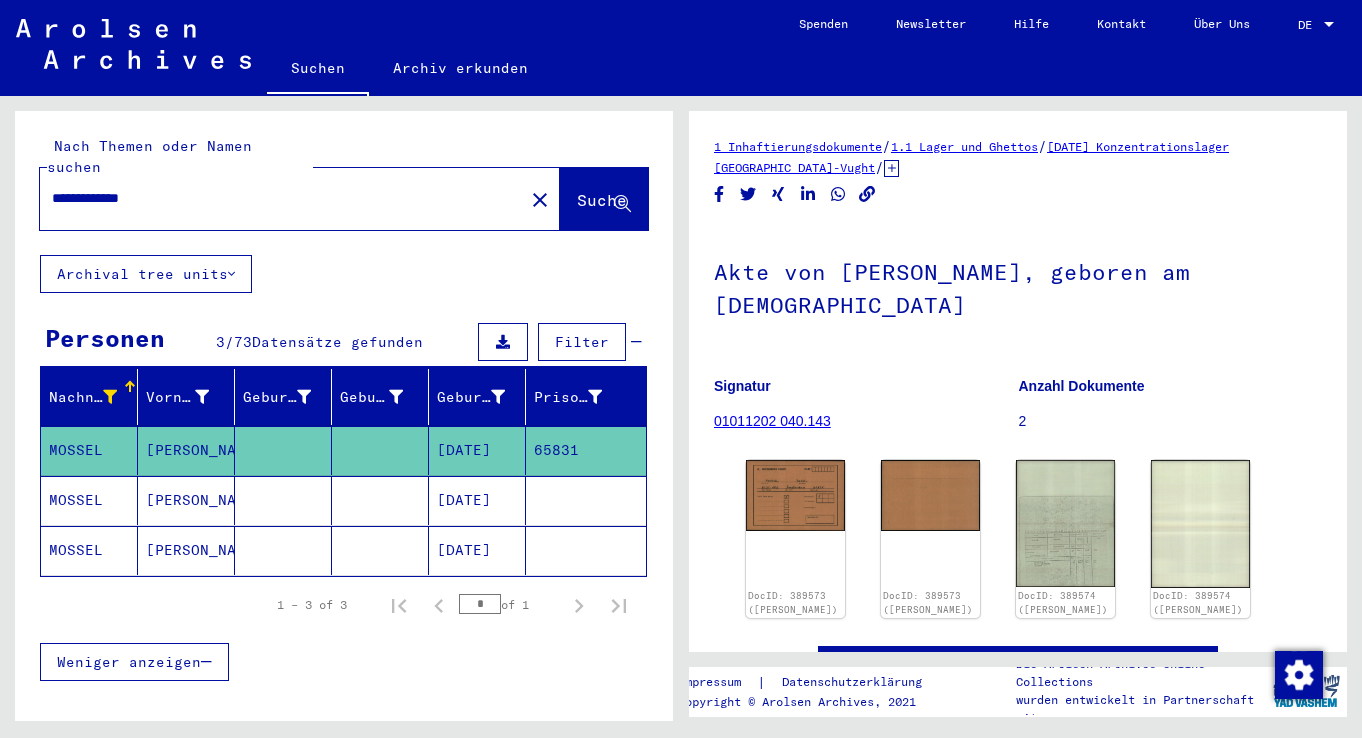 click on "[DATE]" at bounding box center (477, 550) 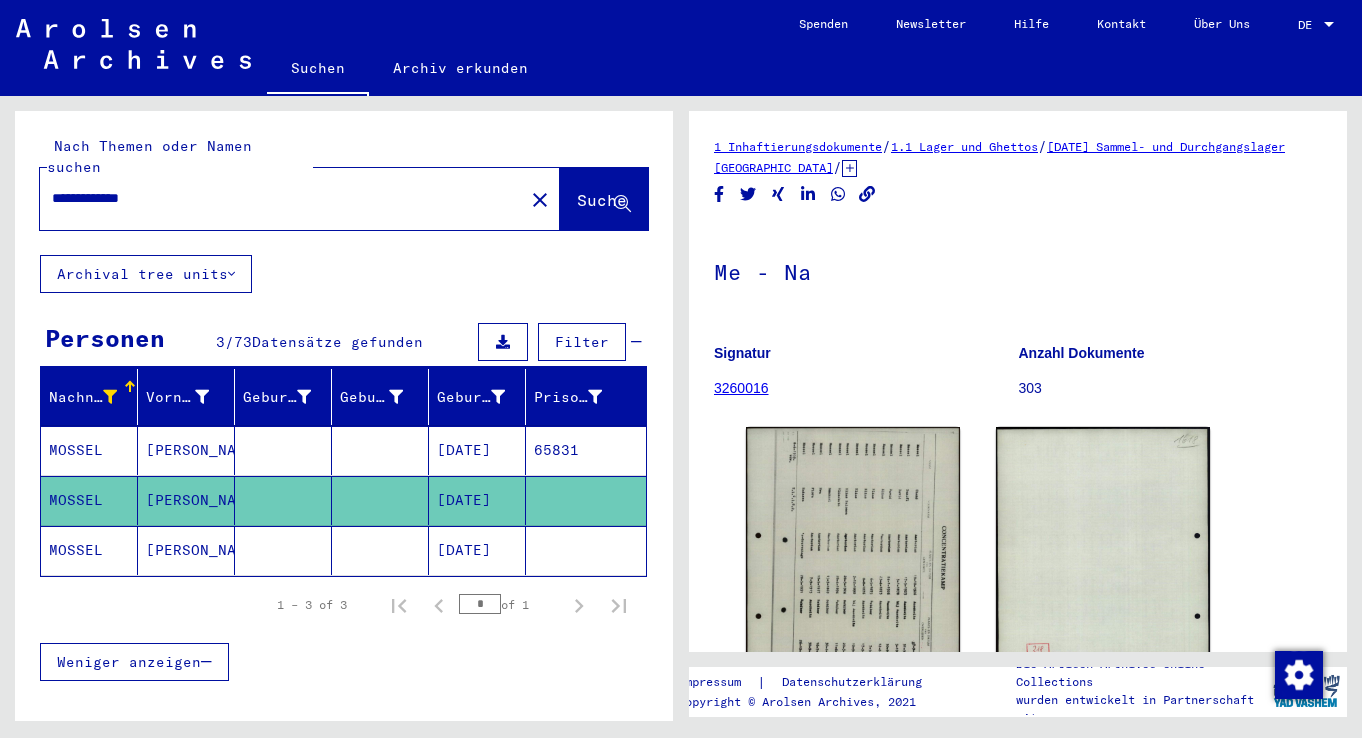 scroll, scrollTop: 0, scrollLeft: 0, axis: both 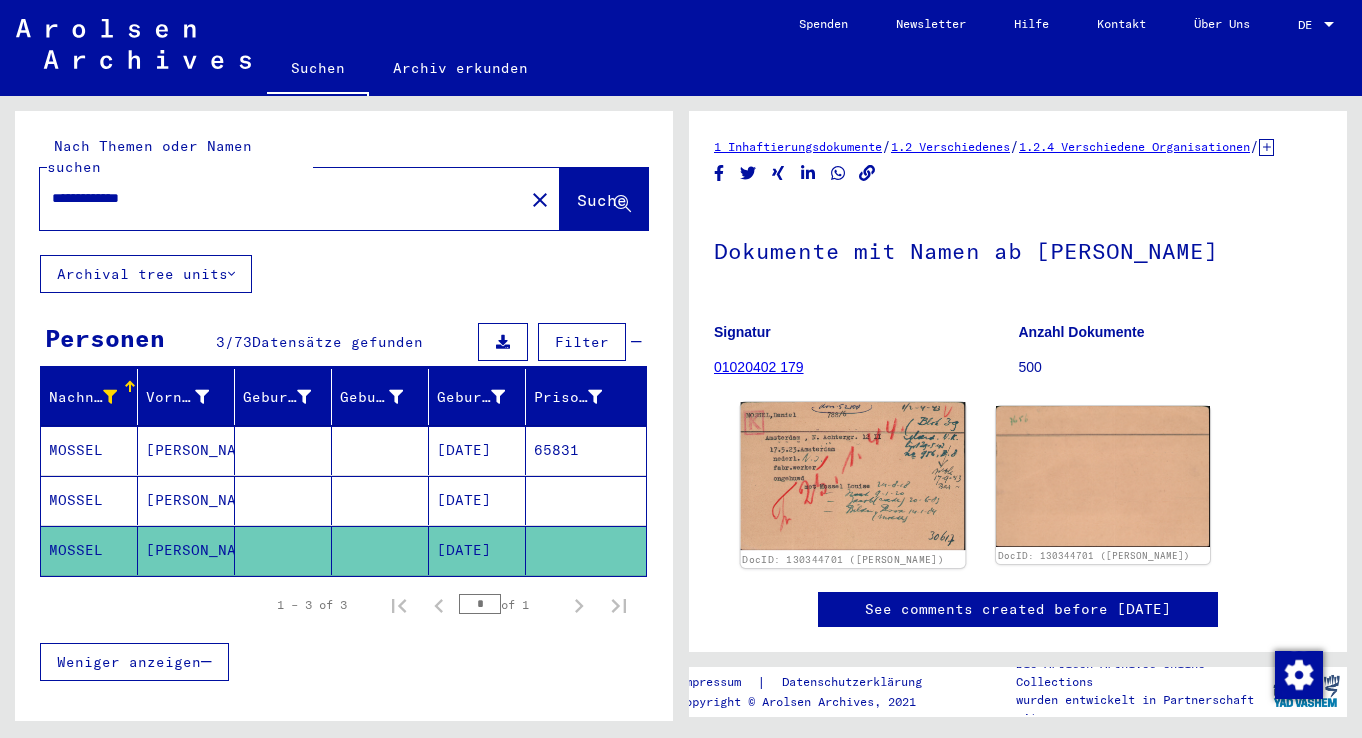 click 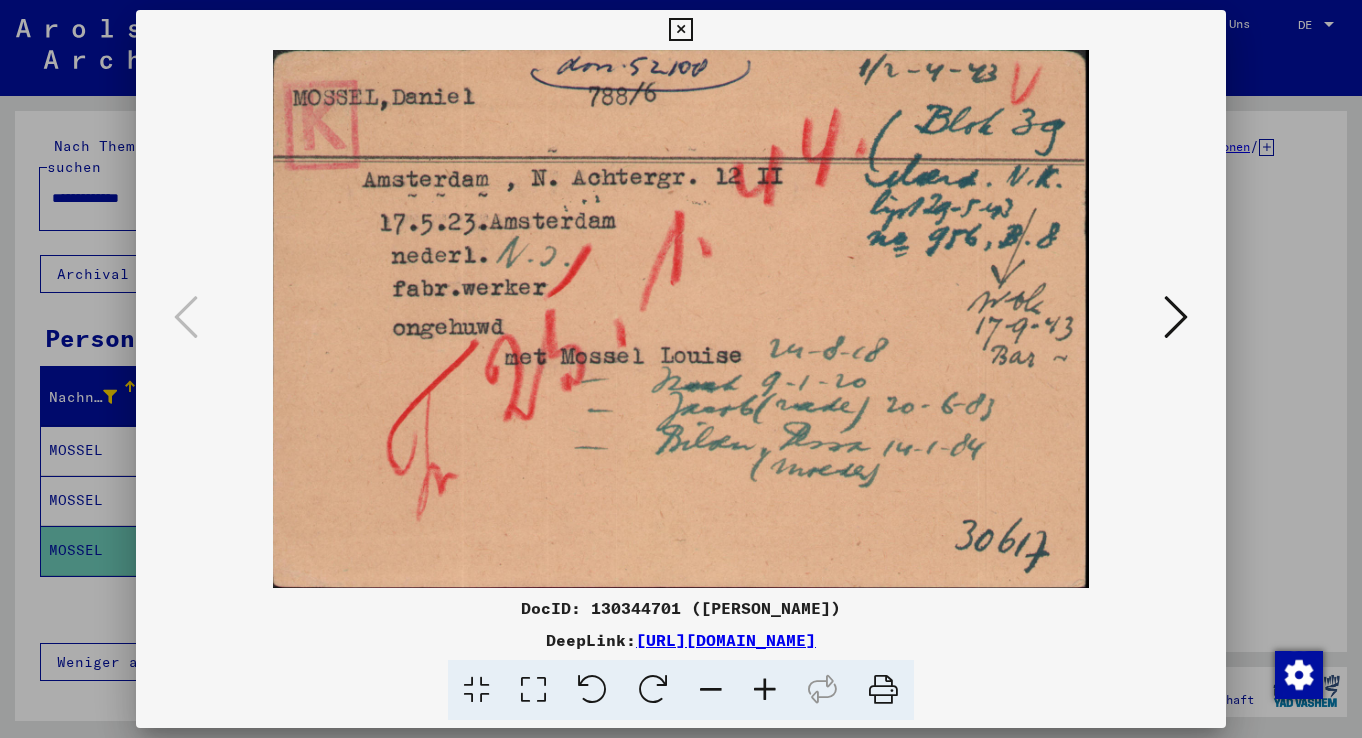 click at bounding box center (680, 30) 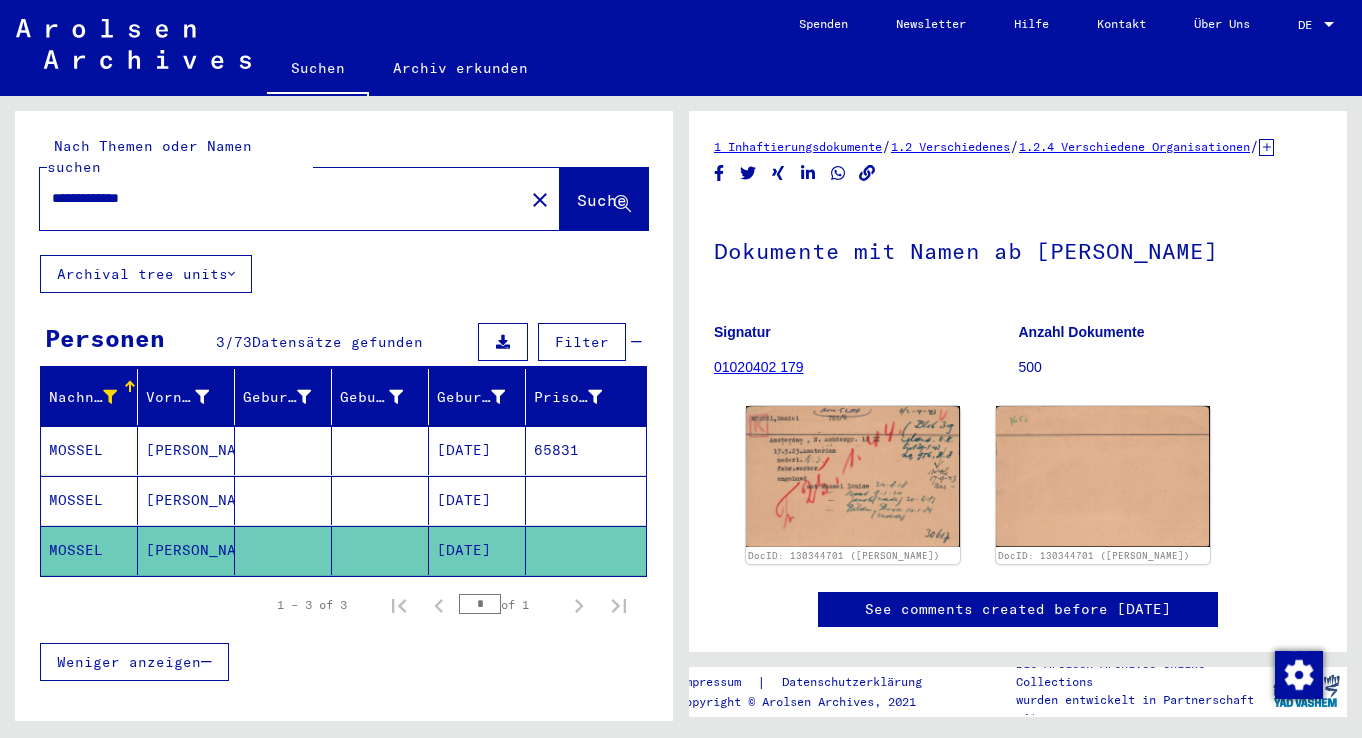 drag, startPoint x: 103, startPoint y: 171, endPoint x: 51, endPoint y: 178, distance: 52.46904 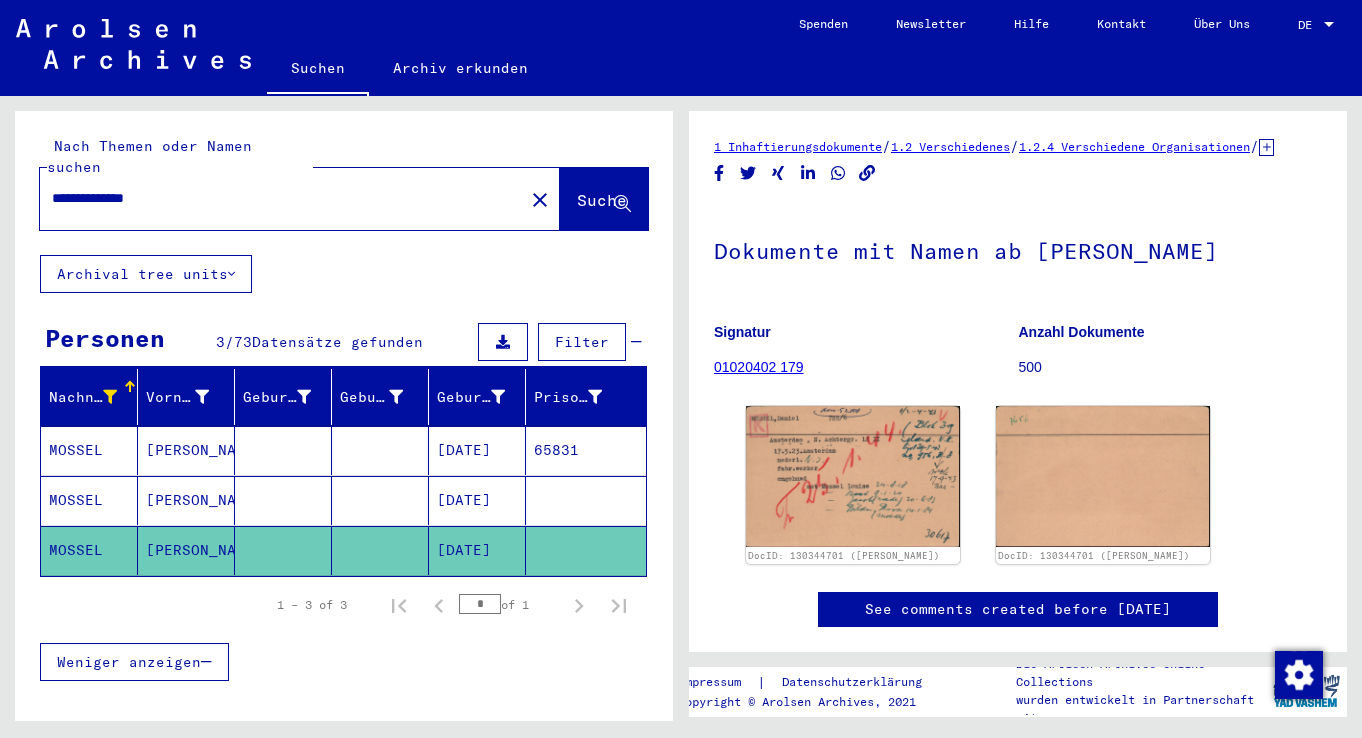 type on "**********" 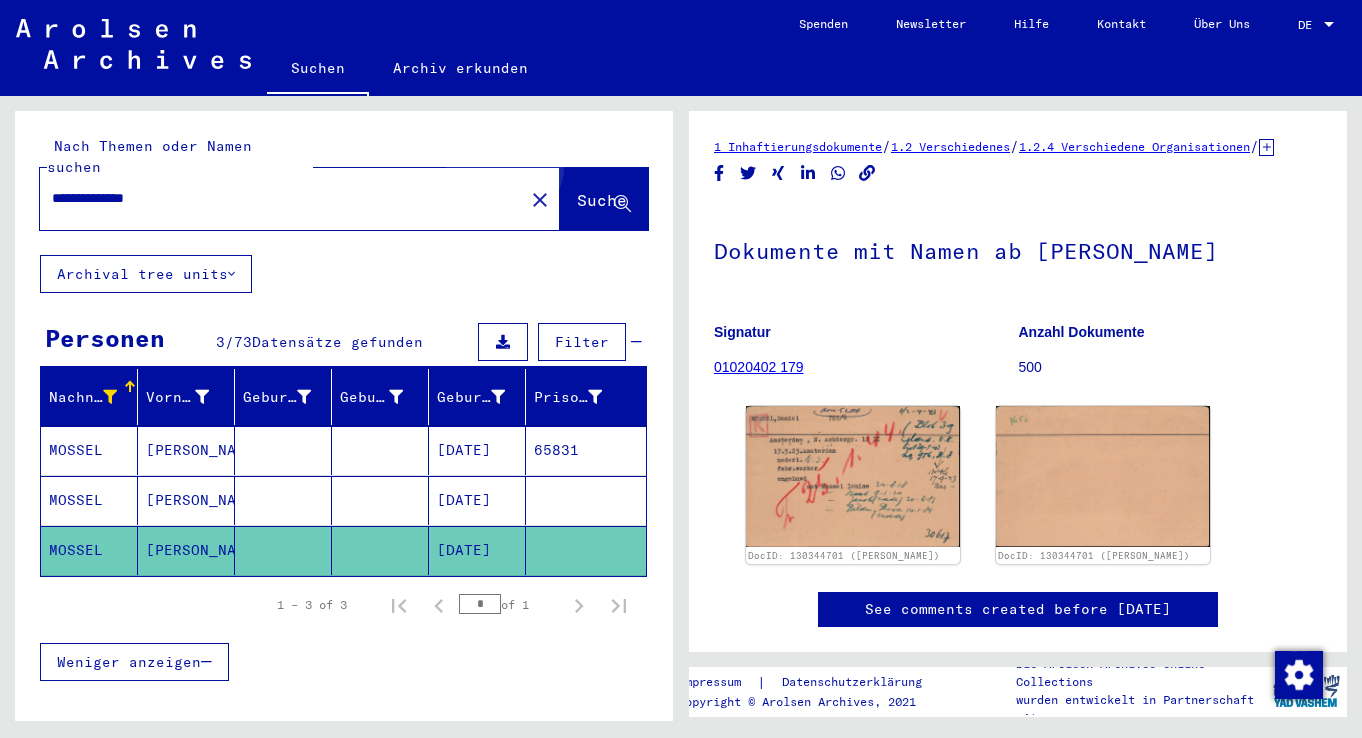 click on "Suche" 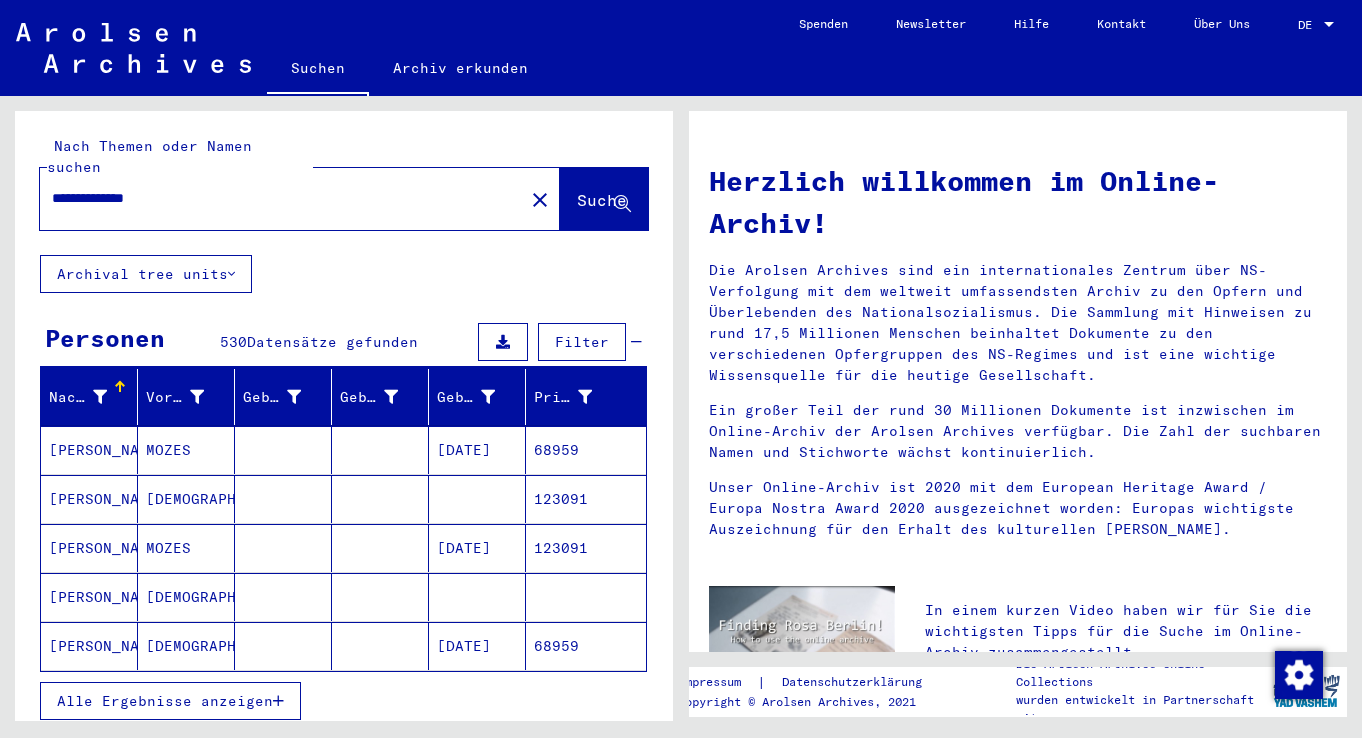 click at bounding box center (100, 397) 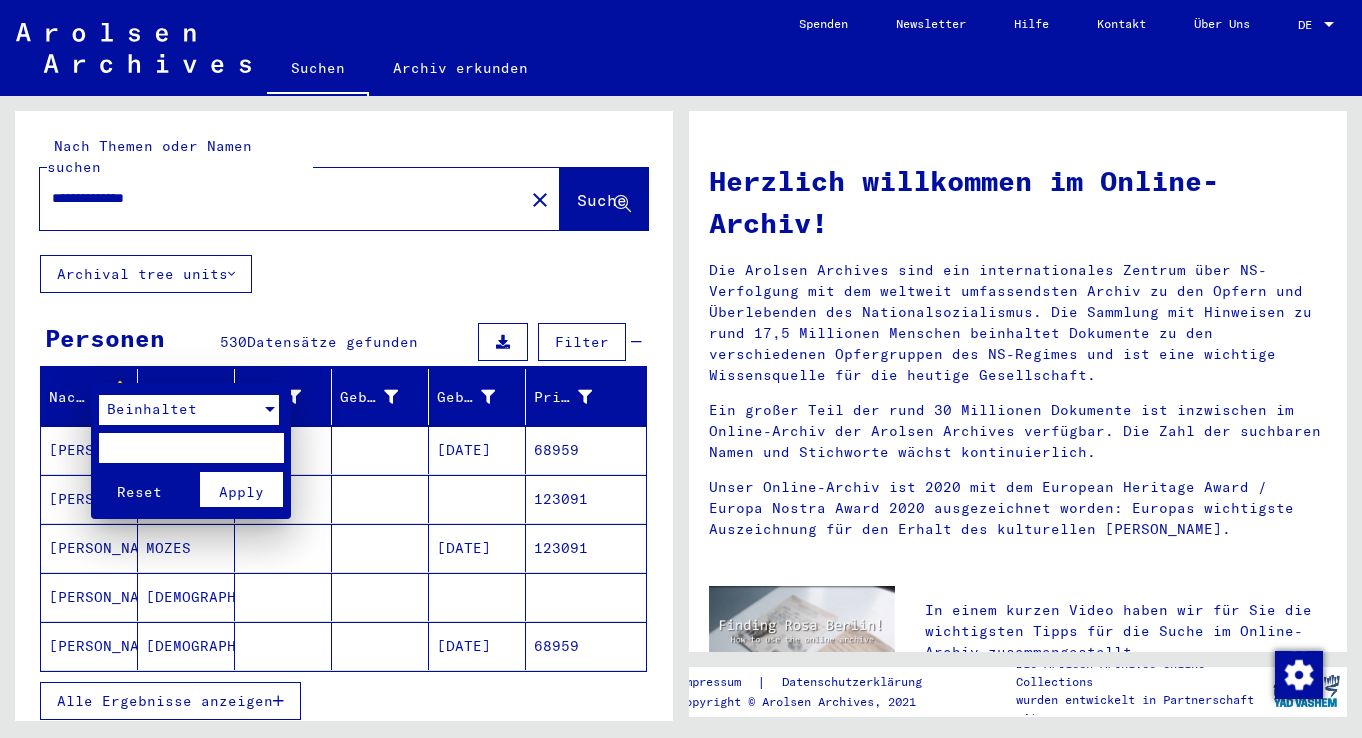 click at bounding box center (270, 409) 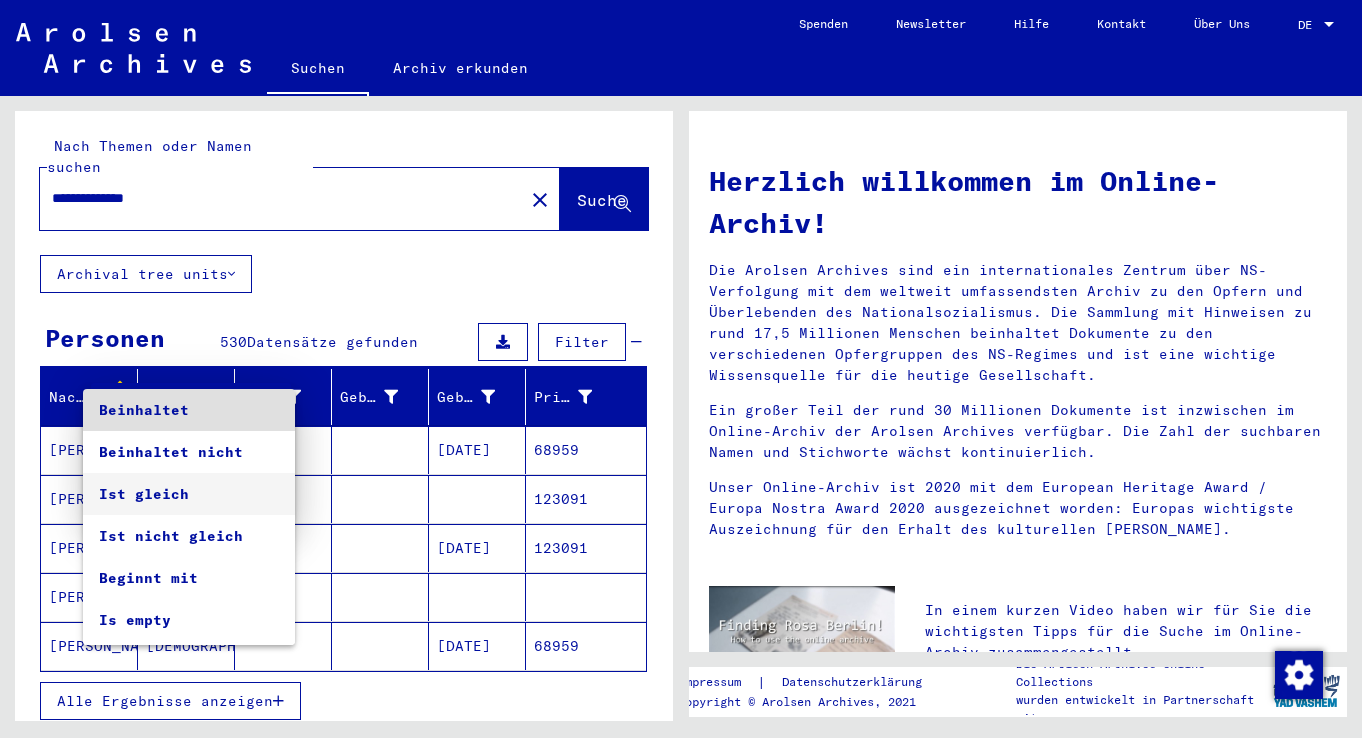 click on "Ist gleich" at bounding box center [189, 494] 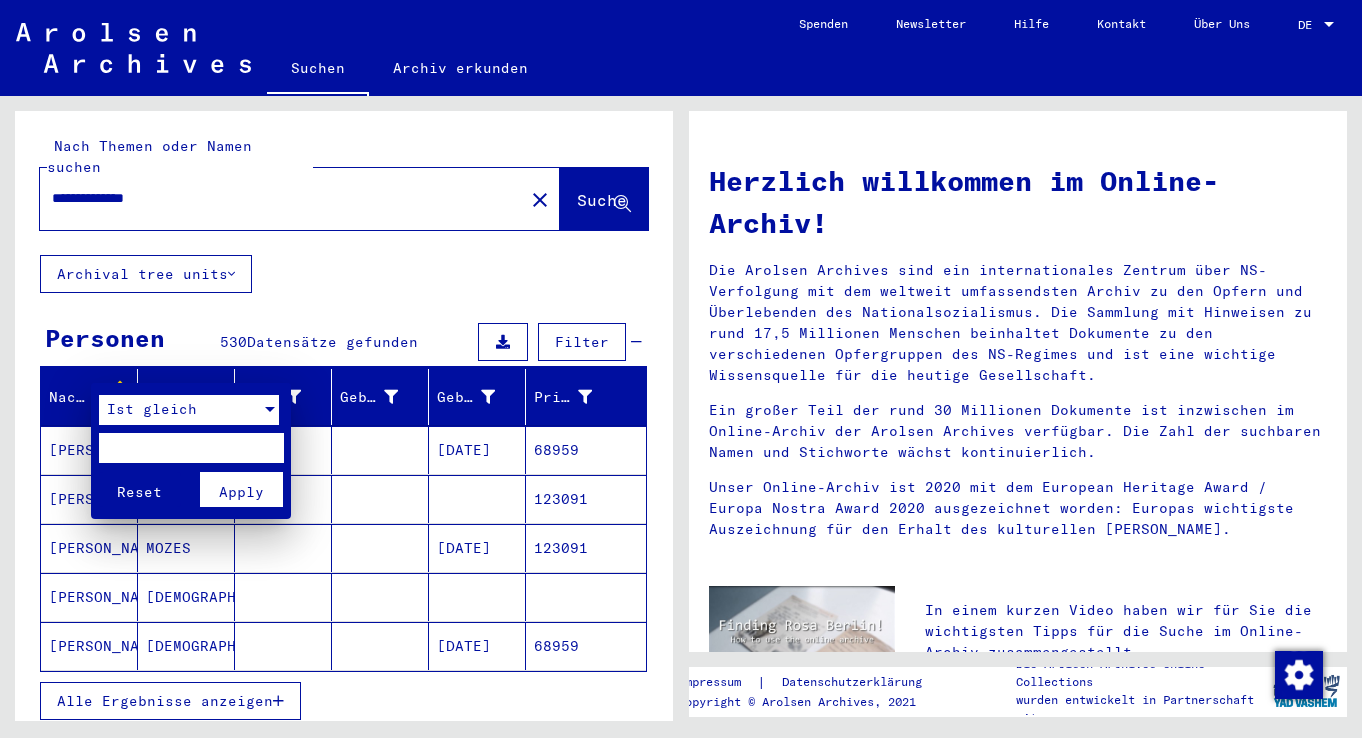 click at bounding box center [191, 448] 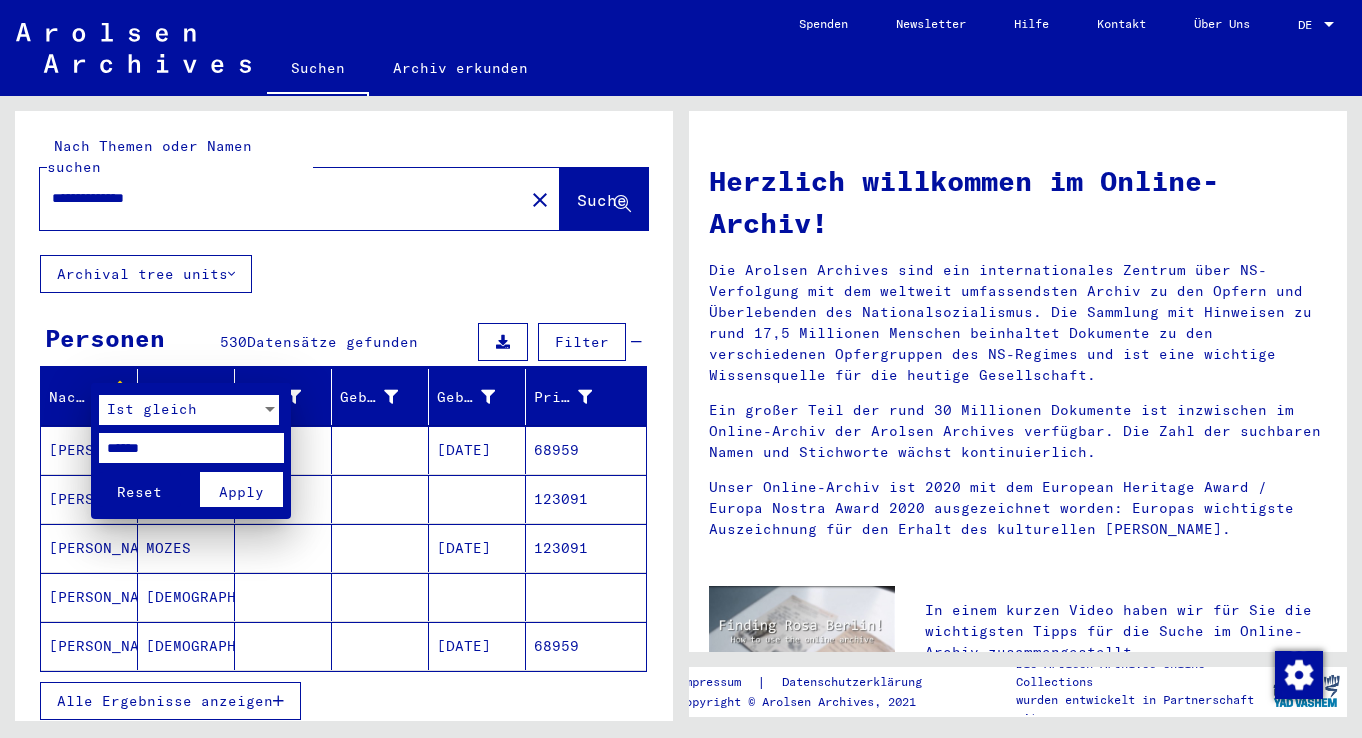type on "******" 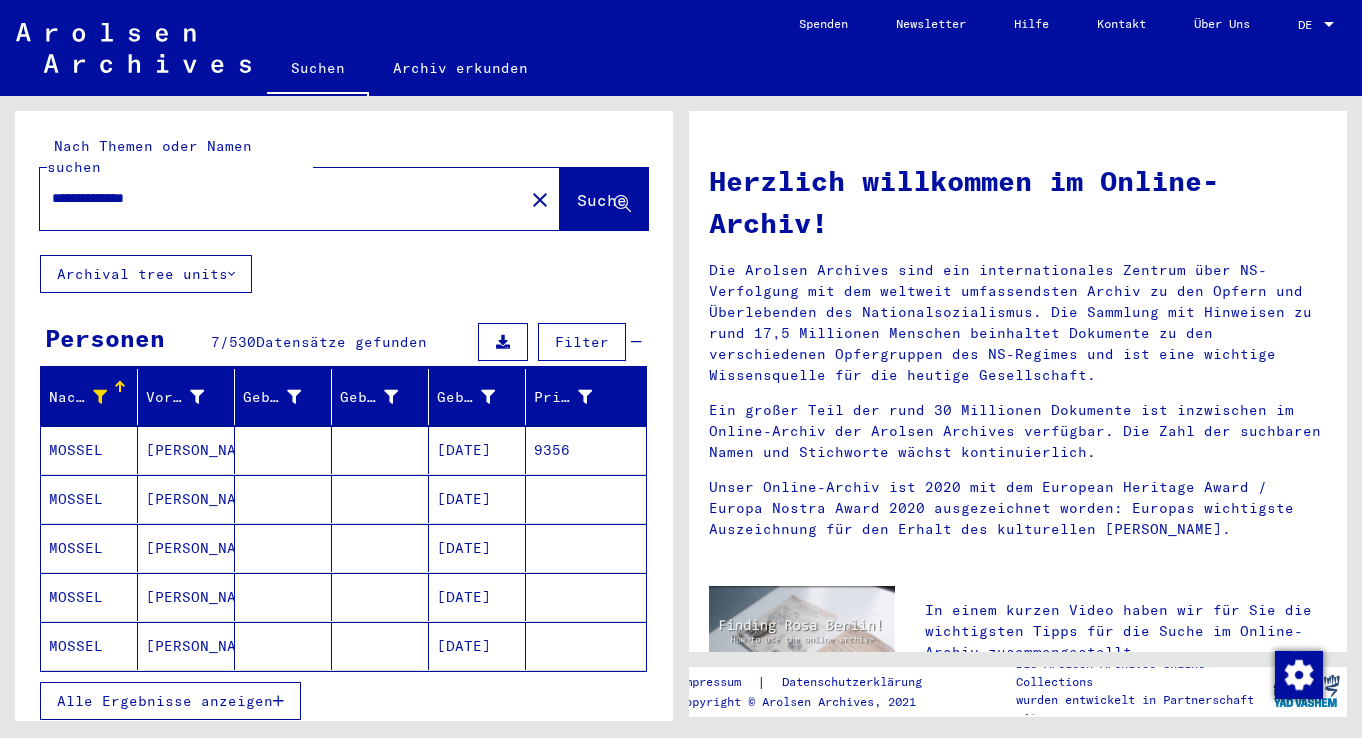 click on "[DATE]" at bounding box center [477, 499] 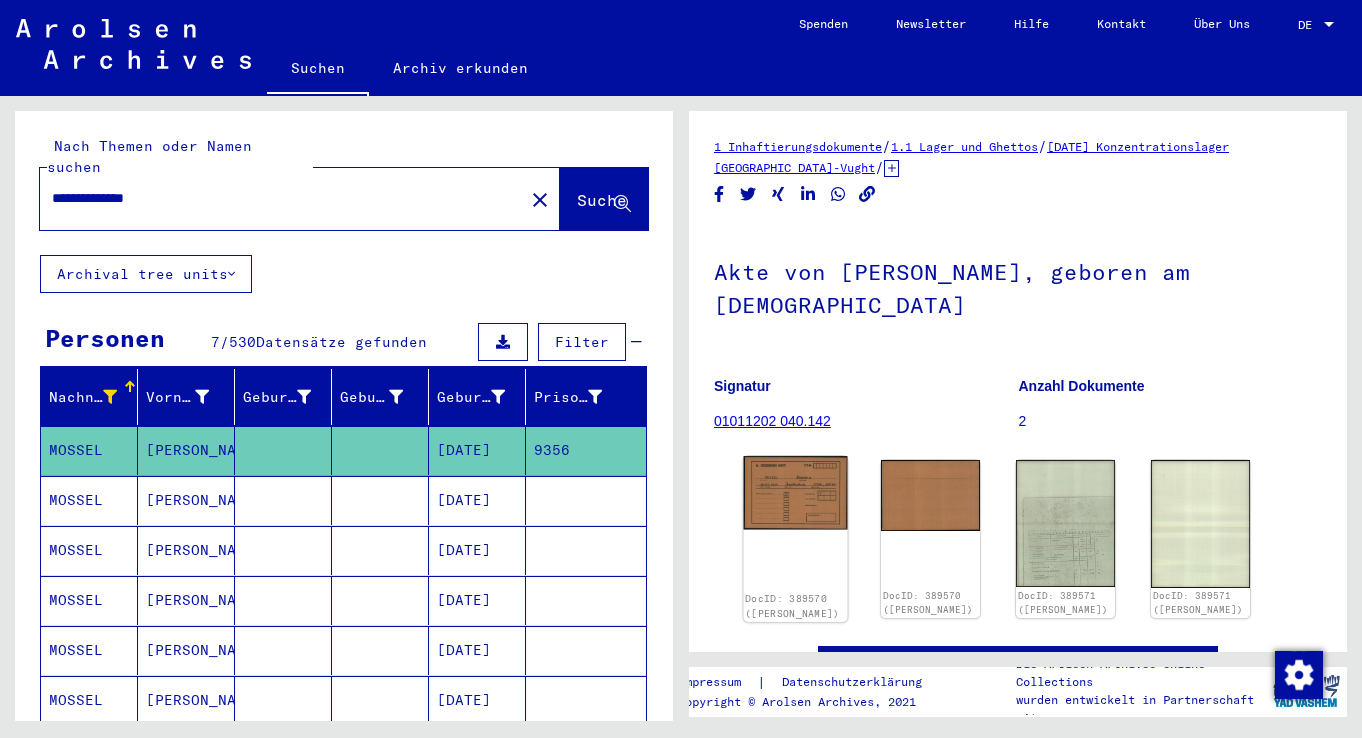 scroll, scrollTop: 0, scrollLeft: 0, axis: both 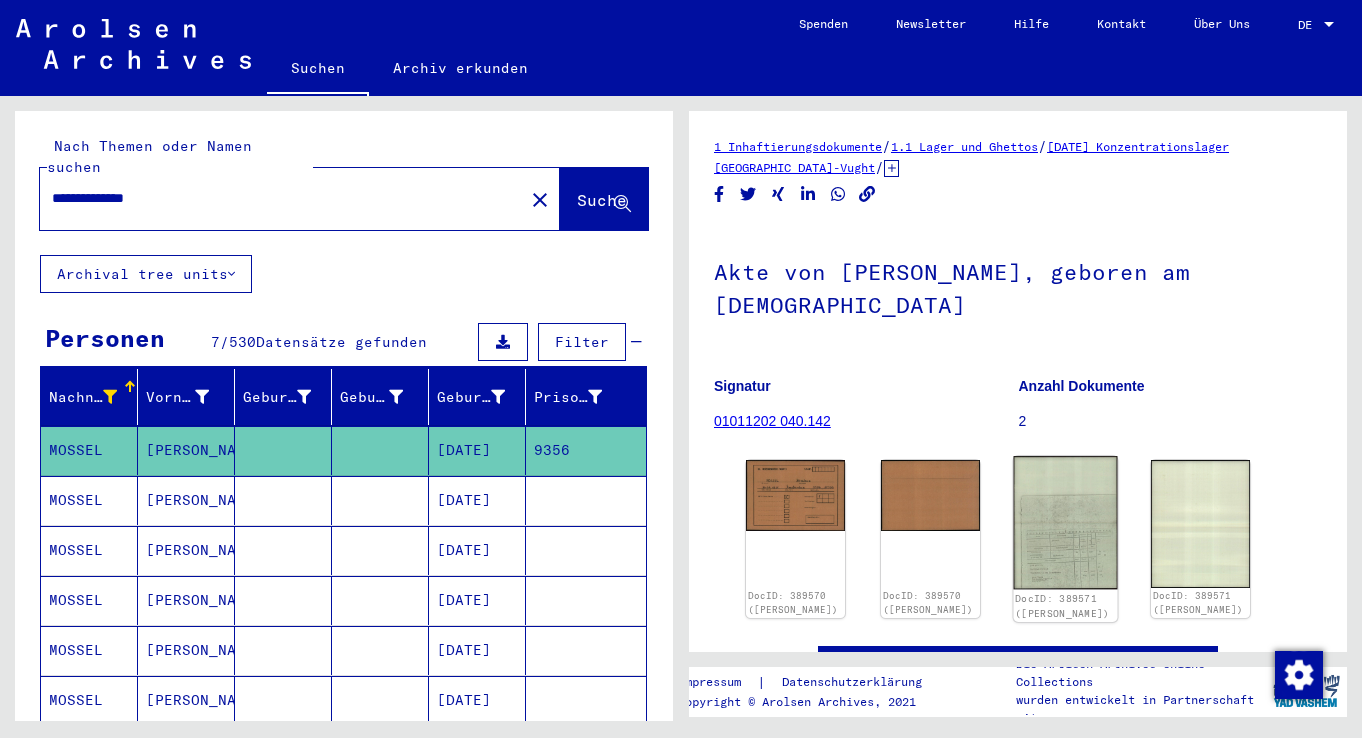 click 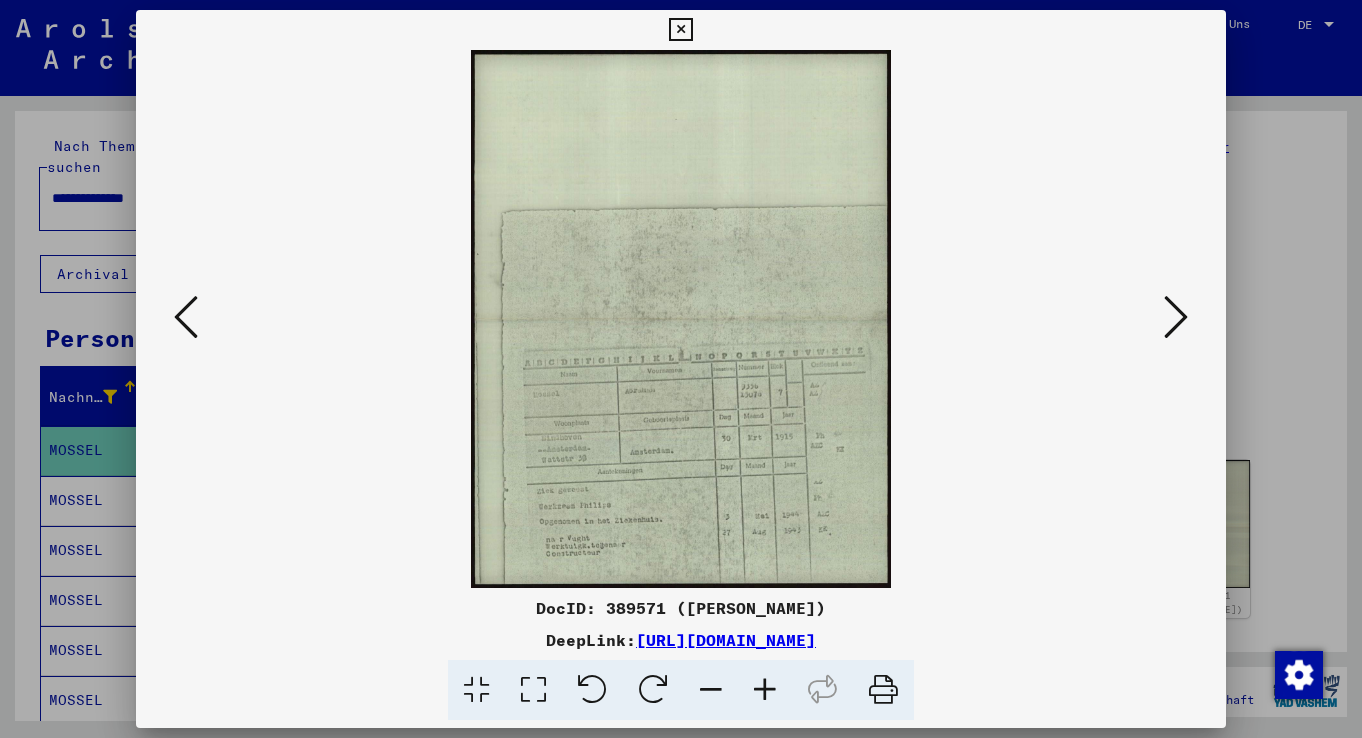 click at bounding box center [765, 690] 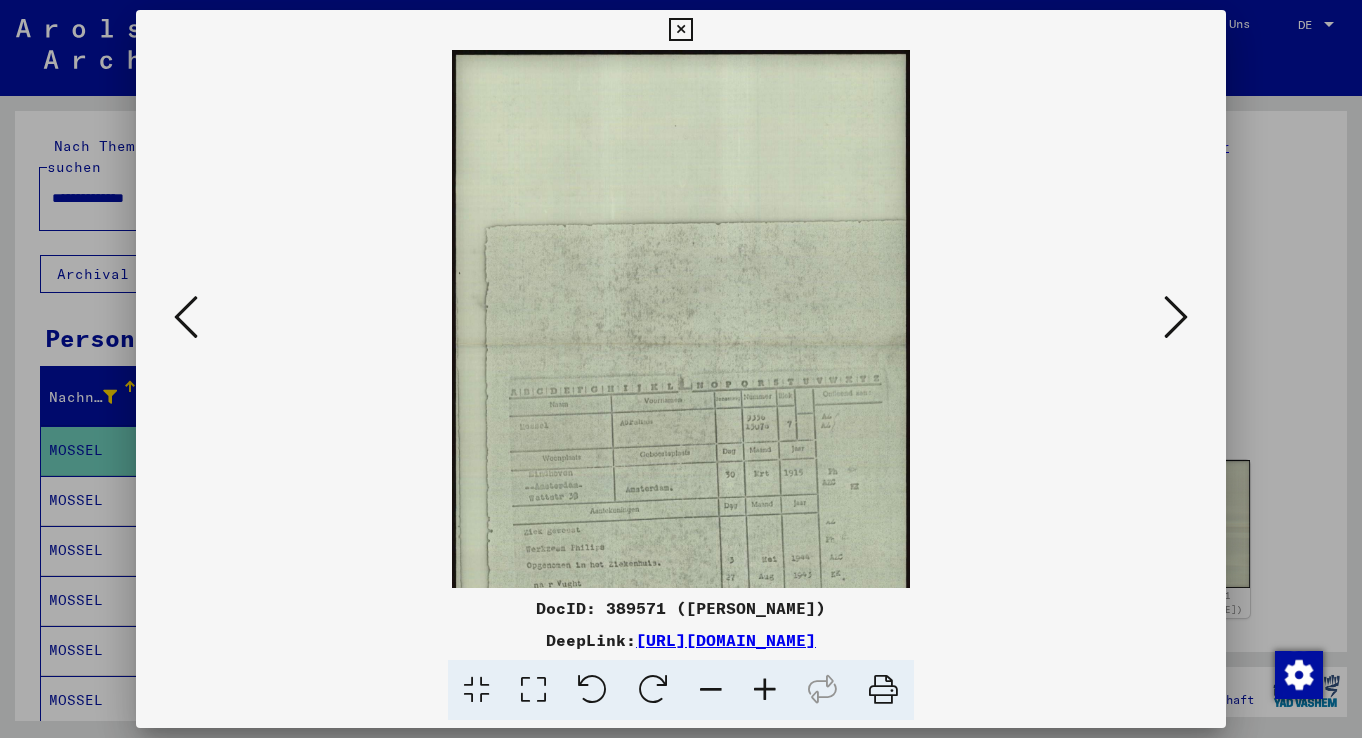 click at bounding box center (765, 690) 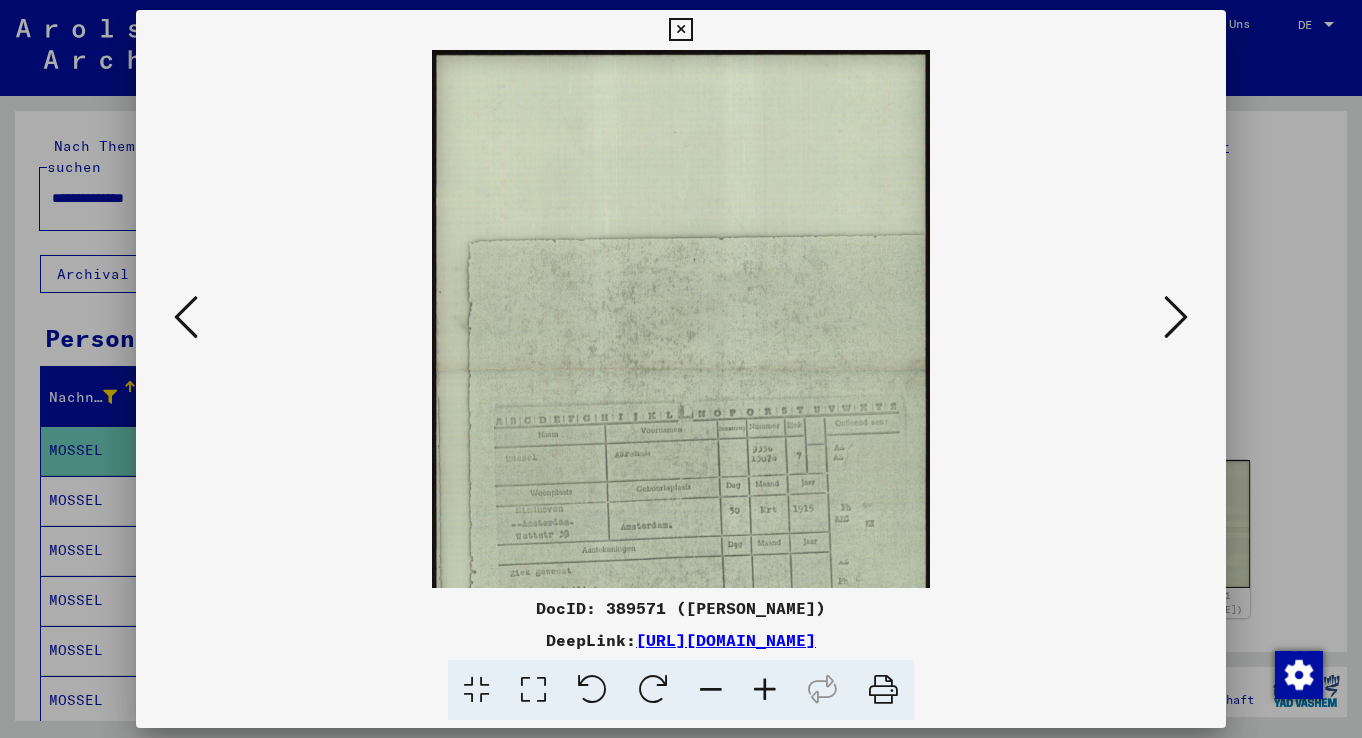 click at bounding box center (765, 690) 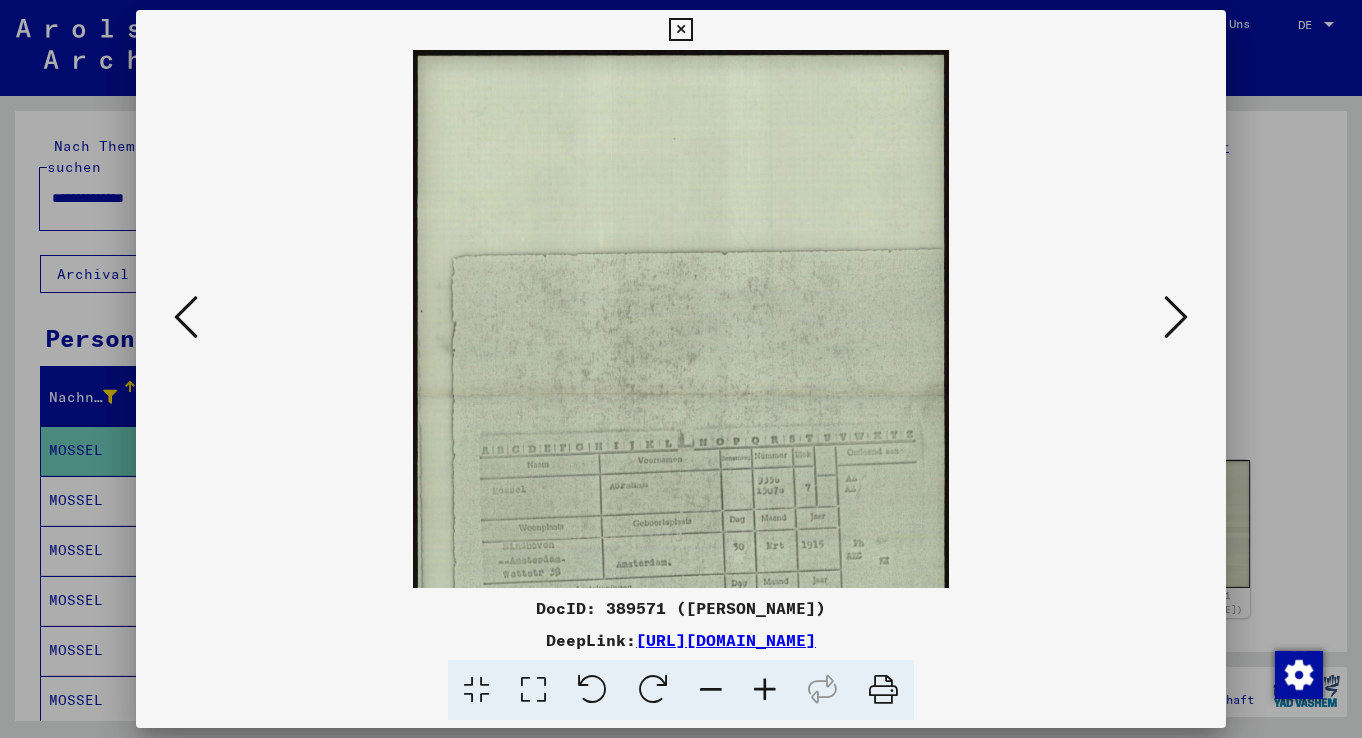 click at bounding box center [765, 690] 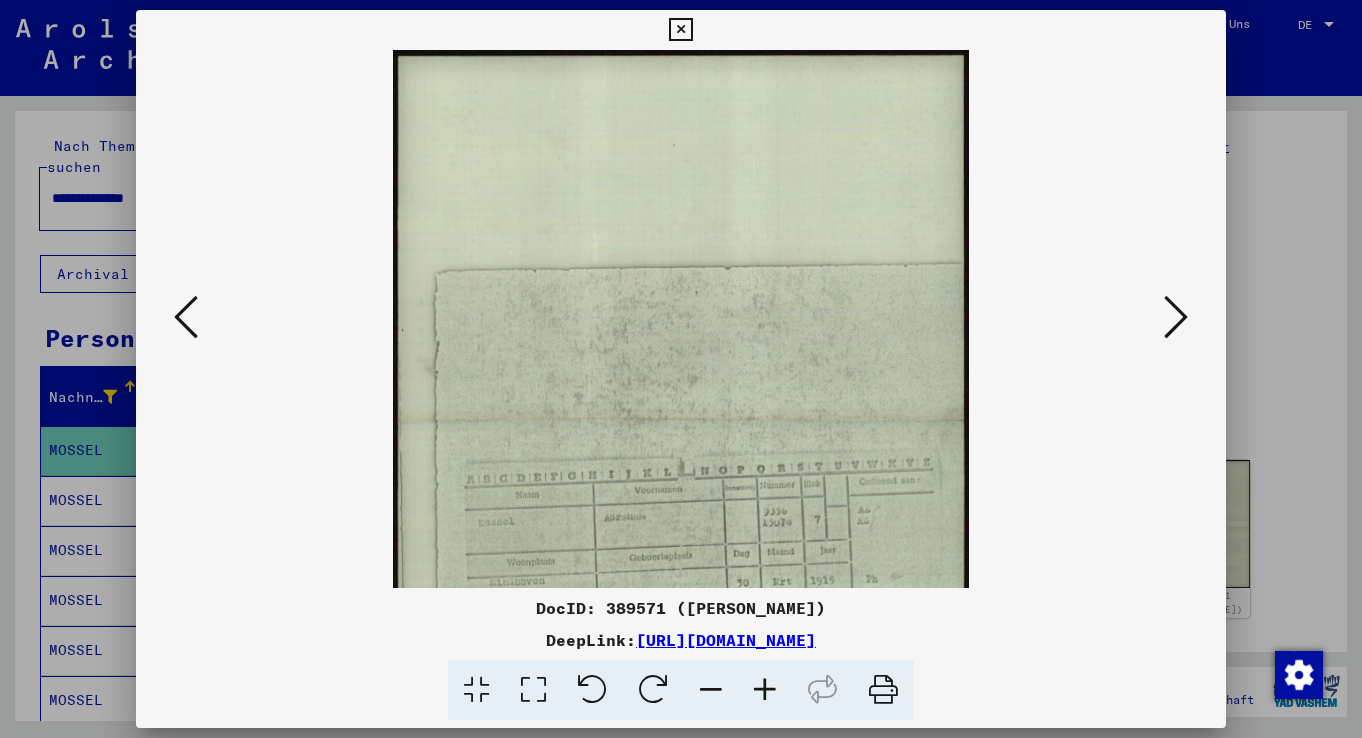 drag, startPoint x: 768, startPoint y: 687, endPoint x: 745, endPoint y: 632, distance: 59.615433 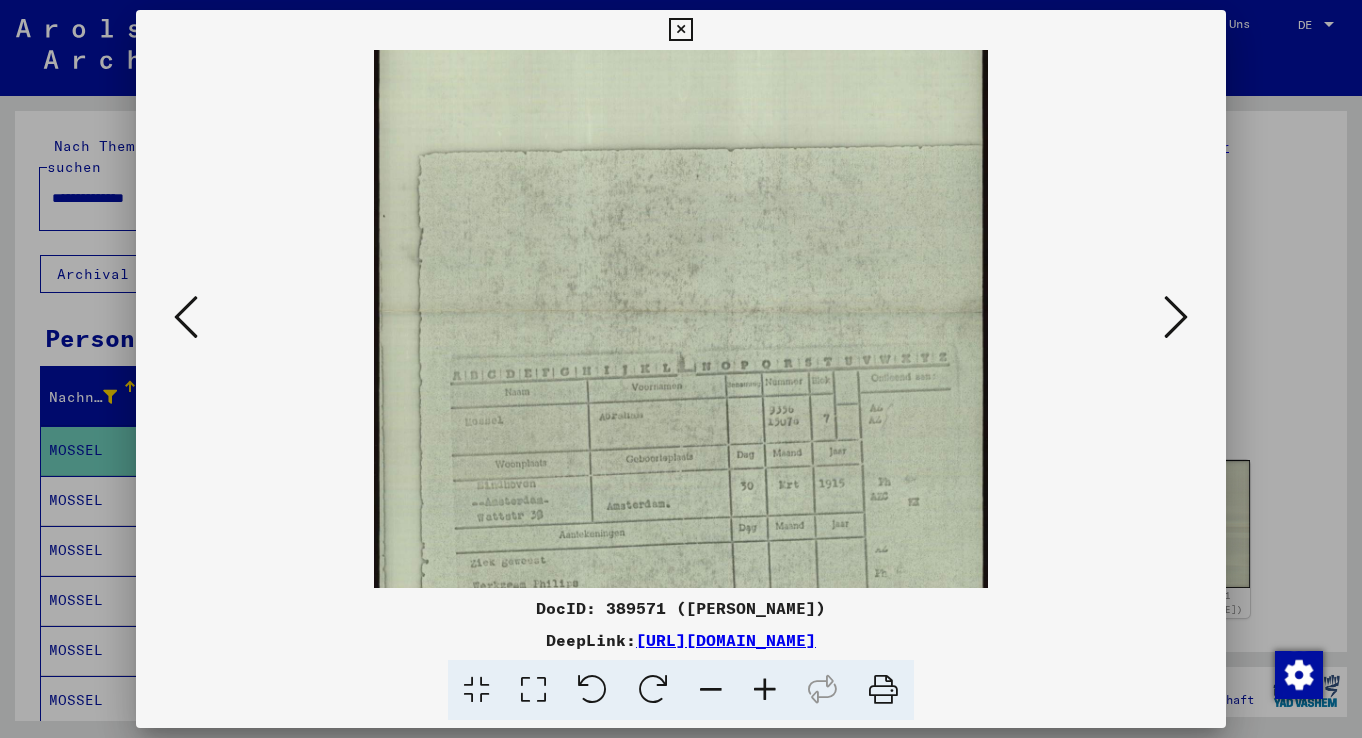 scroll, scrollTop: 160, scrollLeft: 0, axis: vertical 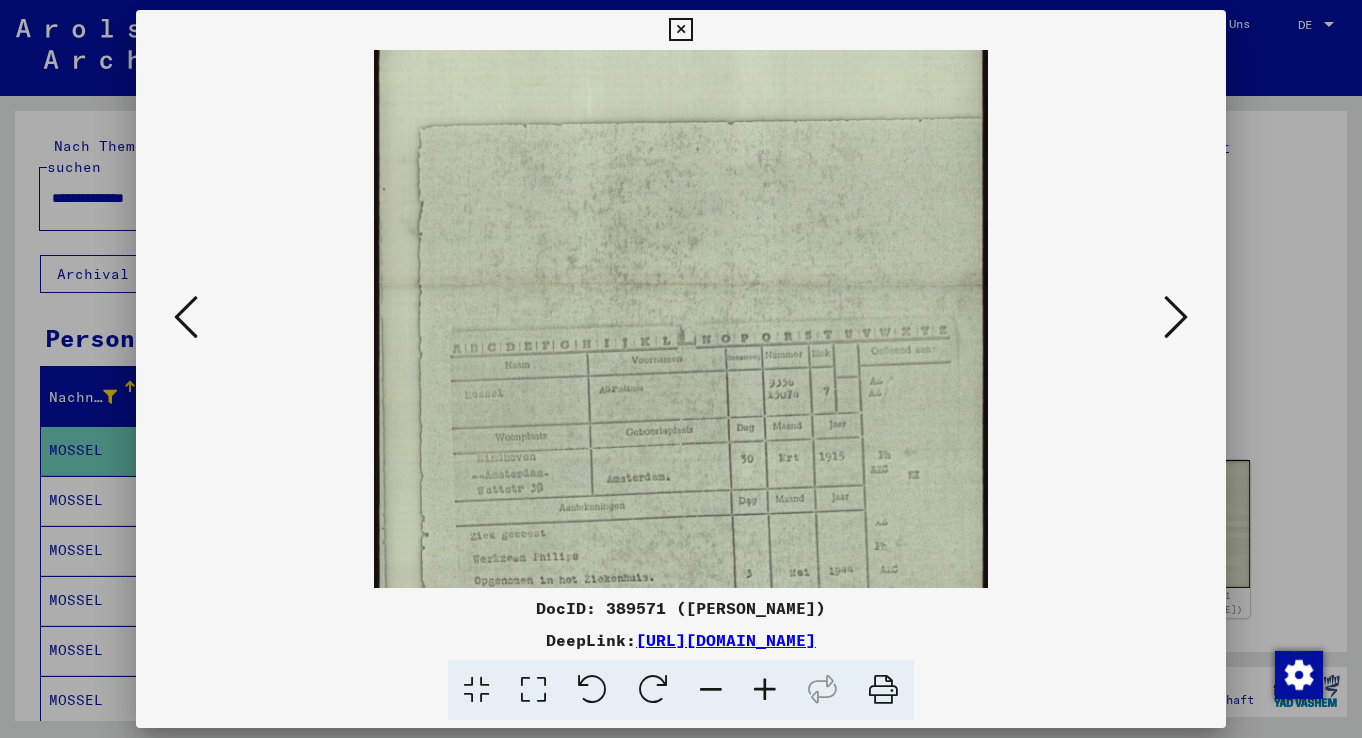 drag, startPoint x: 656, startPoint y: 444, endPoint x: 659, endPoint y: 287, distance: 157.02866 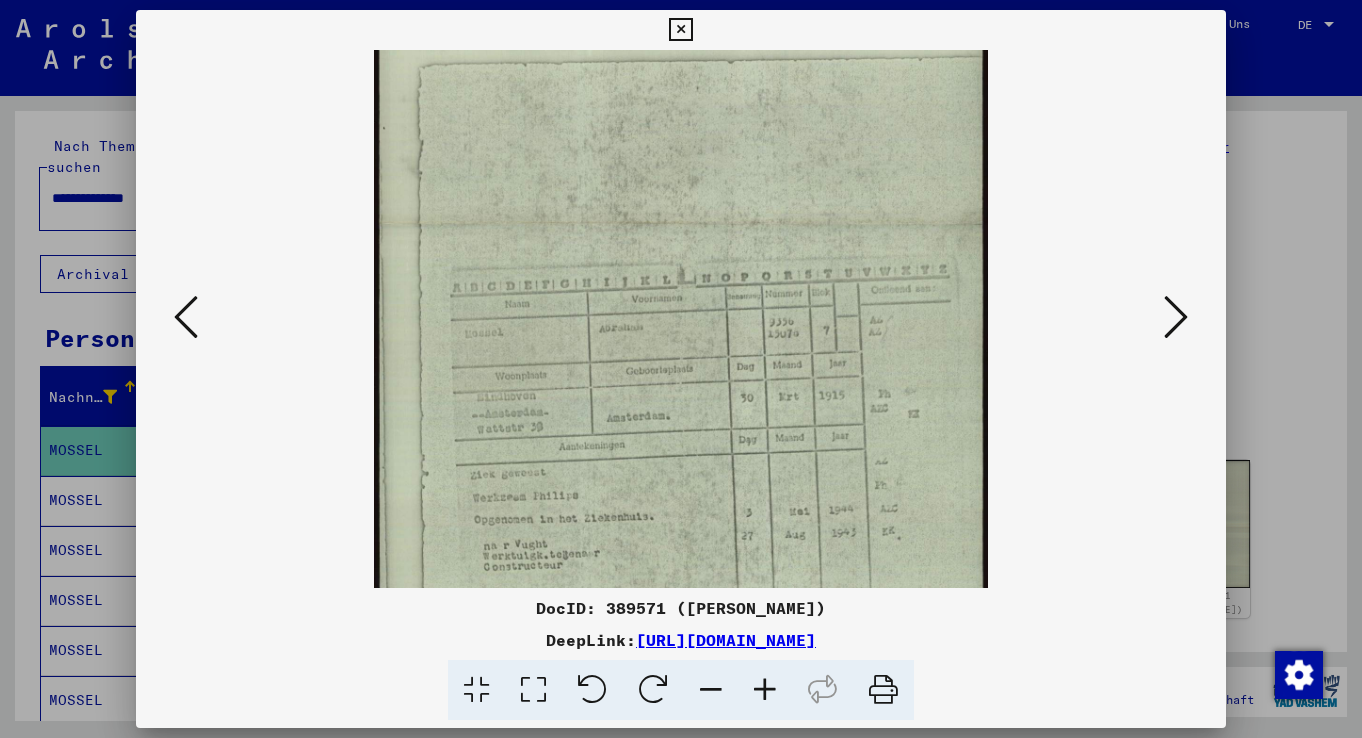 scroll, scrollTop: 222, scrollLeft: 0, axis: vertical 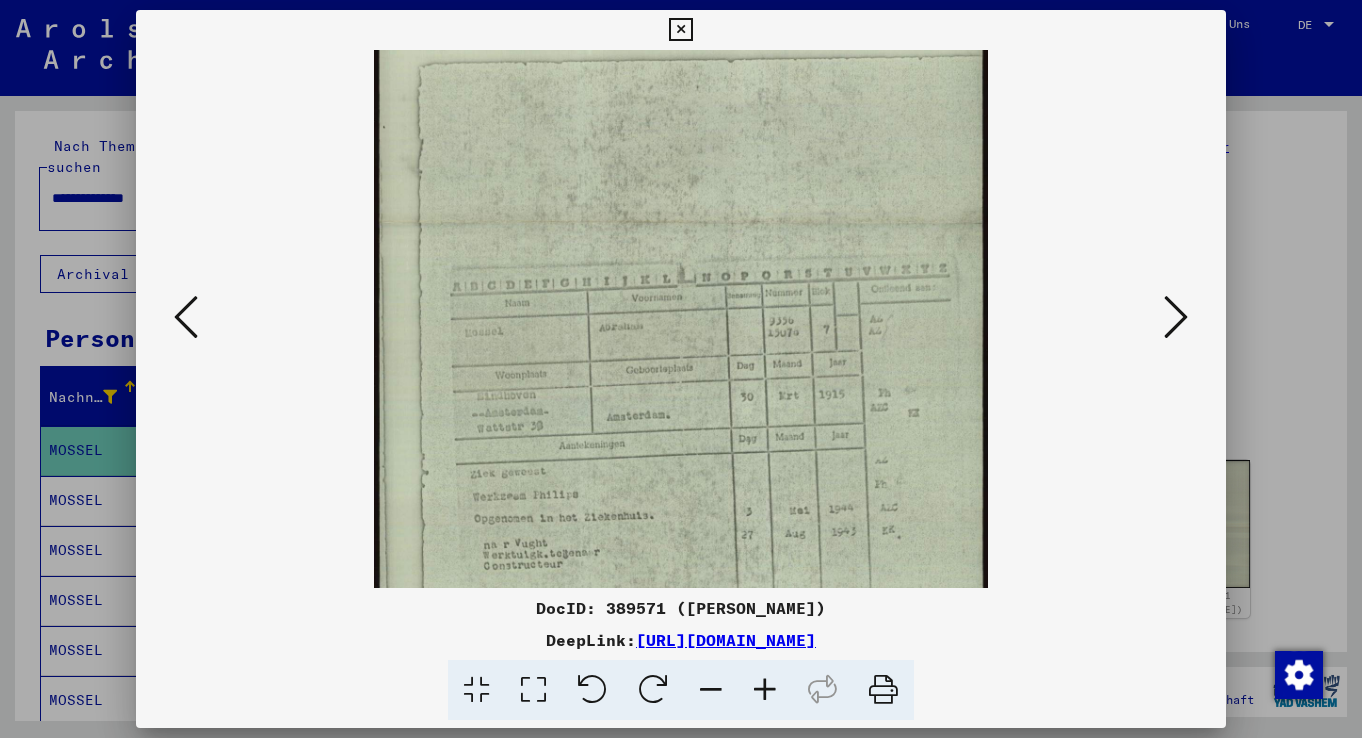 drag, startPoint x: 625, startPoint y: 497, endPoint x: 631, endPoint y: 435, distance: 62.289646 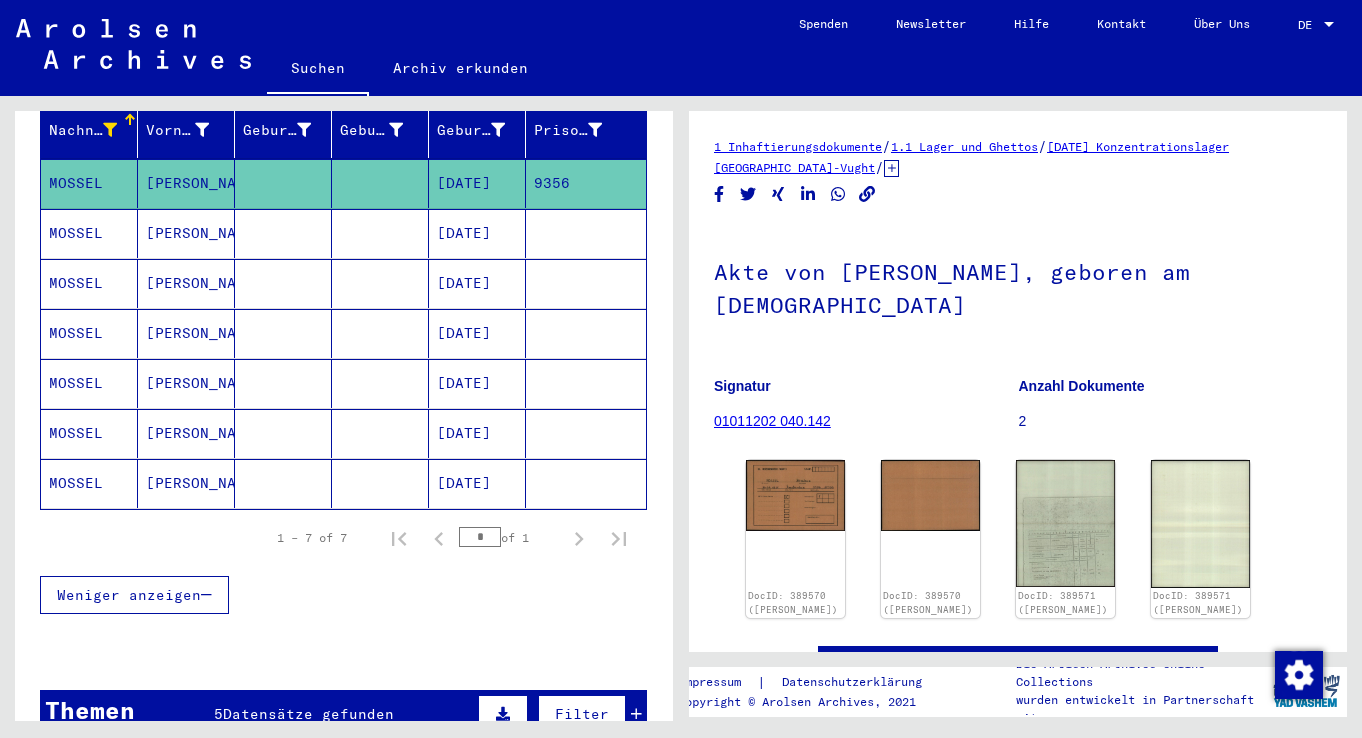 scroll, scrollTop: 300, scrollLeft: 0, axis: vertical 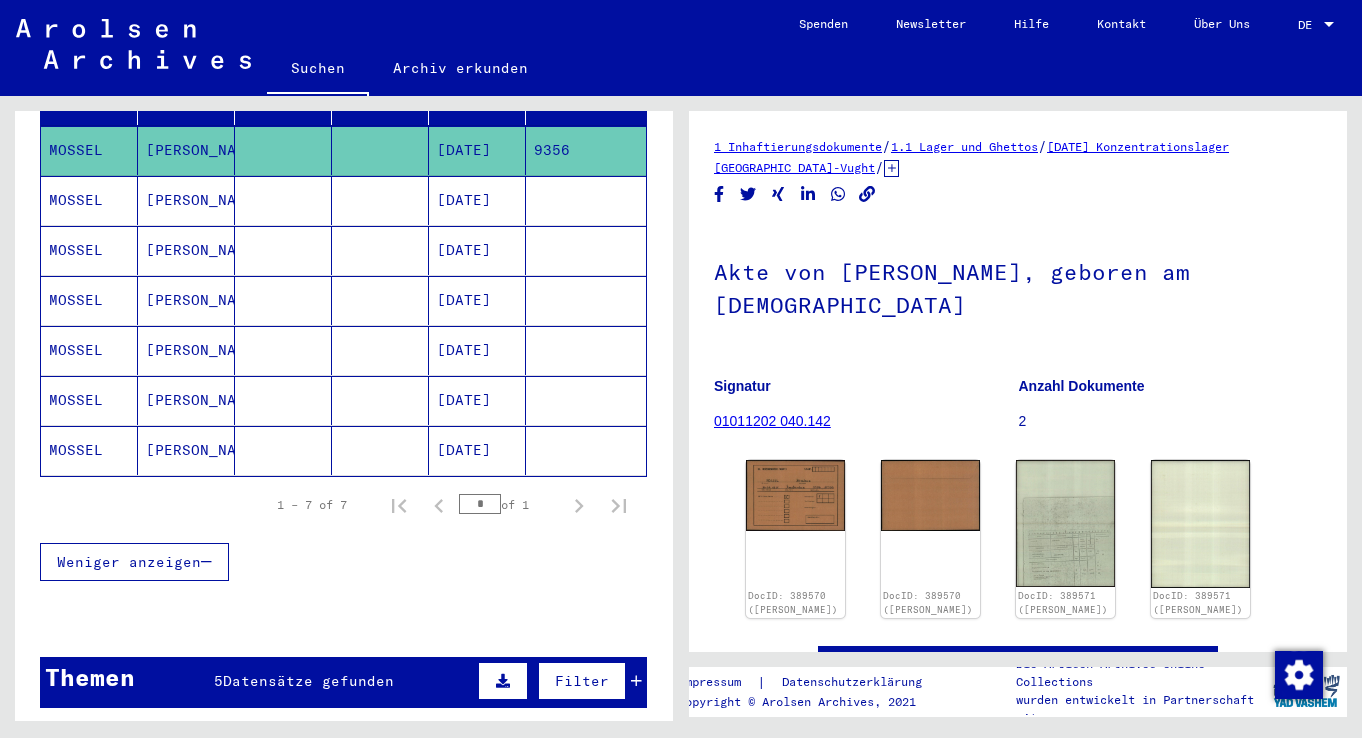 click on "[DATE]" 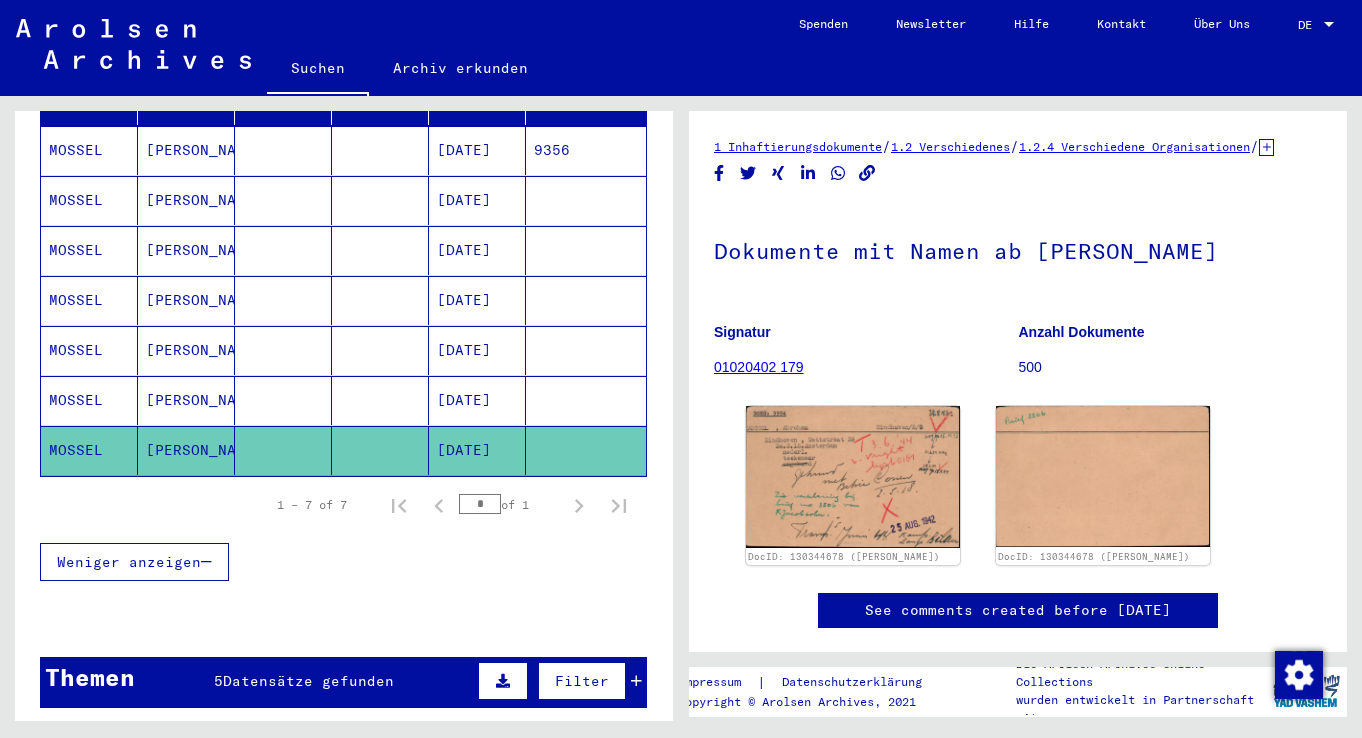 scroll, scrollTop: 0, scrollLeft: 0, axis: both 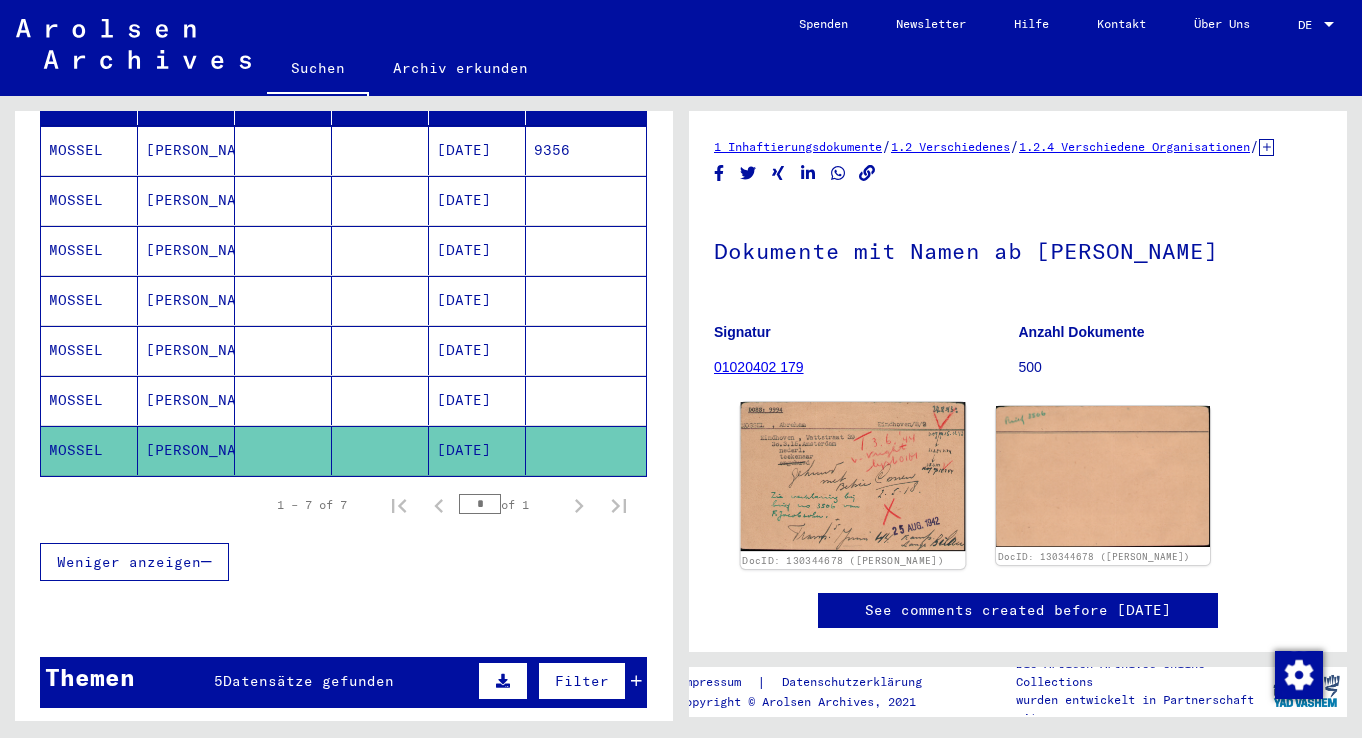 click 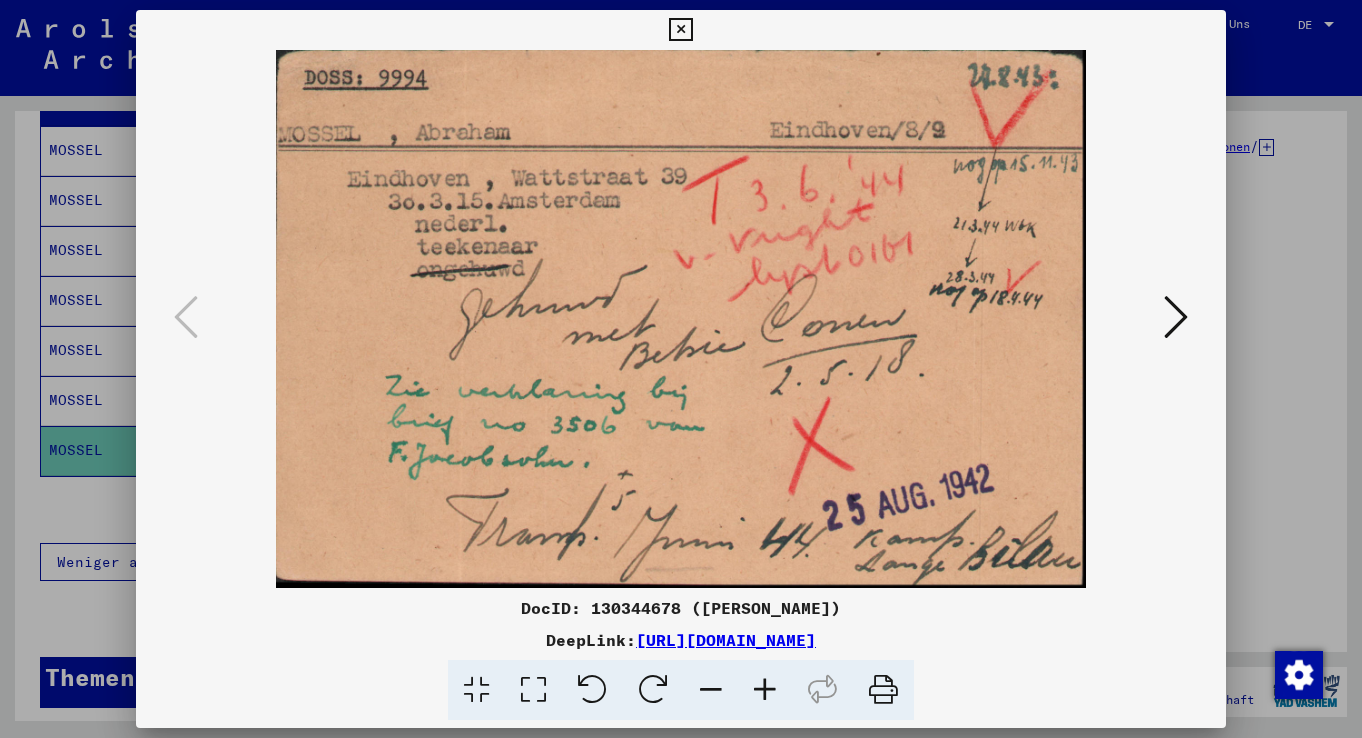 click at bounding box center (680, 30) 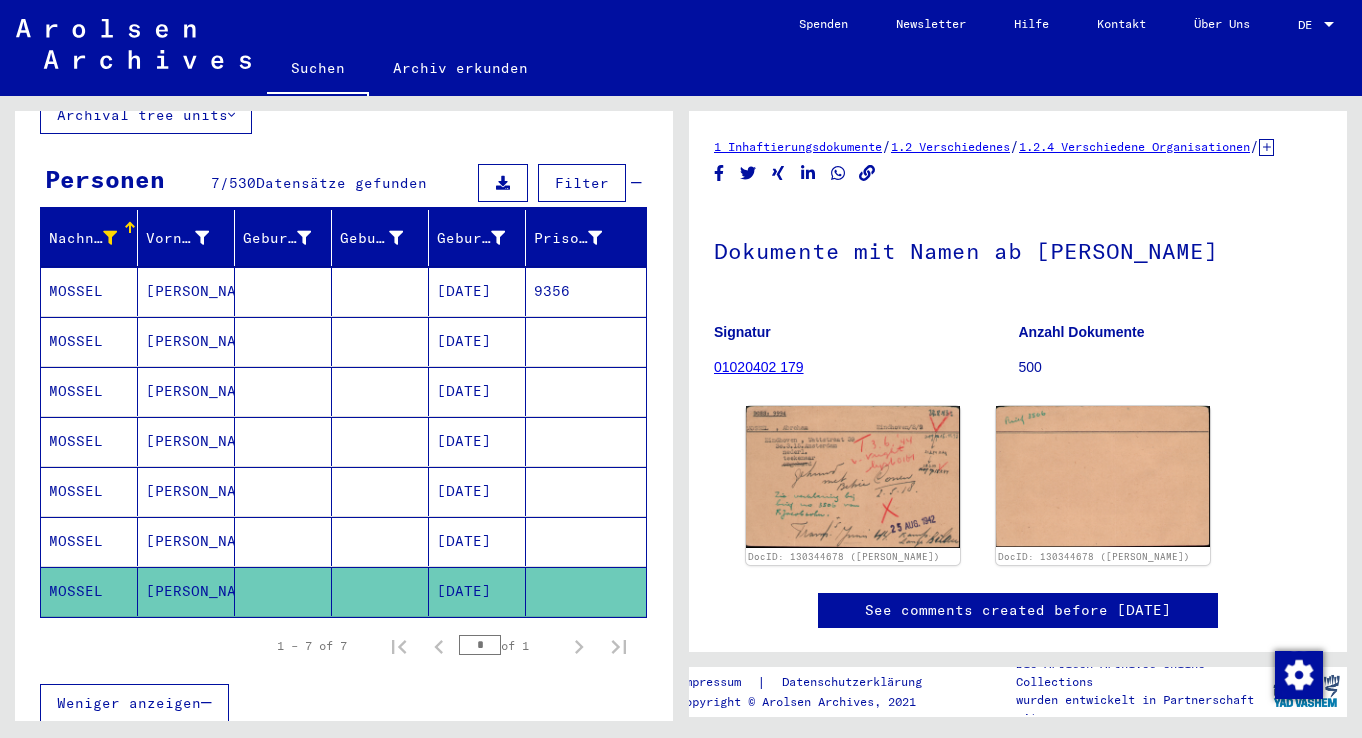 scroll, scrollTop: 0, scrollLeft: 0, axis: both 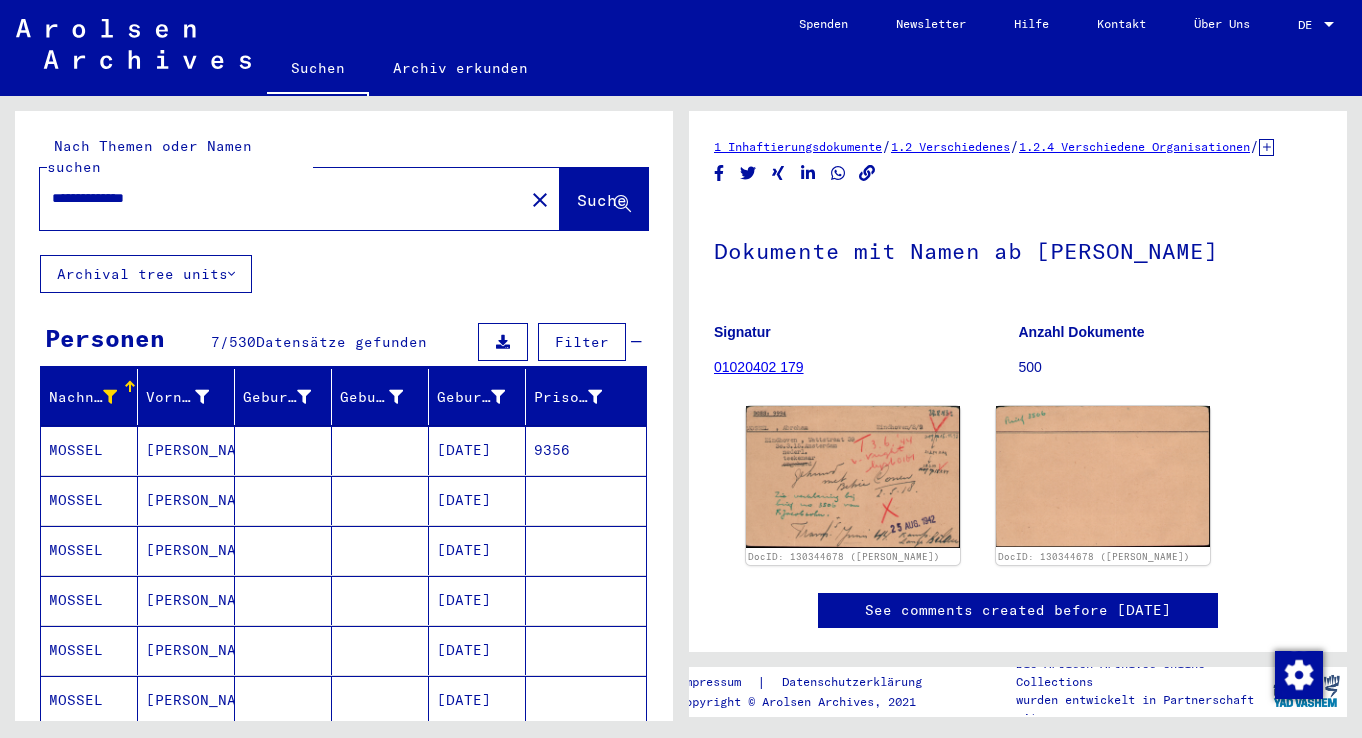 drag, startPoint x: 125, startPoint y: 178, endPoint x: 184, endPoint y: 177, distance: 59.008472 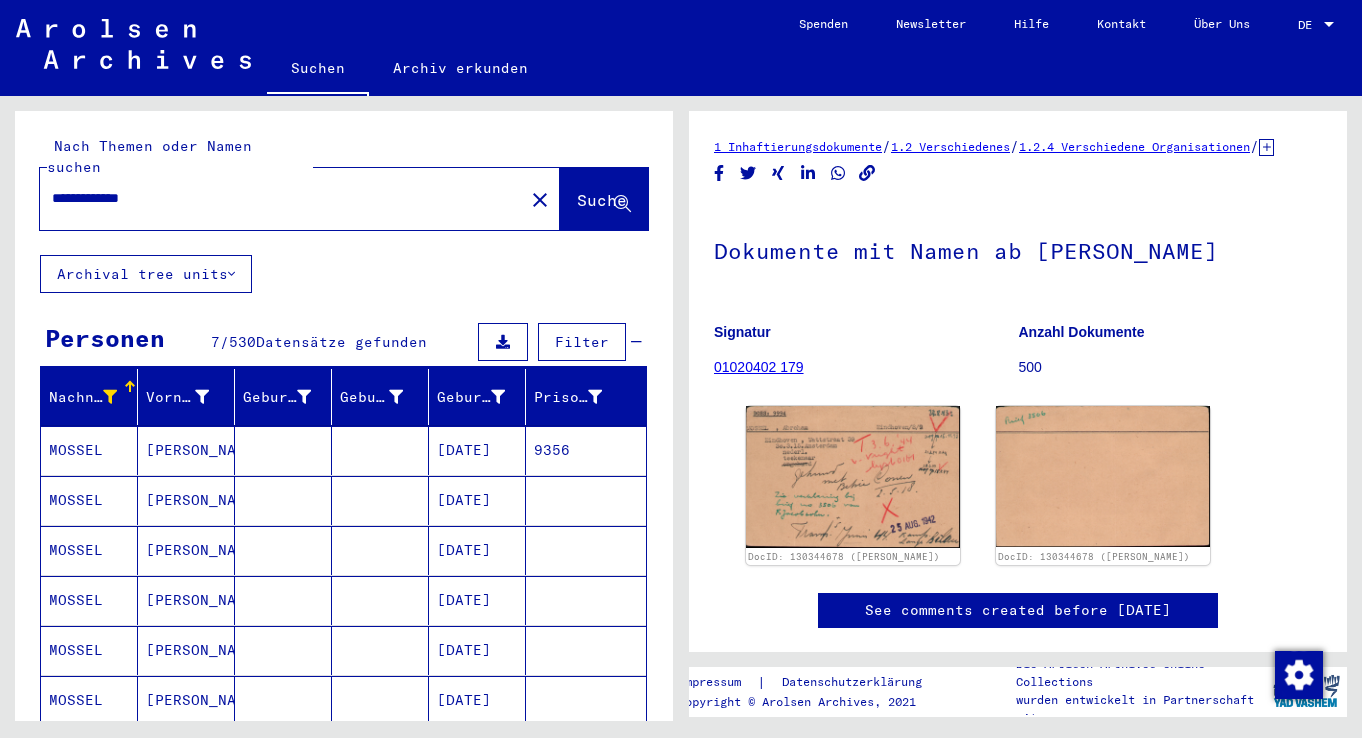 type on "**********" 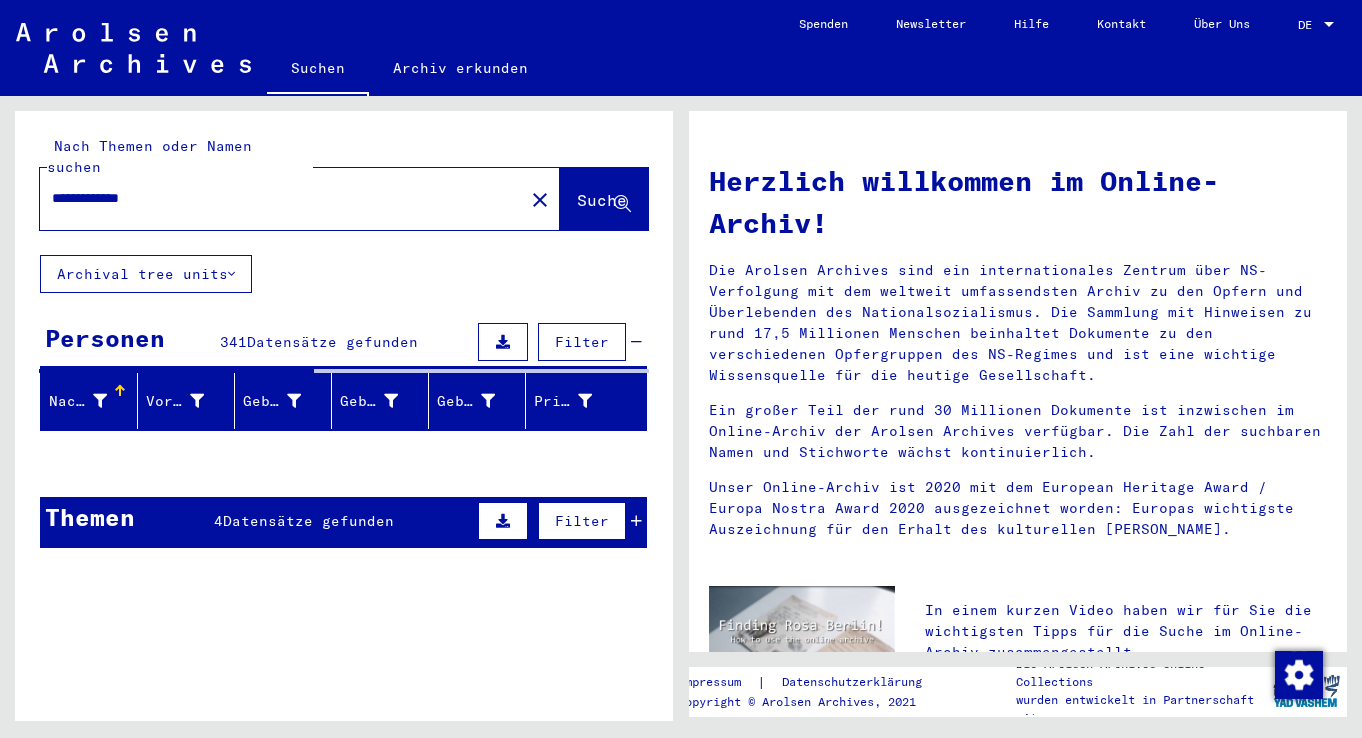 click at bounding box center [100, 401] 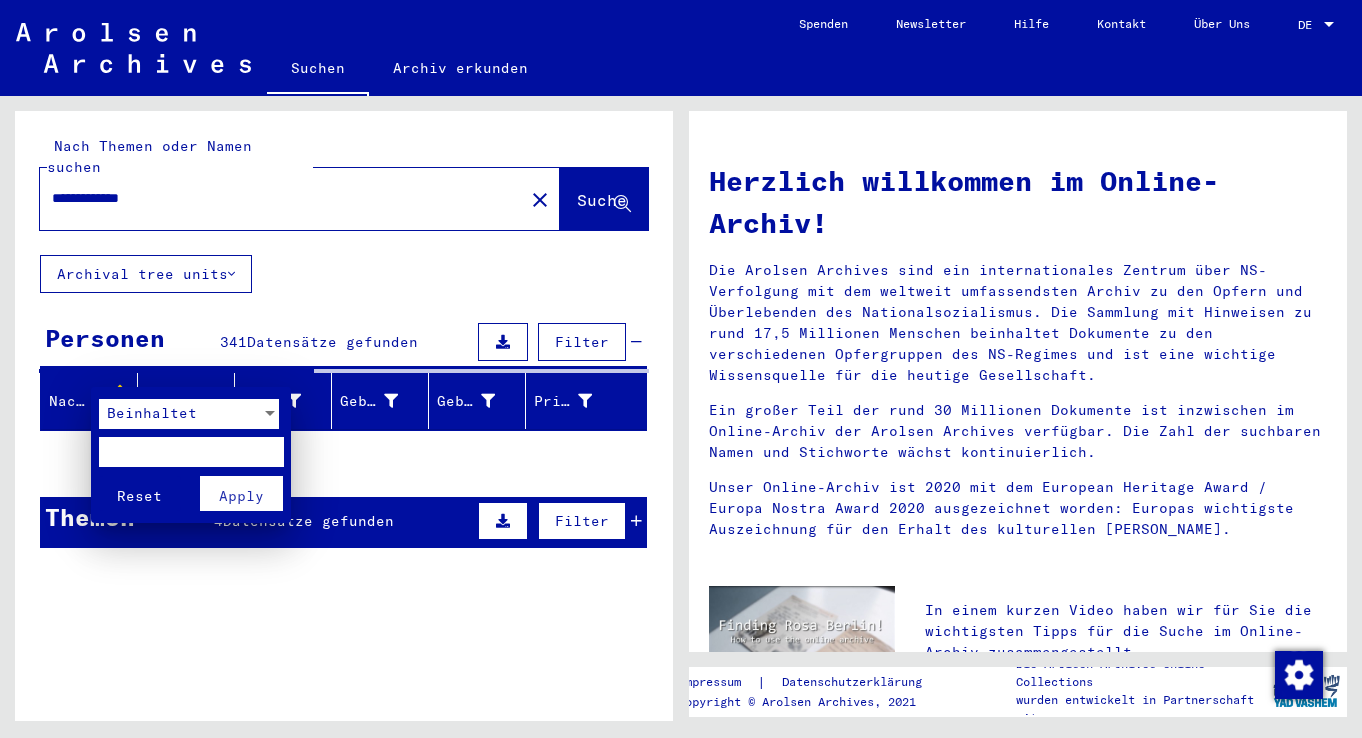 click at bounding box center [270, 414] 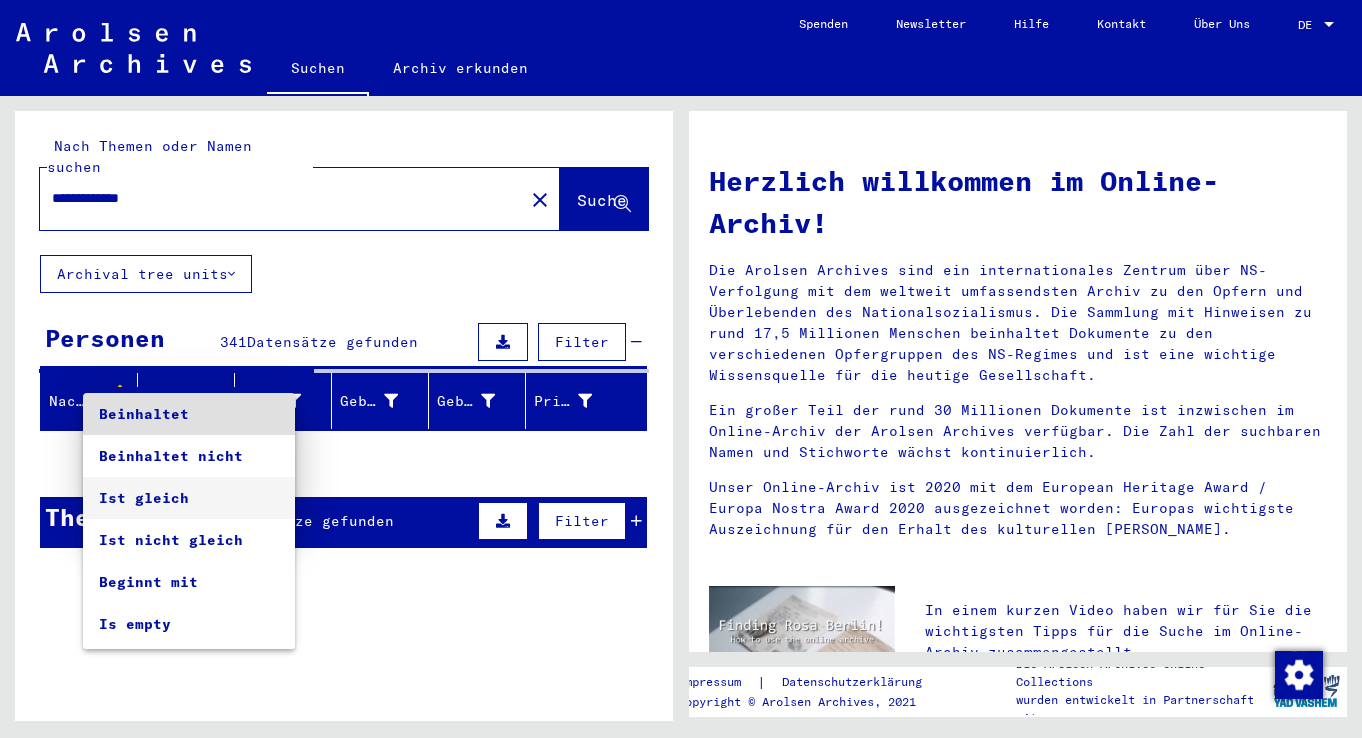 click on "Ist gleich" at bounding box center (189, 498) 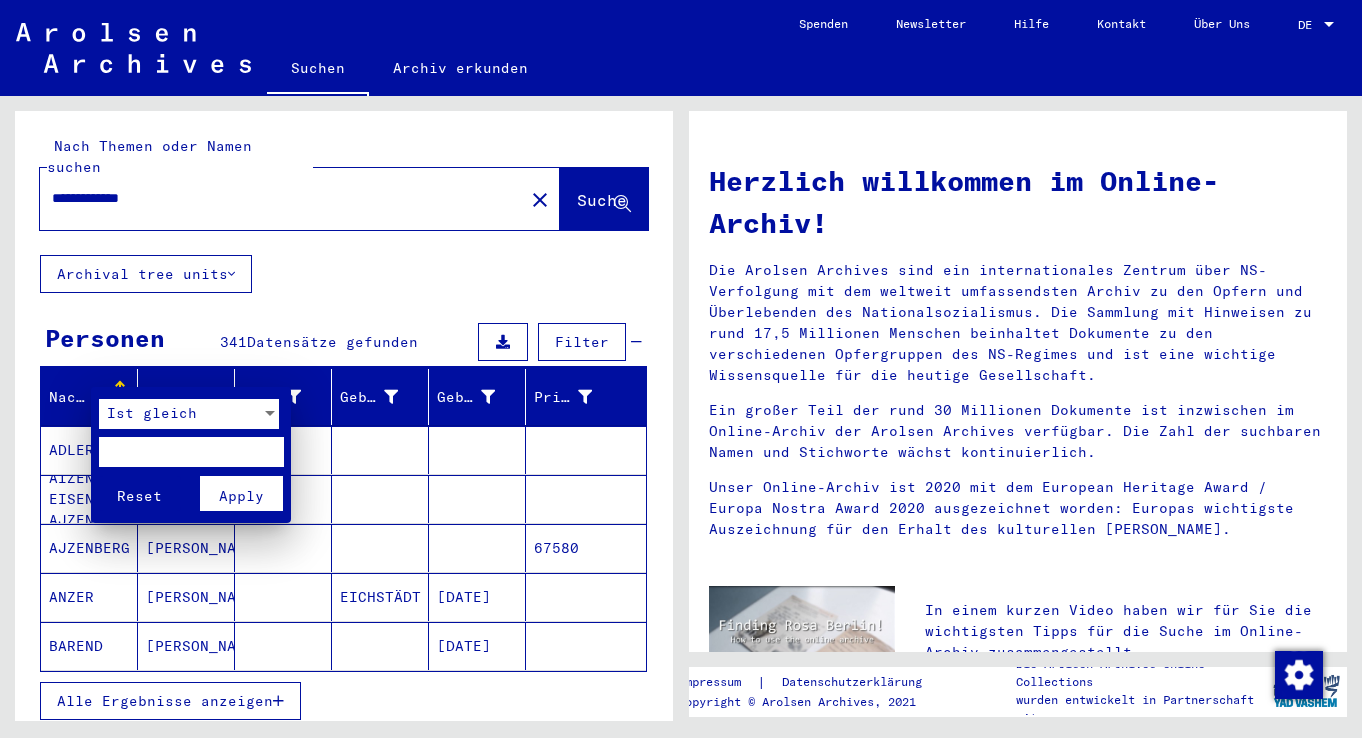 click at bounding box center [191, 452] 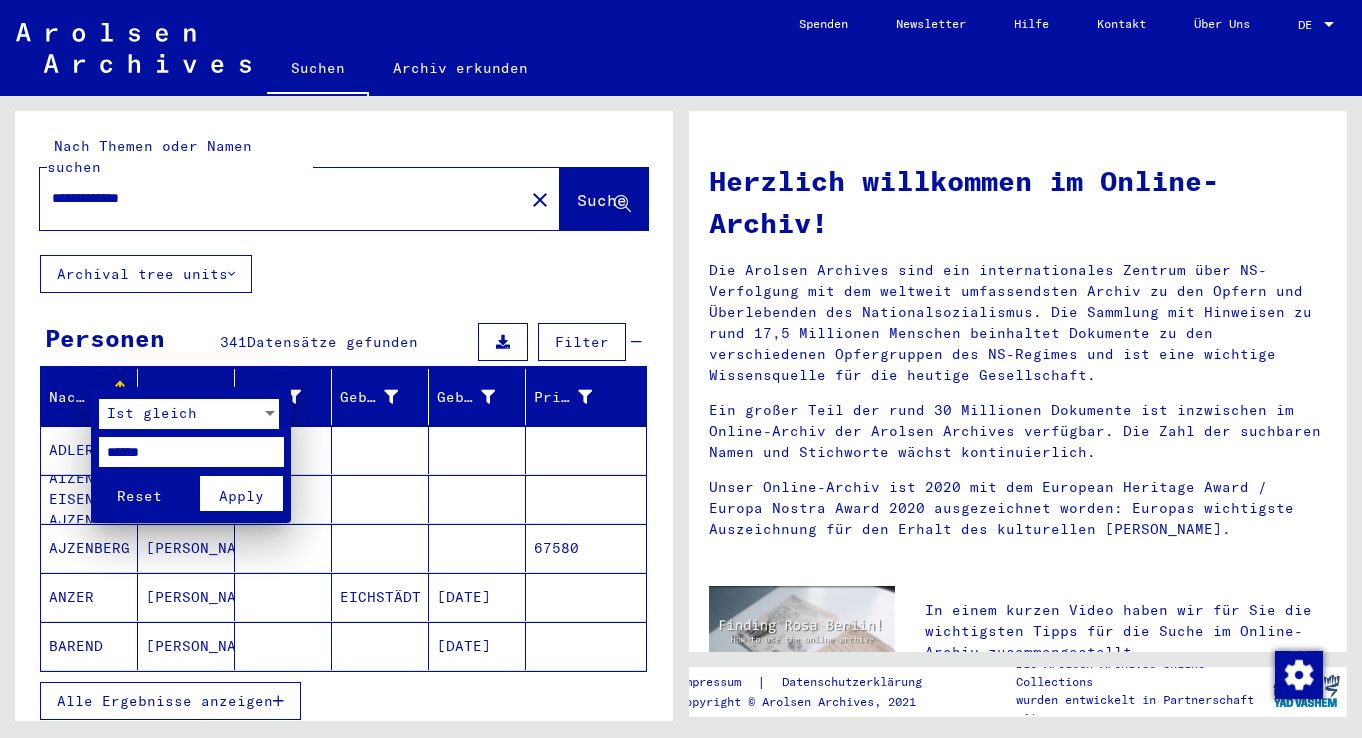 type on "******" 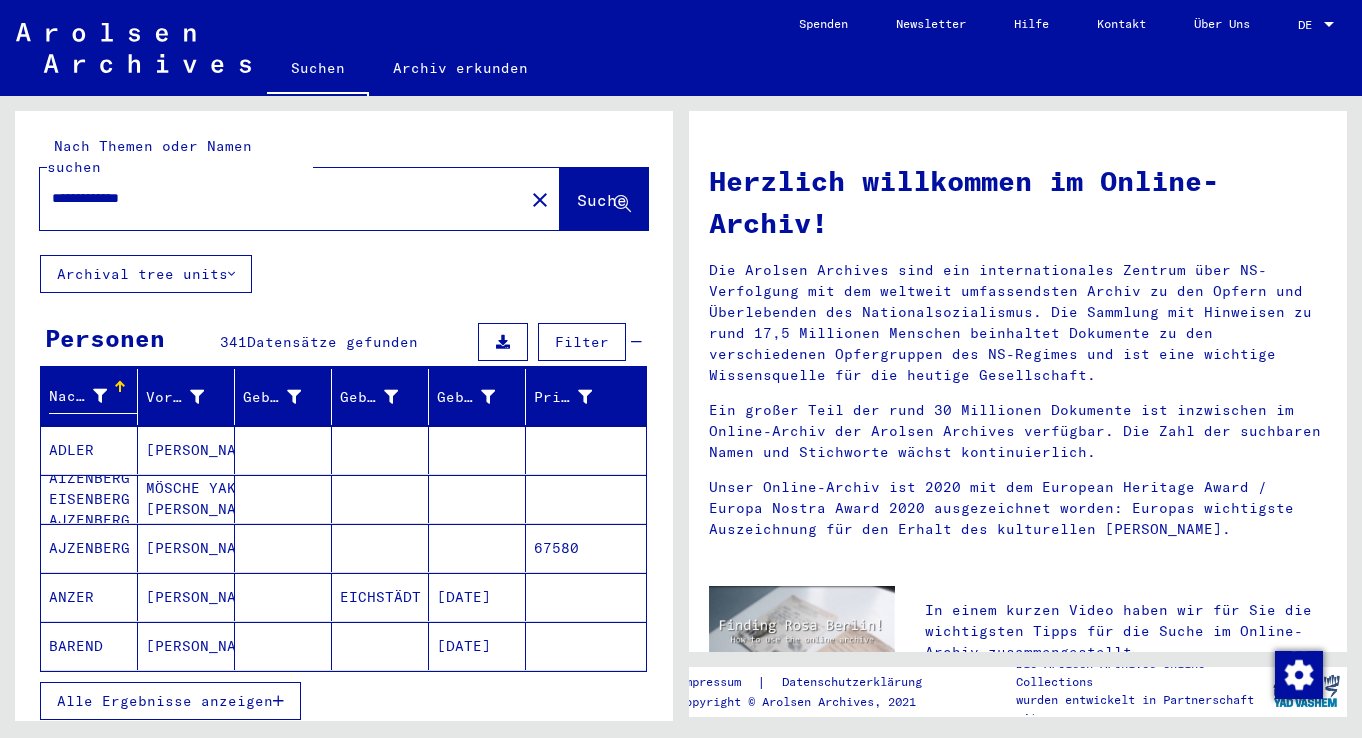click at bounding box center (100, 396) 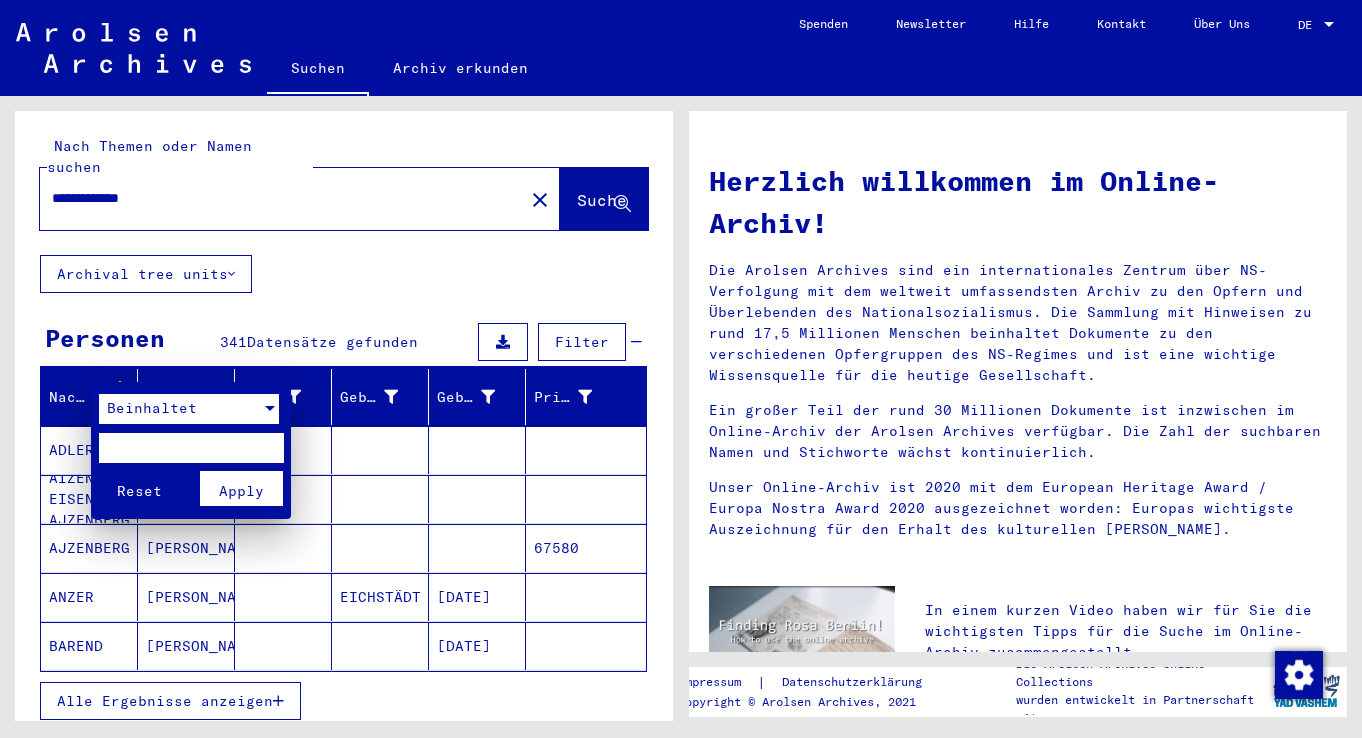 click at bounding box center (270, 409) 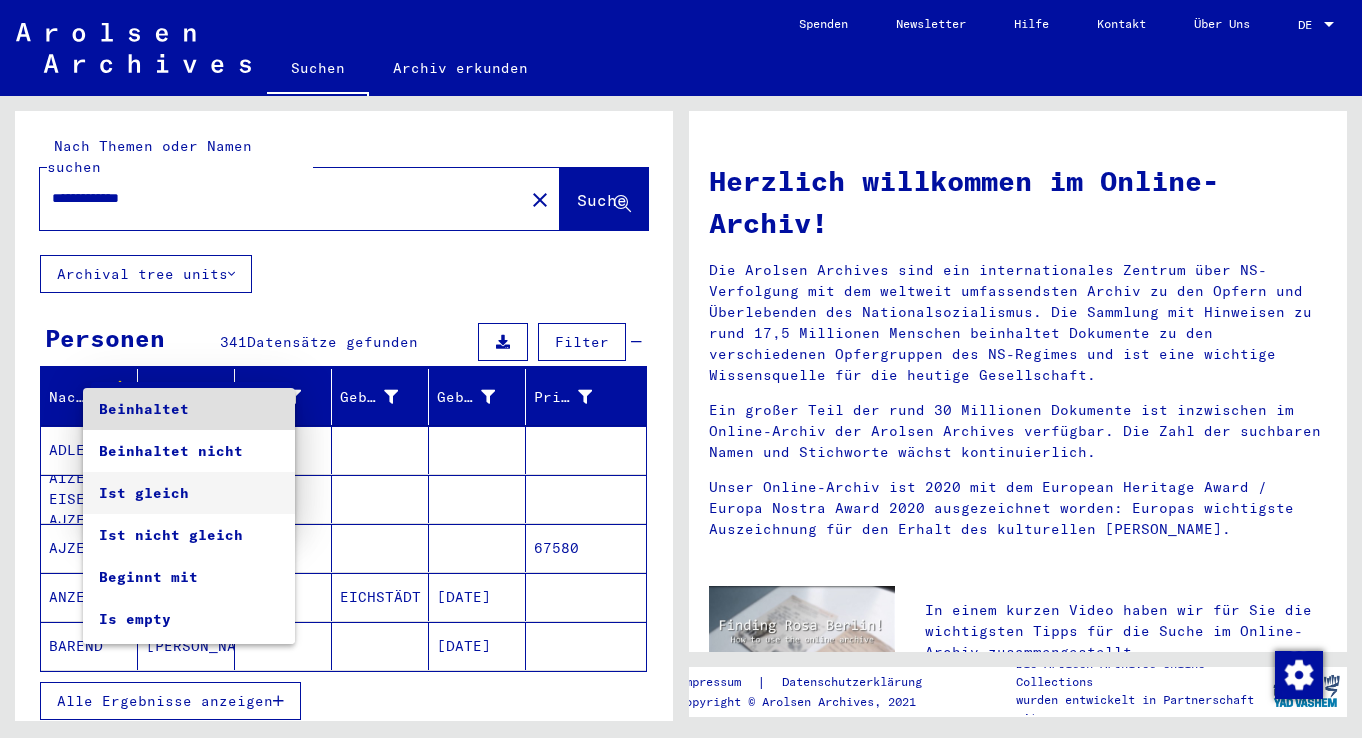 click on "Ist gleich" at bounding box center [189, 493] 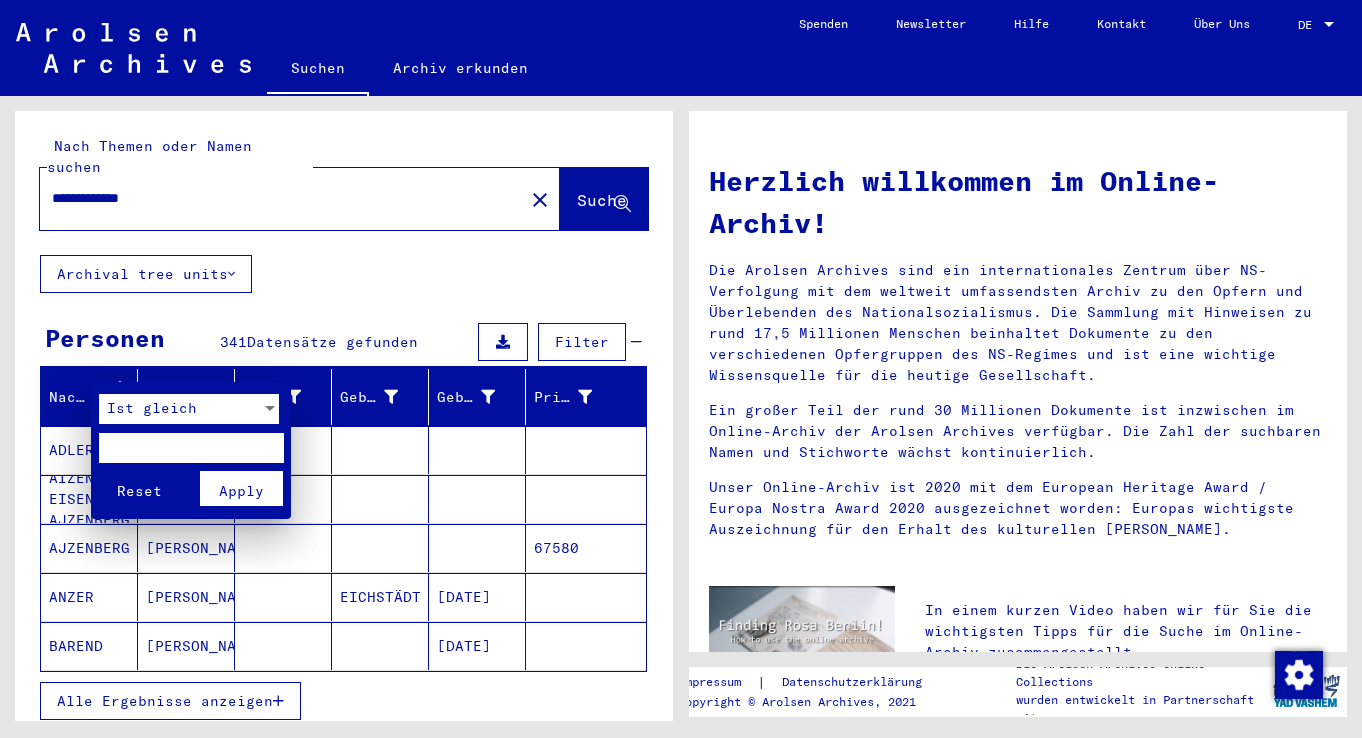 click at bounding box center [191, 448] 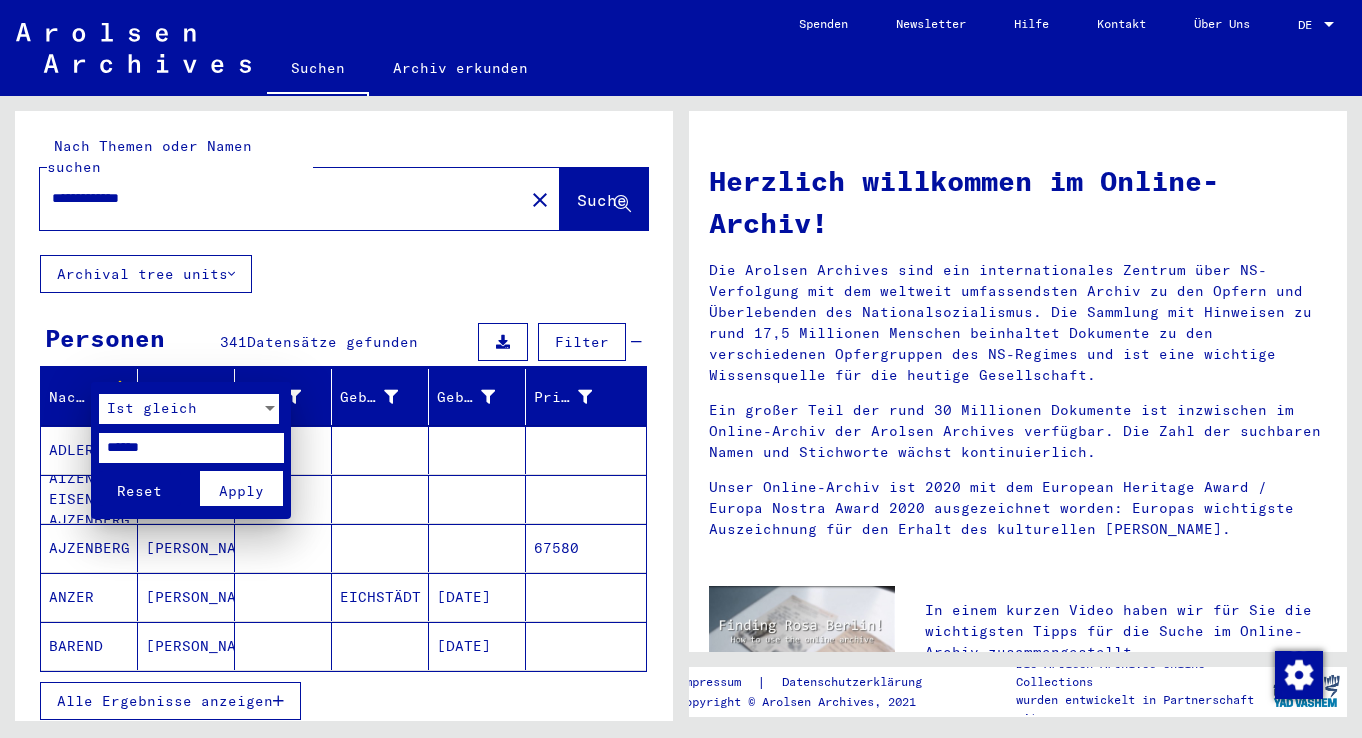 type on "******" 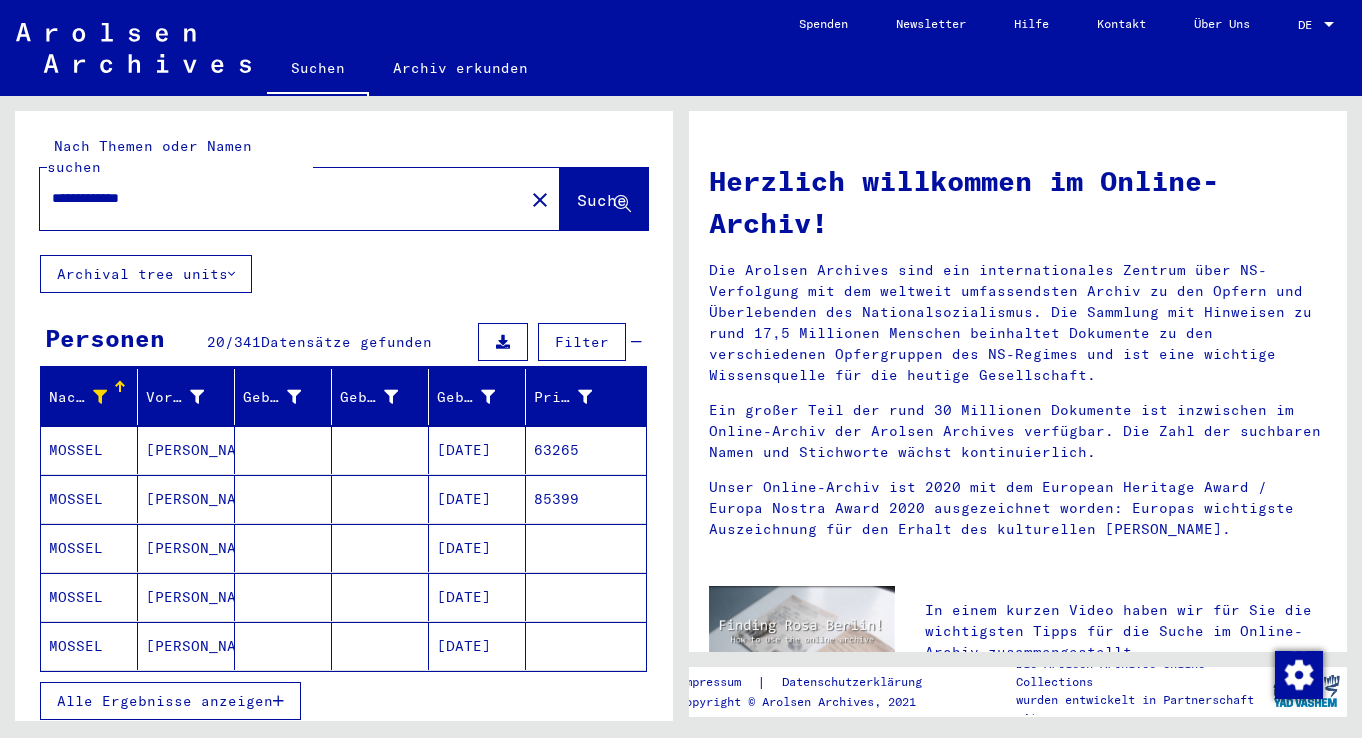 click at bounding box center (278, 701) 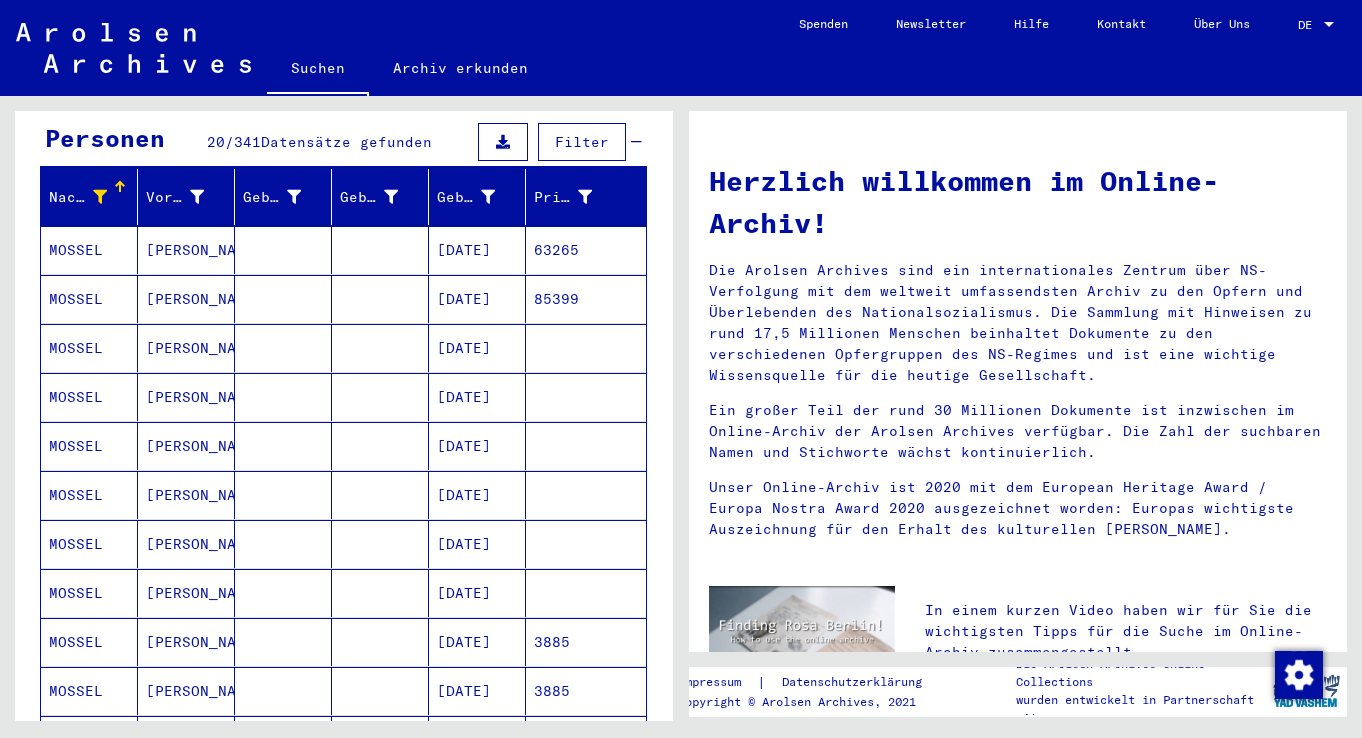 scroll, scrollTop: 0, scrollLeft: 0, axis: both 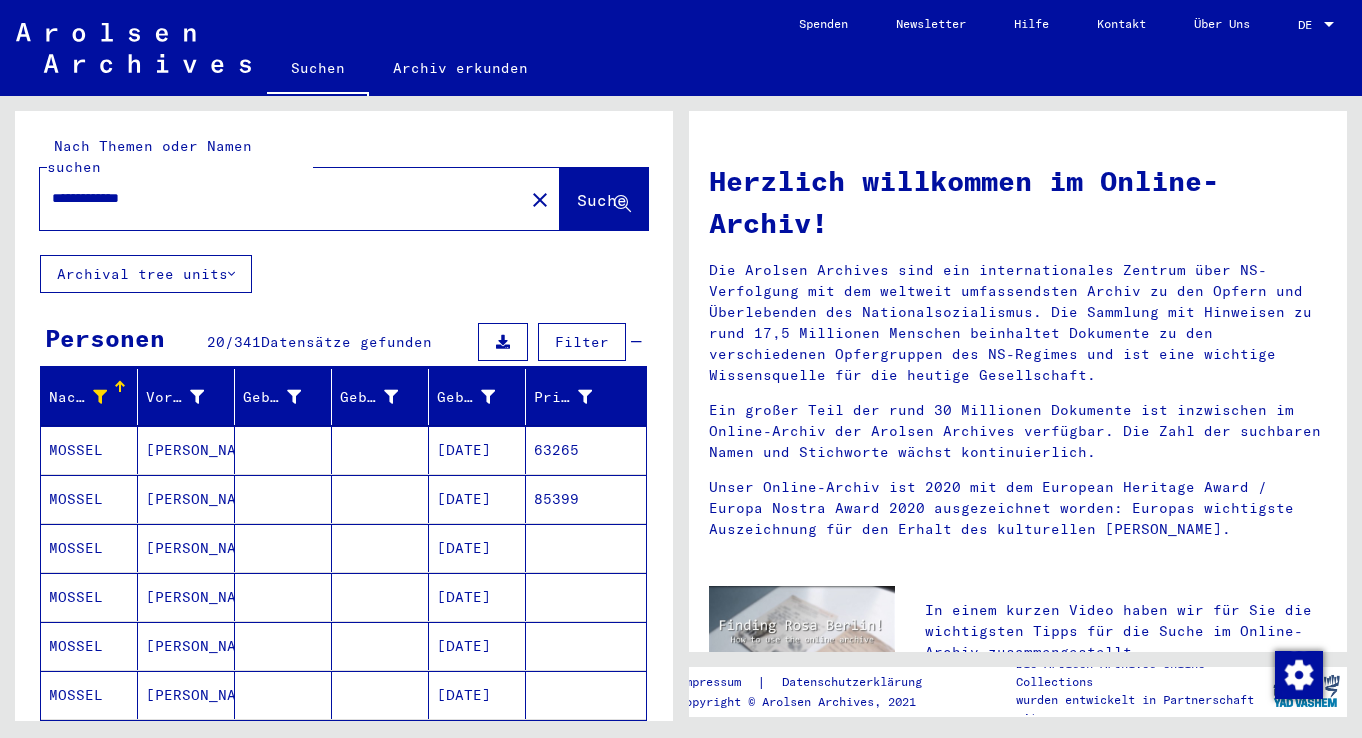 click on "**********" at bounding box center [276, 198] 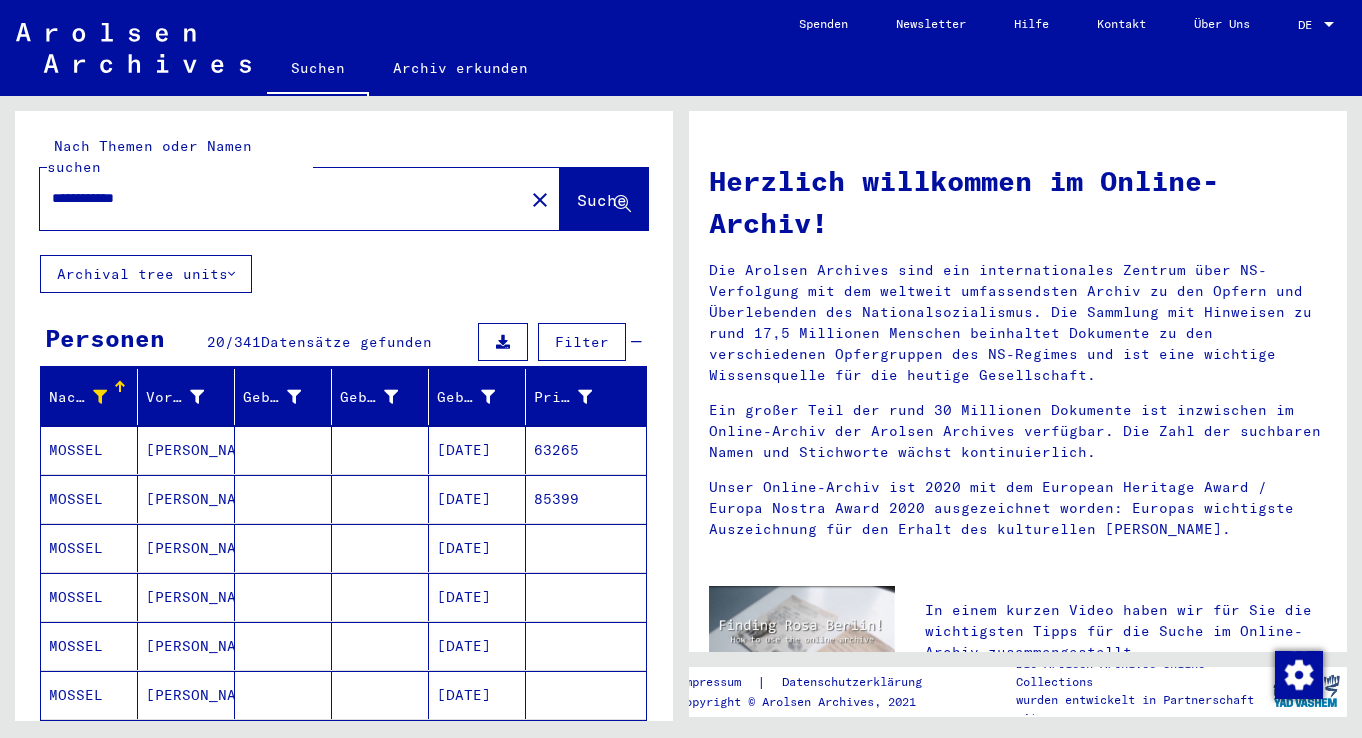 type on "**********" 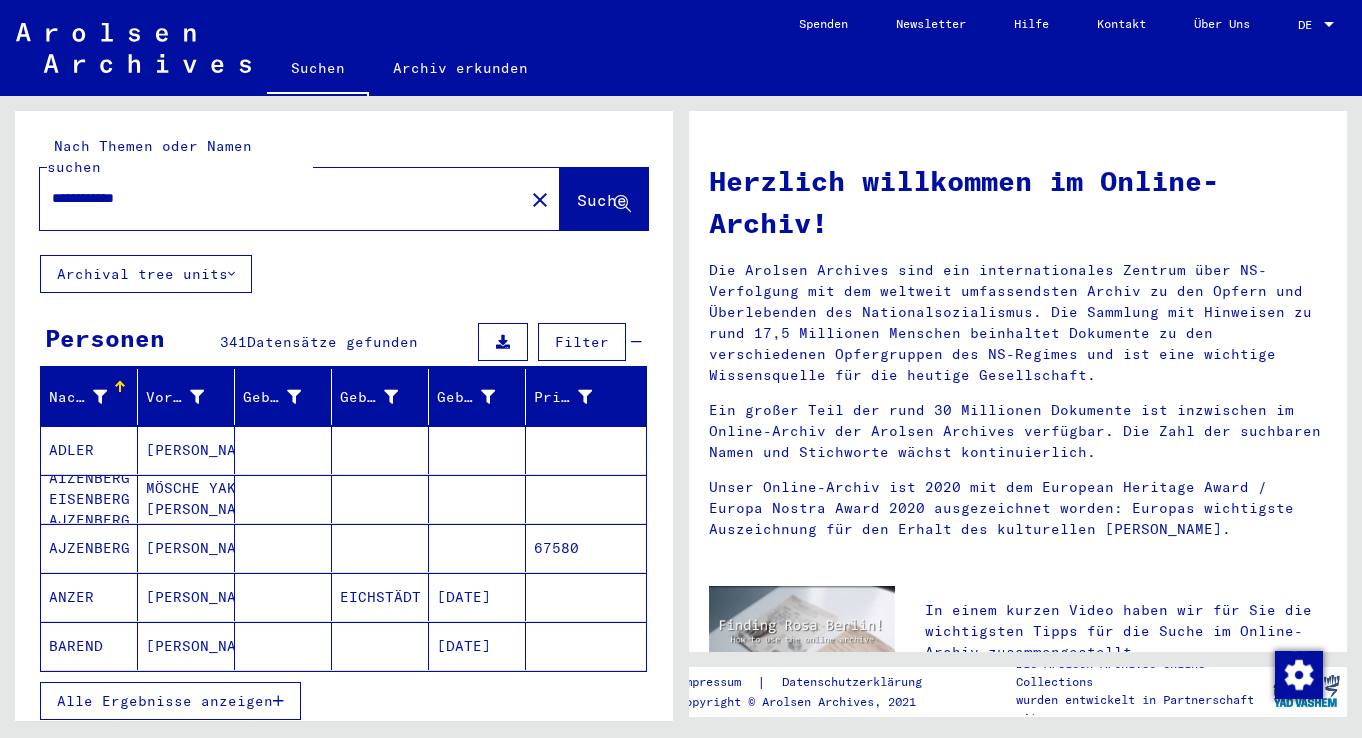 click on "Nachname" at bounding box center (80, 397) 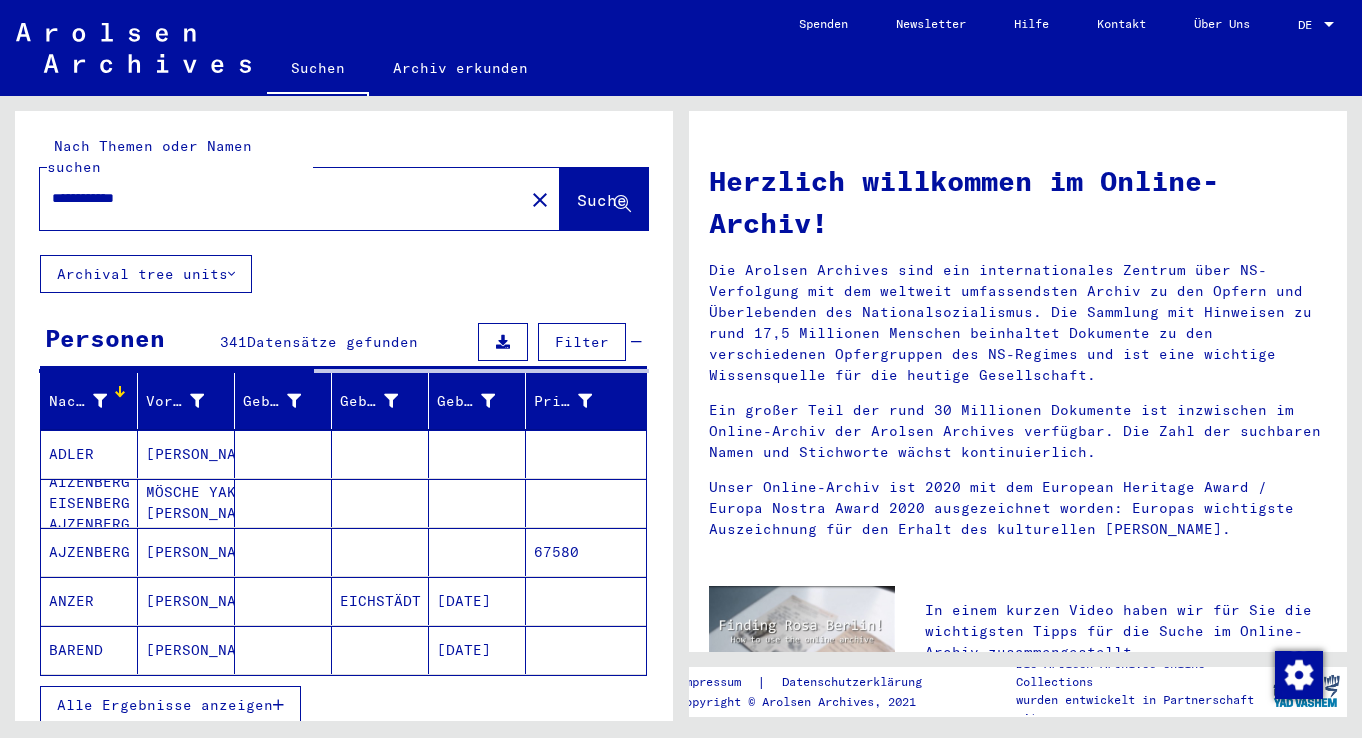 click at bounding box center (100, 401) 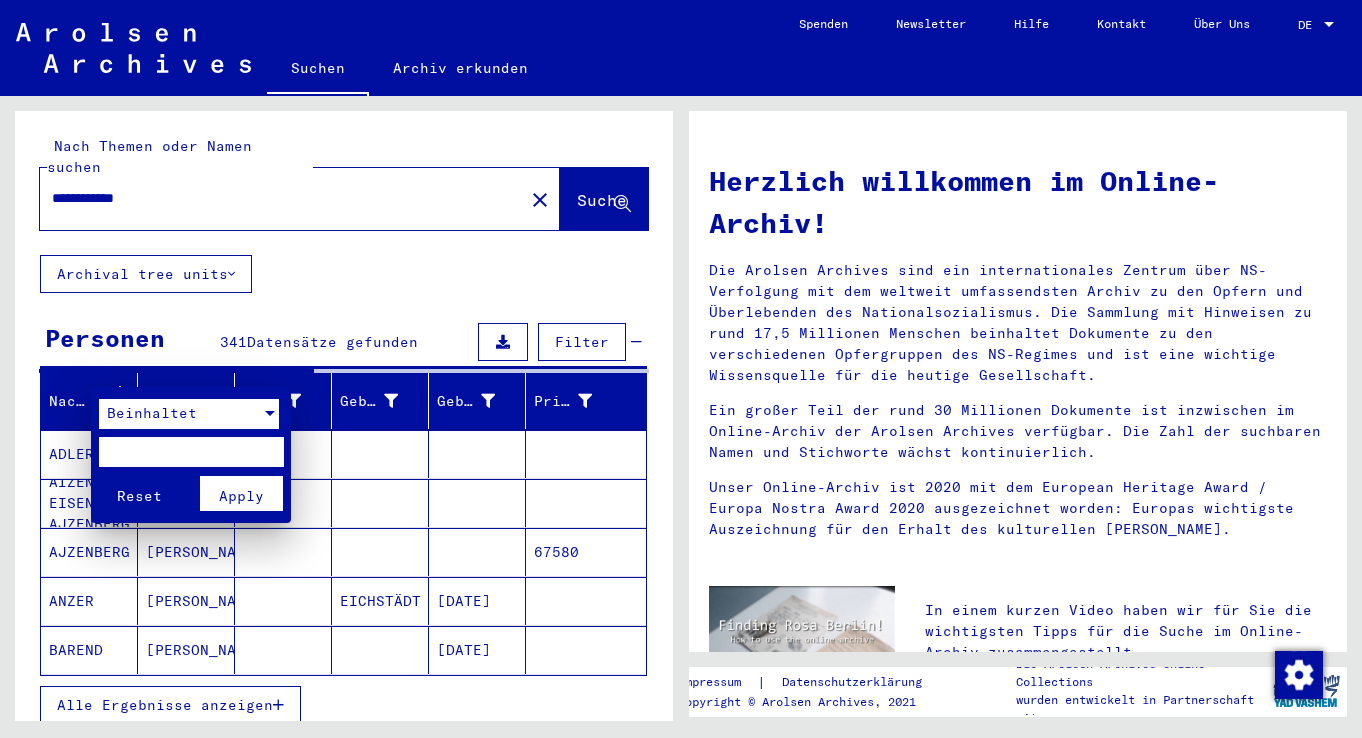click at bounding box center [270, 413] 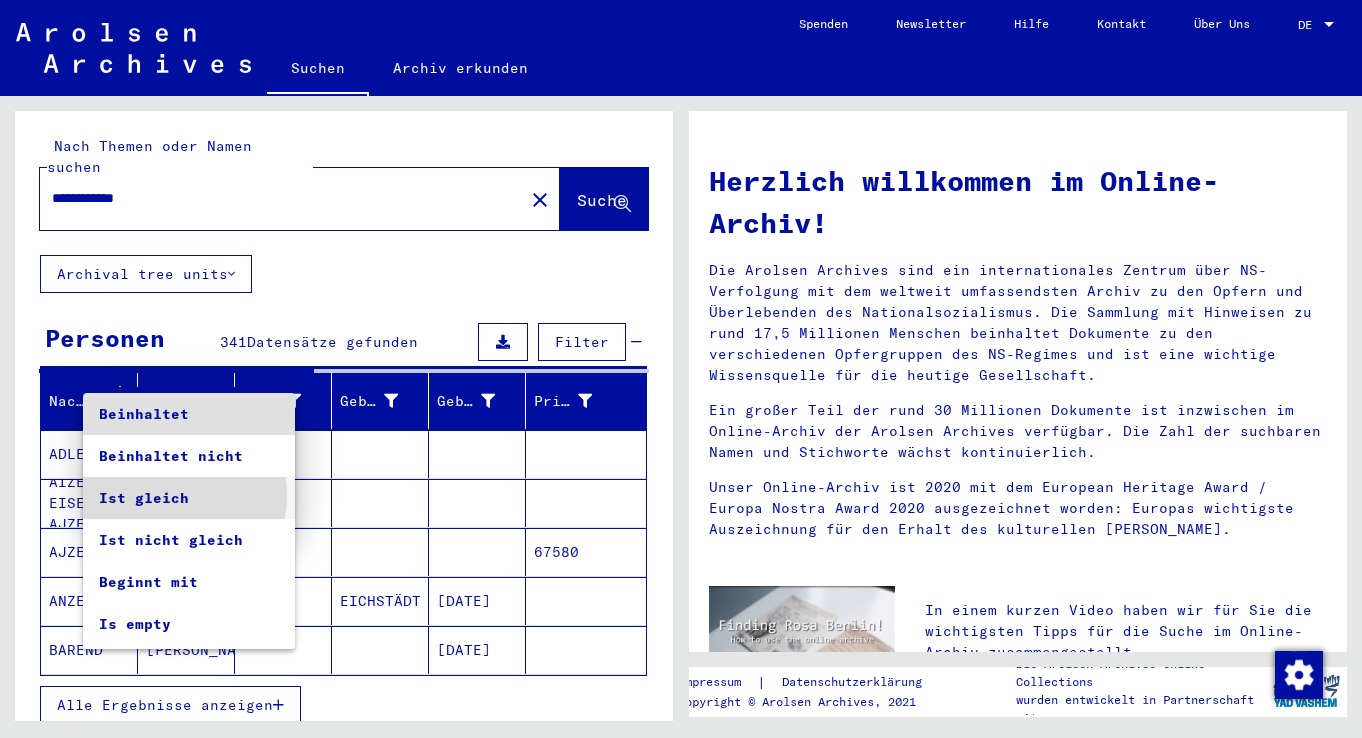 click on "Ist gleich" at bounding box center [189, 498] 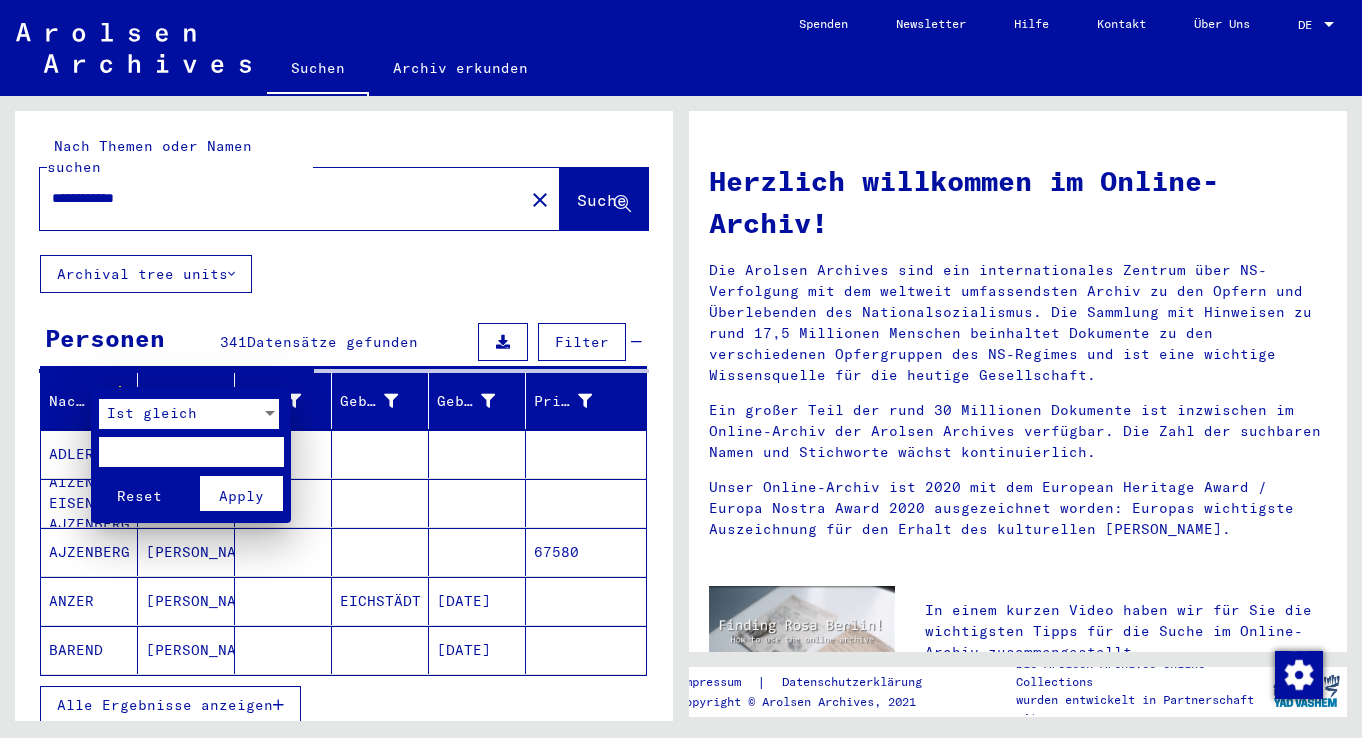 click at bounding box center (191, 452) 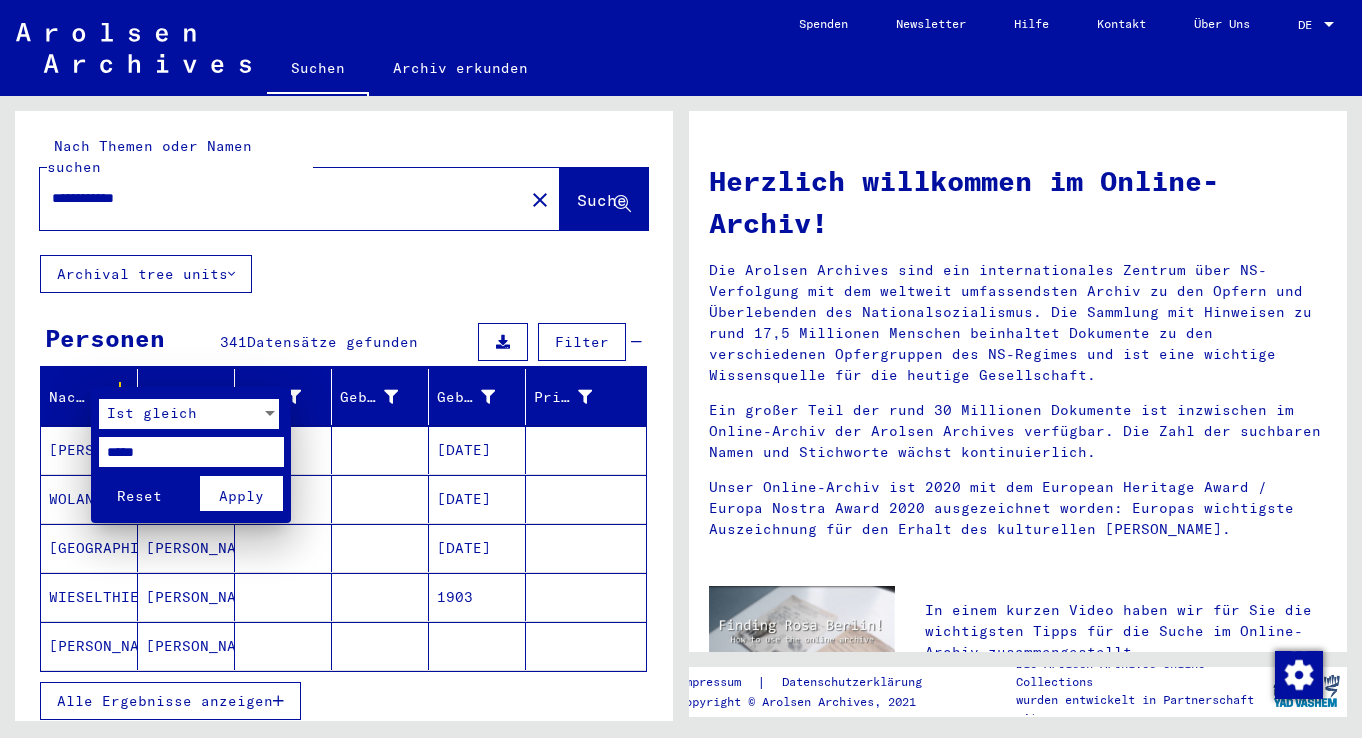 type on "*****" 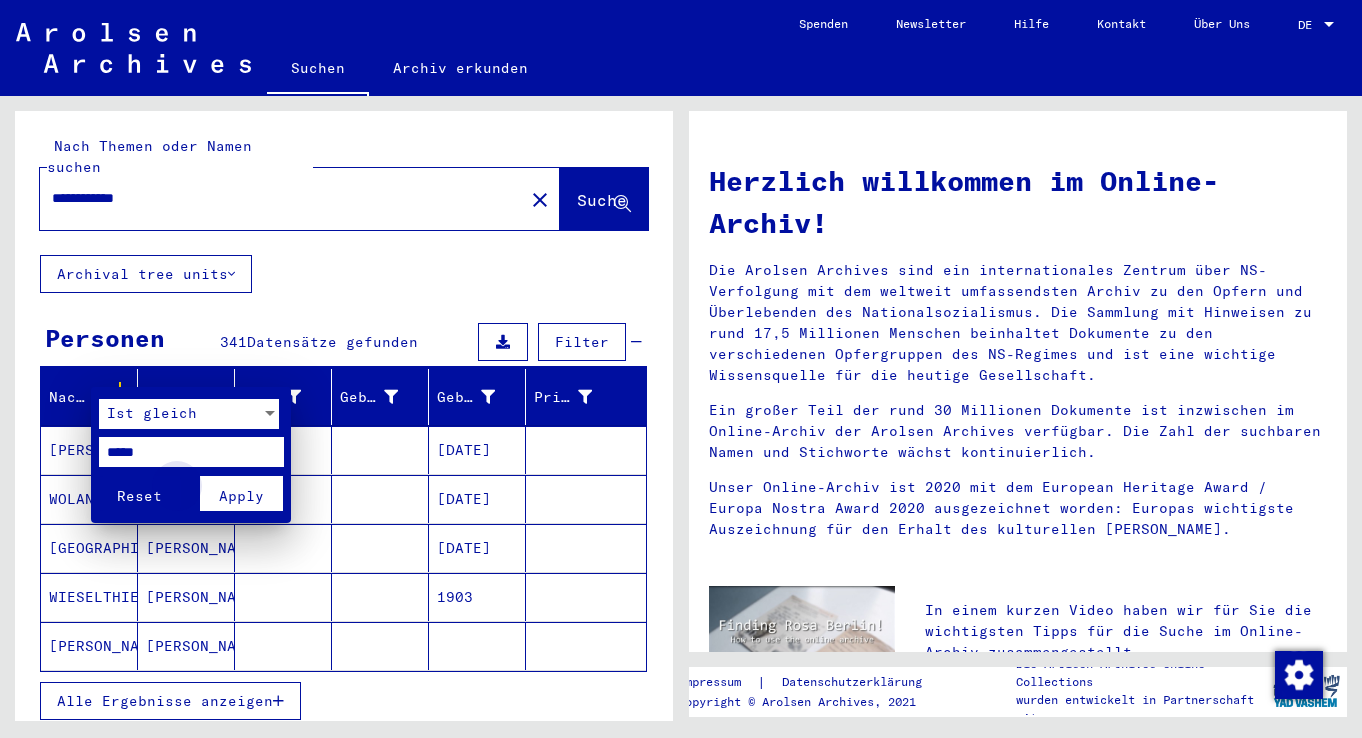 click on "Apply" at bounding box center (241, 496) 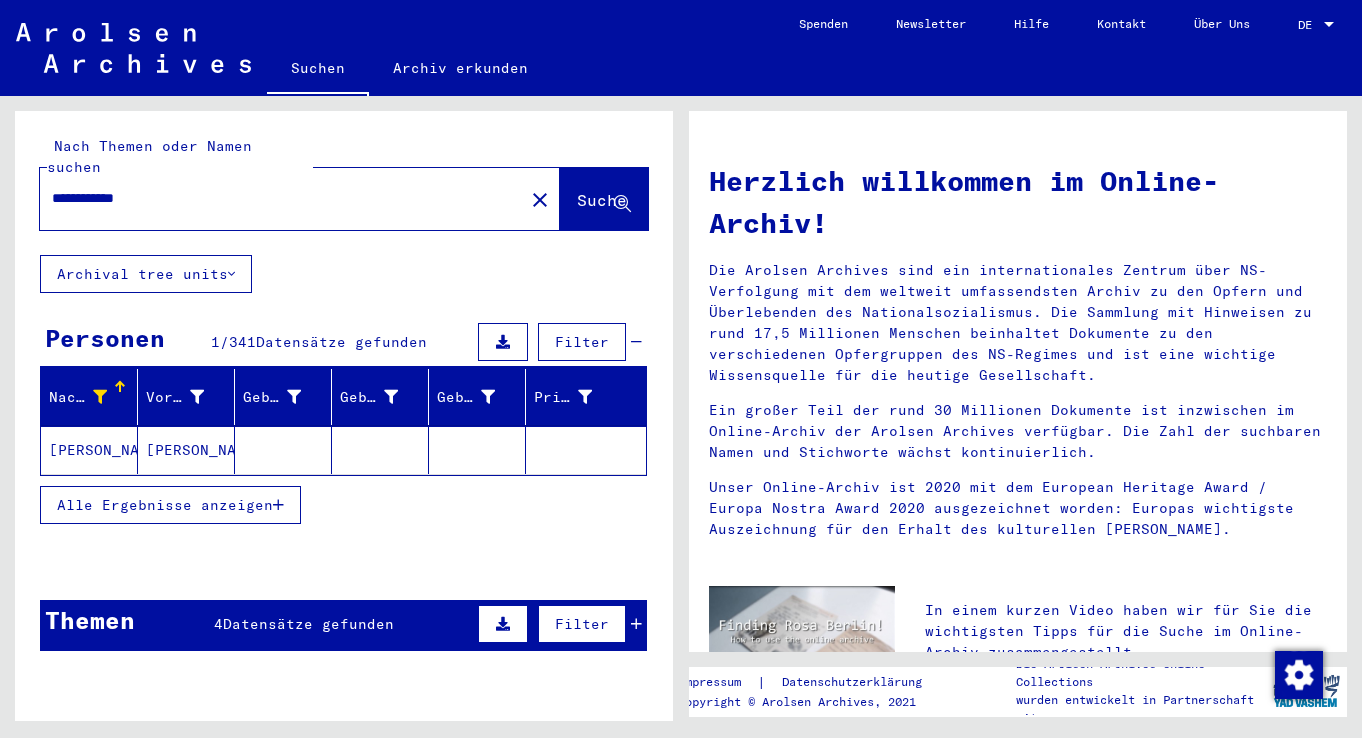 click at bounding box center (100, 397) 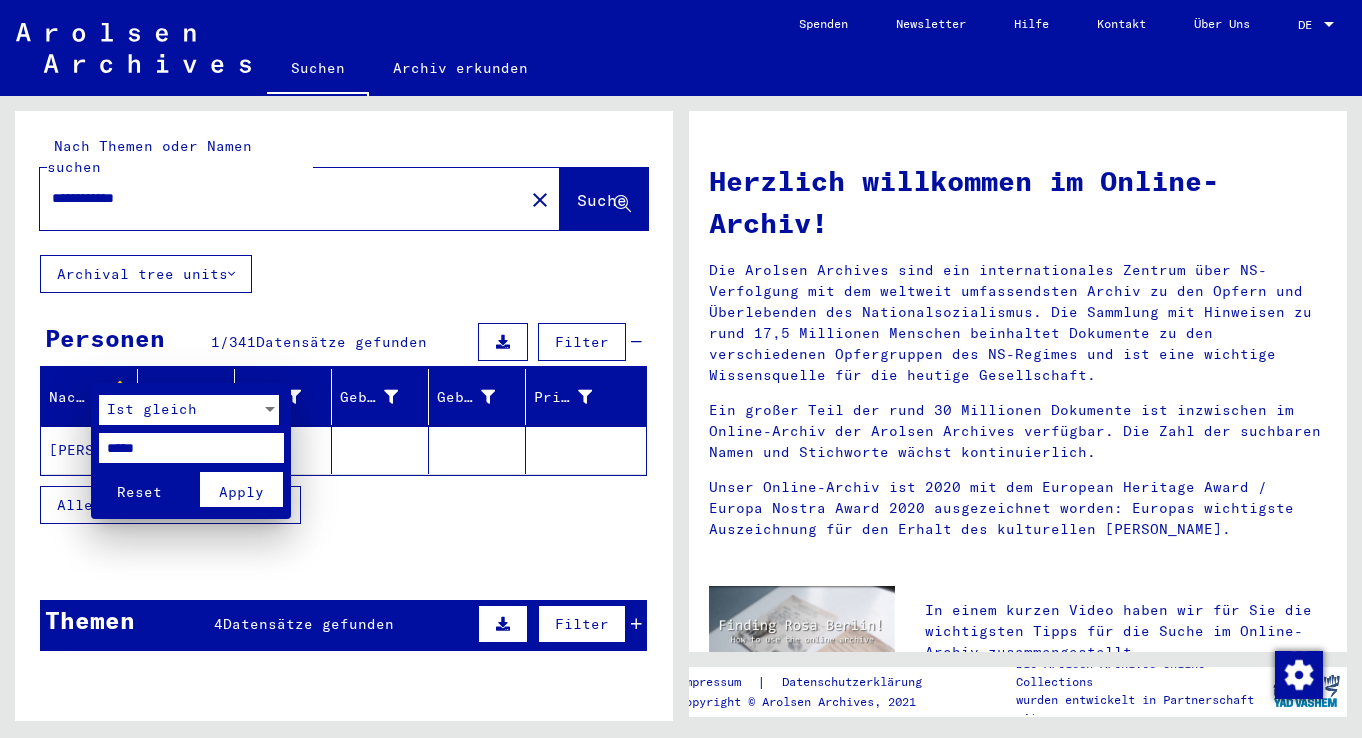 drag, startPoint x: 171, startPoint y: 439, endPoint x: 99, endPoint y: 449, distance: 72.691124 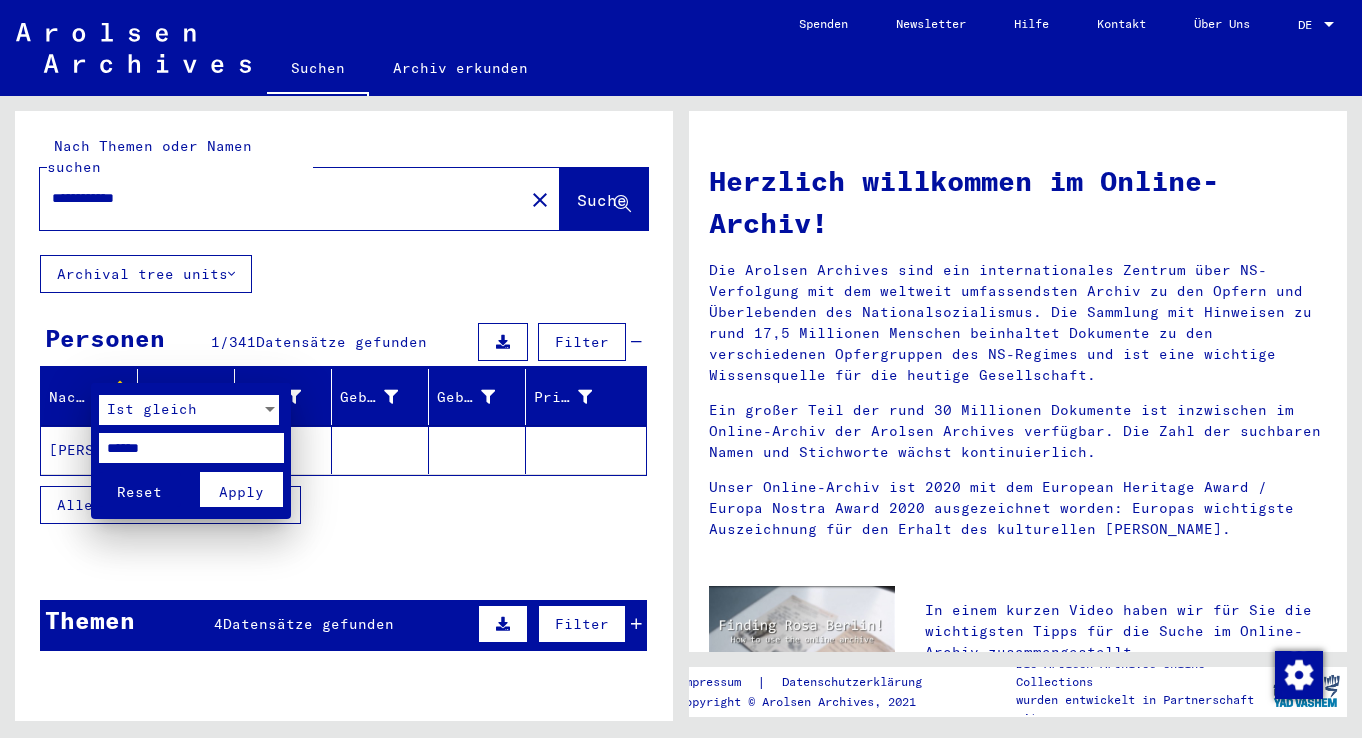 type on "******" 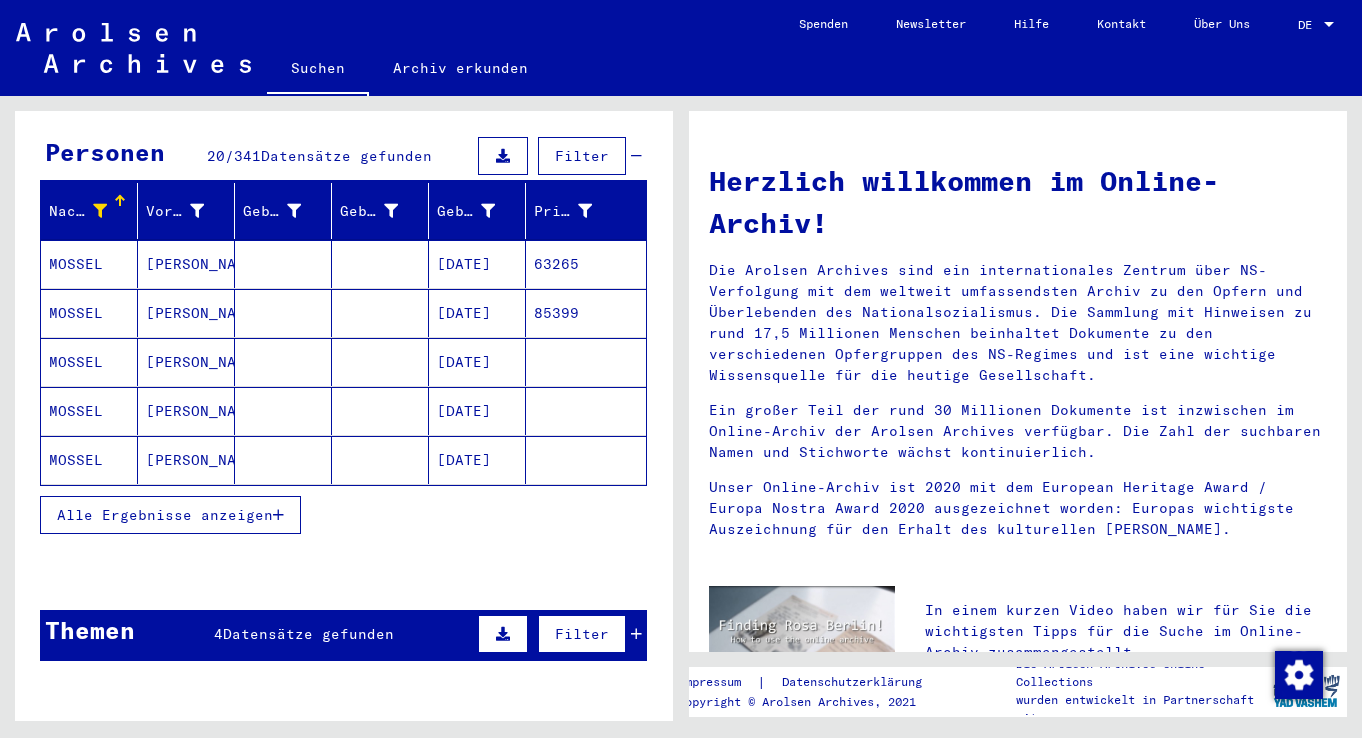 scroll, scrollTop: 200, scrollLeft: 0, axis: vertical 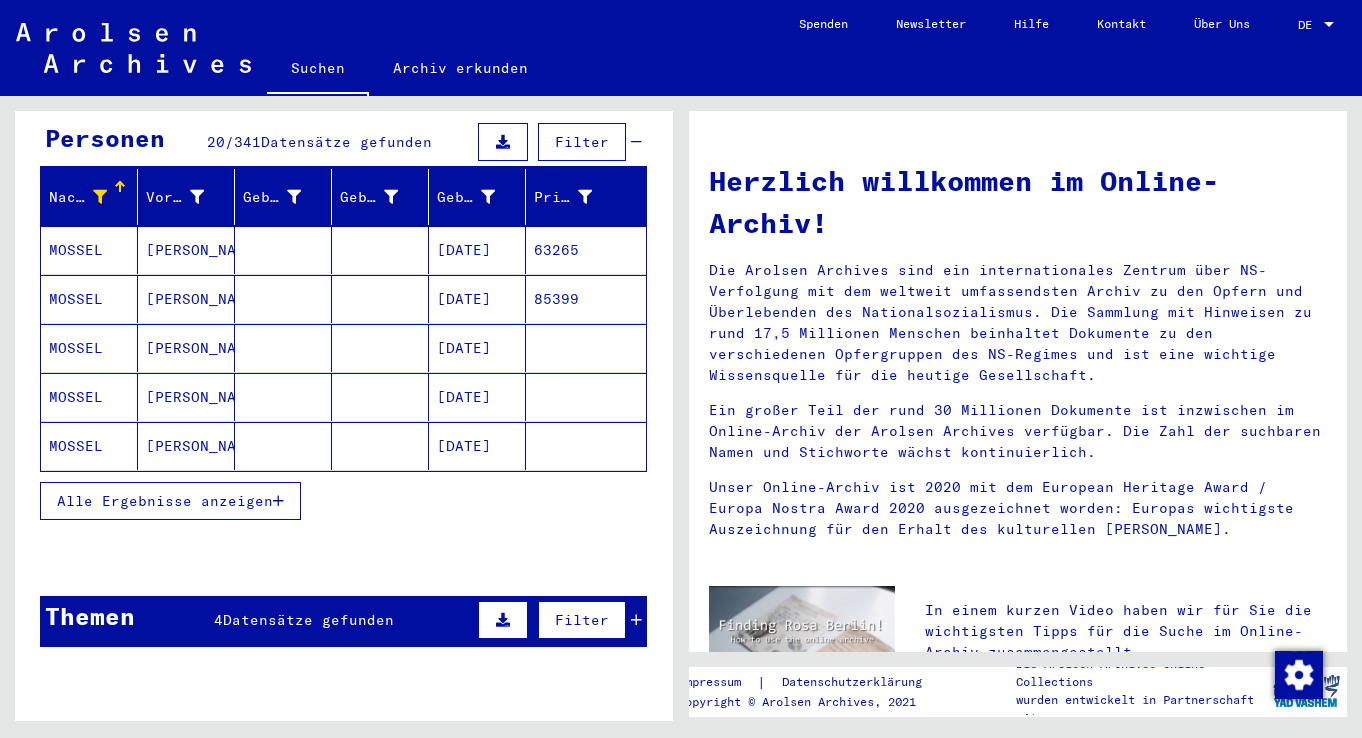 click at bounding box center (278, 501) 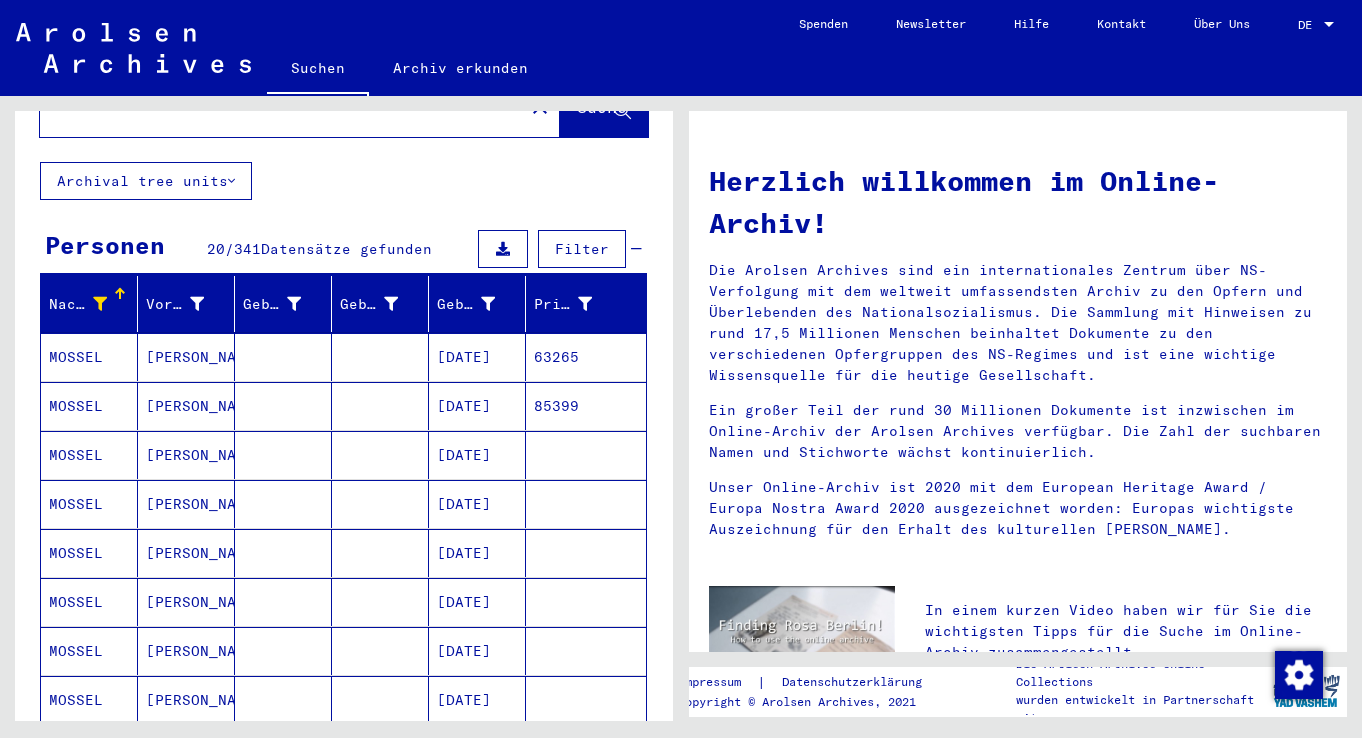 scroll, scrollTop: 0, scrollLeft: 0, axis: both 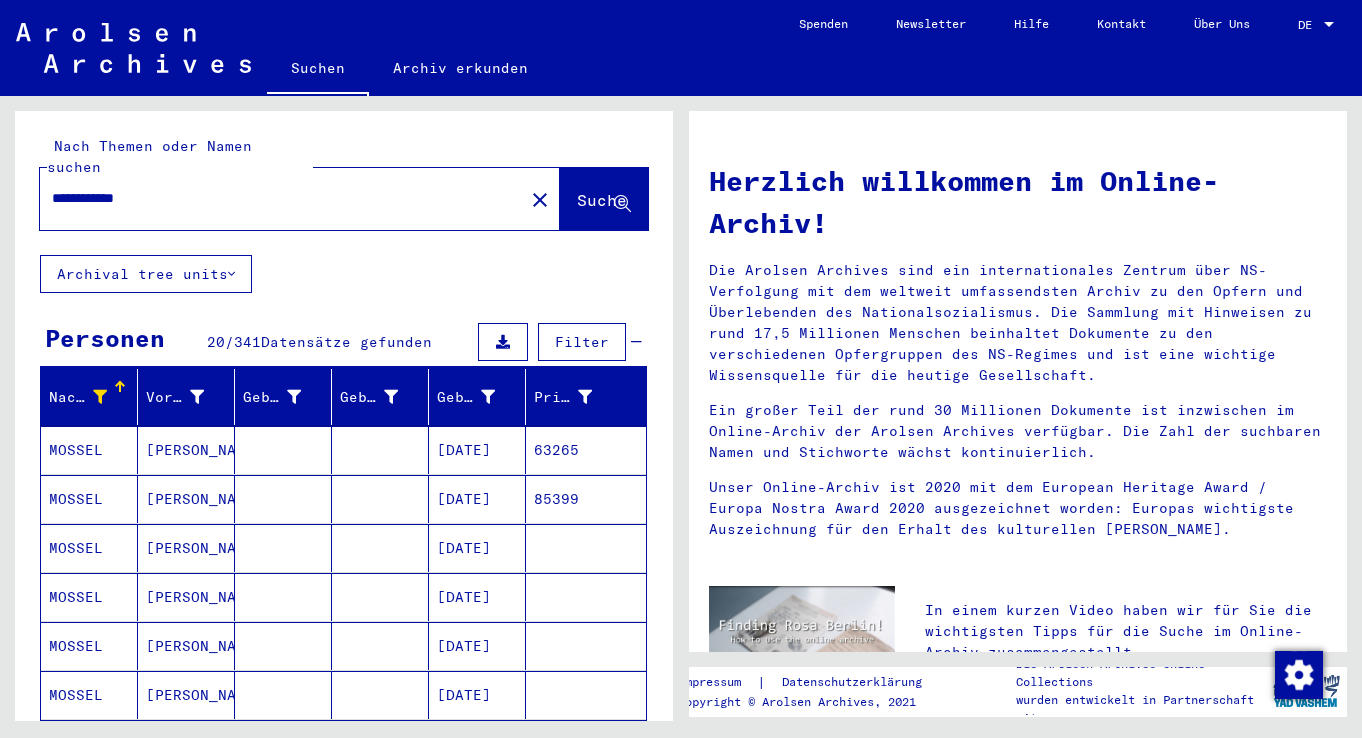 drag, startPoint x: 55, startPoint y: 177, endPoint x: 94, endPoint y: 179, distance: 39.051247 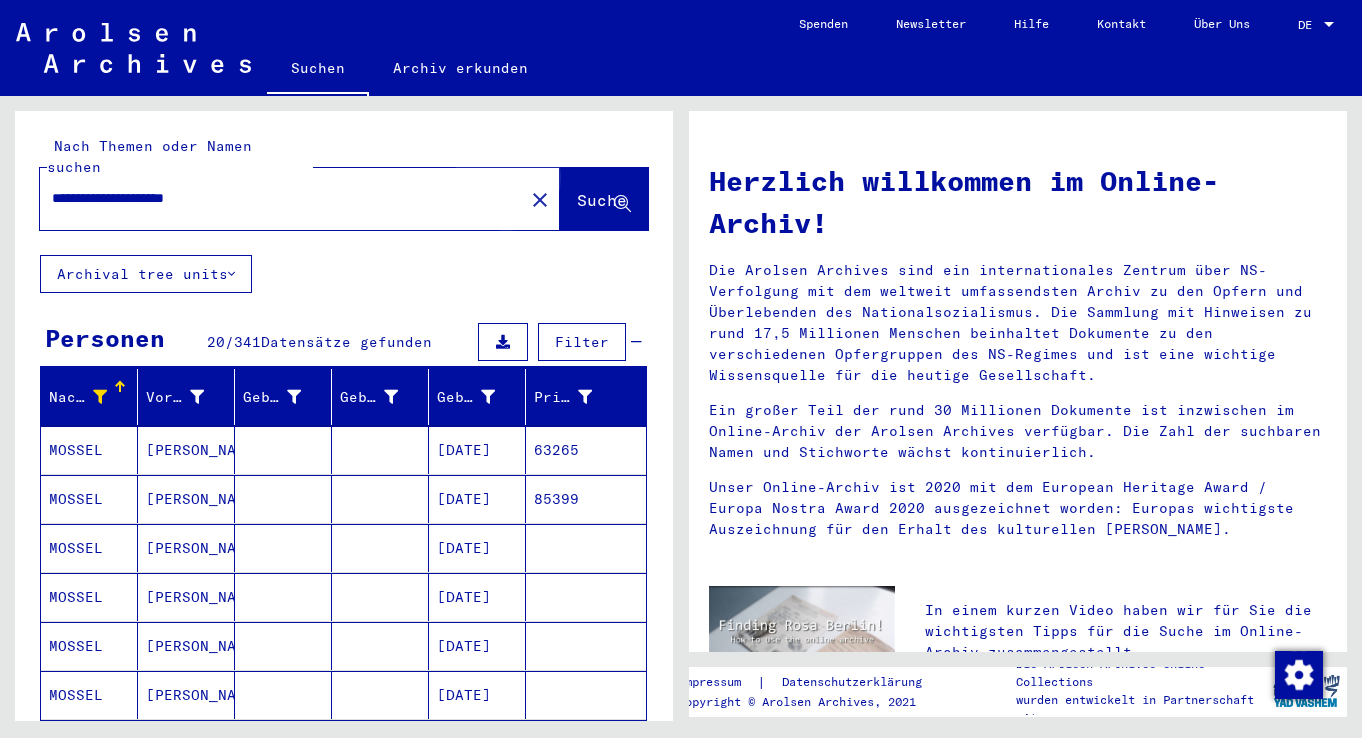 click on "Suche" 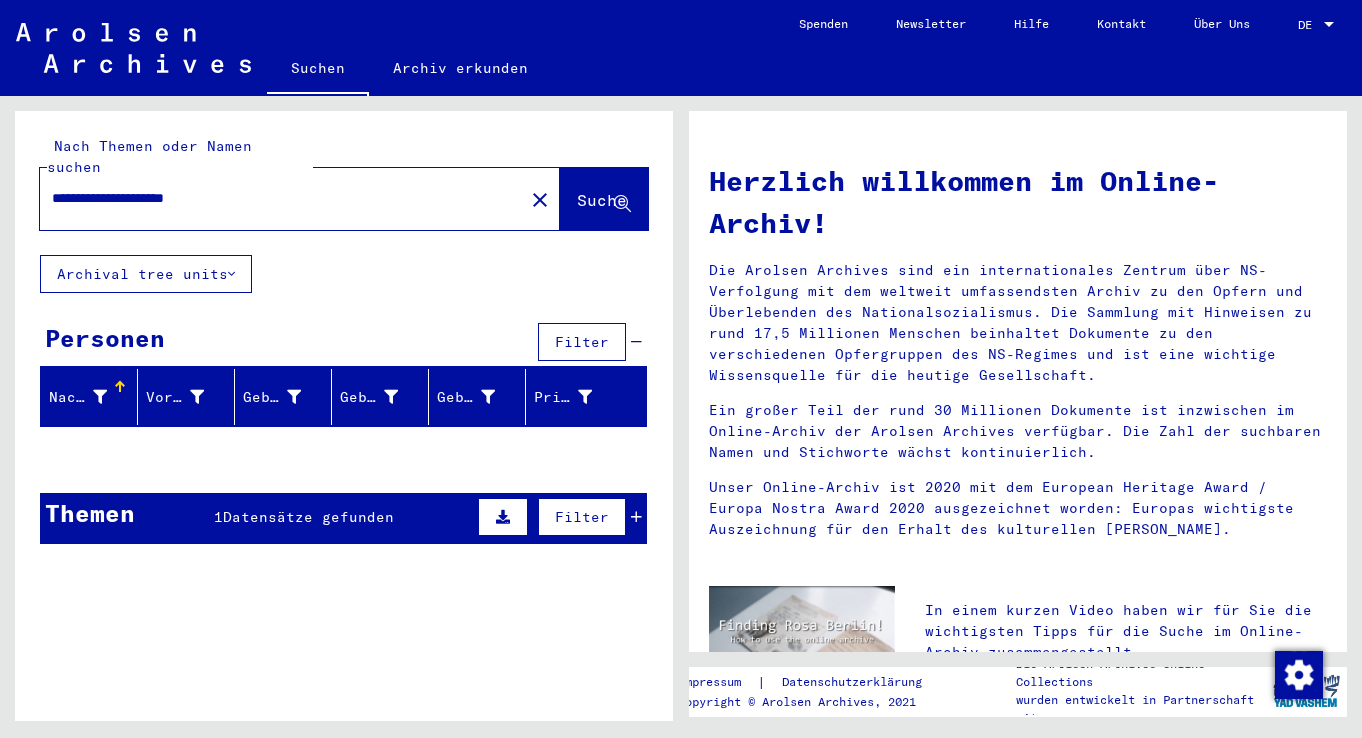click on "**********" at bounding box center (276, 198) 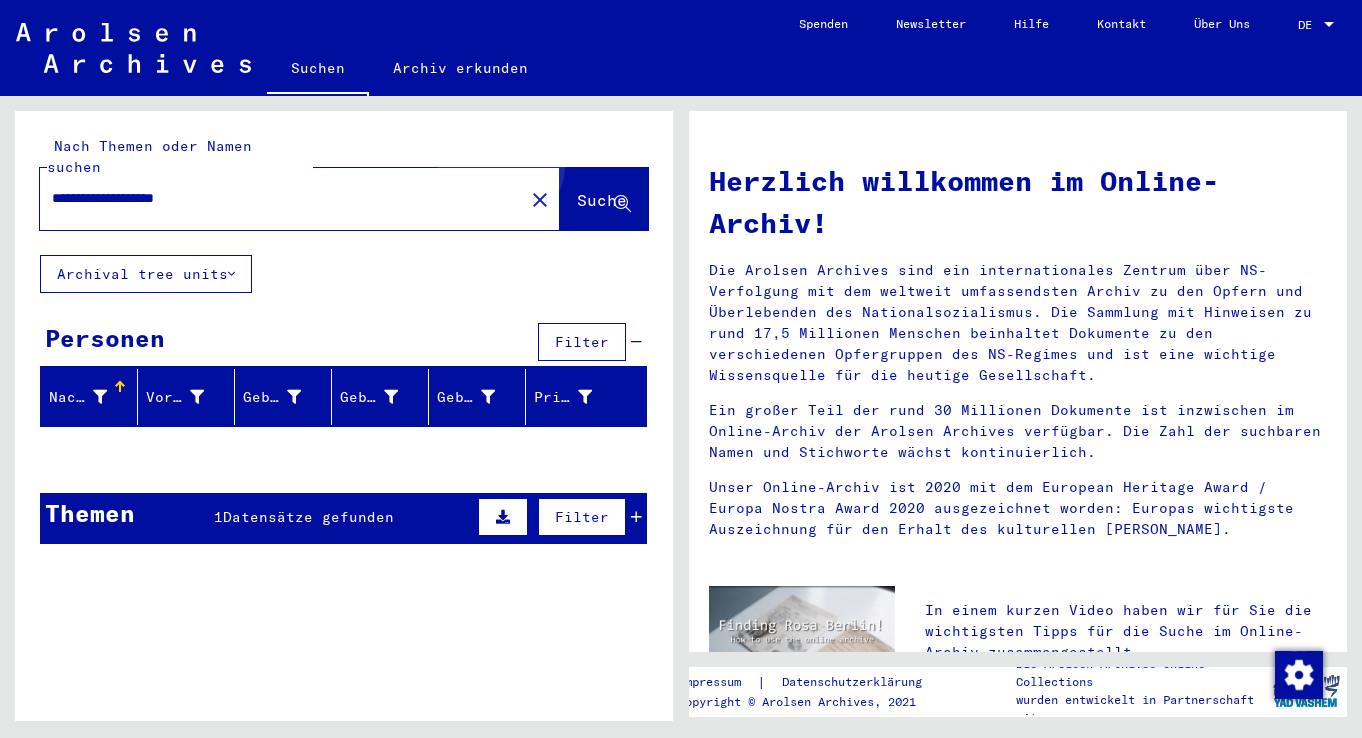 click on "Suche" 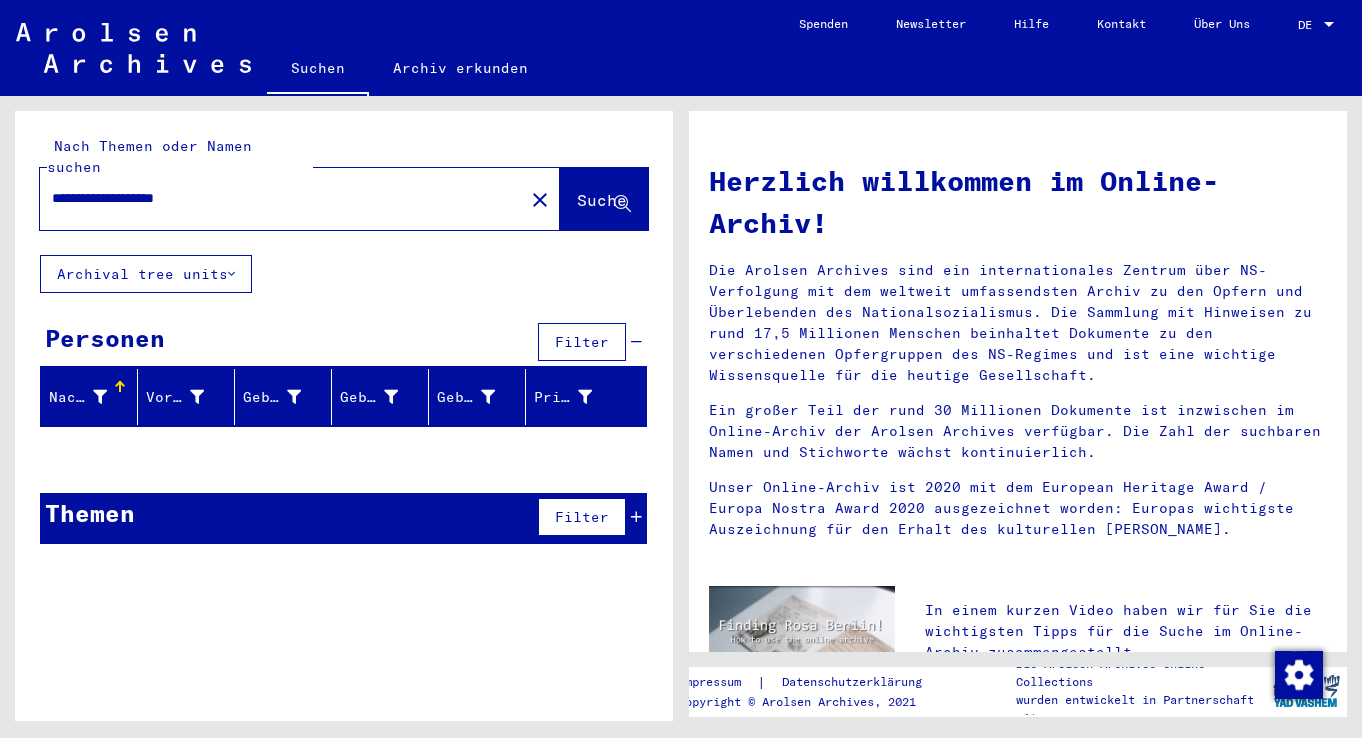 drag, startPoint x: 112, startPoint y: 181, endPoint x: 171, endPoint y: 176, distance: 59.211487 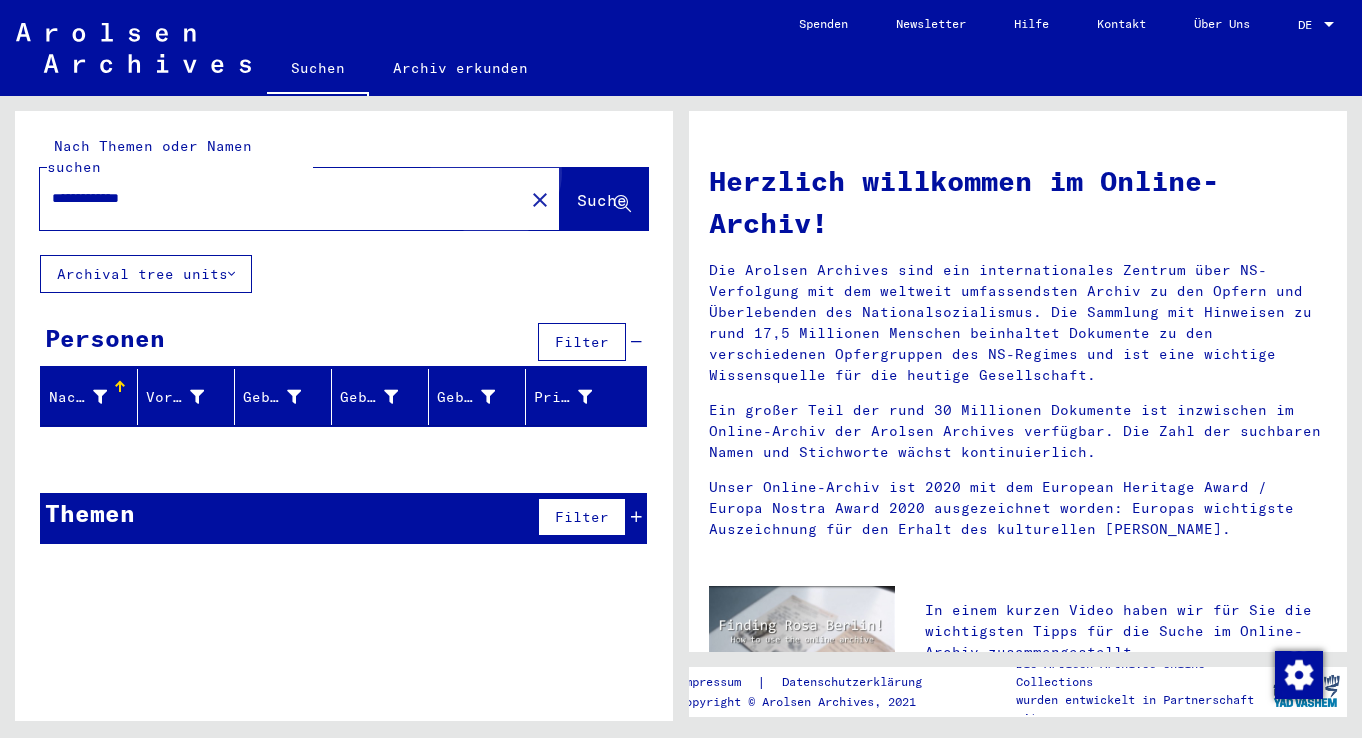 click on "Suche" 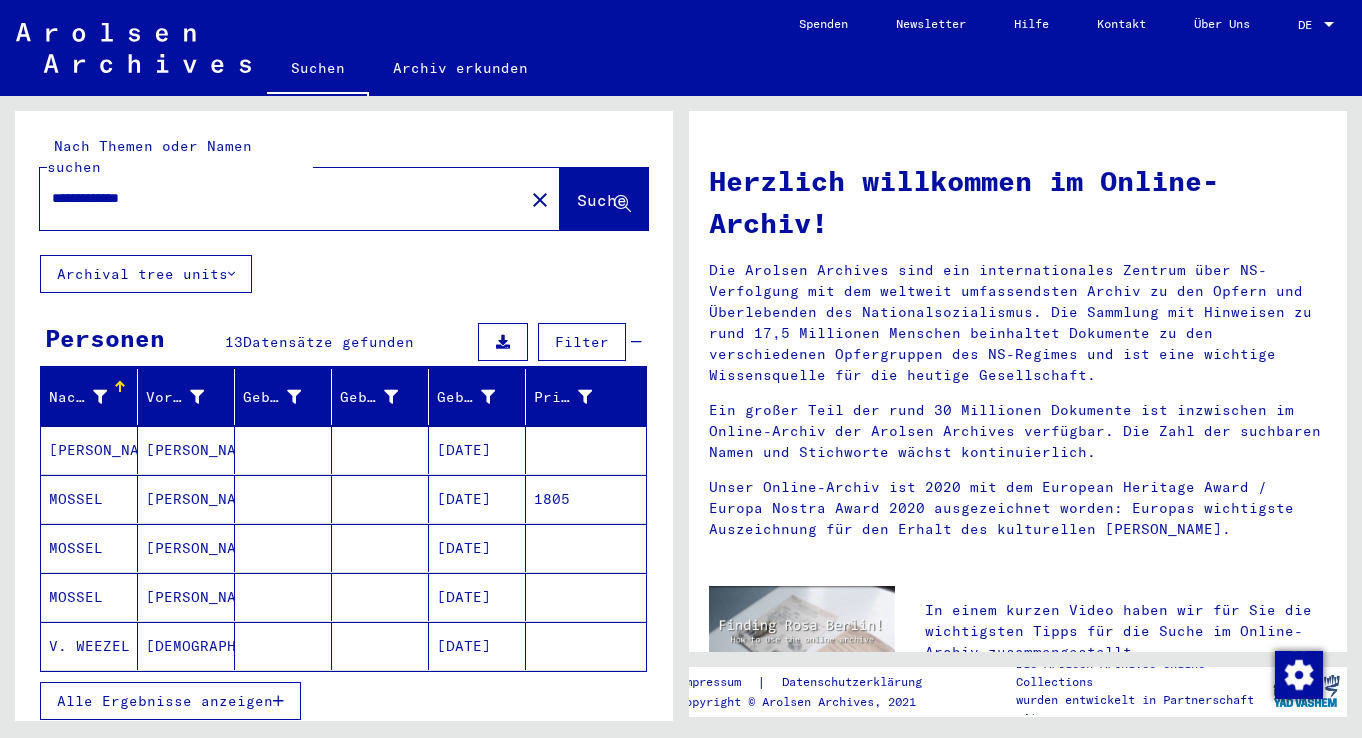 click on "[DATE]" at bounding box center [477, 548] 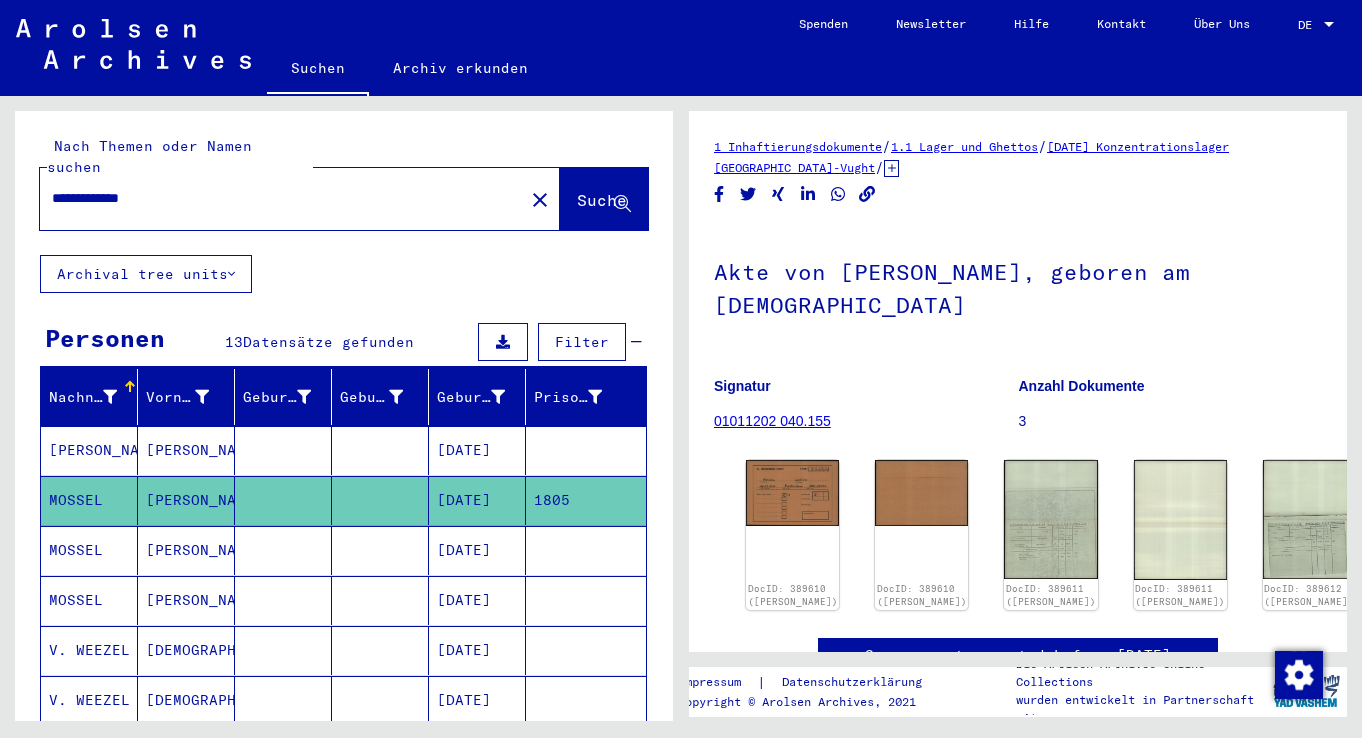 scroll, scrollTop: 0, scrollLeft: 0, axis: both 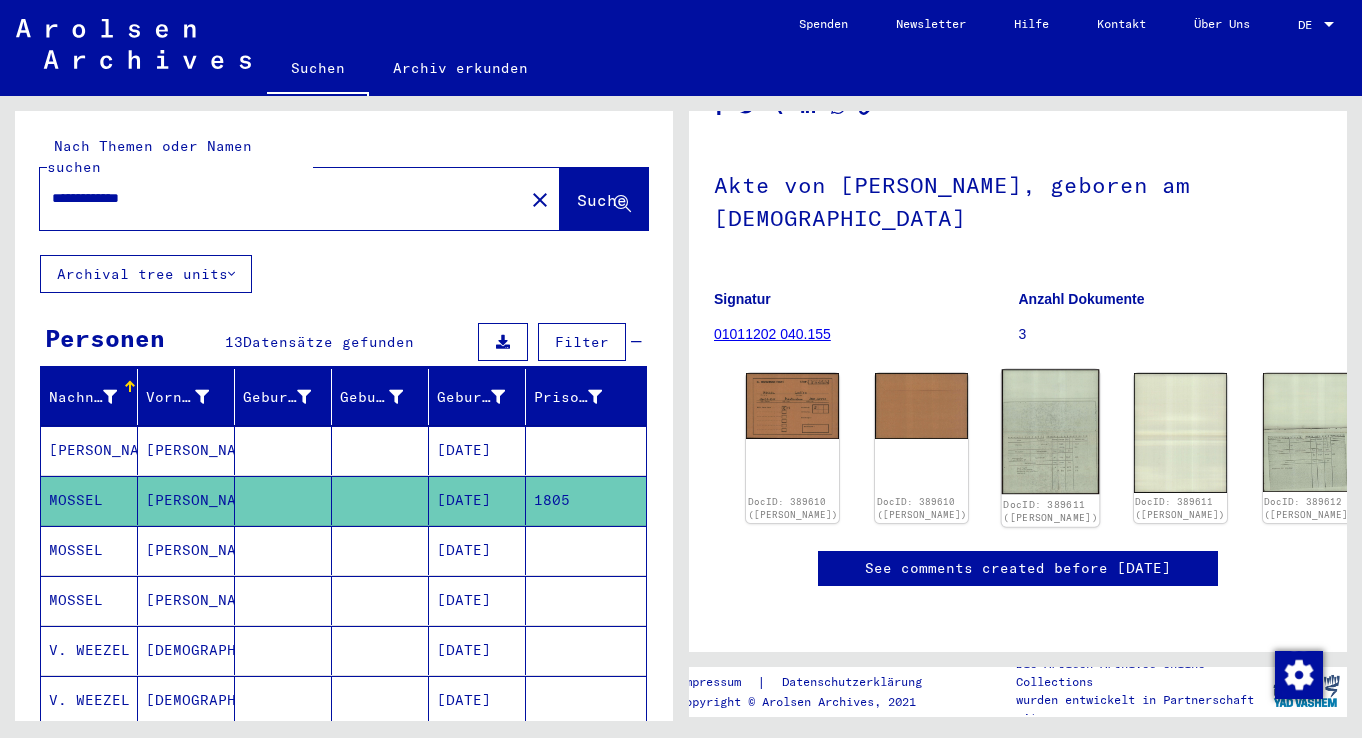 click 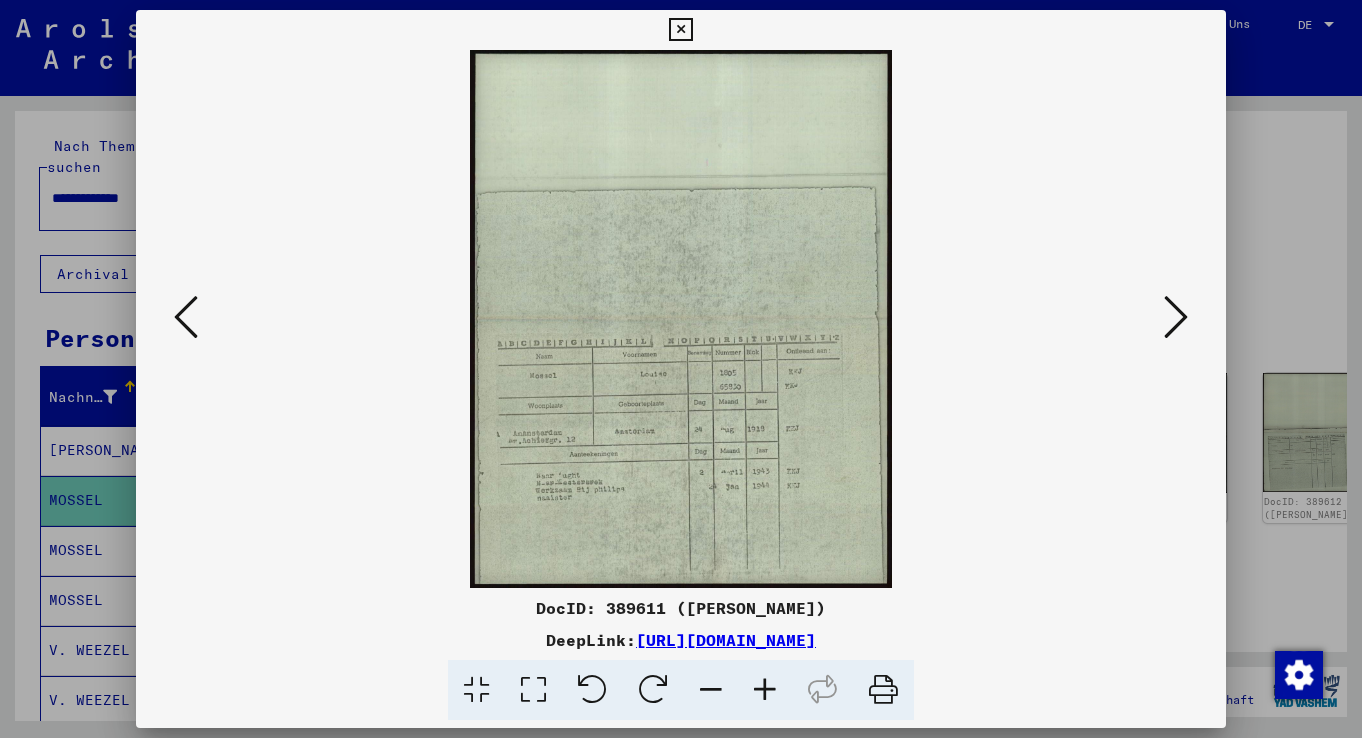 click at bounding box center [765, 690] 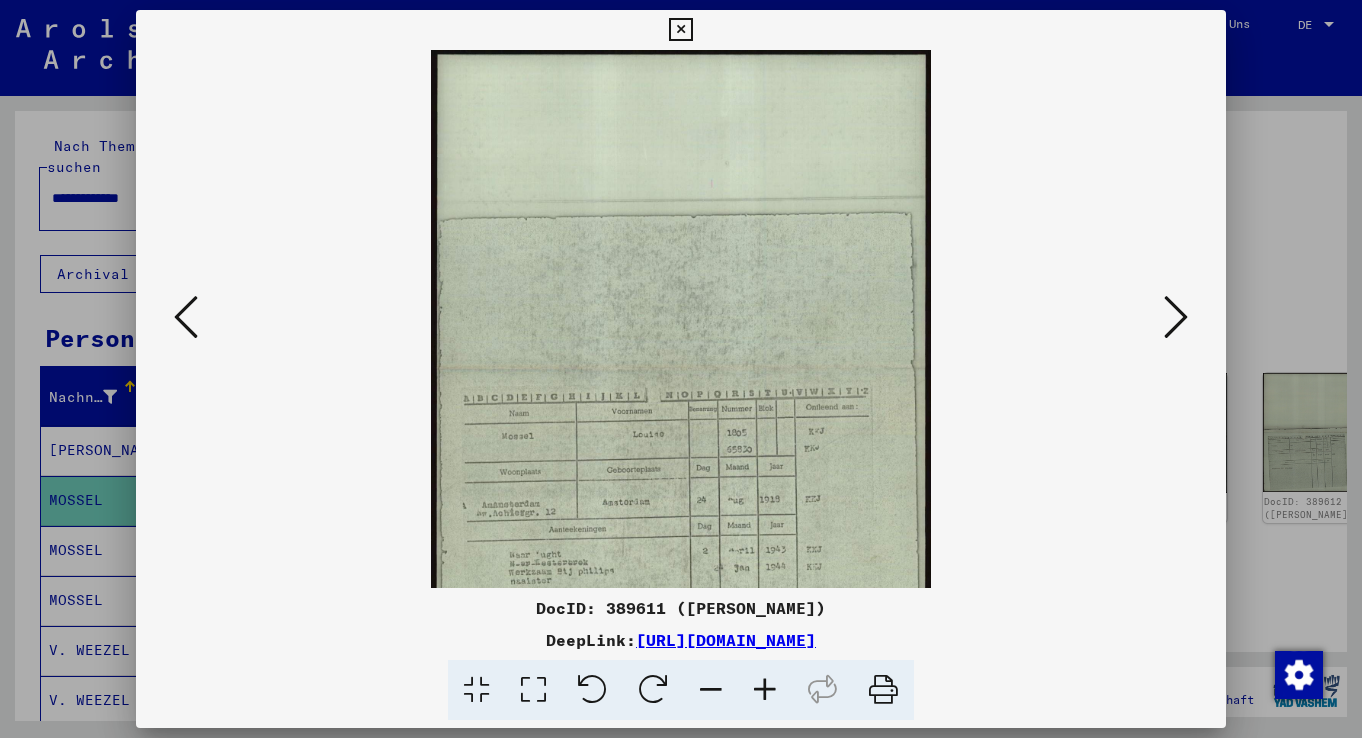click at bounding box center [765, 690] 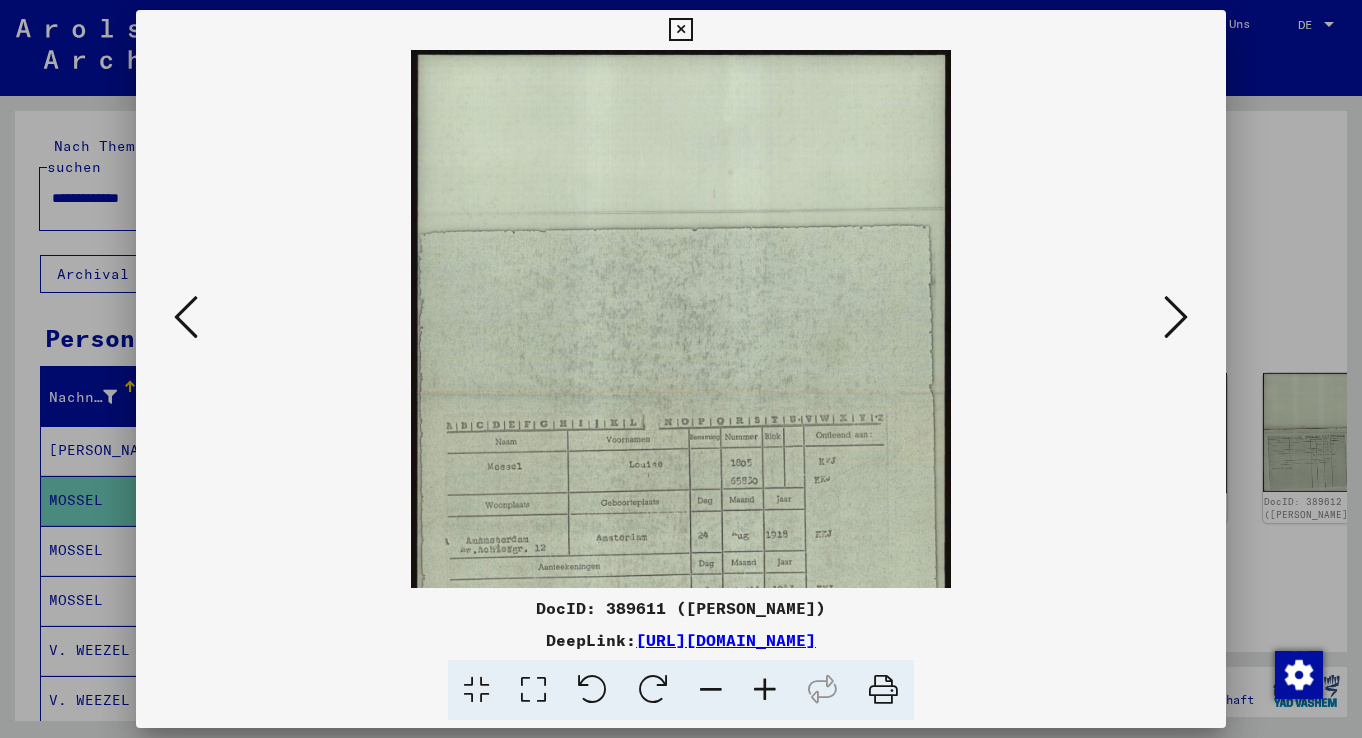 click at bounding box center (765, 690) 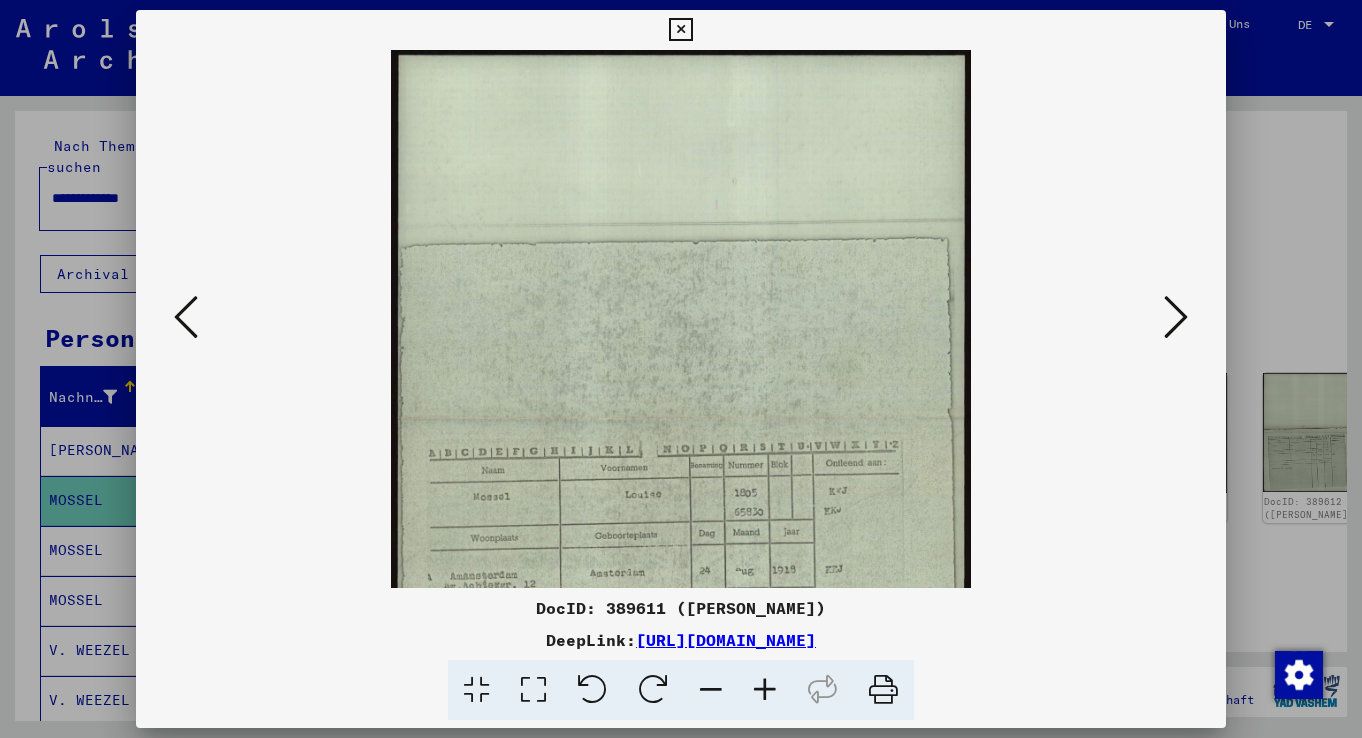 click at bounding box center [765, 690] 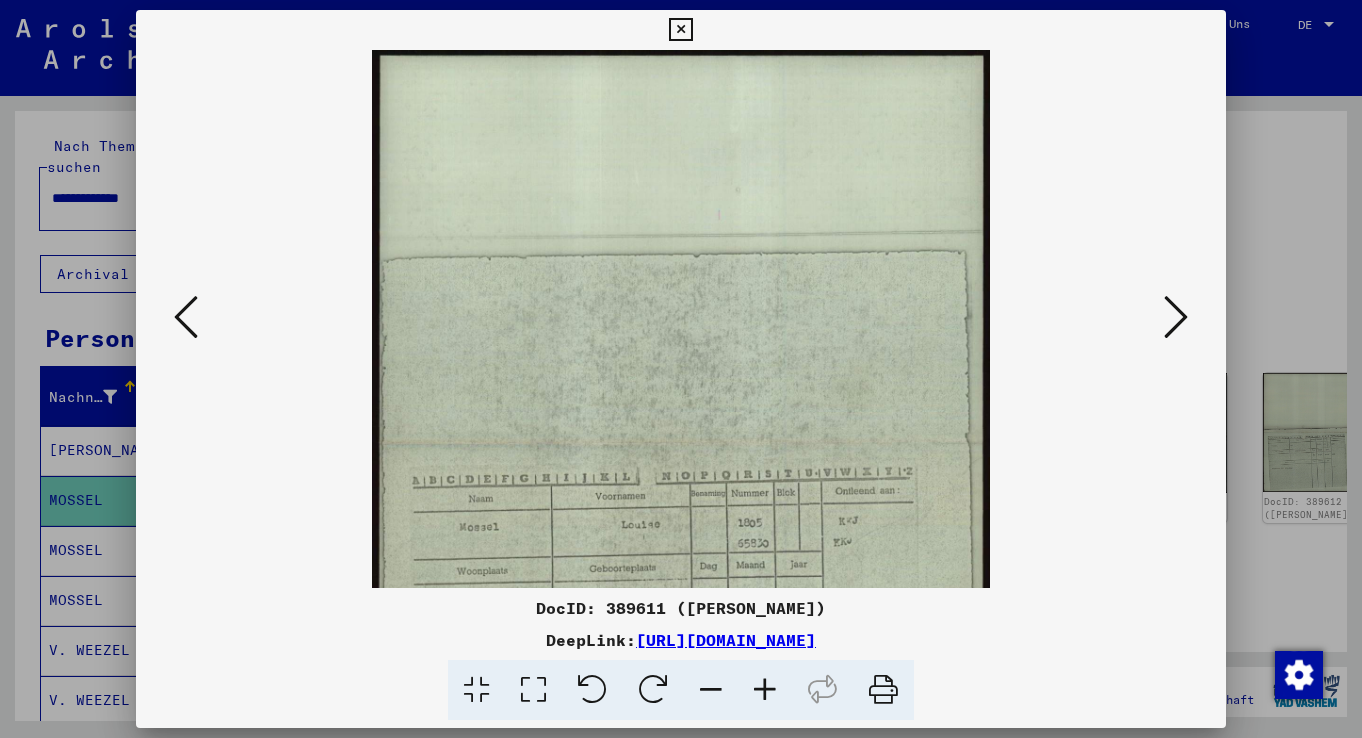 click at bounding box center (765, 690) 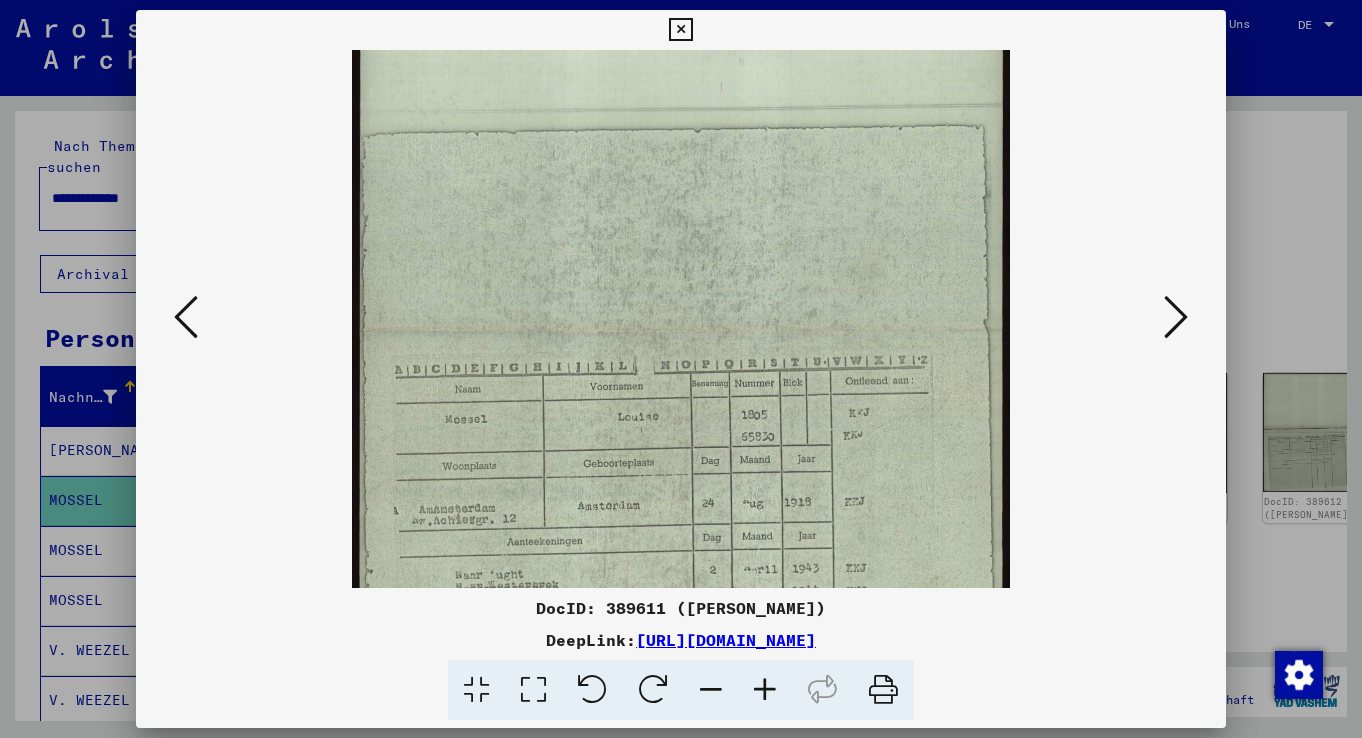 scroll, scrollTop: 186, scrollLeft: 0, axis: vertical 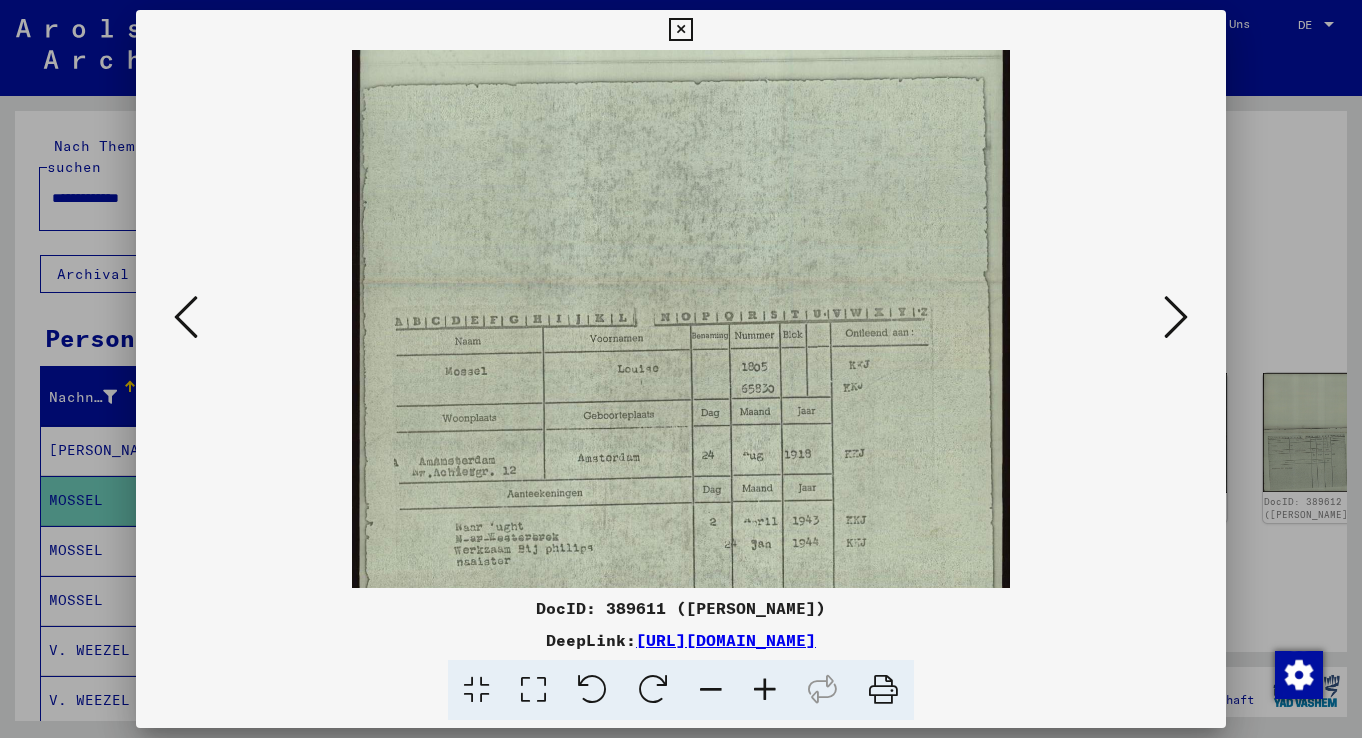 drag, startPoint x: 632, startPoint y: 477, endPoint x: 649, endPoint y: 291, distance: 186.77527 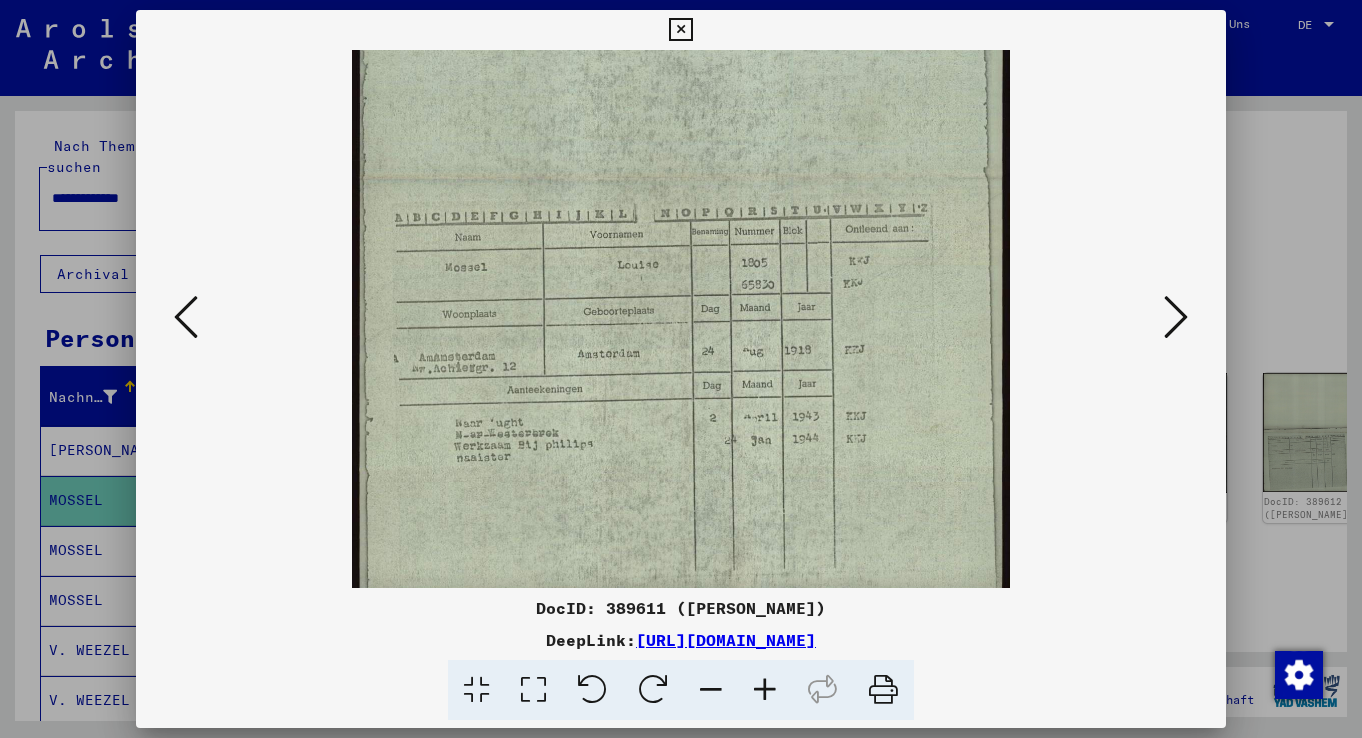 scroll, scrollTop: 300, scrollLeft: 0, axis: vertical 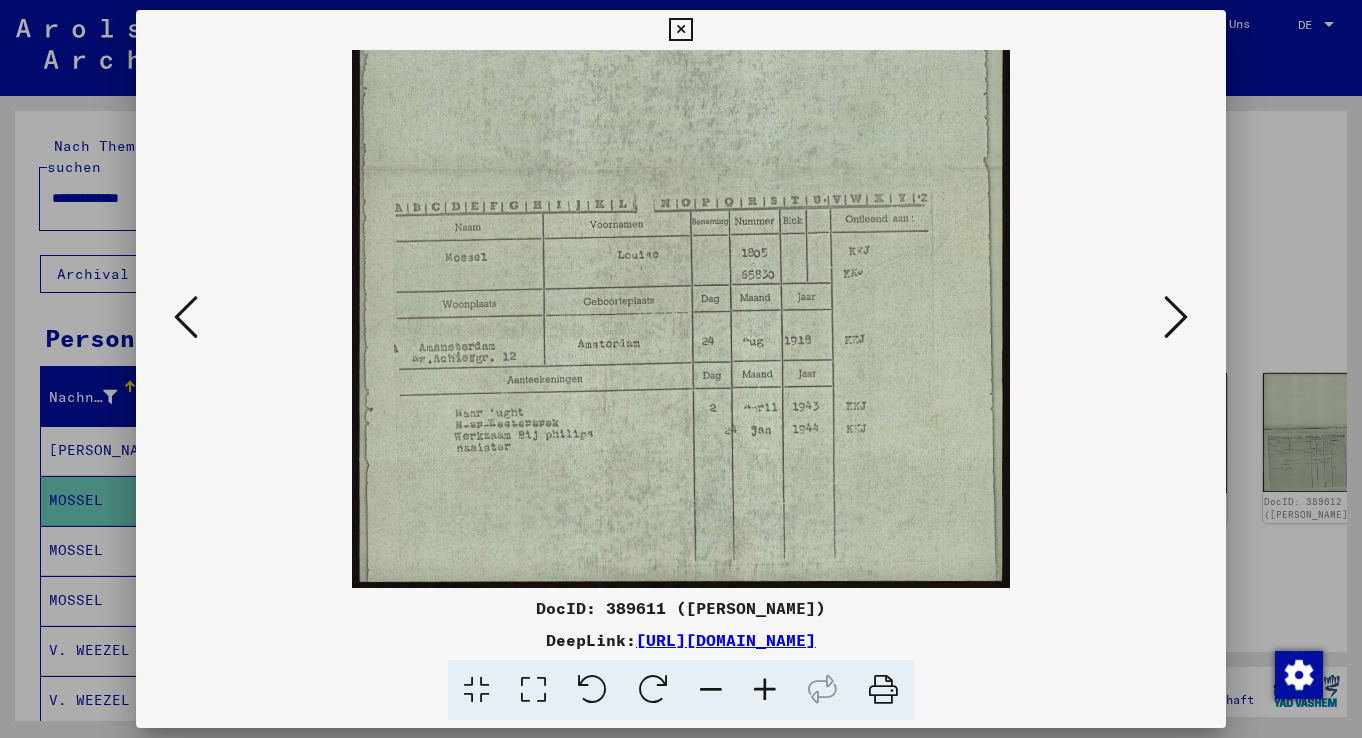 drag, startPoint x: 606, startPoint y: 502, endPoint x: 633, endPoint y: 346, distance: 158.31929 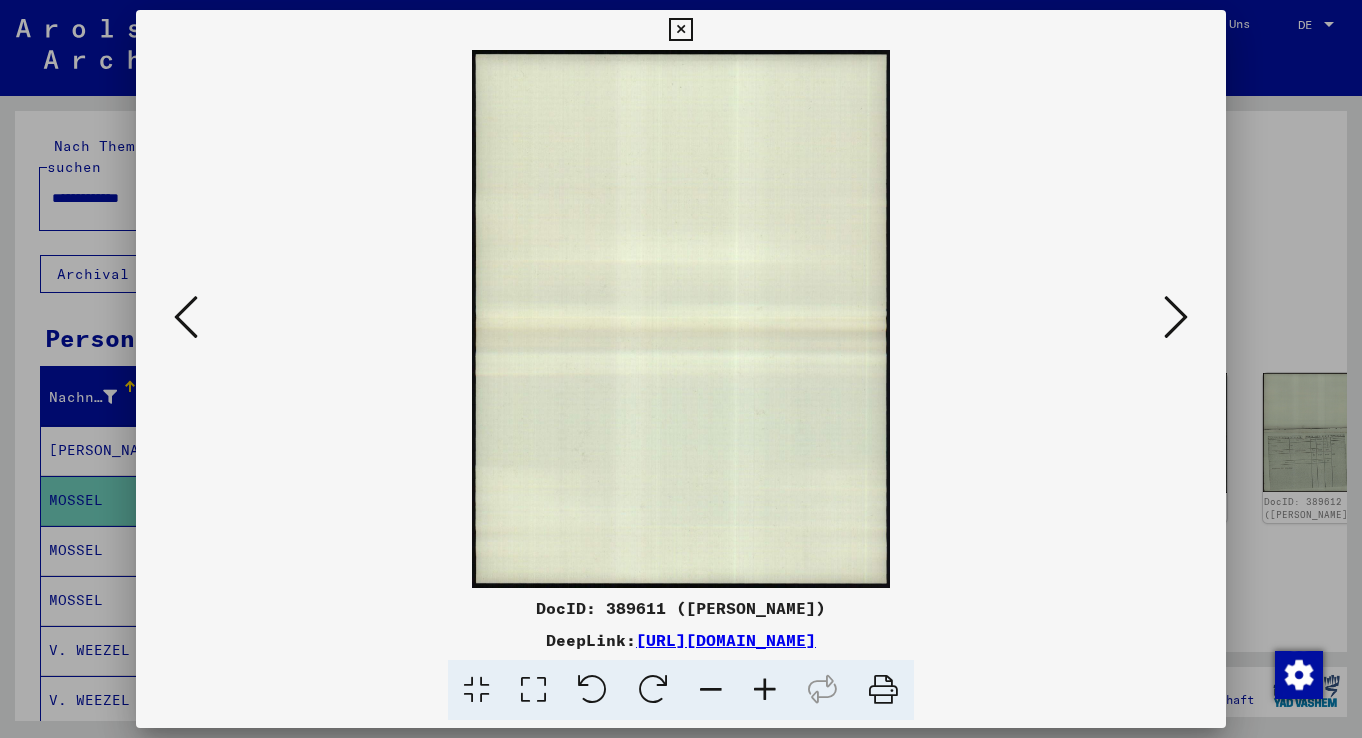 click at bounding box center [1176, 317] 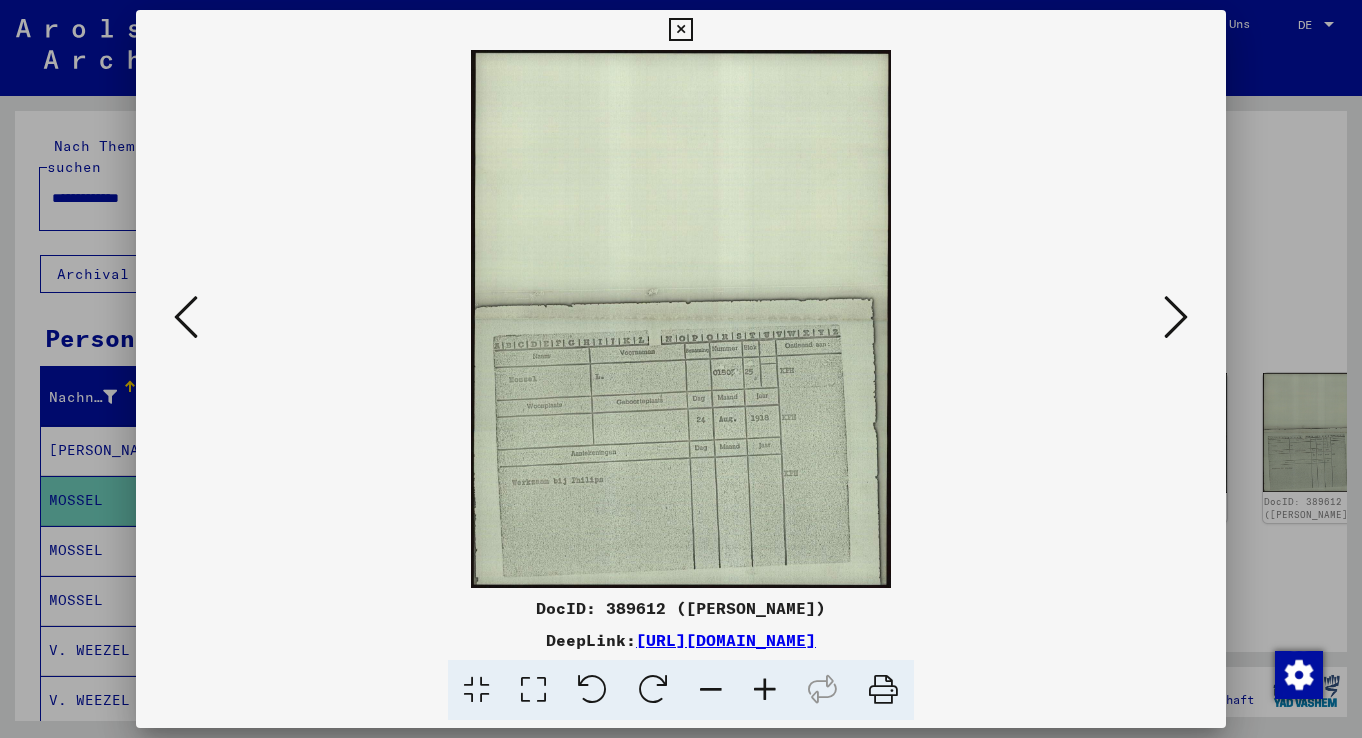 click at bounding box center (186, 317) 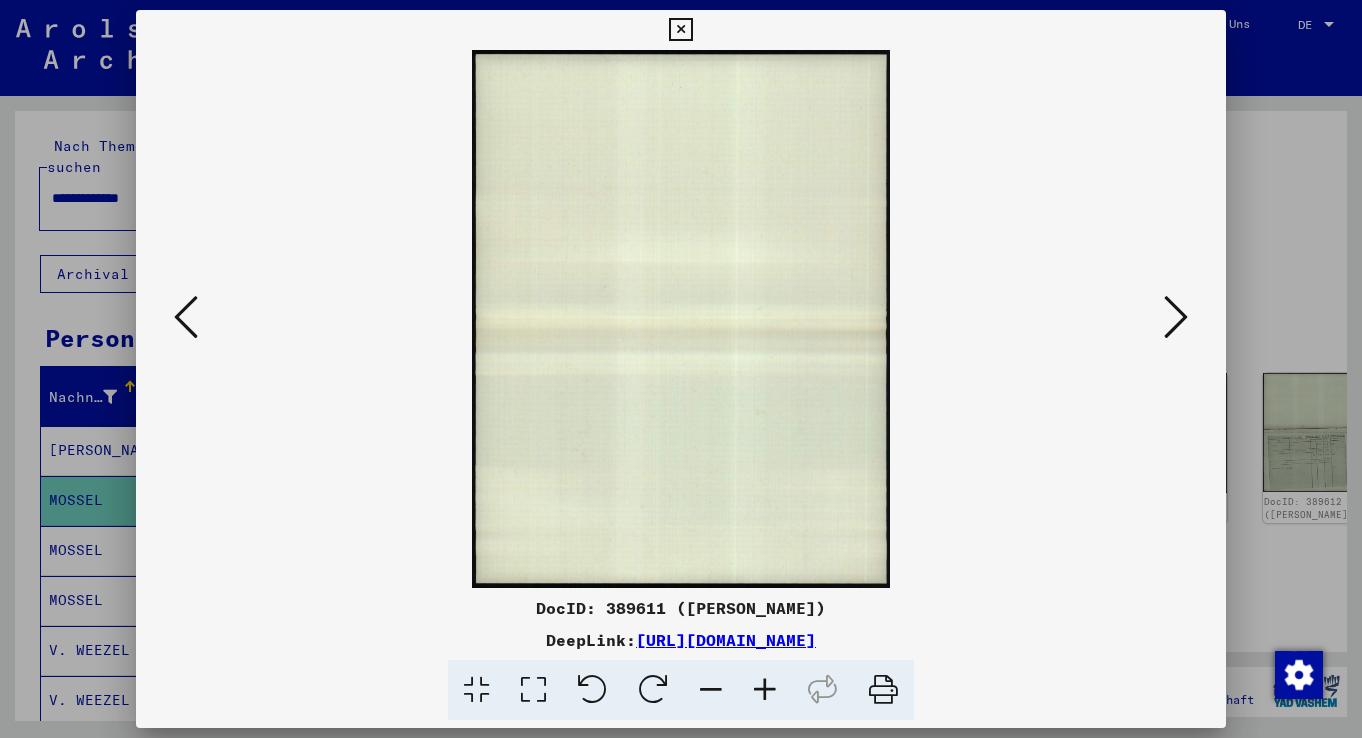 click at bounding box center [186, 317] 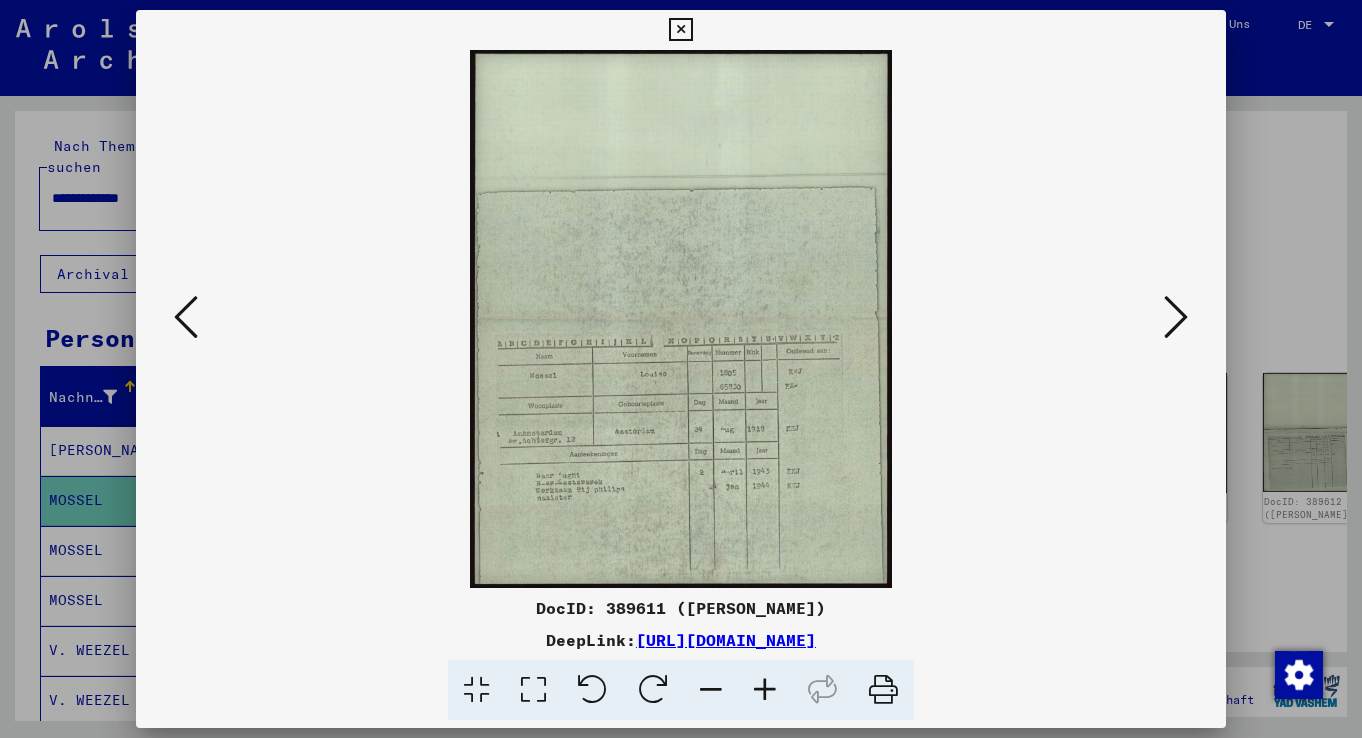 click at bounding box center [186, 317] 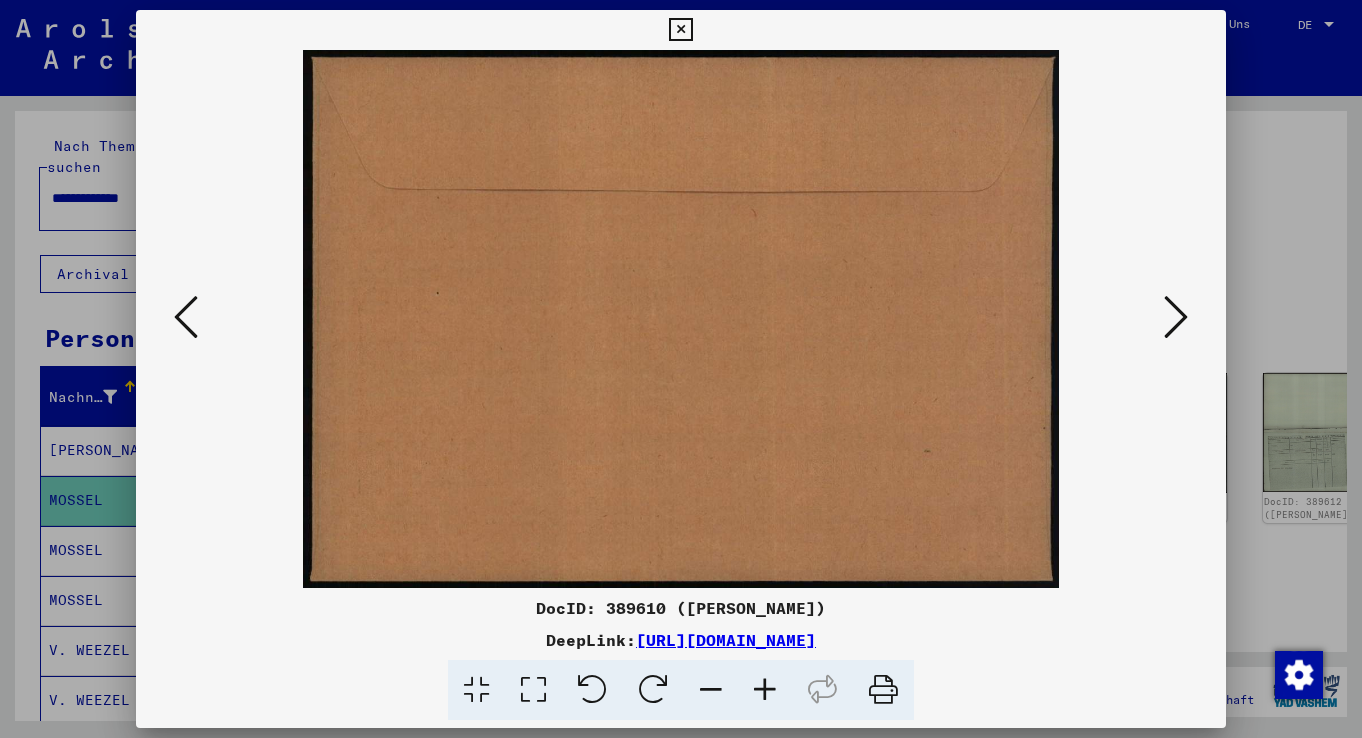 click at bounding box center (186, 317) 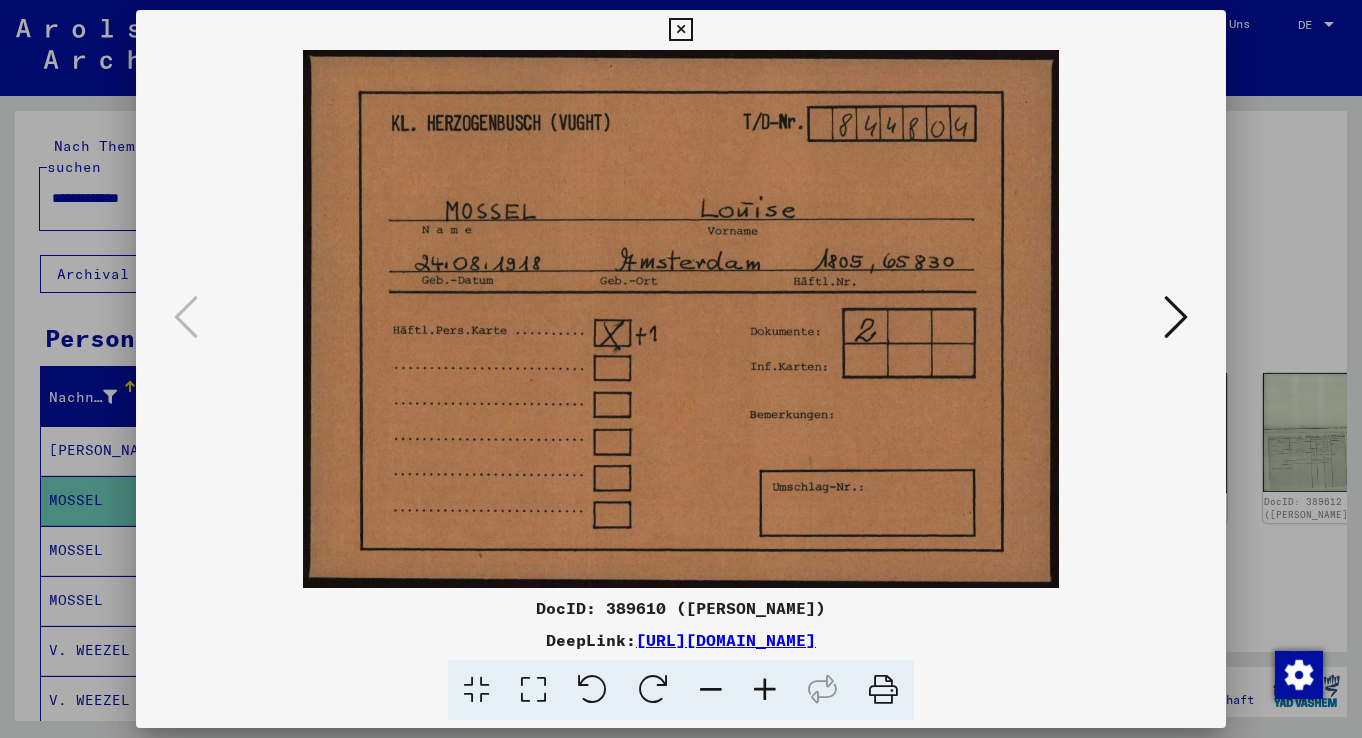 click at bounding box center (680, 30) 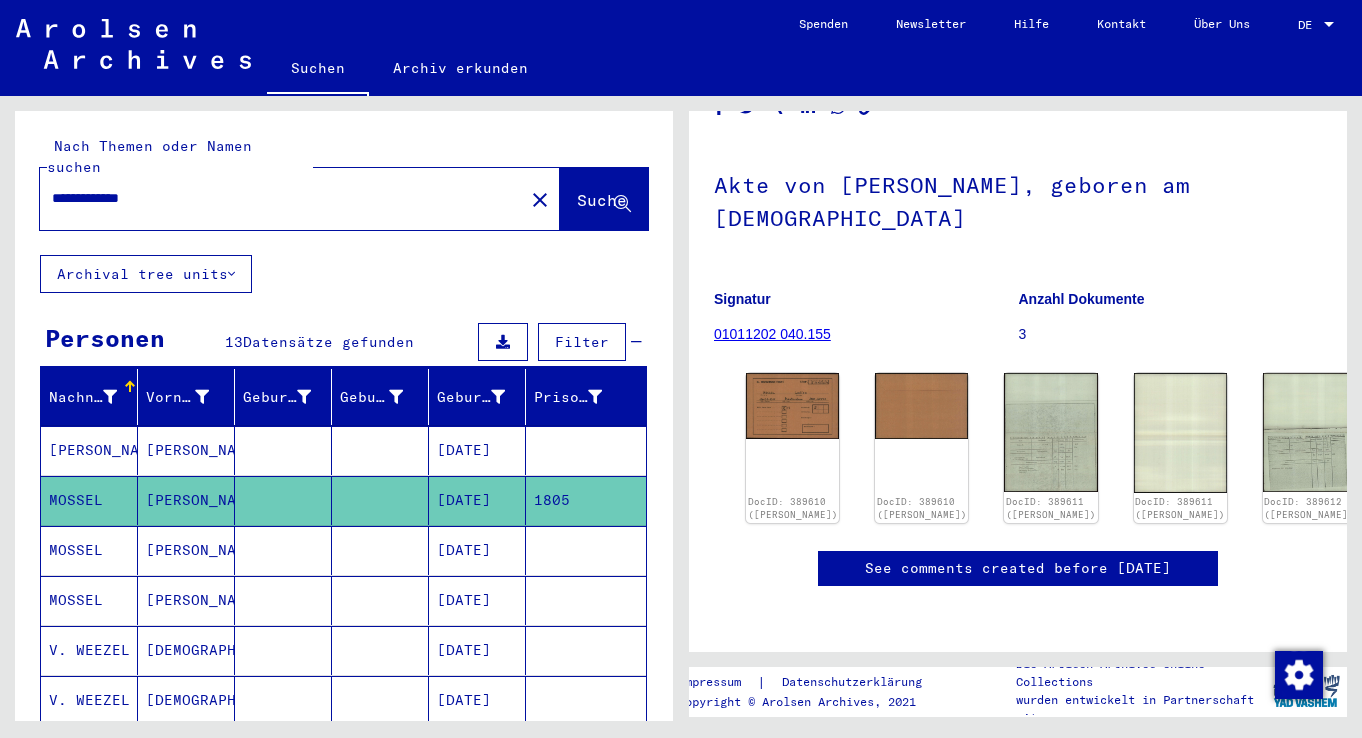 click on "[DATE]" at bounding box center [477, 600] 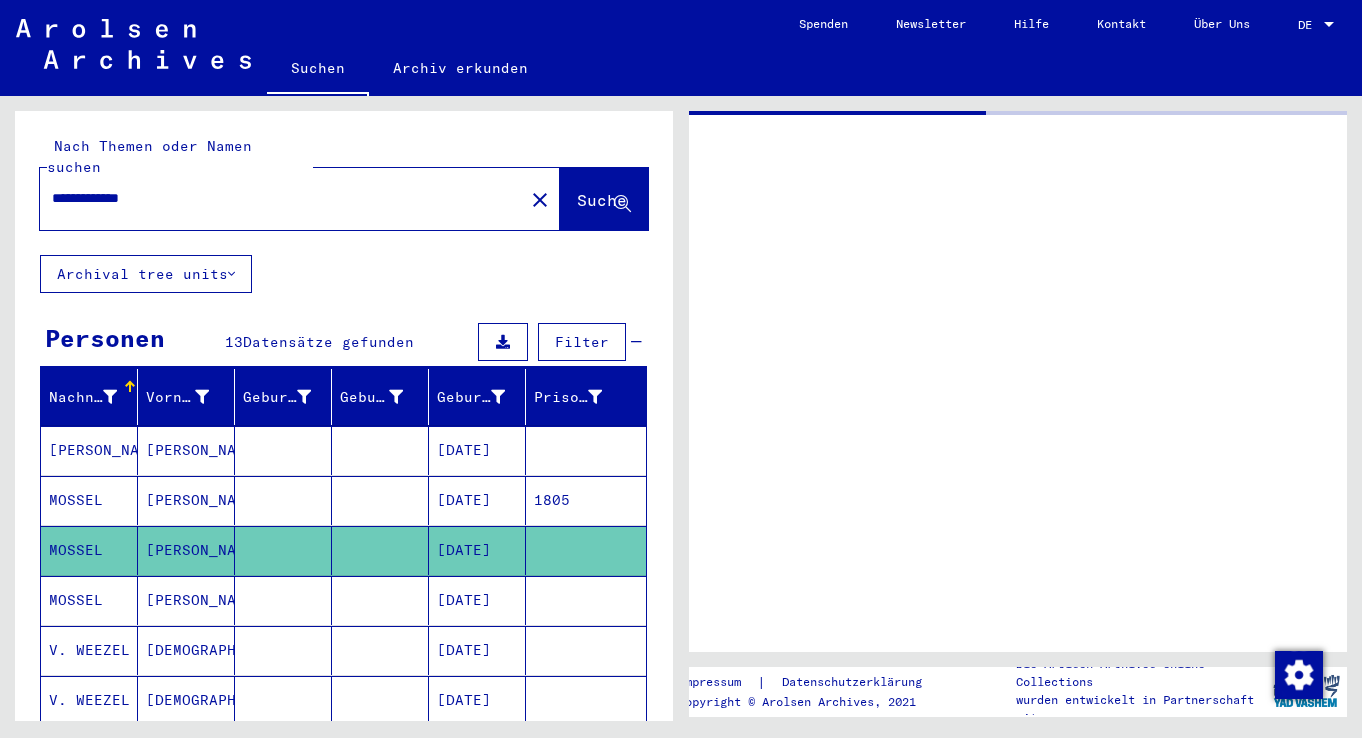 scroll, scrollTop: 0, scrollLeft: 0, axis: both 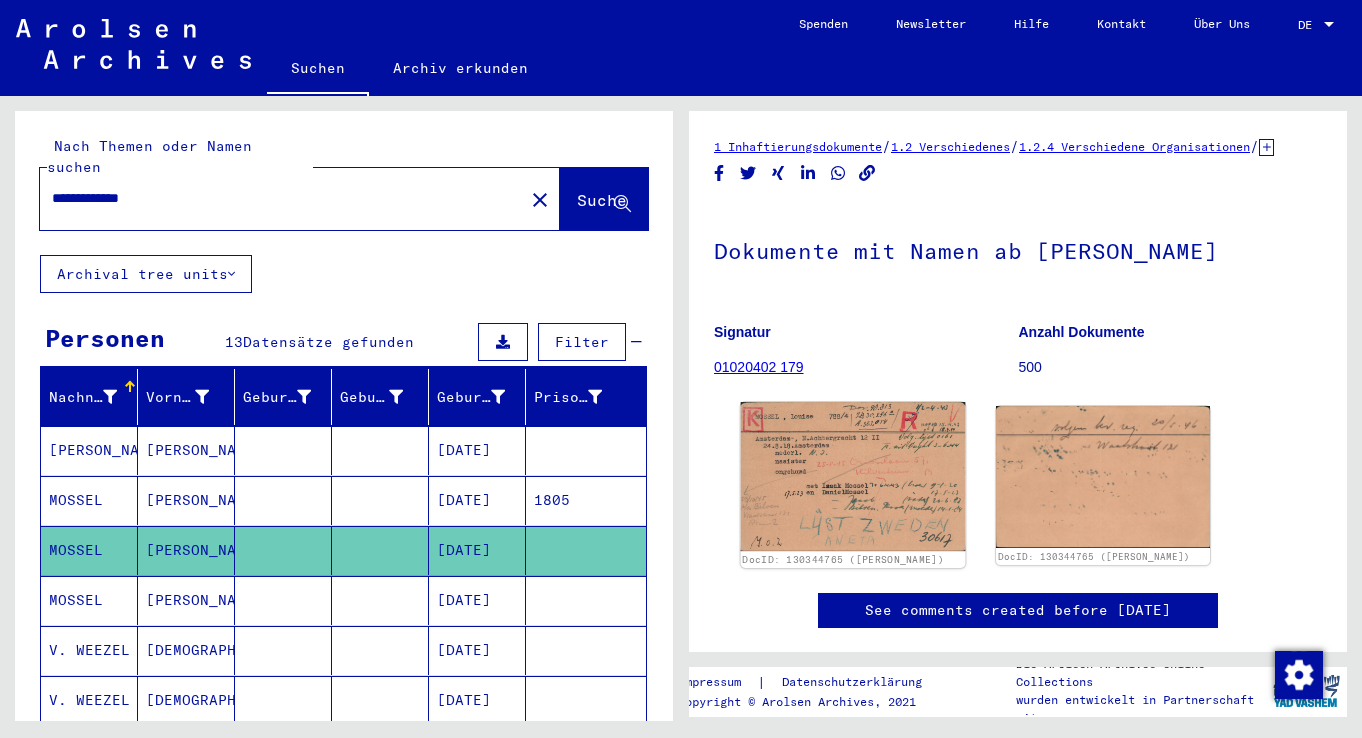 click 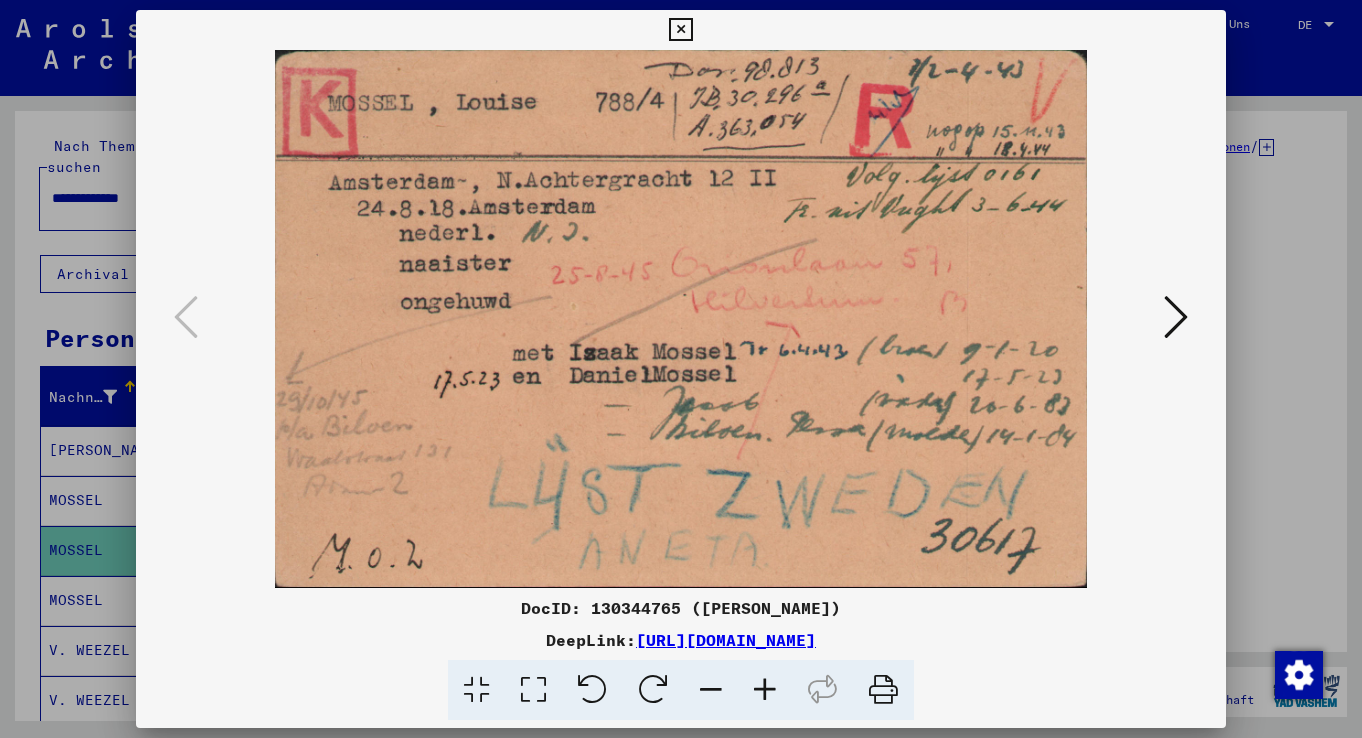 click at bounding box center [1176, 317] 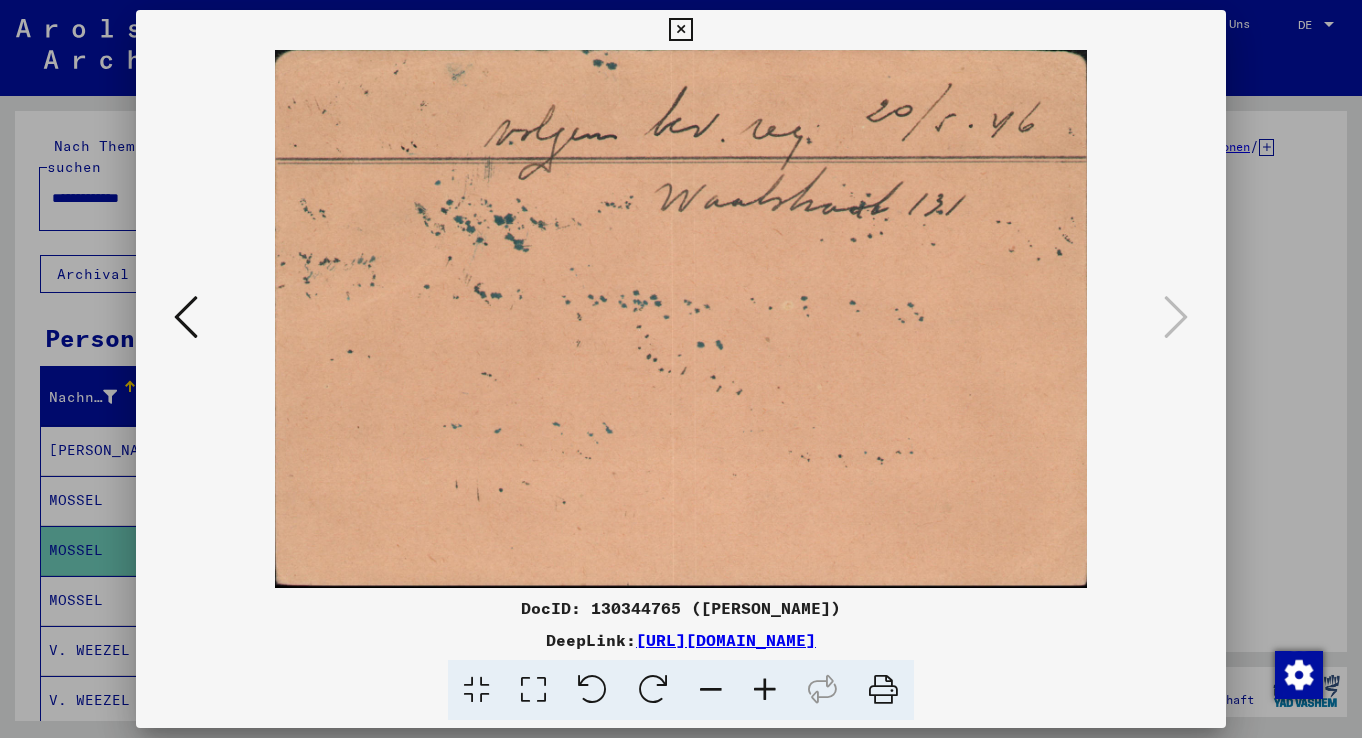 click at bounding box center (680, 30) 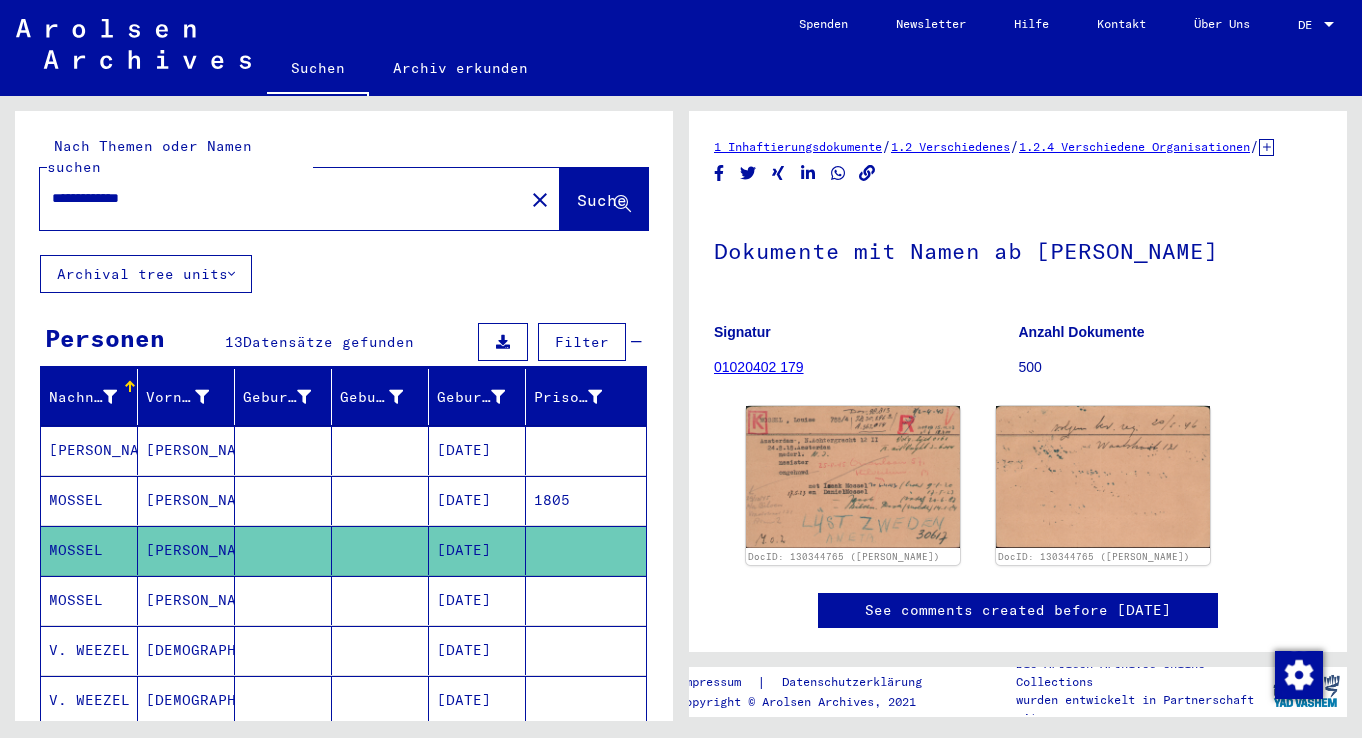 drag, startPoint x: 165, startPoint y: 178, endPoint x: -12, endPoint y: 177, distance: 177.00282 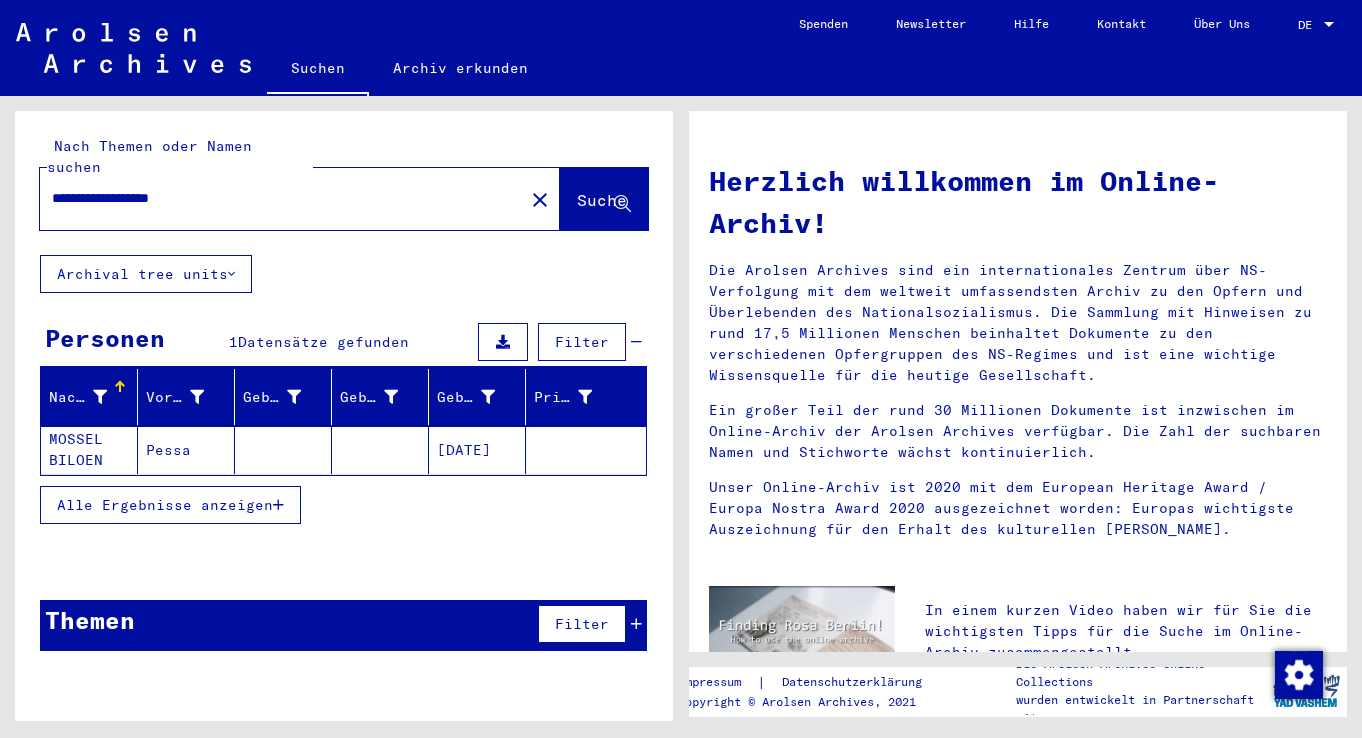 click on "[DATE]" 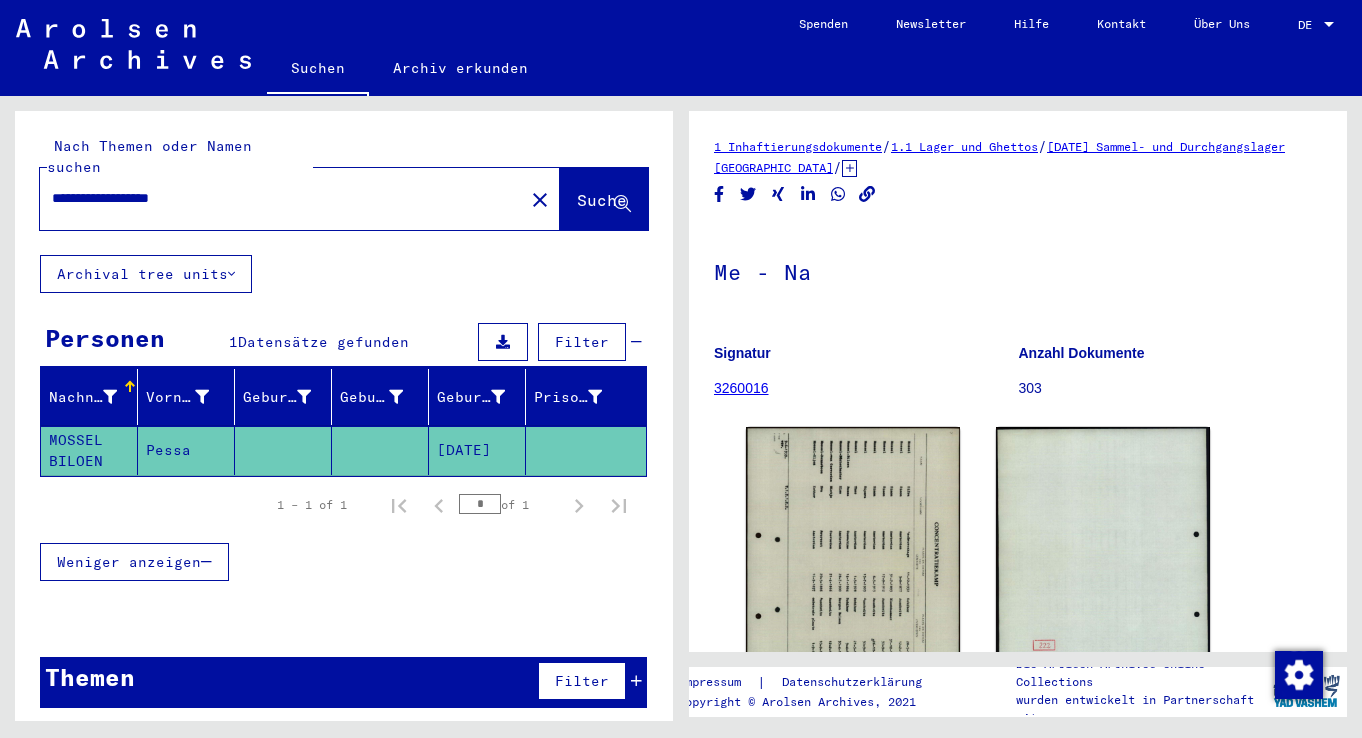 scroll, scrollTop: 0, scrollLeft: 0, axis: both 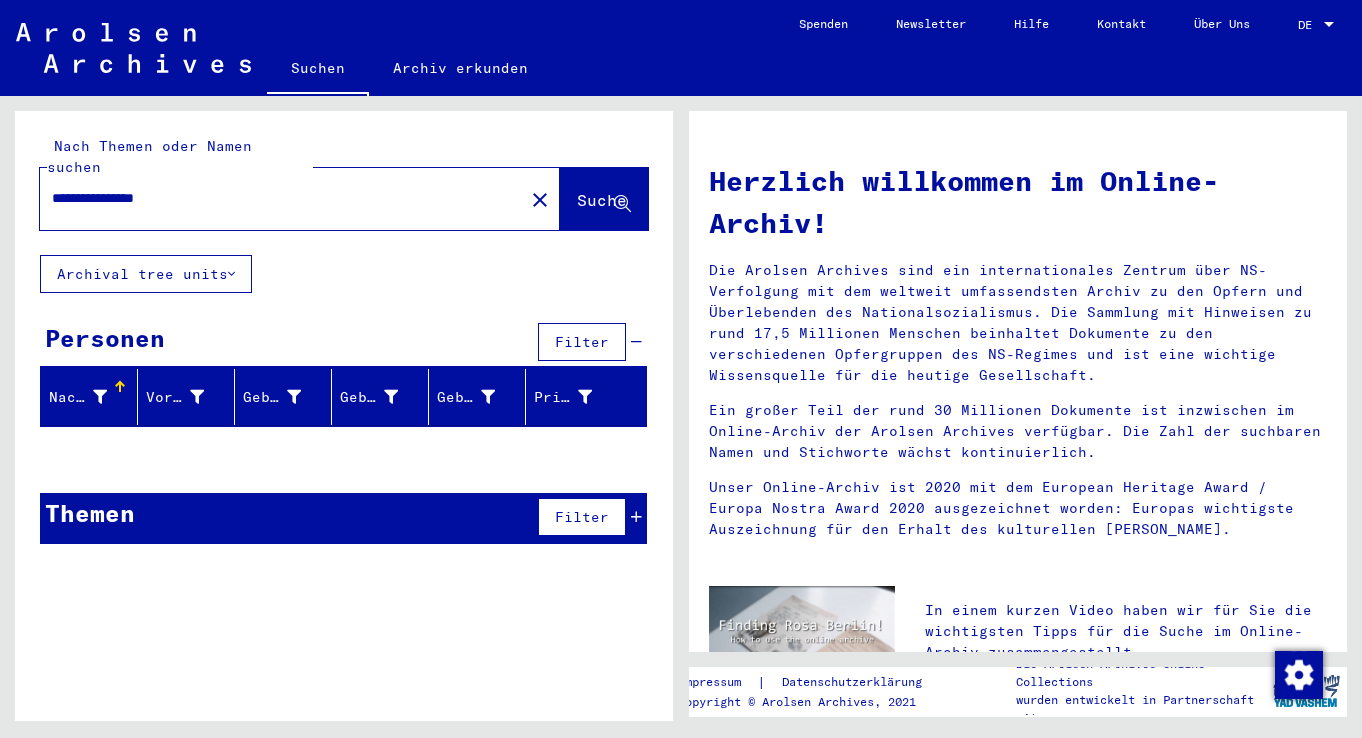 drag, startPoint x: 56, startPoint y: 178, endPoint x: 247, endPoint y: 180, distance: 191.01047 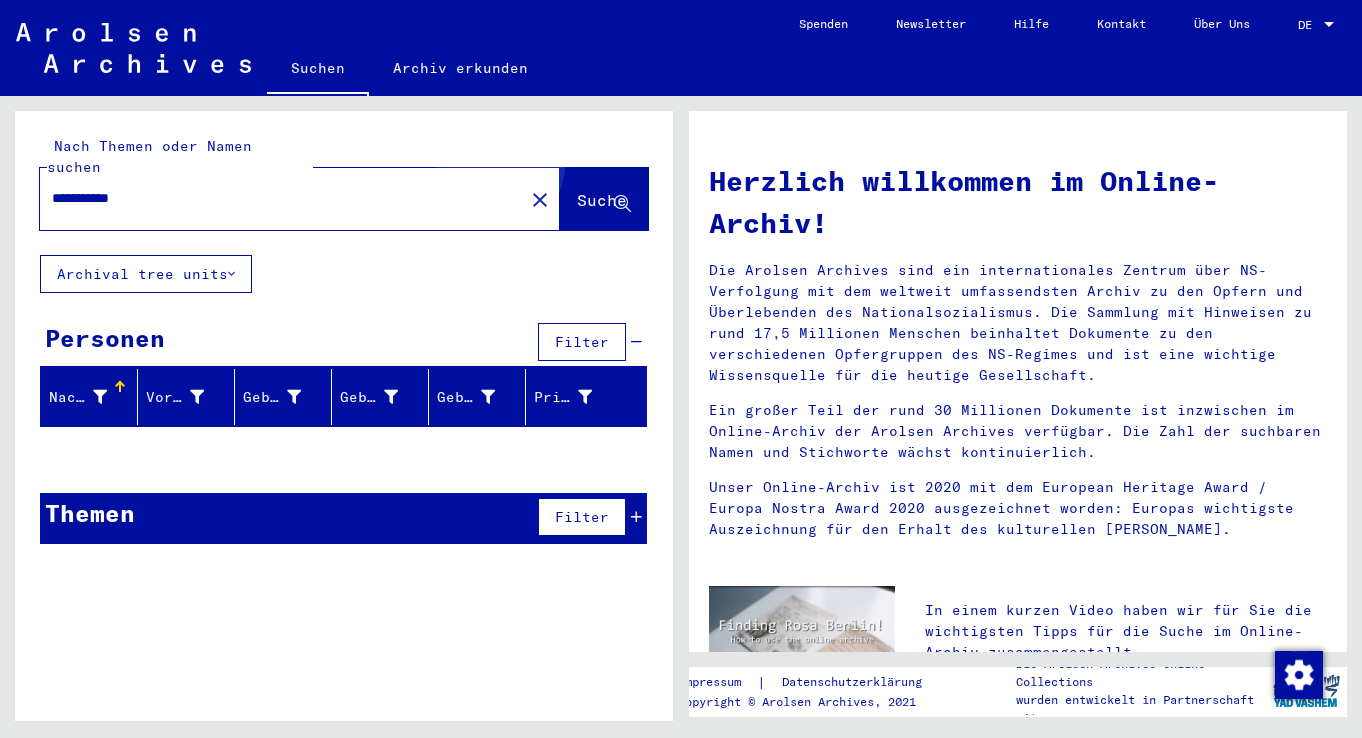 click on "Suche" 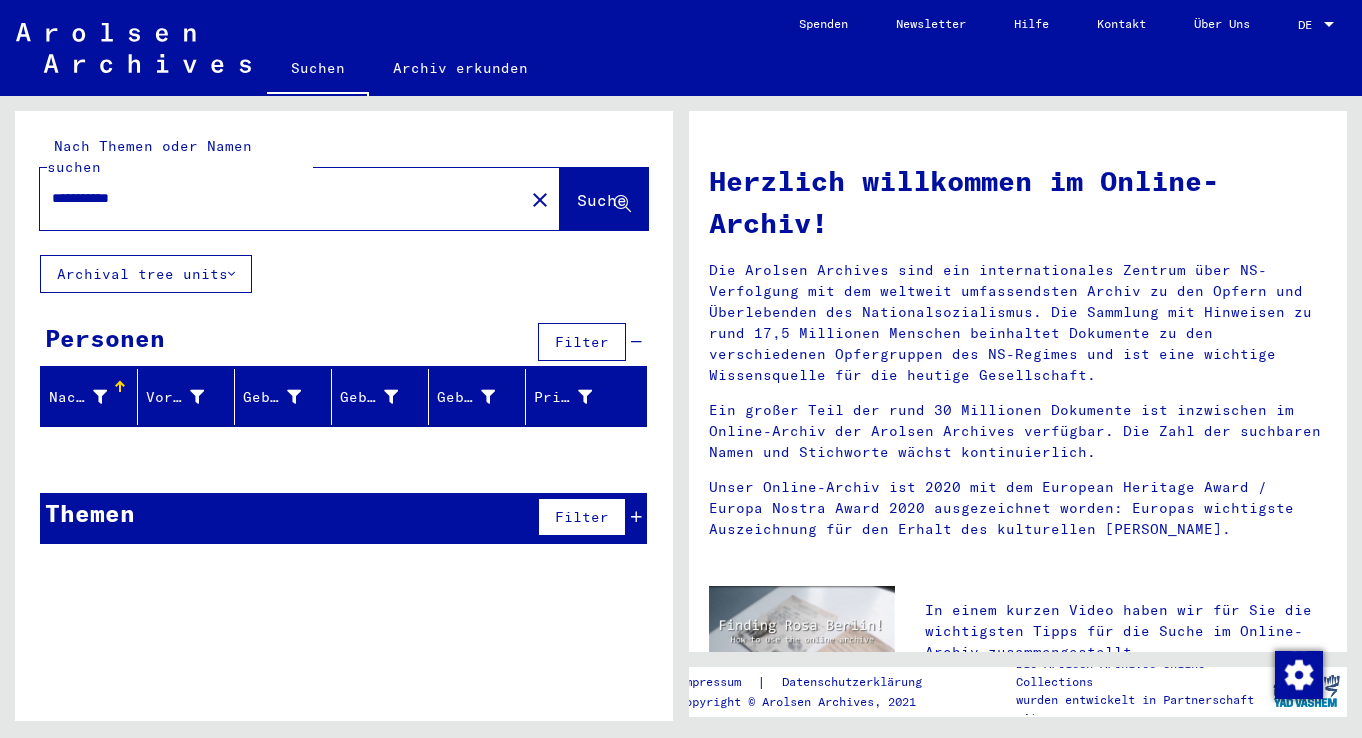 click on "**********" at bounding box center [276, 198] 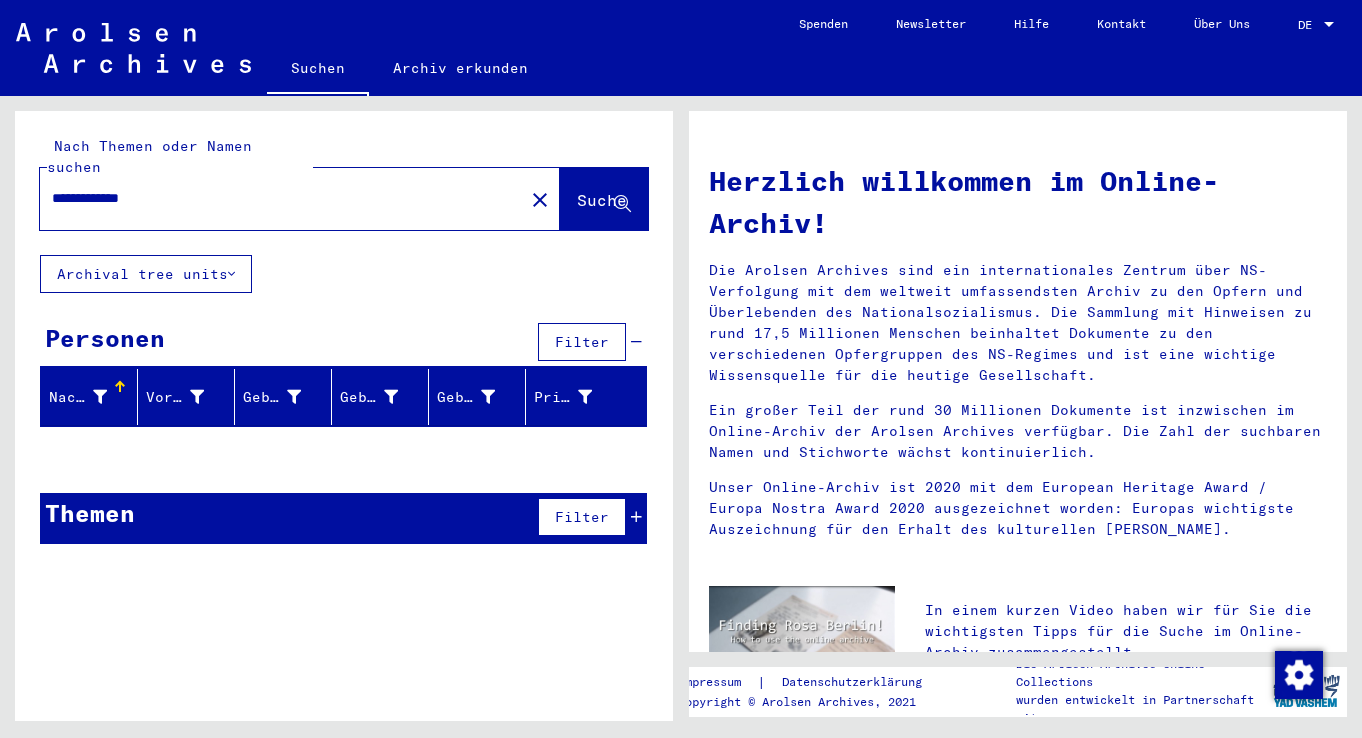 type on "**********" 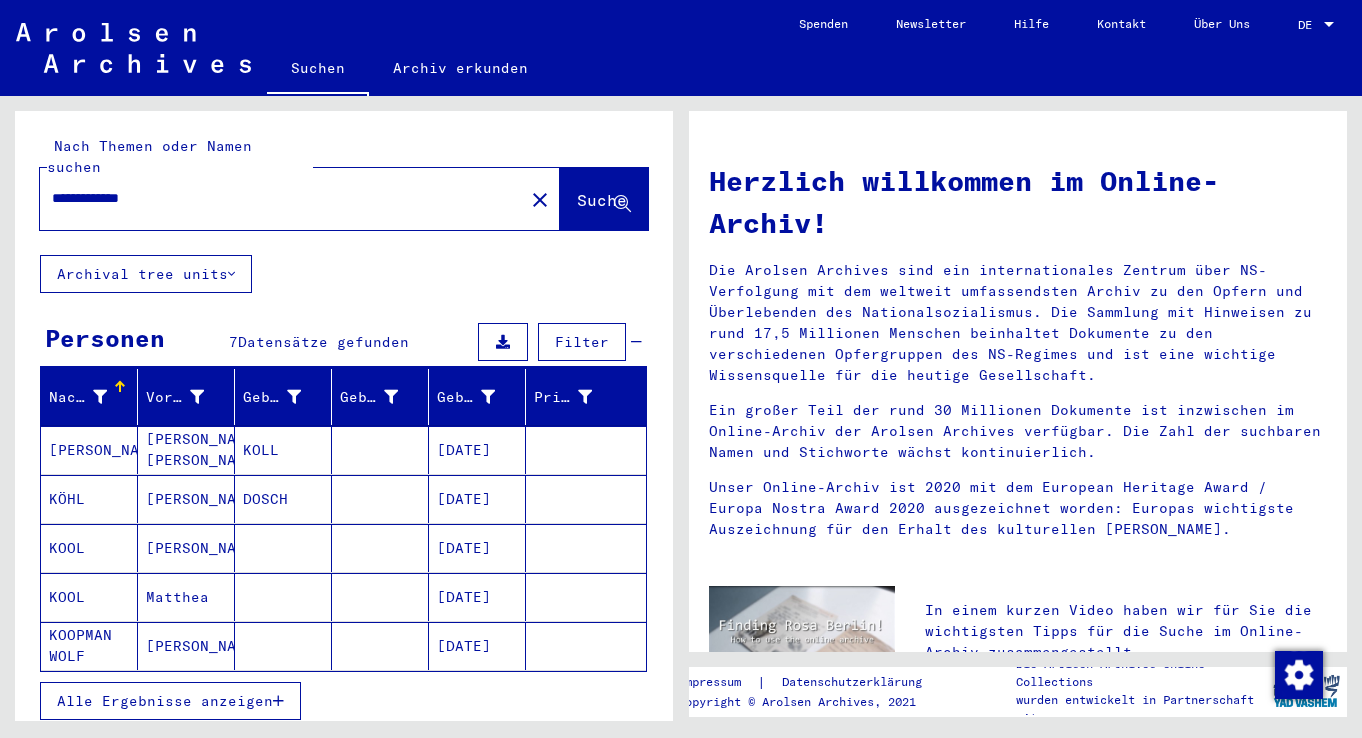 click at bounding box center (100, 397) 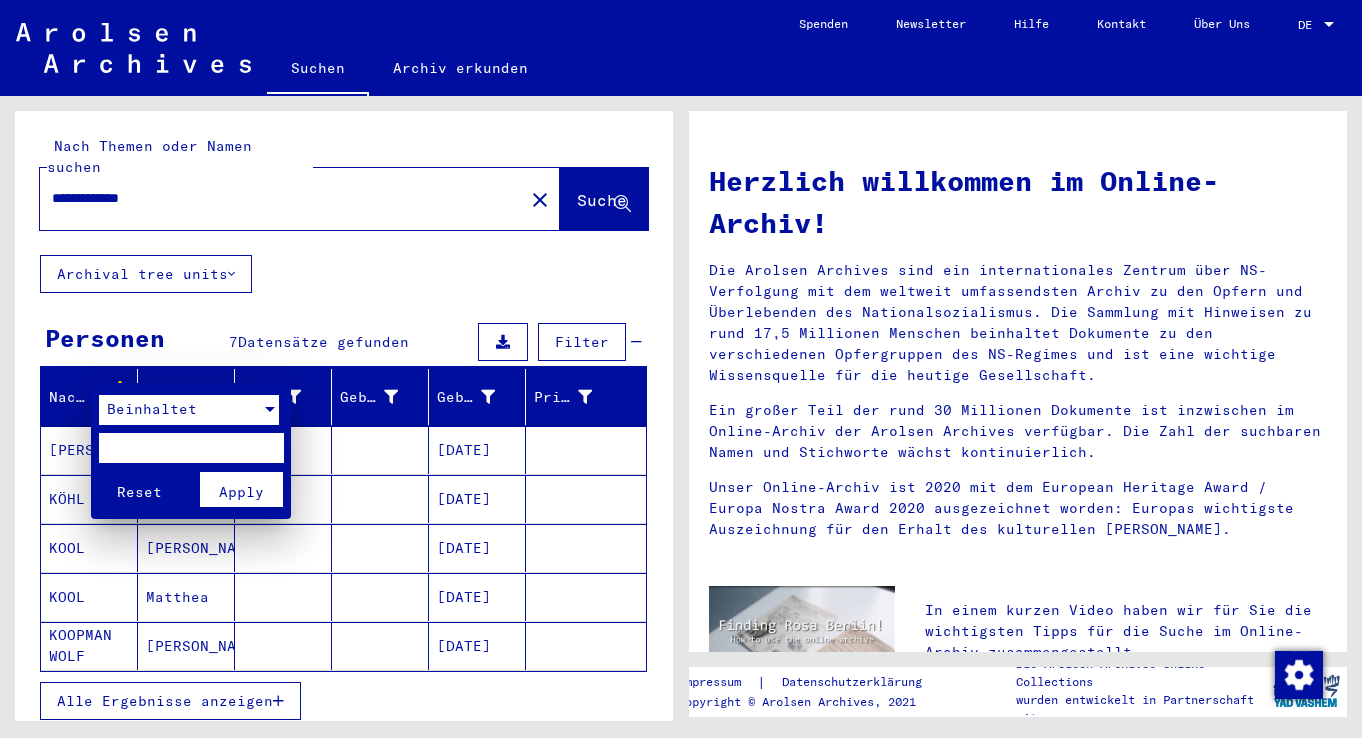 click at bounding box center (270, 409) 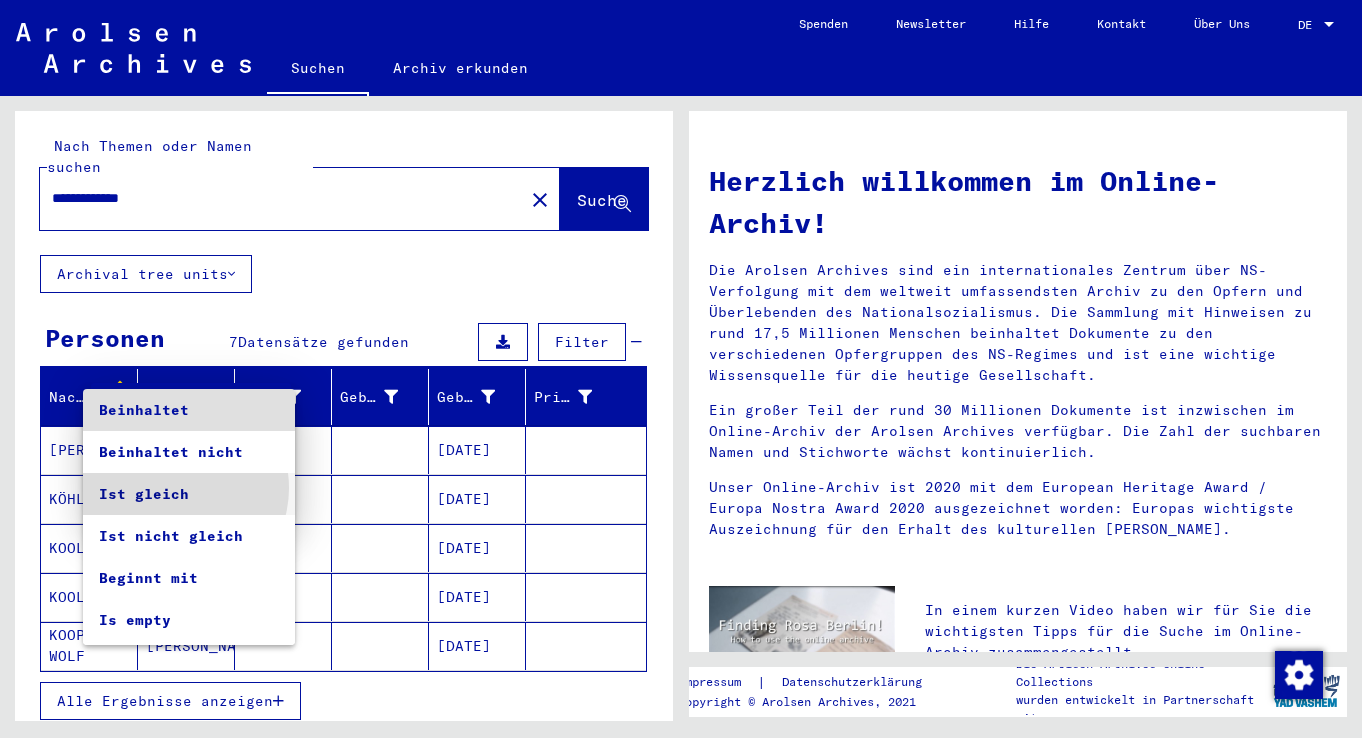 click on "Ist gleich" at bounding box center [189, 494] 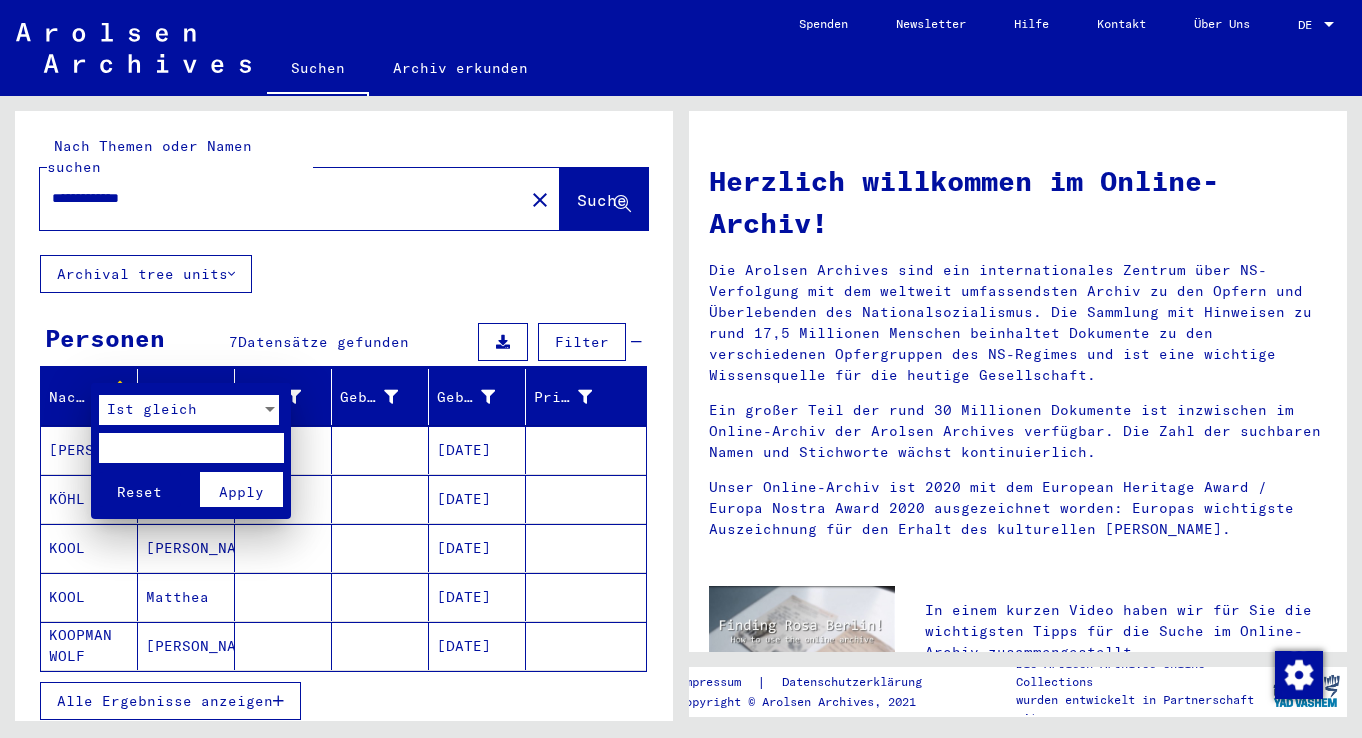 click at bounding box center (191, 448) 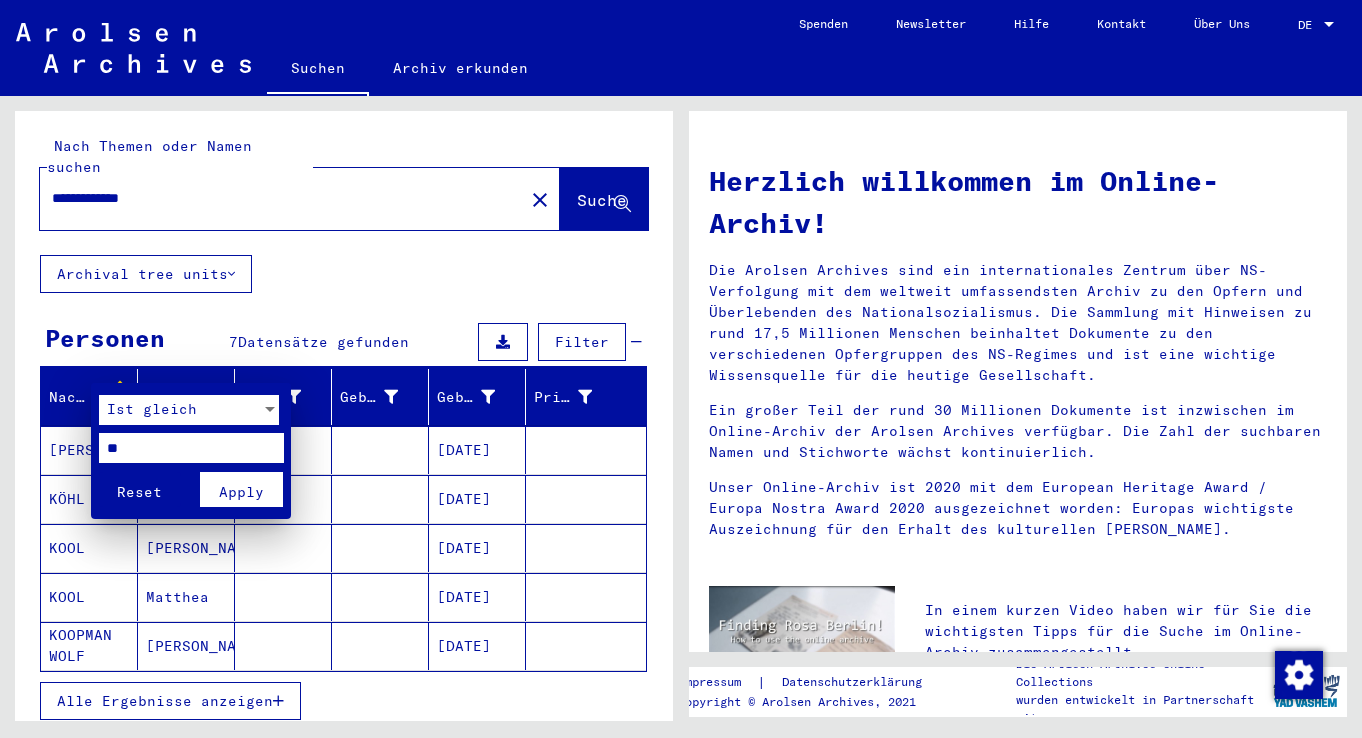 type on "*" 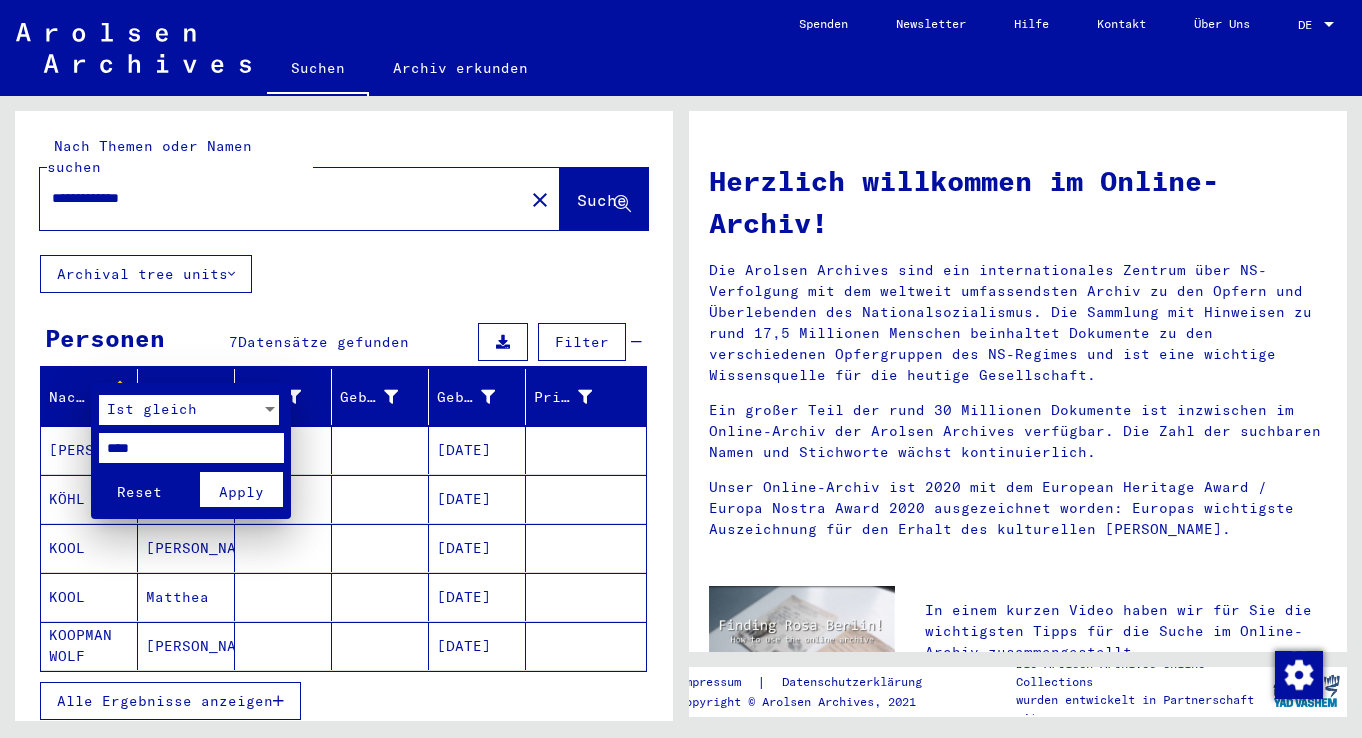 type on "****" 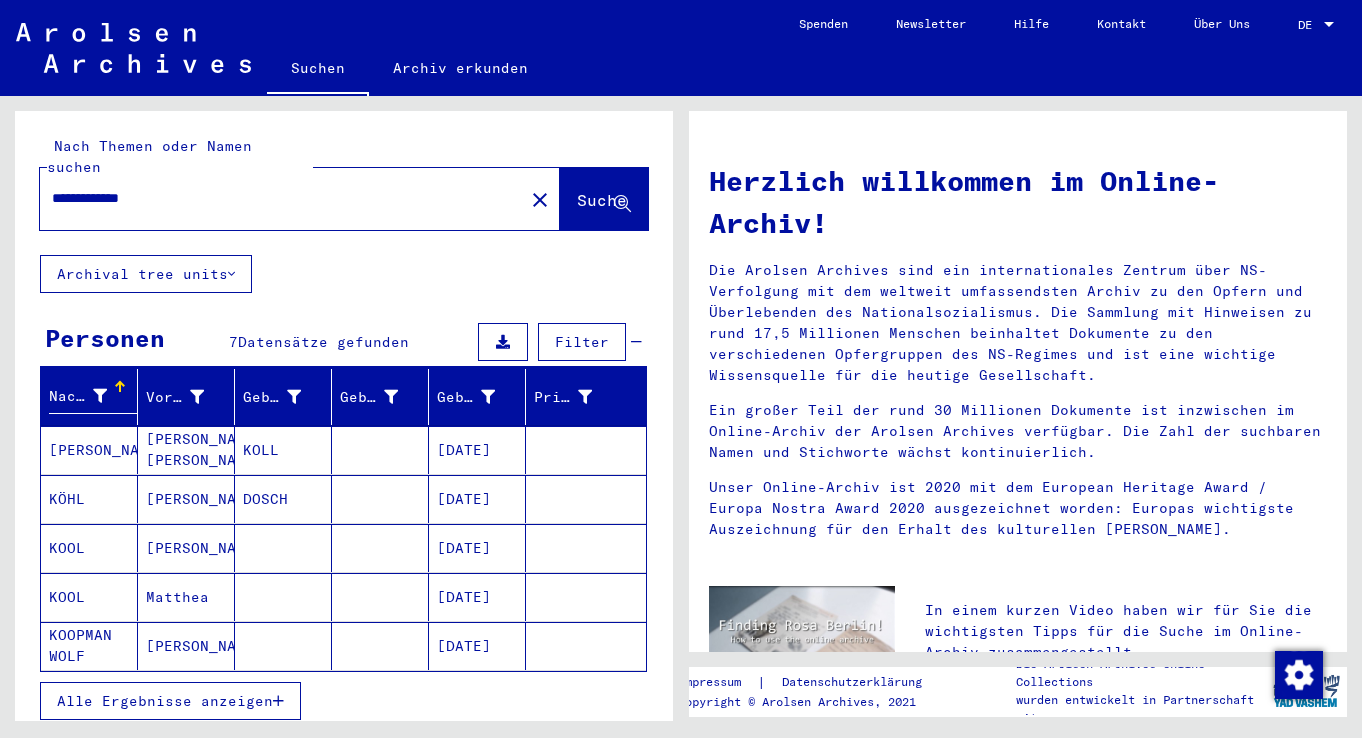 click at bounding box center (278, 701) 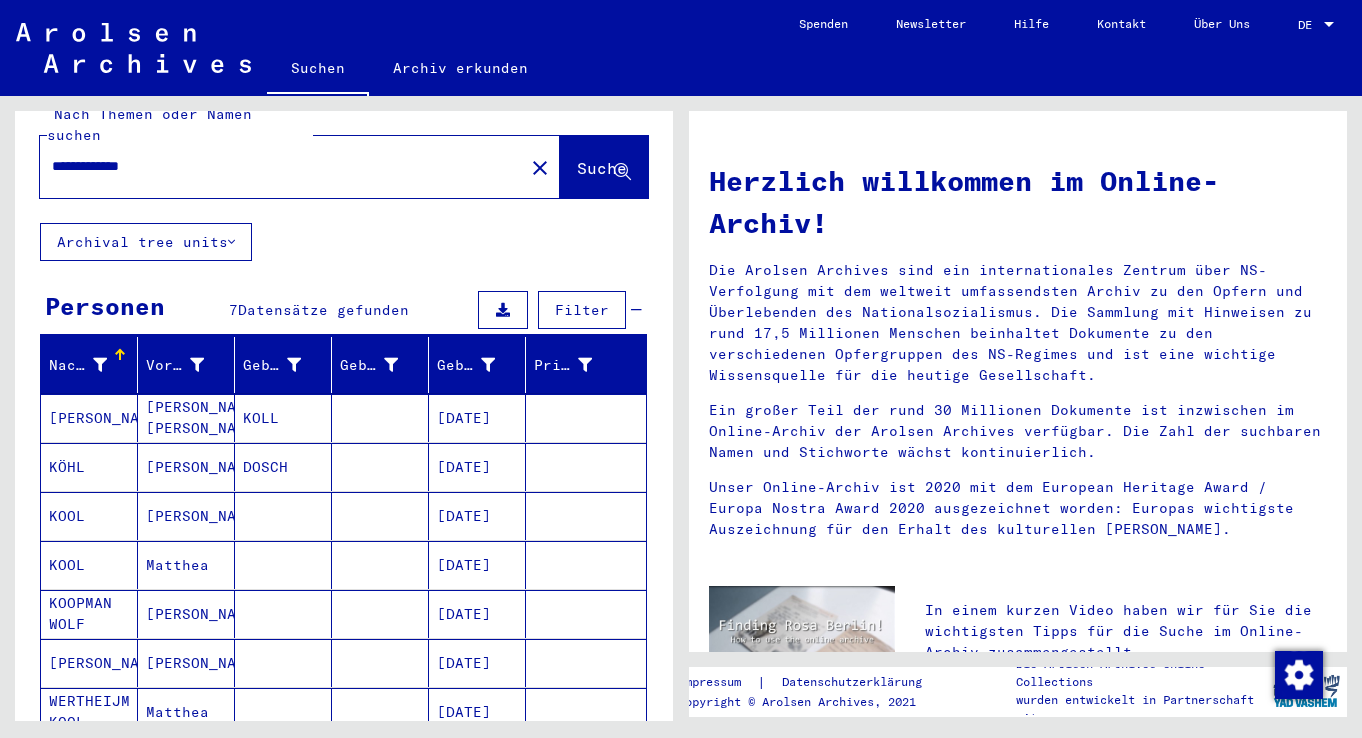 scroll, scrollTop: 0, scrollLeft: 0, axis: both 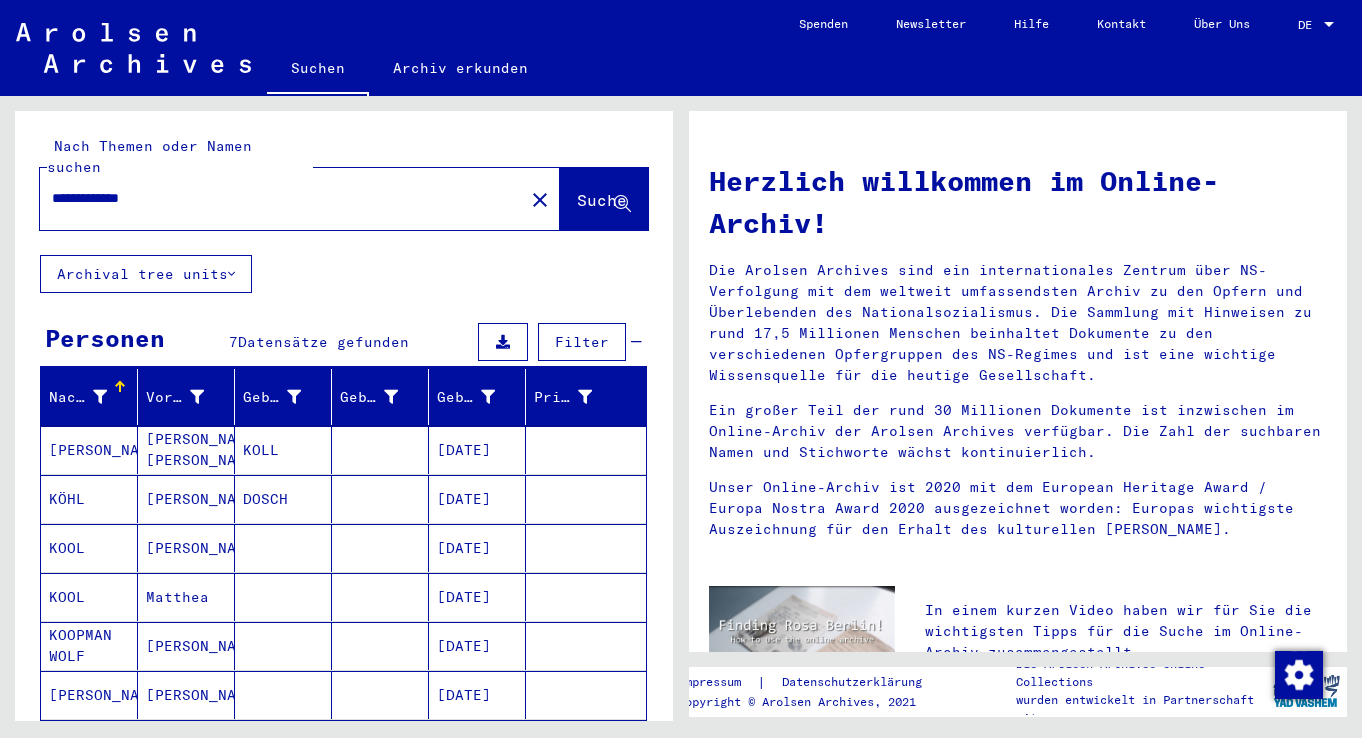 drag, startPoint x: 118, startPoint y: 178, endPoint x: 36, endPoint y: 177, distance: 82.006096 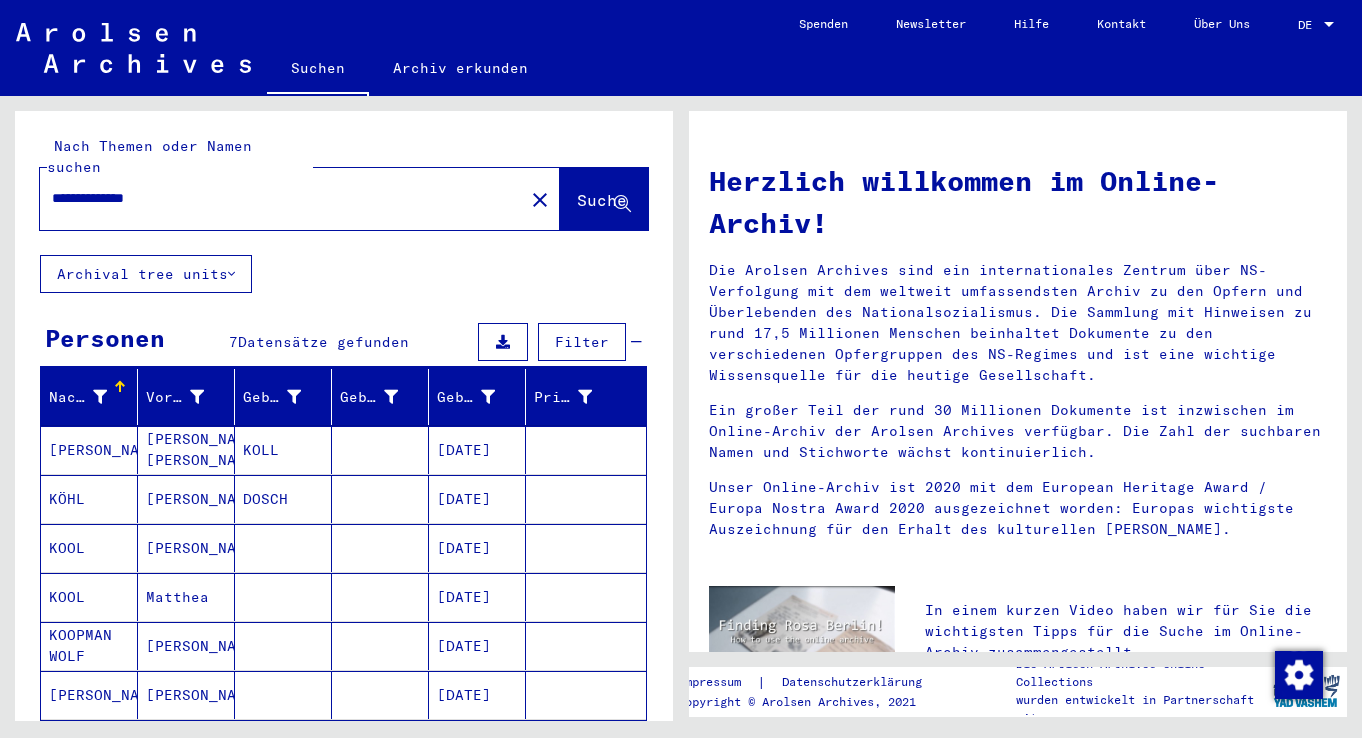 type on "**********" 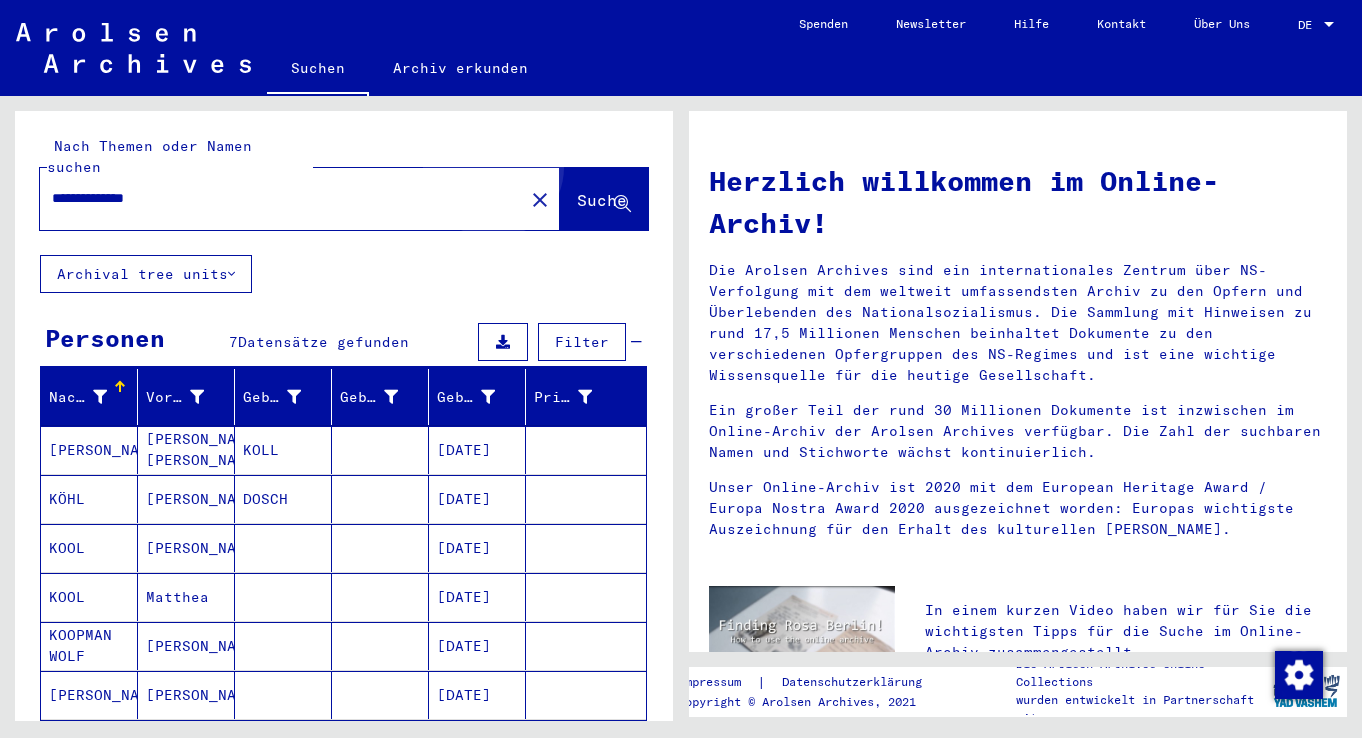click on "Suche" 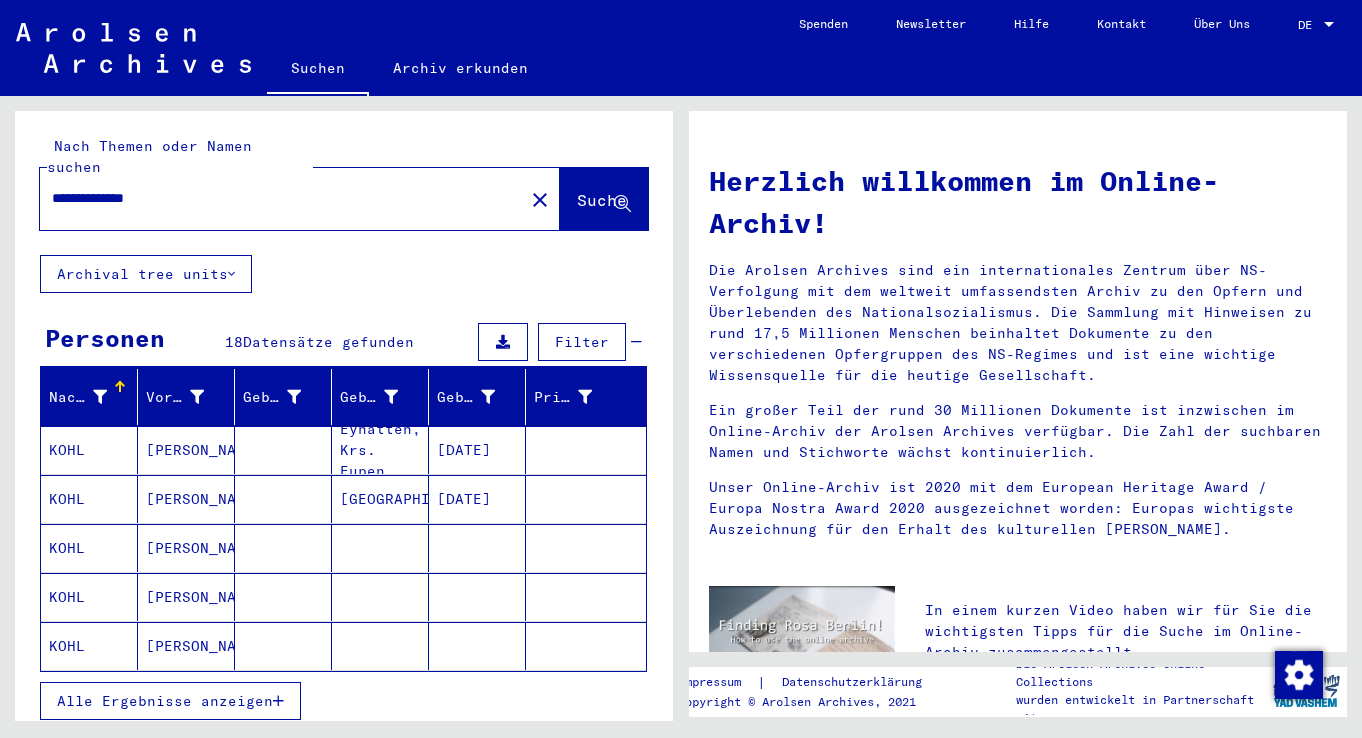 click at bounding box center [100, 397] 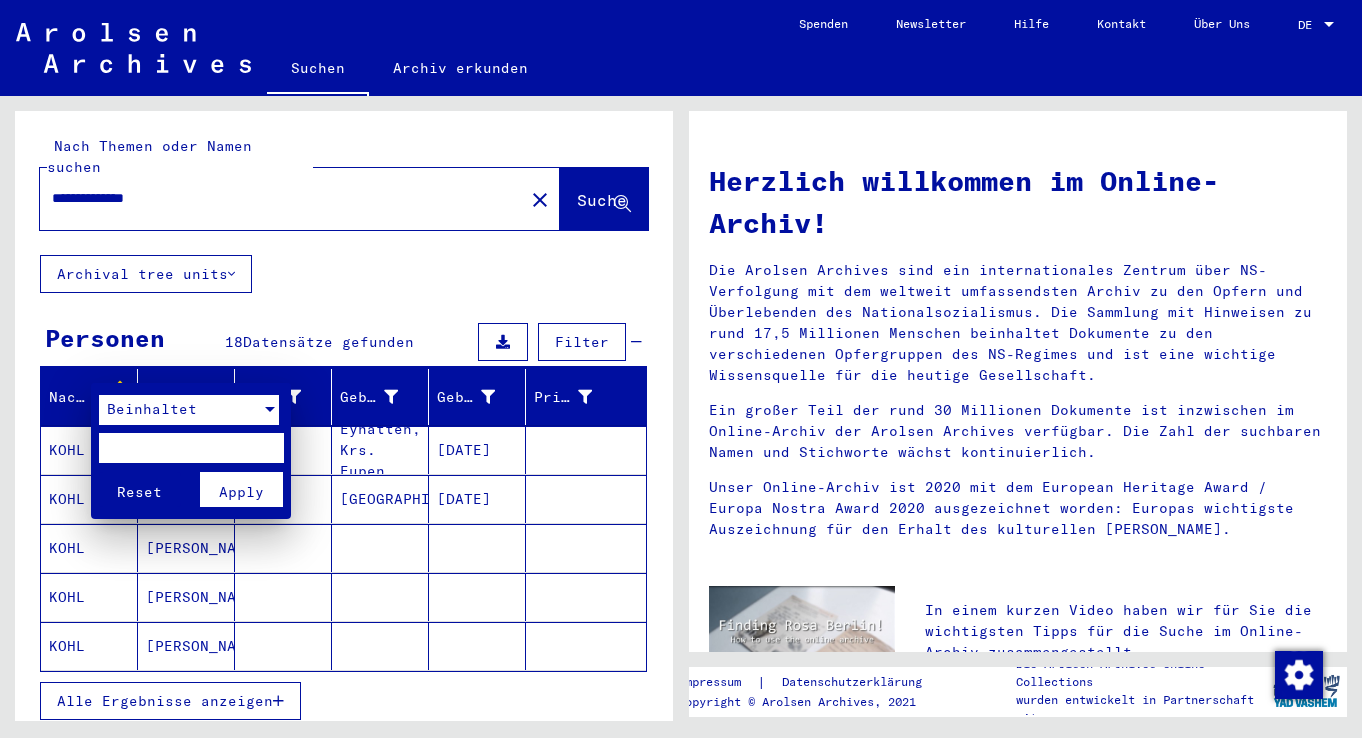 click at bounding box center [270, 409] 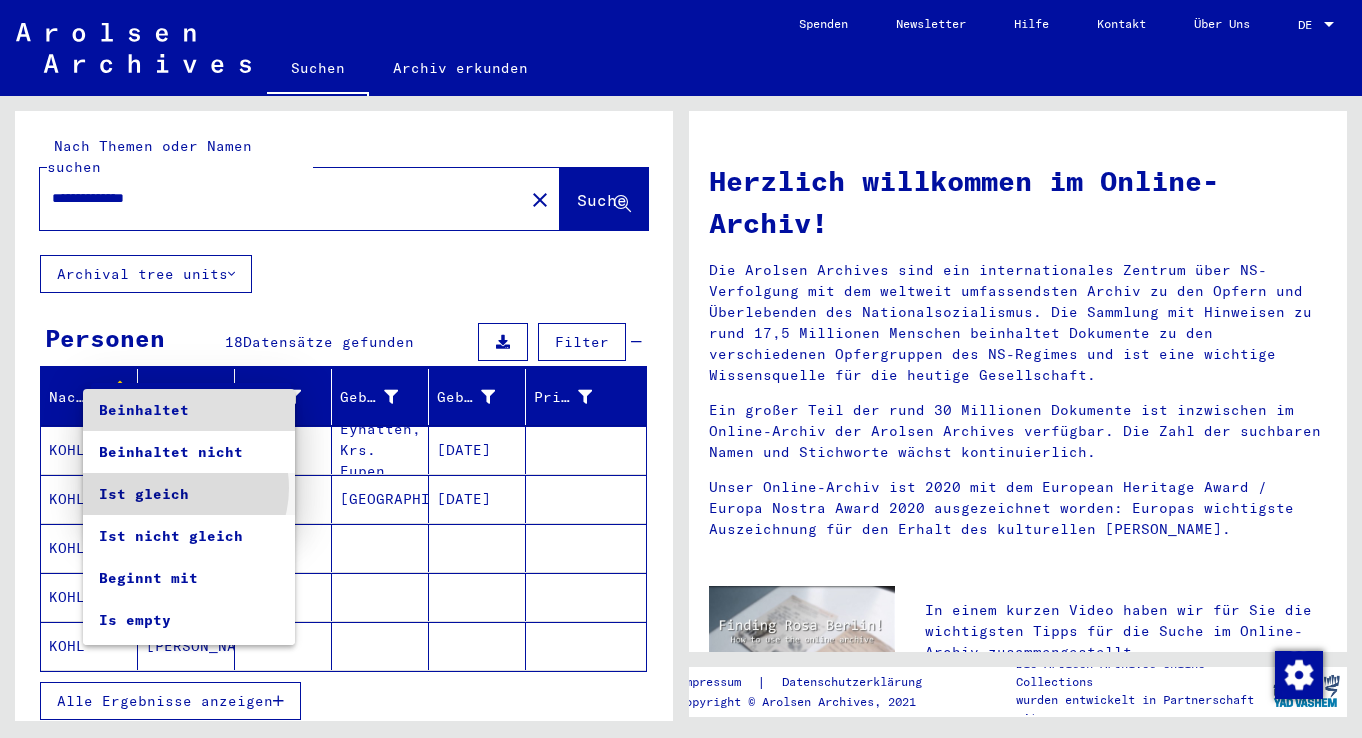 click on "Ist gleich" at bounding box center [189, 494] 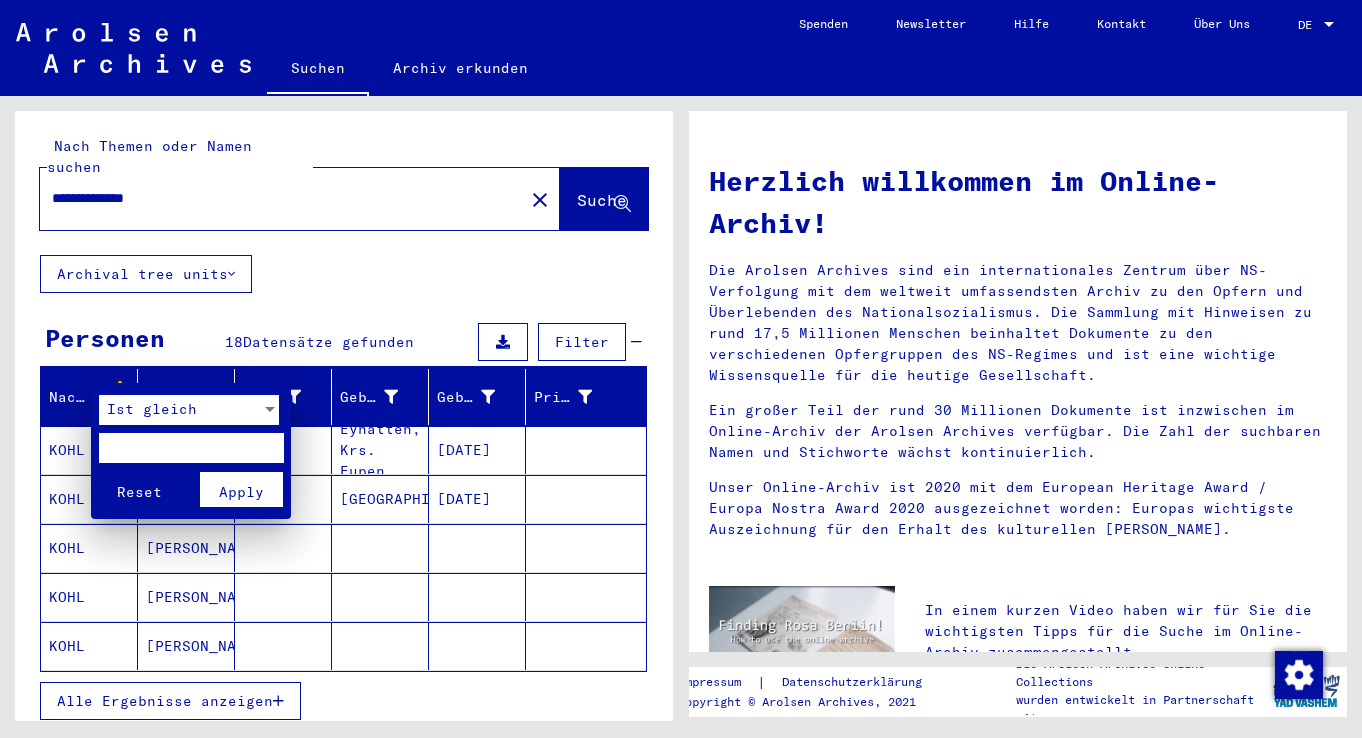 click at bounding box center [191, 448] 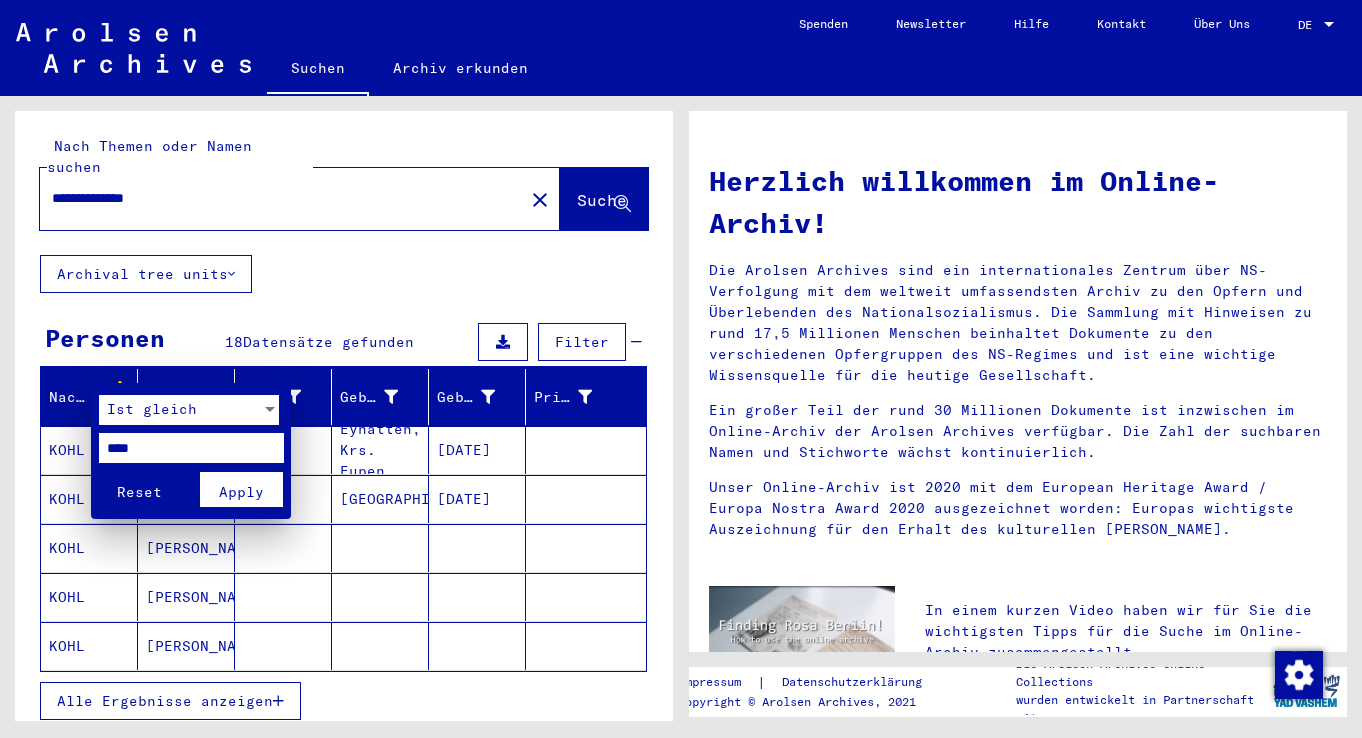 type on "****" 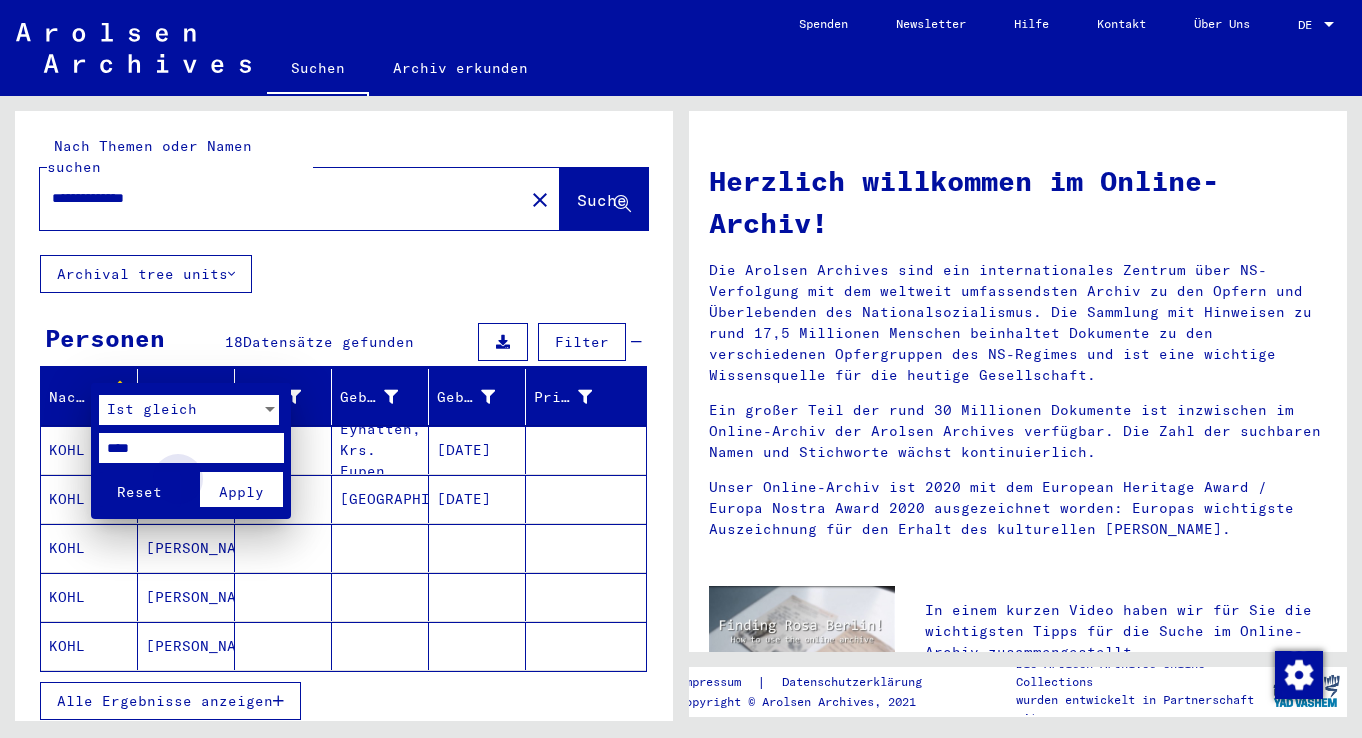 click on "Apply" at bounding box center [241, 492] 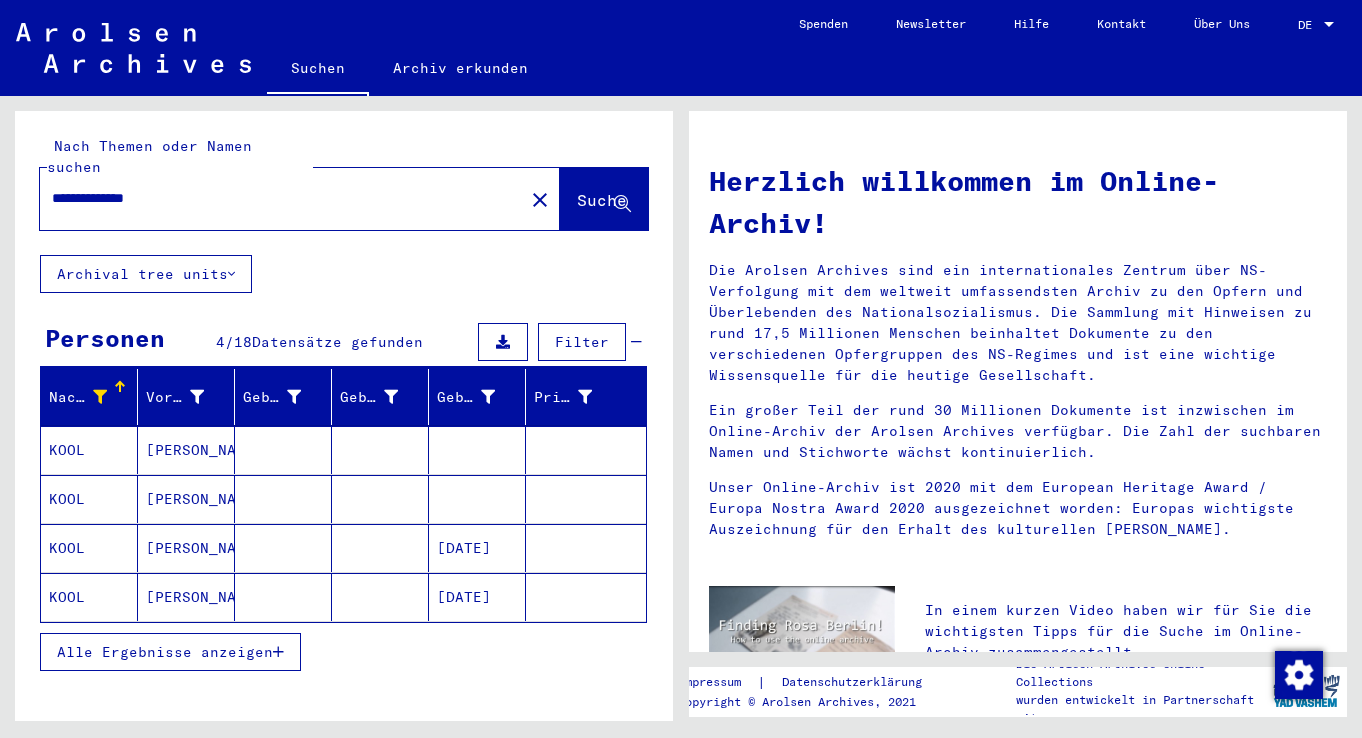 click at bounding box center [278, 652] 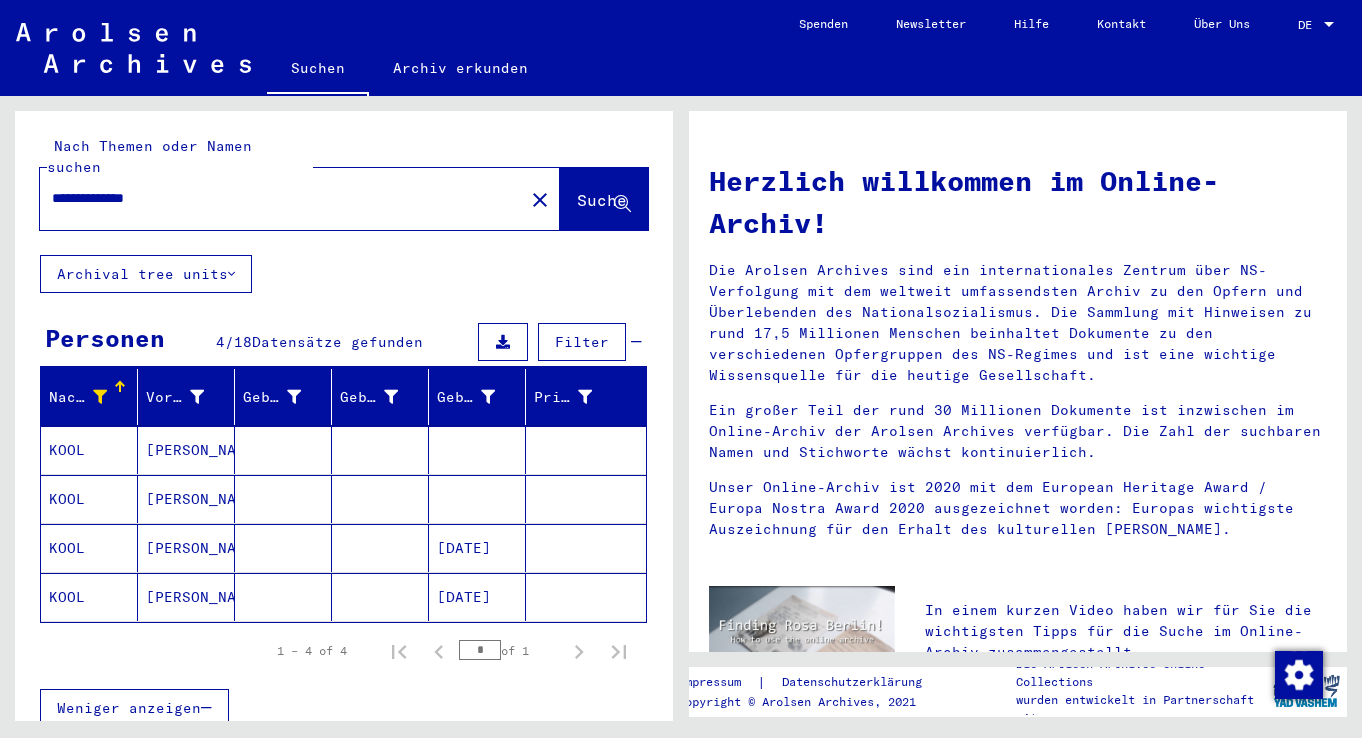 click on "[DATE]" 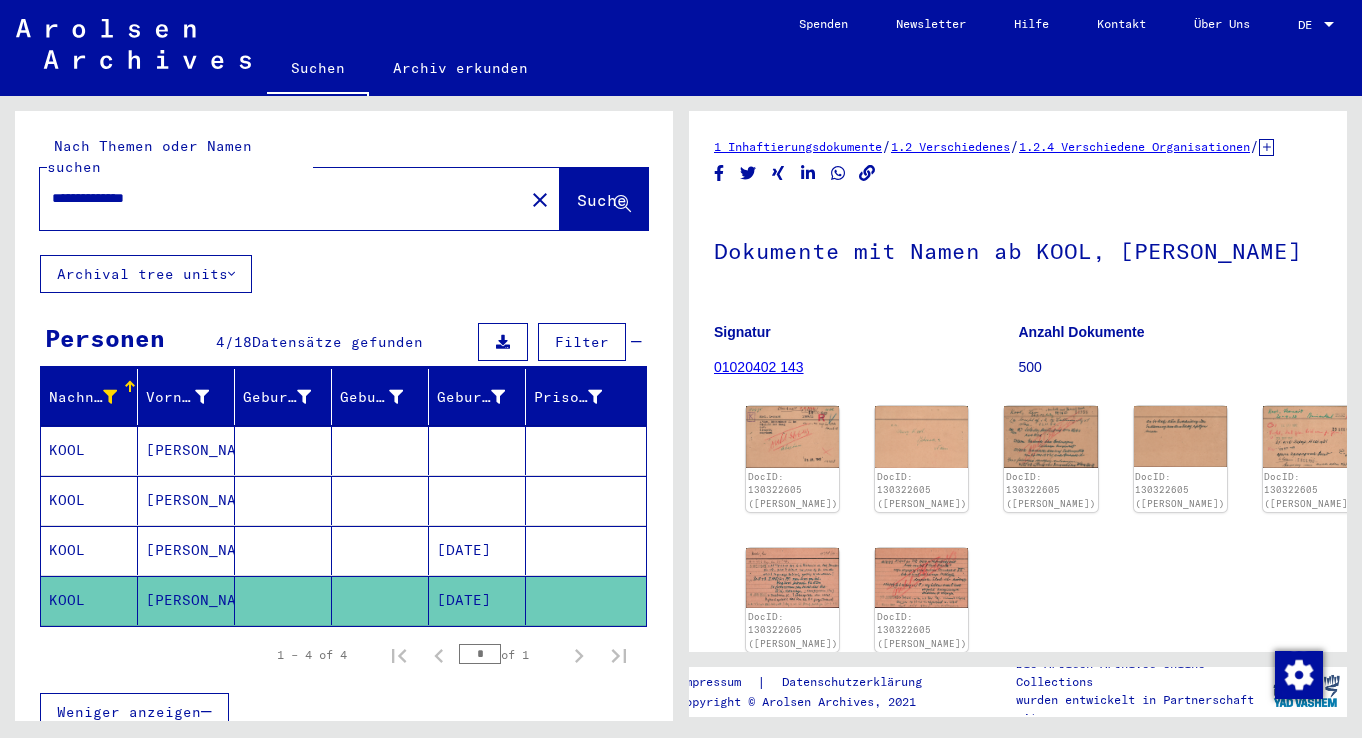 scroll, scrollTop: 0, scrollLeft: 0, axis: both 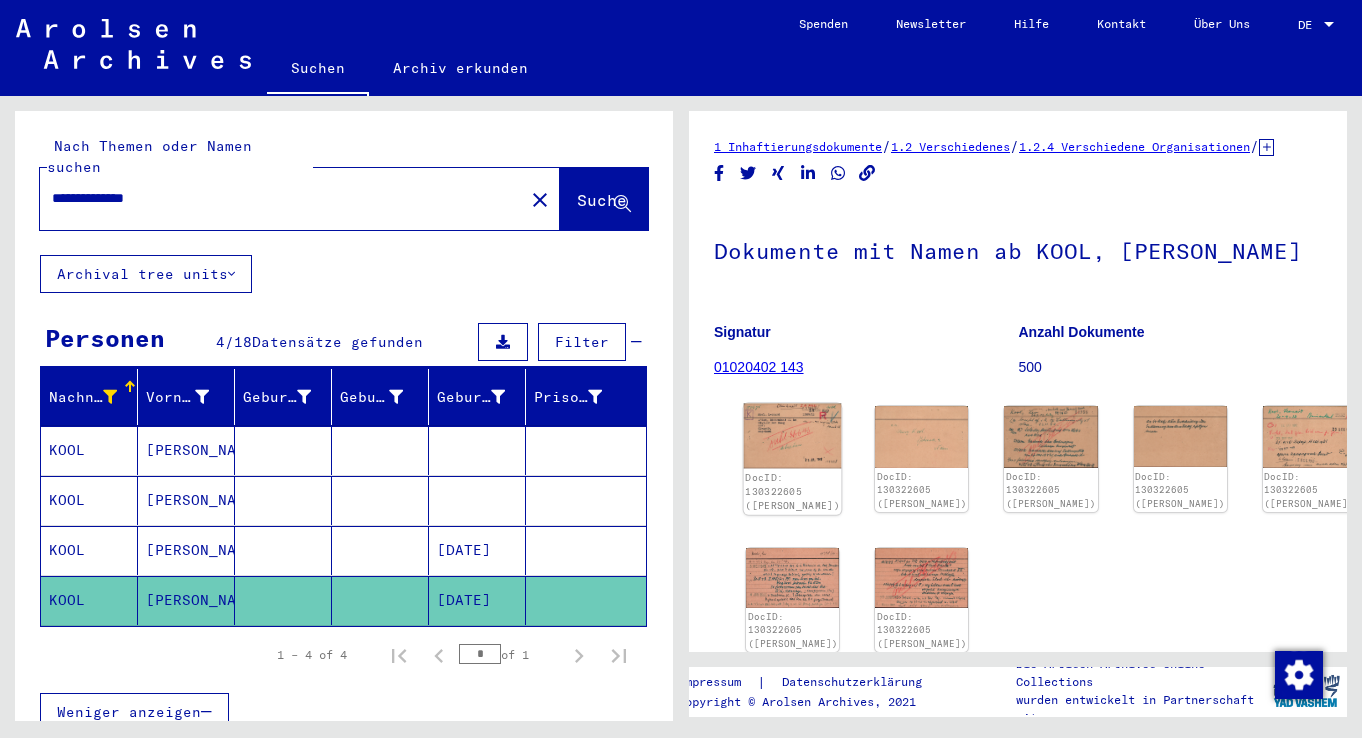 click 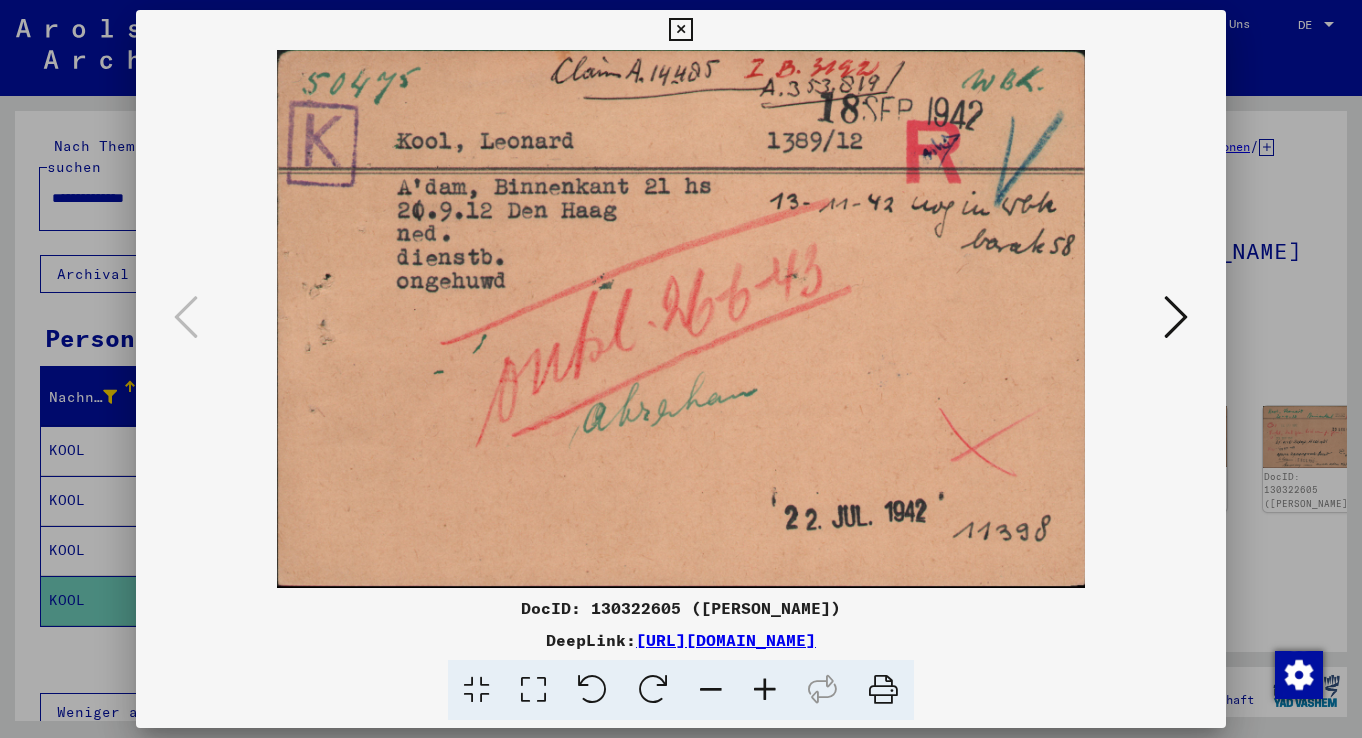 click at bounding box center (1176, 317) 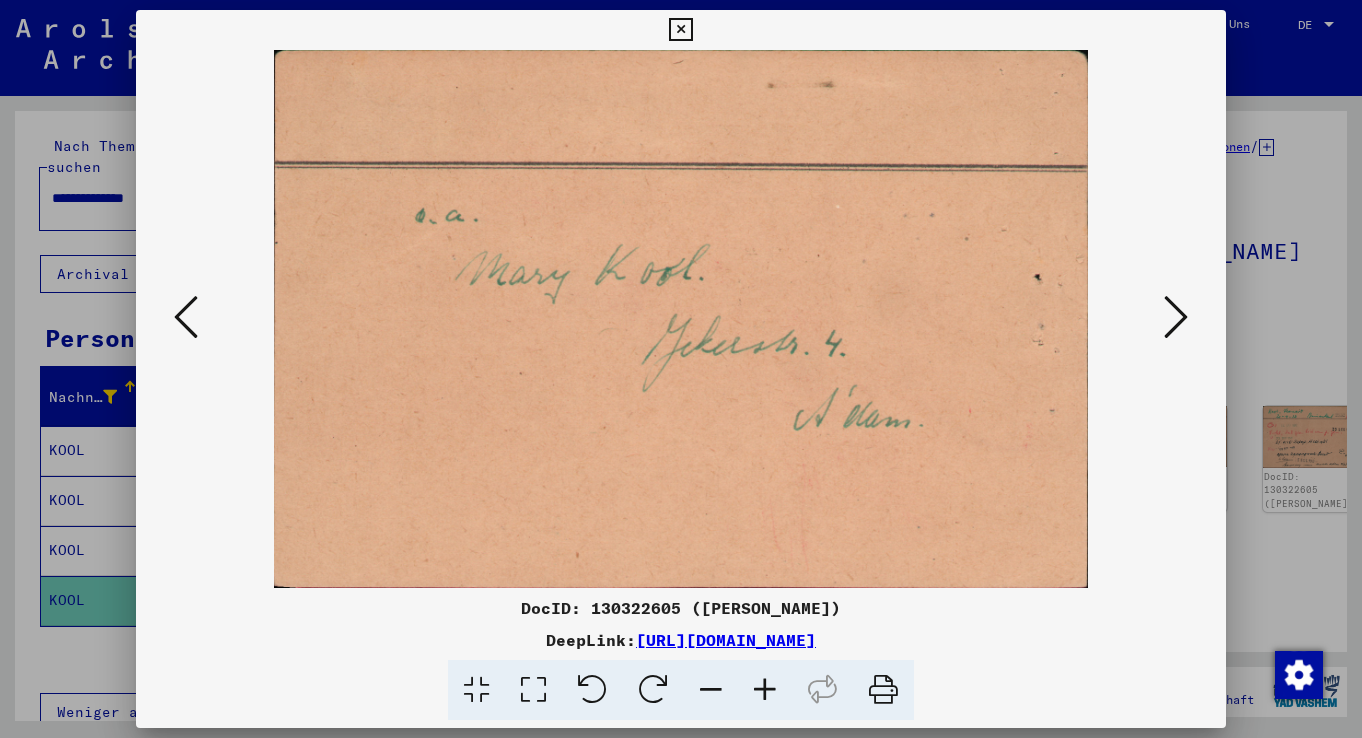 click at bounding box center (1176, 317) 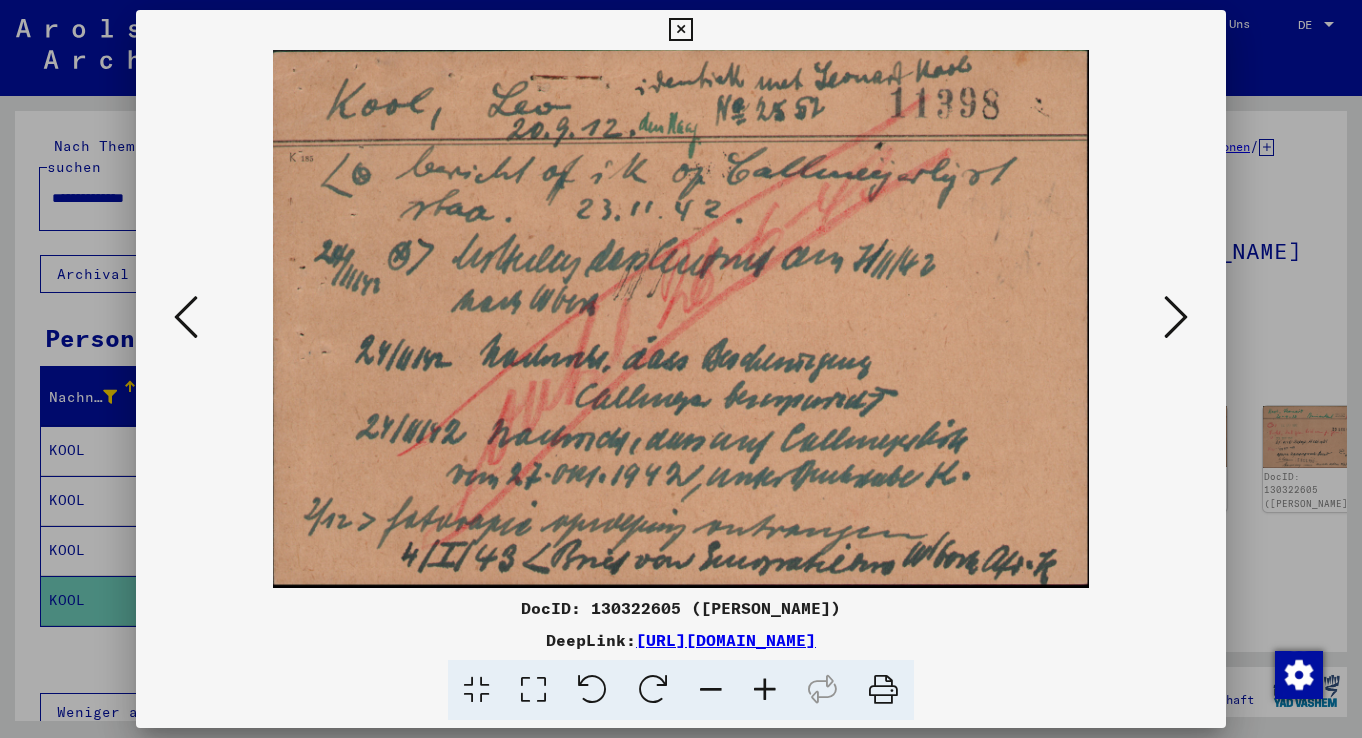 click at bounding box center (1176, 317) 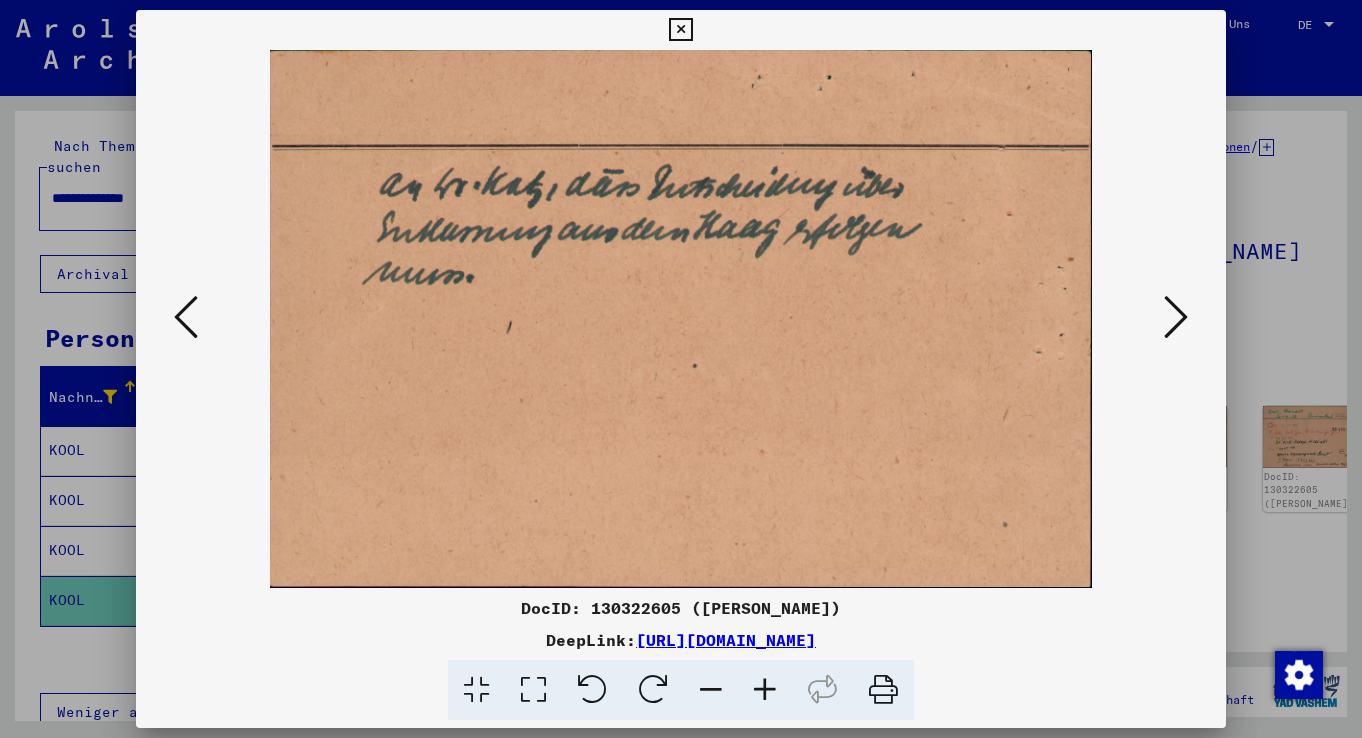 click at bounding box center (1176, 317) 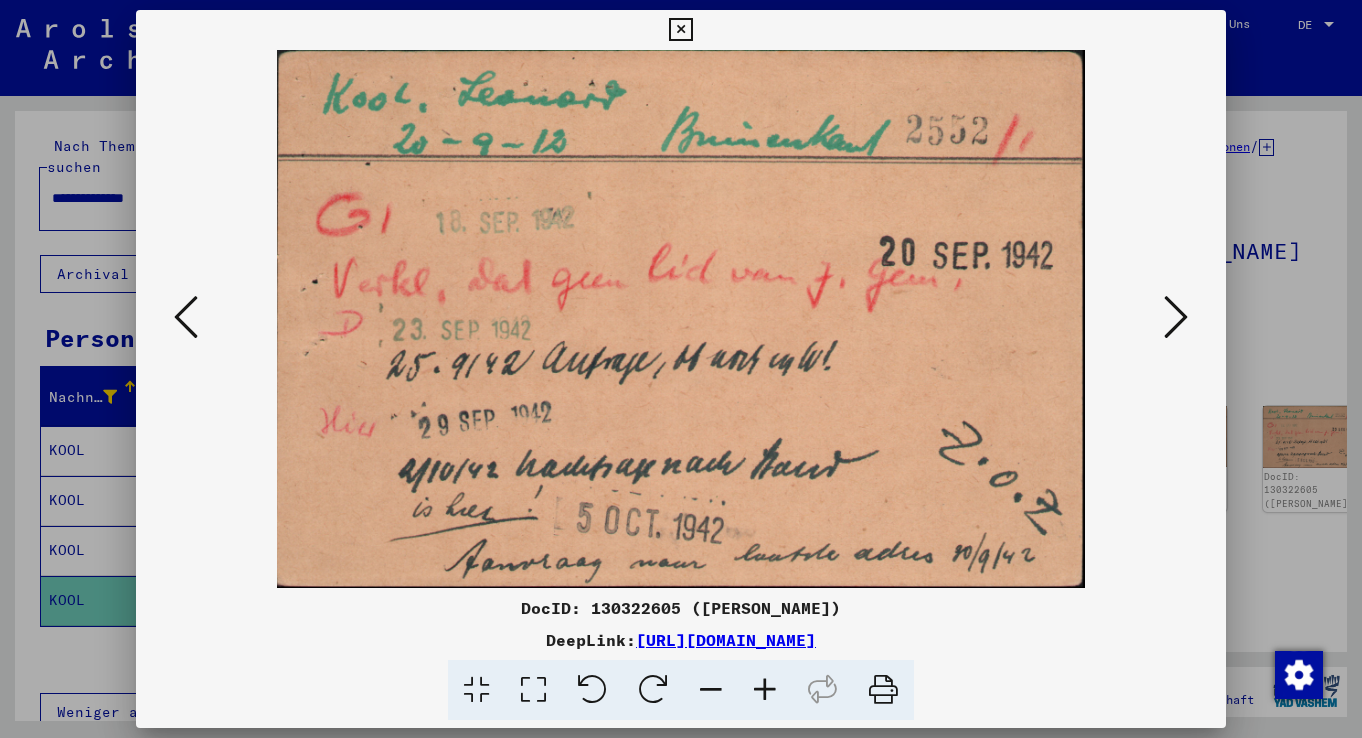 click at bounding box center [1176, 317] 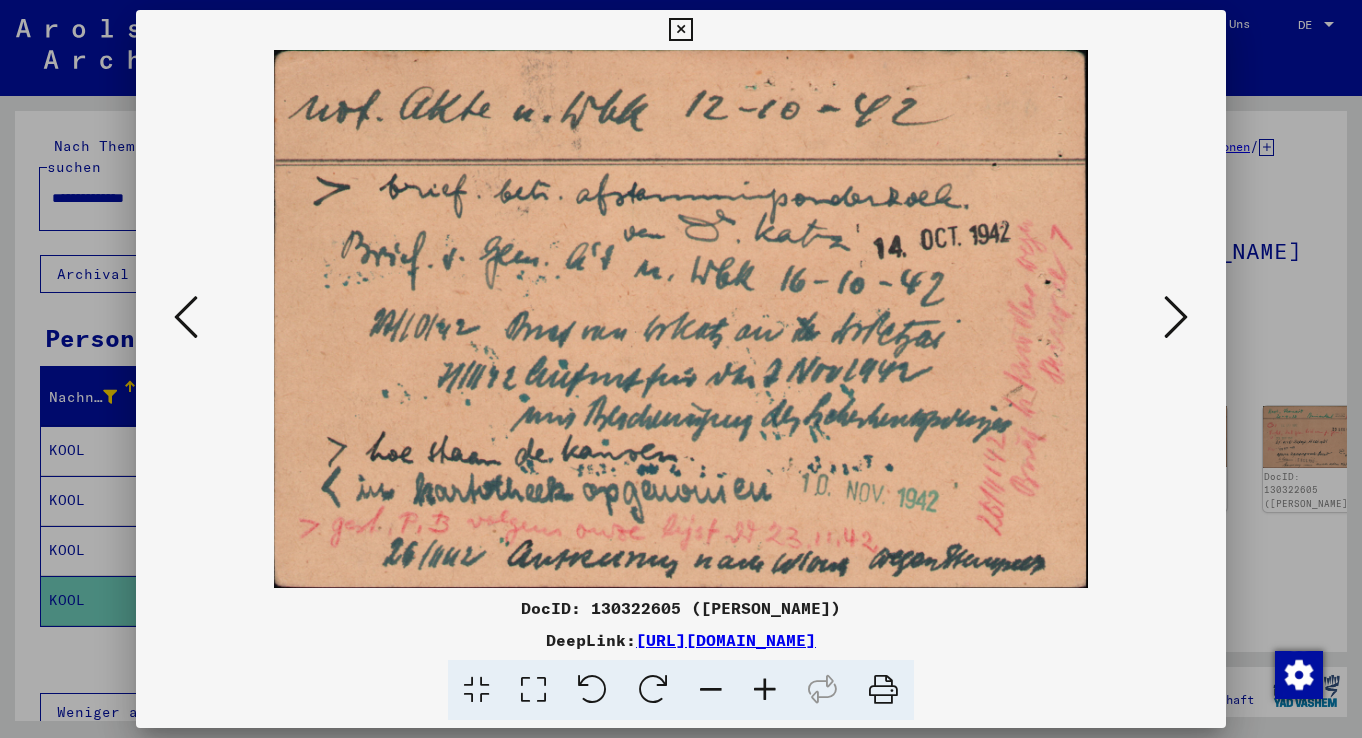 click at bounding box center (186, 317) 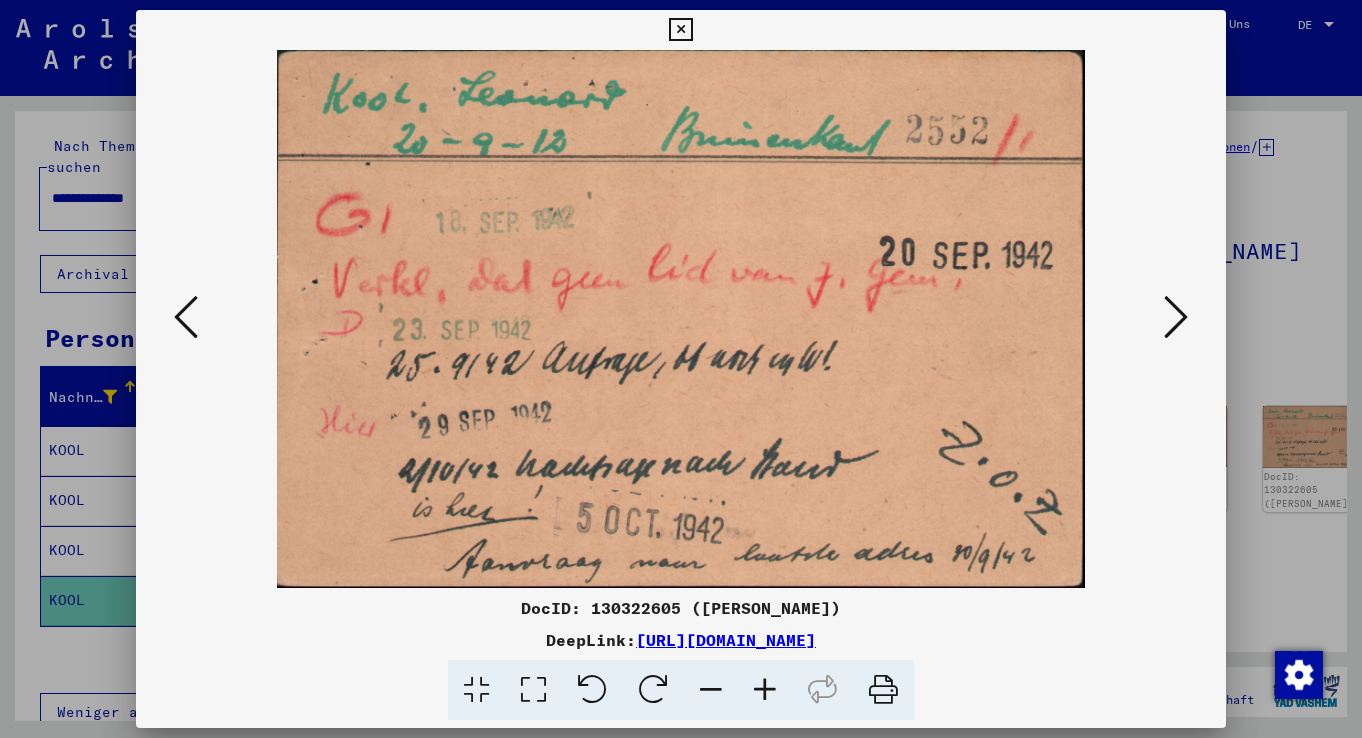 click at bounding box center [1176, 317] 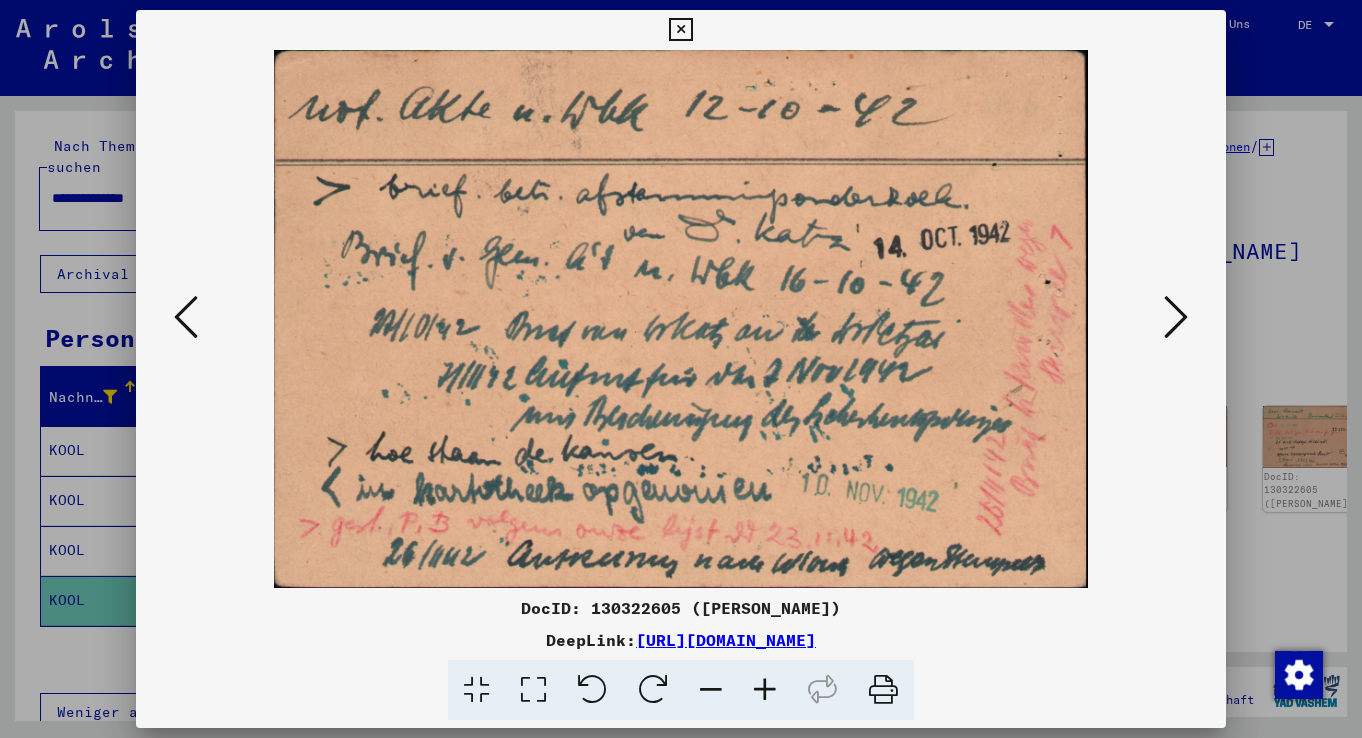 click at bounding box center (1176, 317) 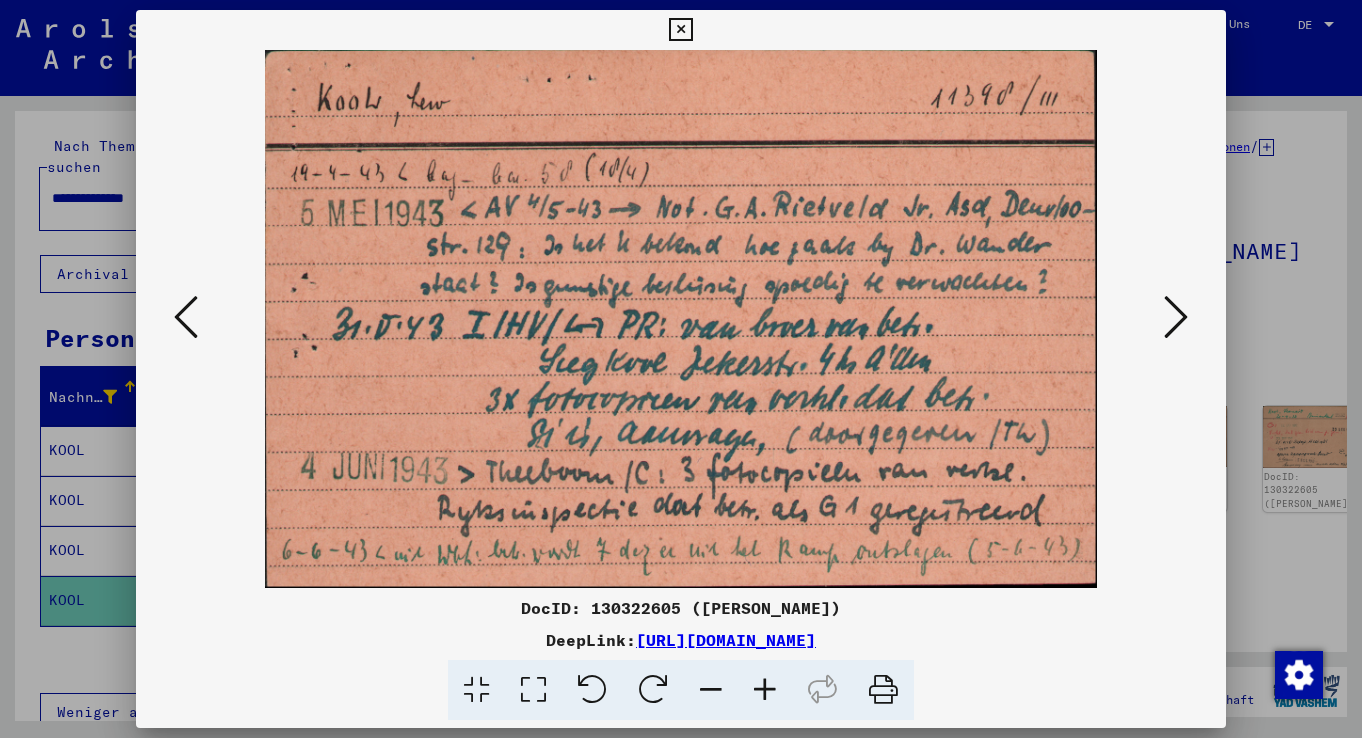 click at bounding box center [1176, 317] 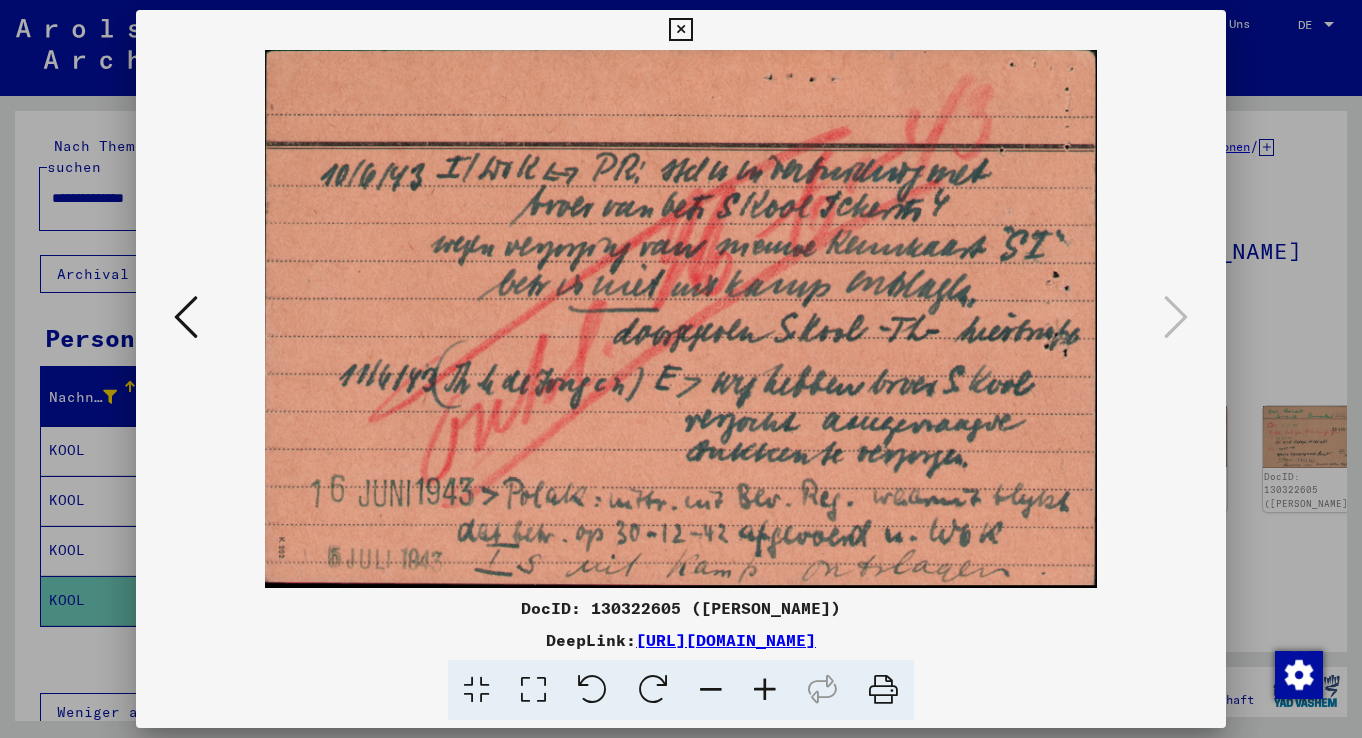 click at bounding box center [680, 30] 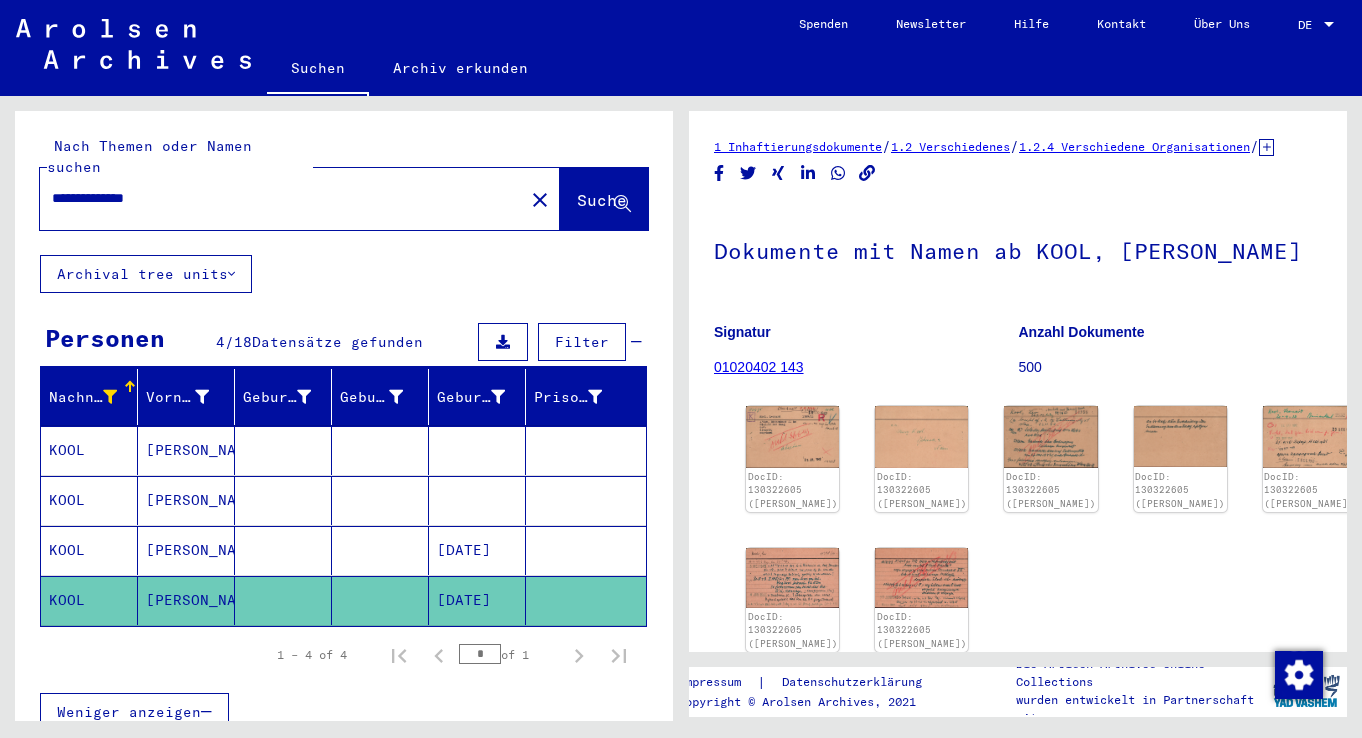 drag, startPoint x: 174, startPoint y: 179, endPoint x: -3, endPoint y: 177, distance: 177.01129 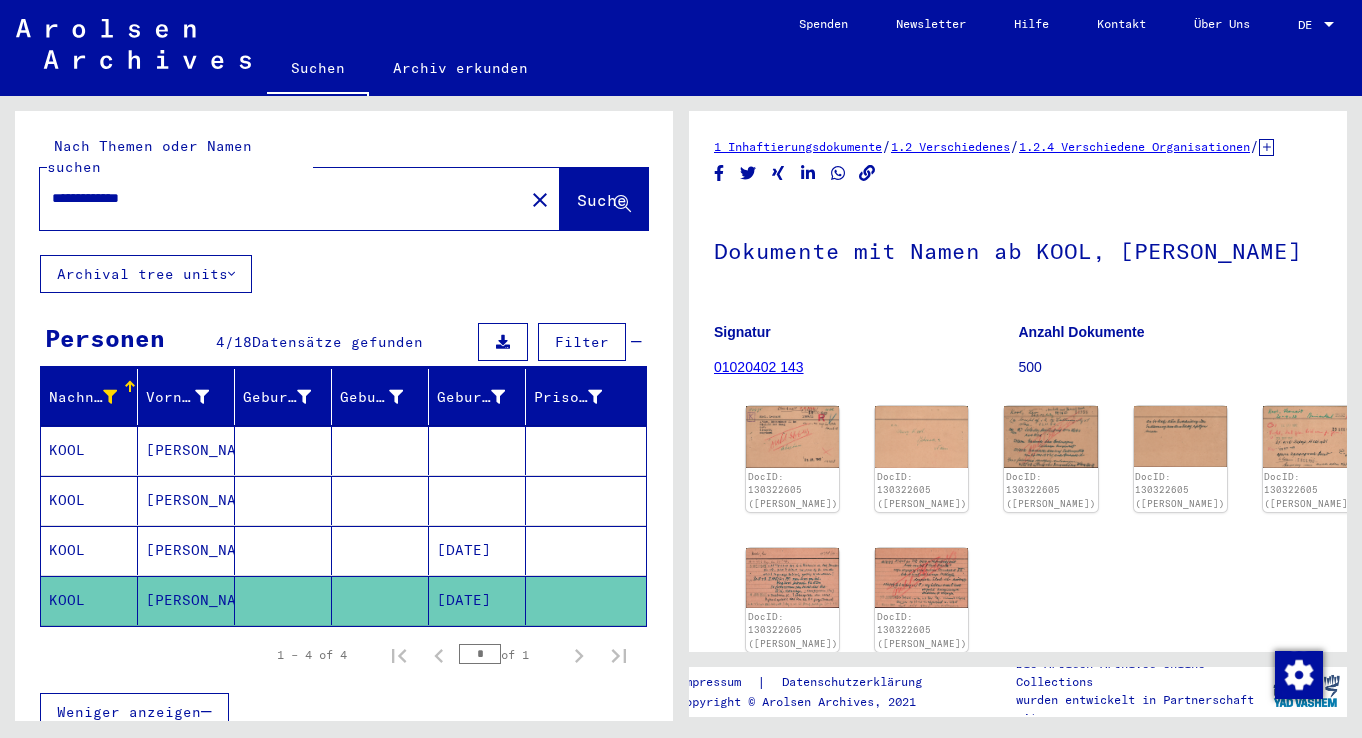 type on "**********" 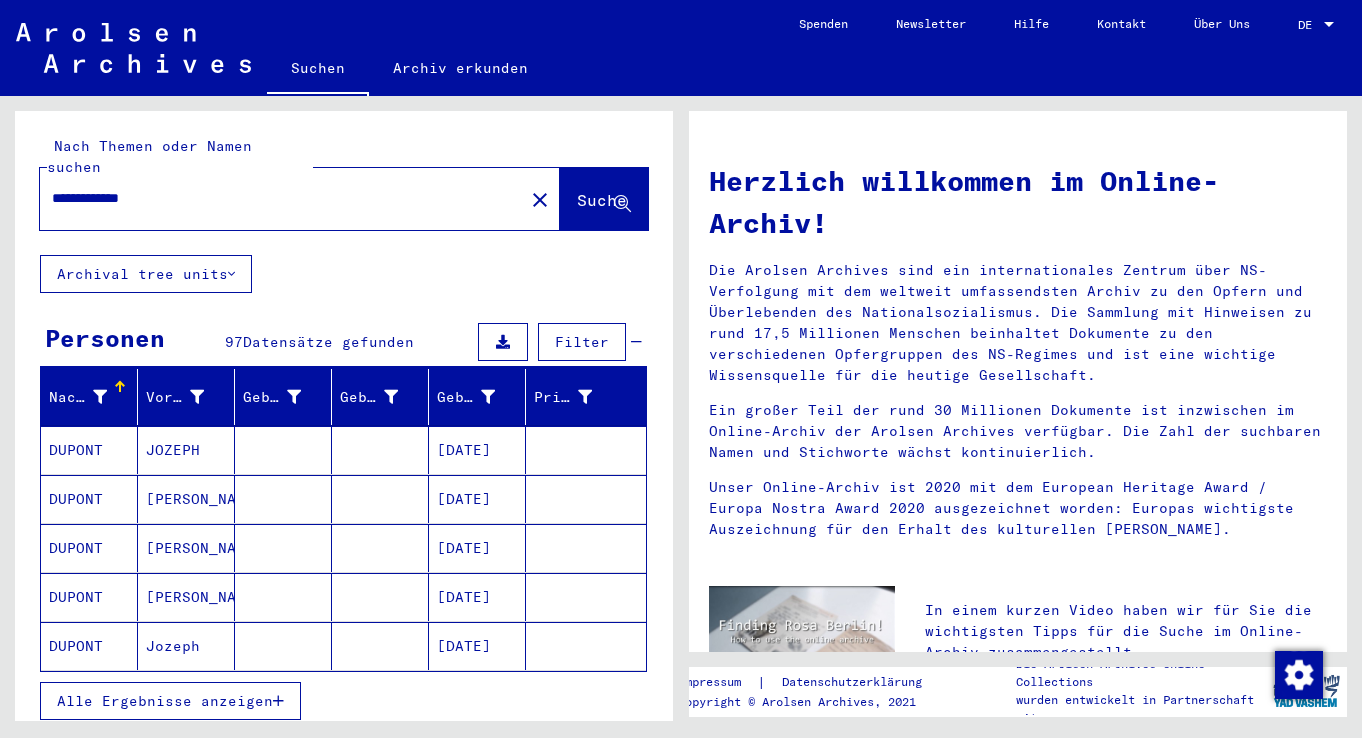 click on "[DATE]" 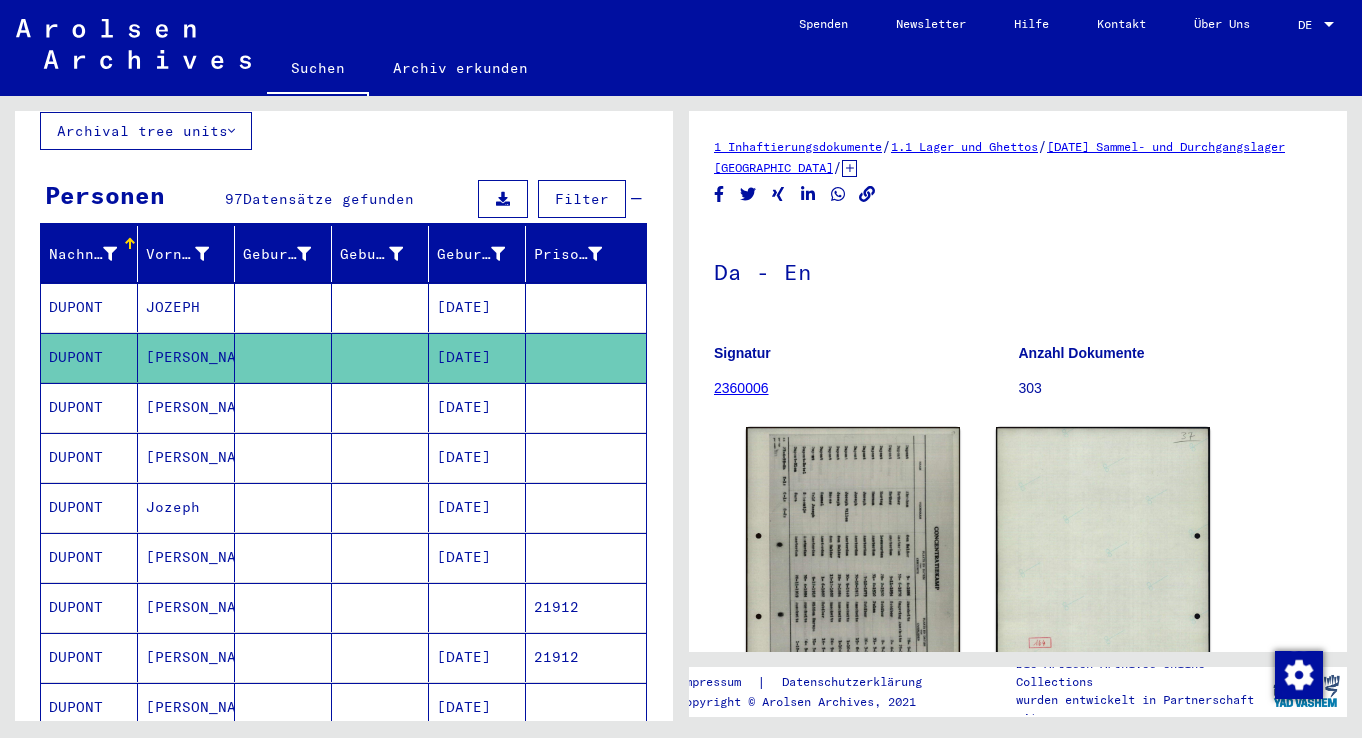 scroll, scrollTop: 200, scrollLeft: 0, axis: vertical 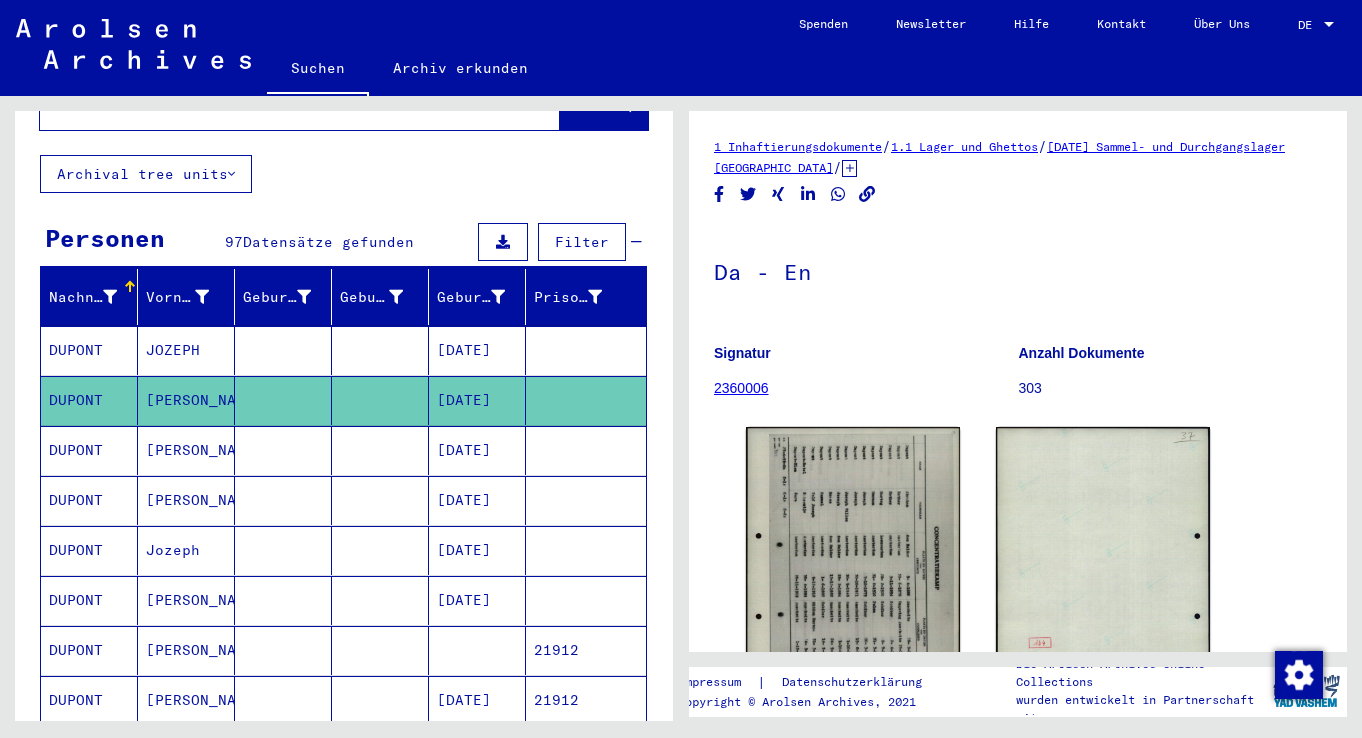click on "[DATE]" at bounding box center (477, 600) 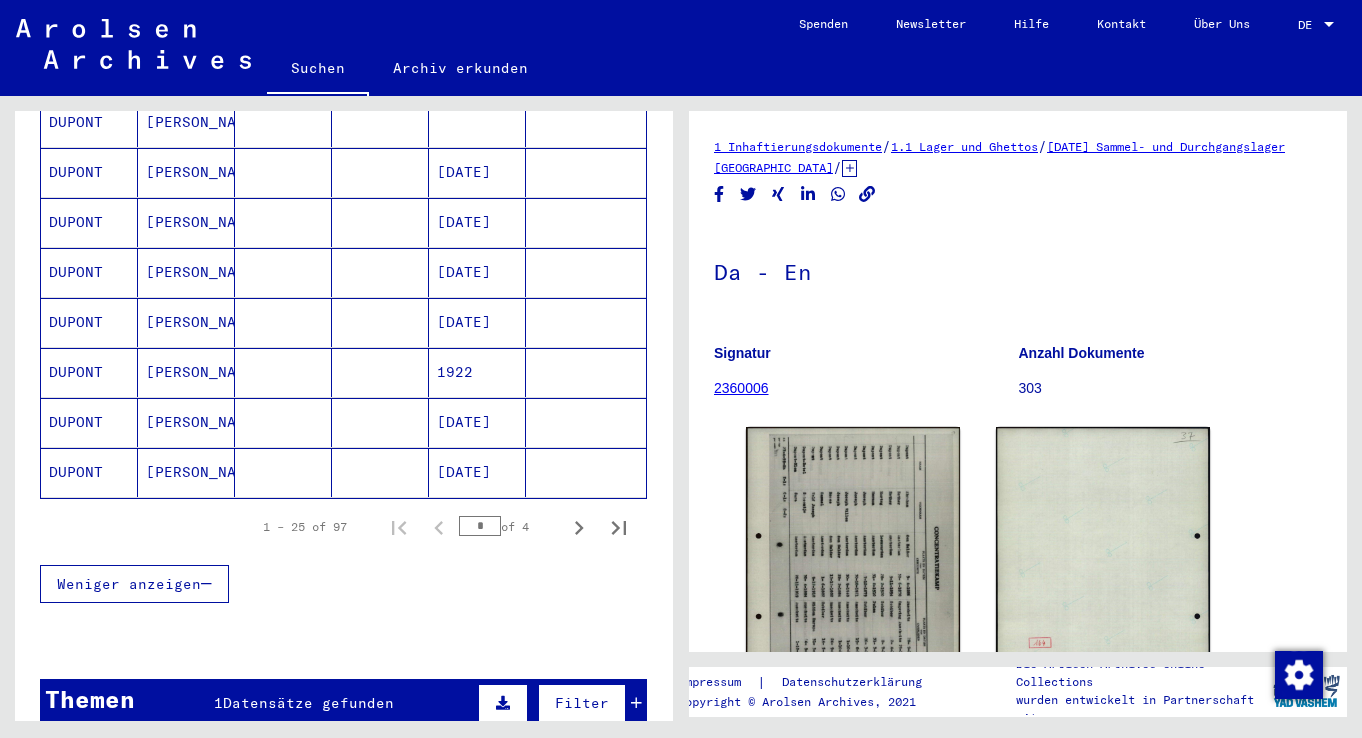 scroll, scrollTop: 1200, scrollLeft: 0, axis: vertical 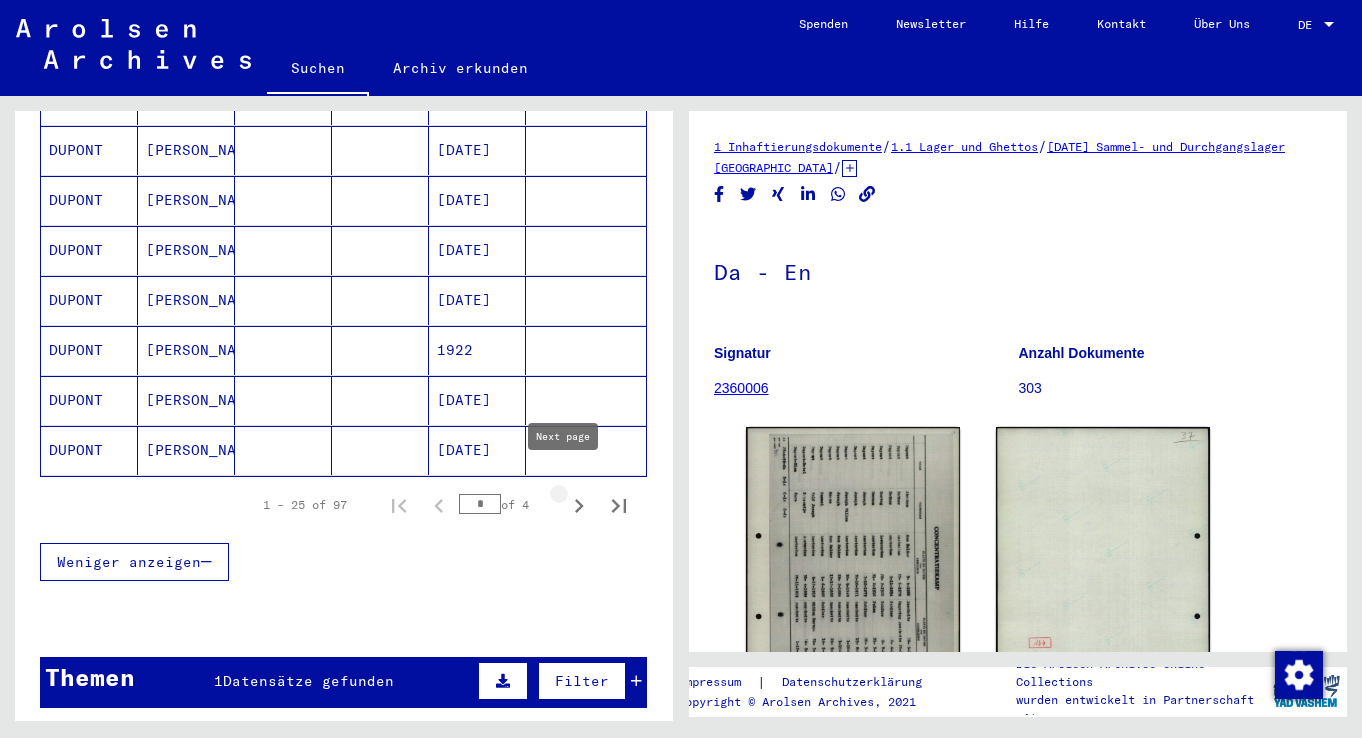 click 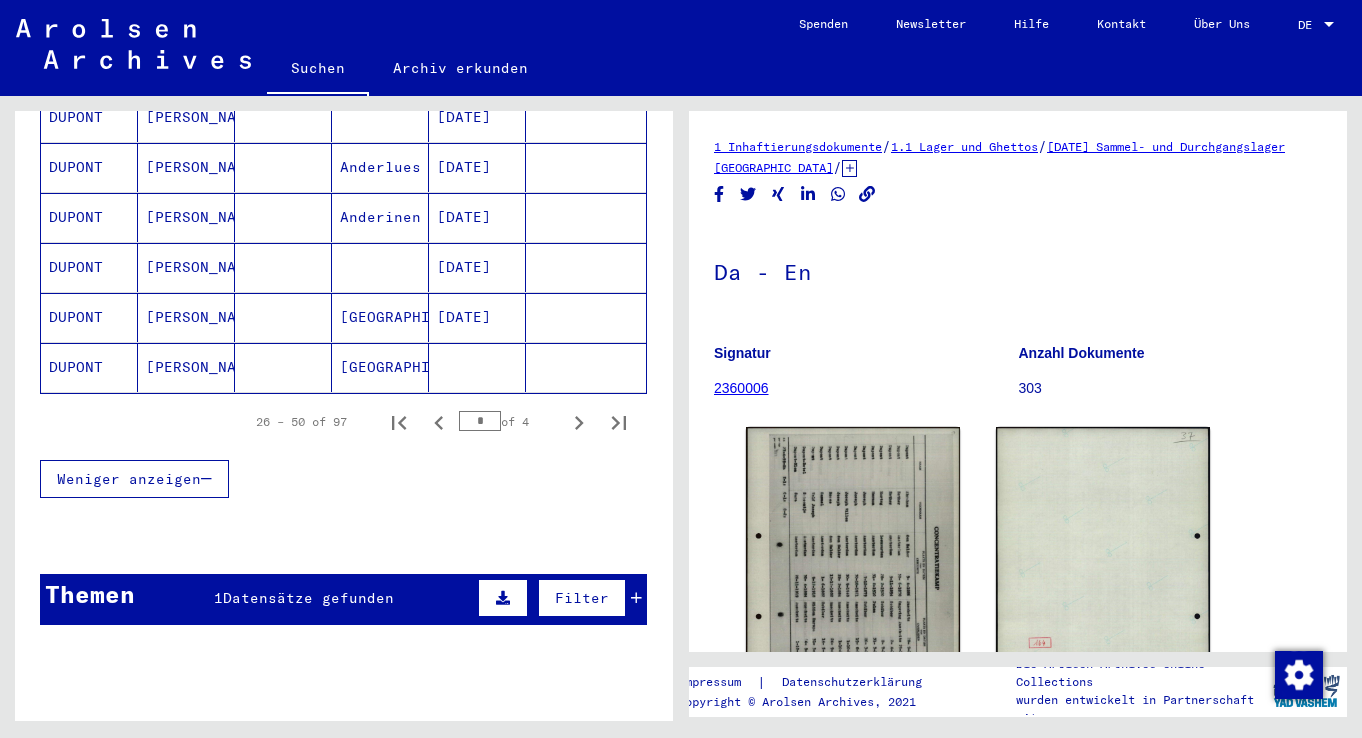 scroll, scrollTop: 1338, scrollLeft: 0, axis: vertical 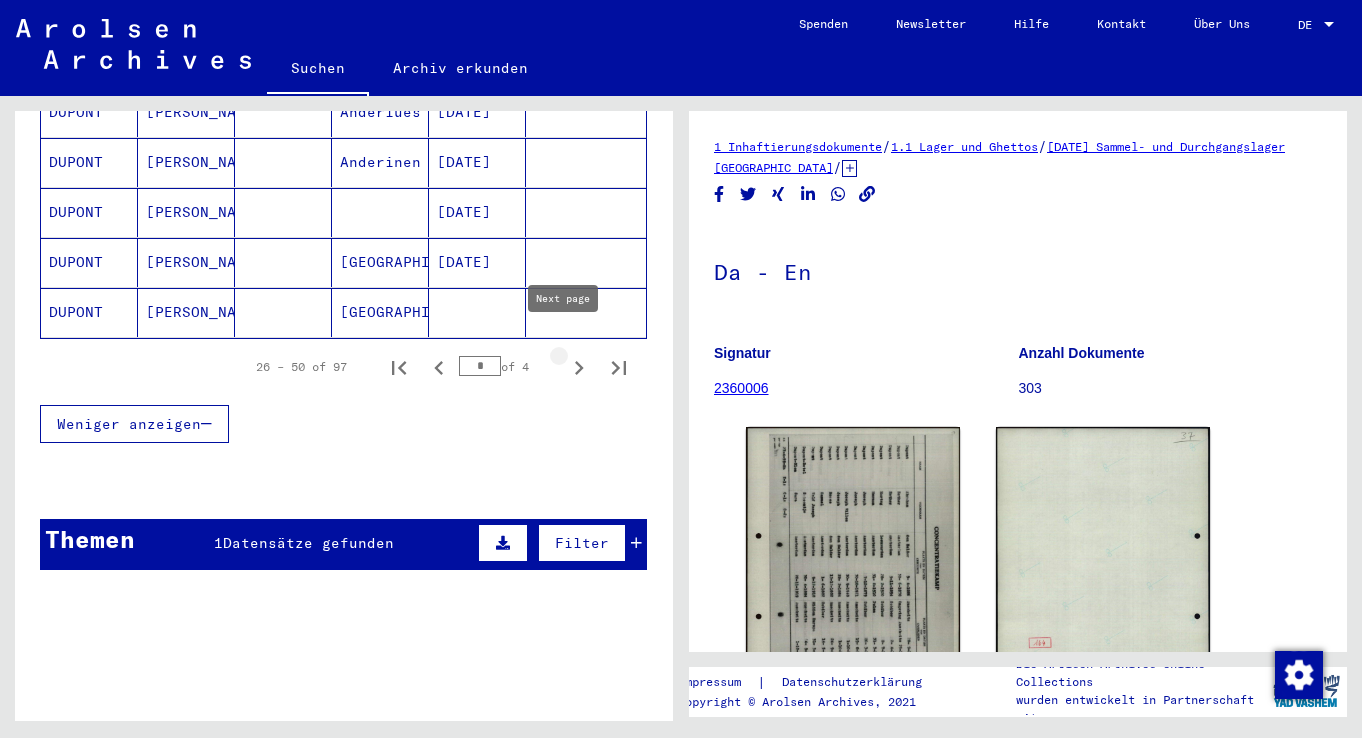 click 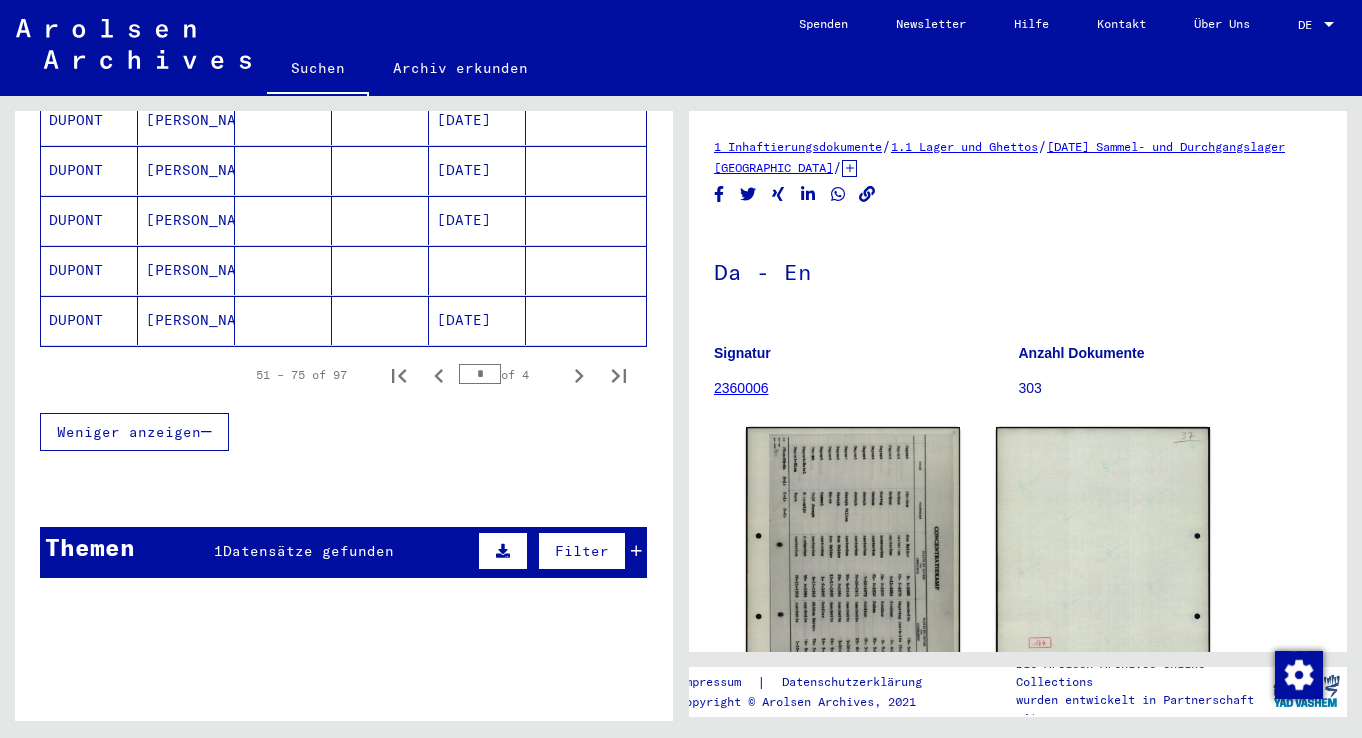 scroll, scrollTop: 1338, scrollLeft: 0, axis: vertical 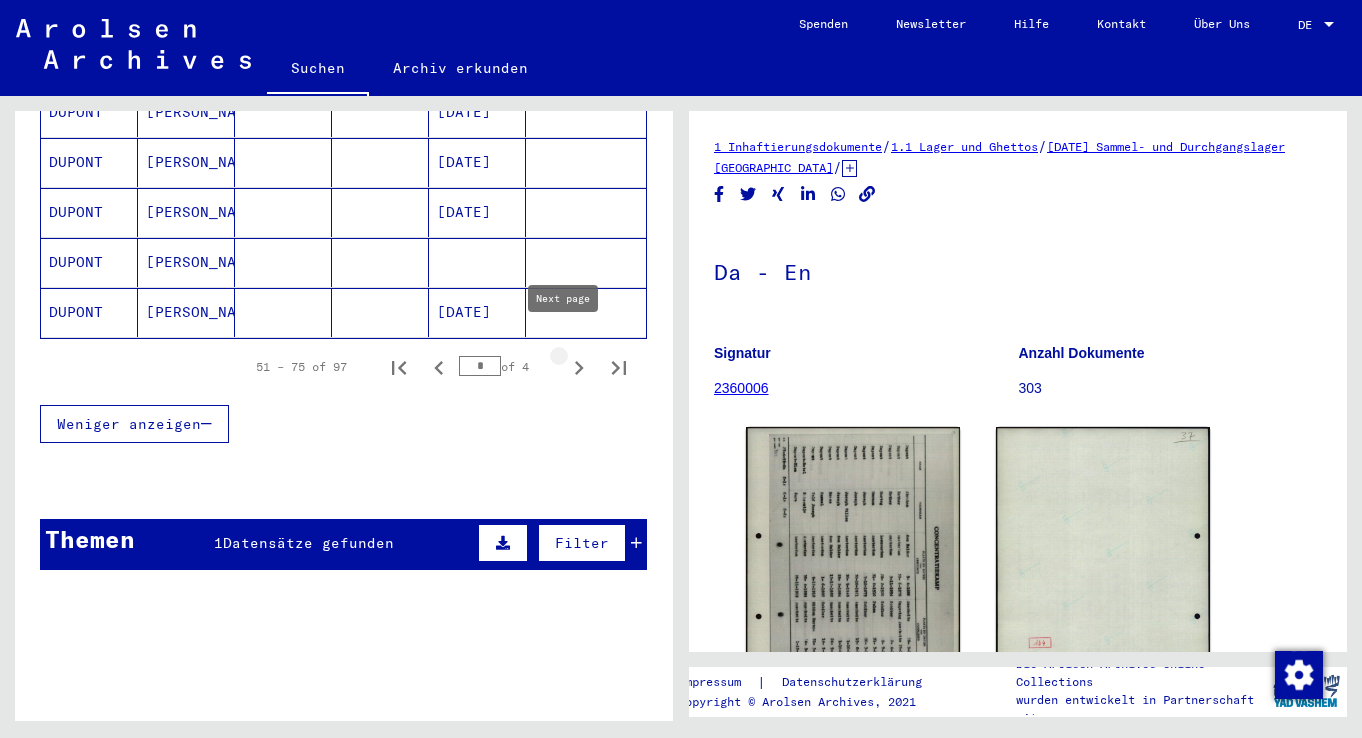 click 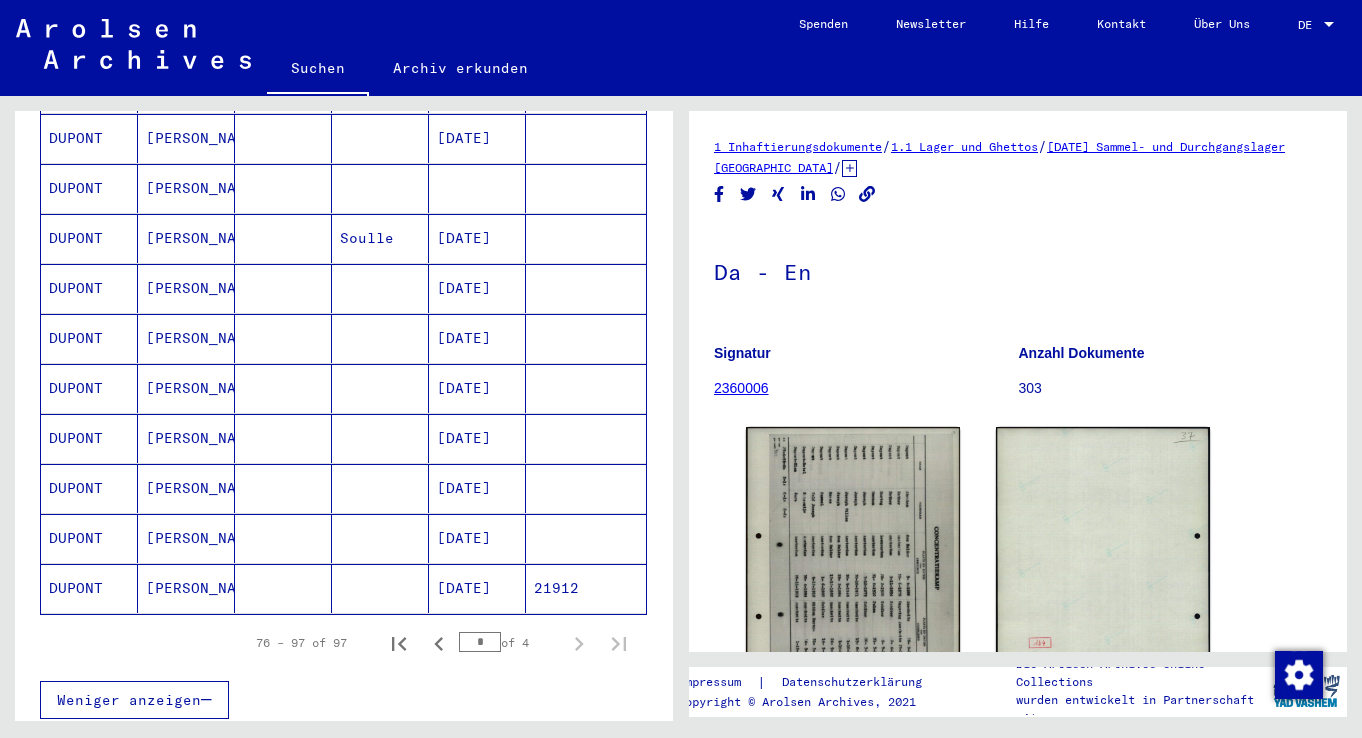 scroll, scrollTop: 888, scrollLeft: 0, axis: vertical 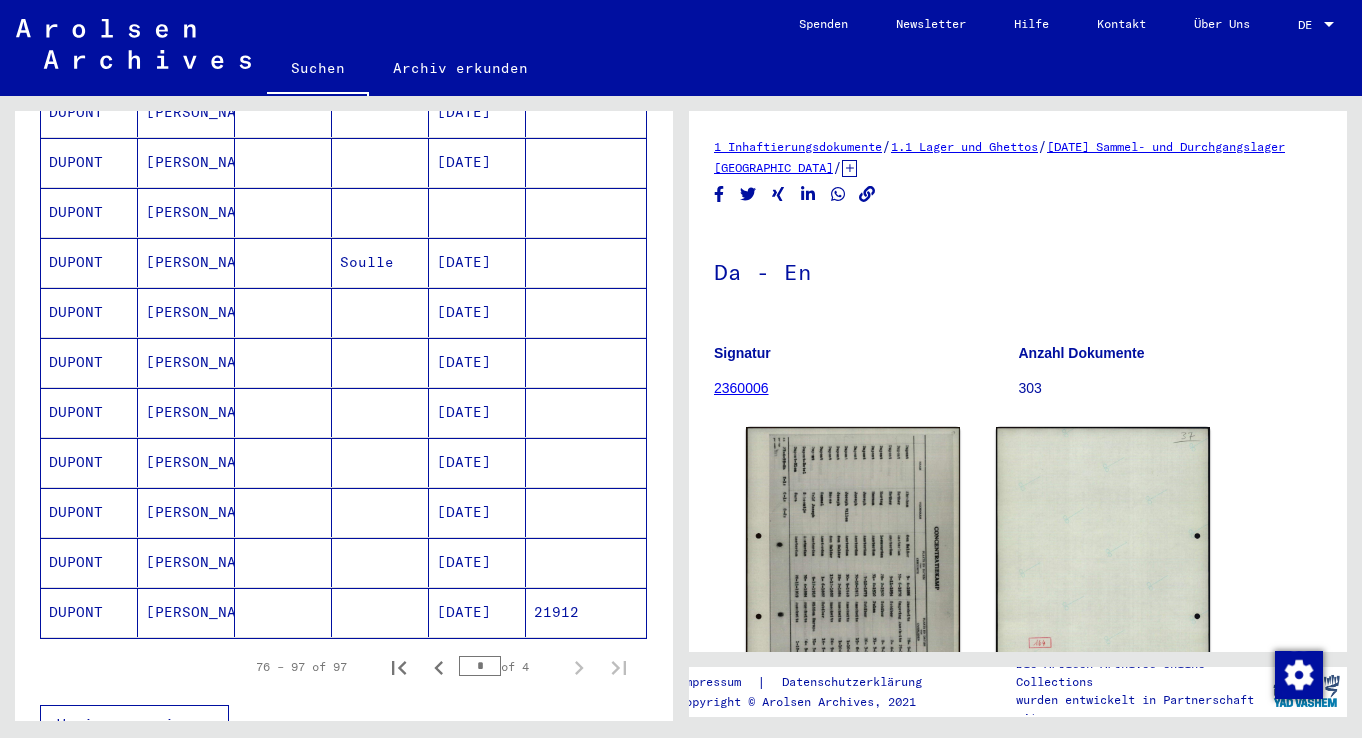 click on "[DATE]" at bounding box center [477, 412] 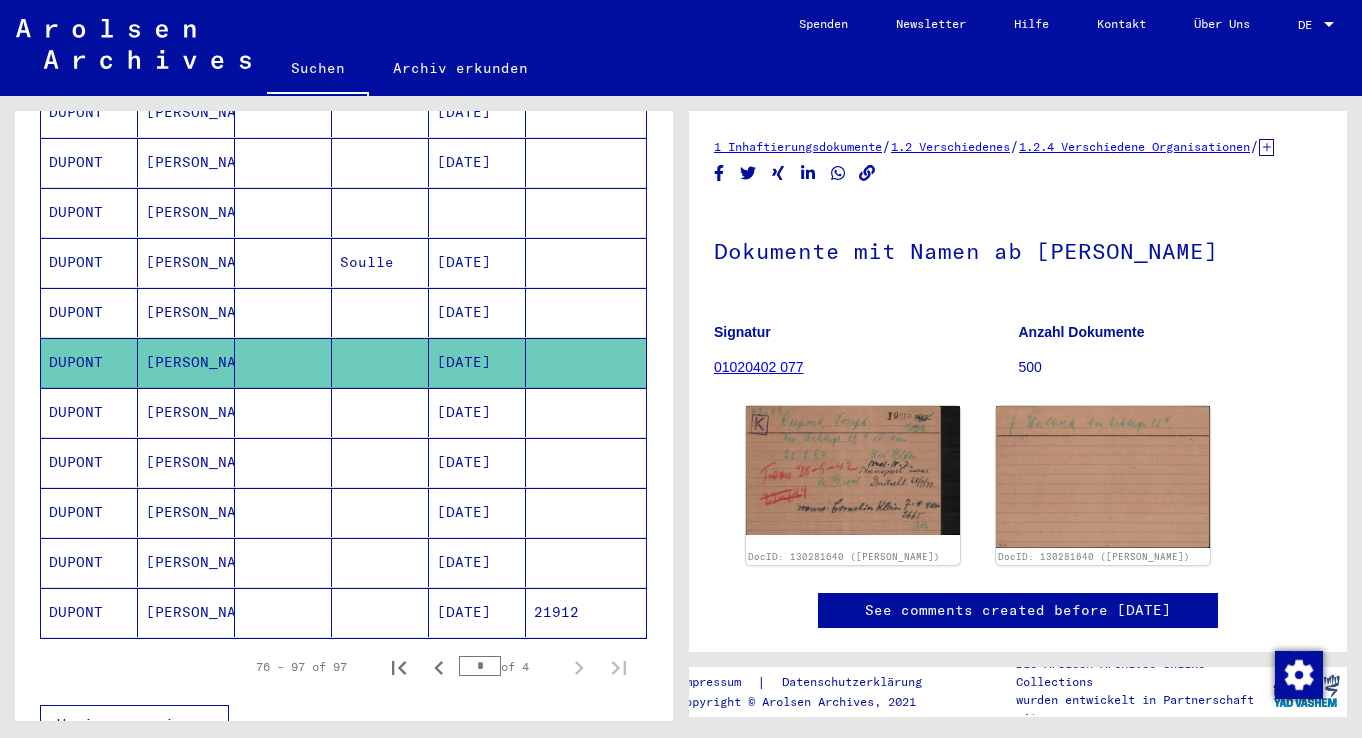 scroll, scrollTop: 0, scrollLeft: 0, axis: both 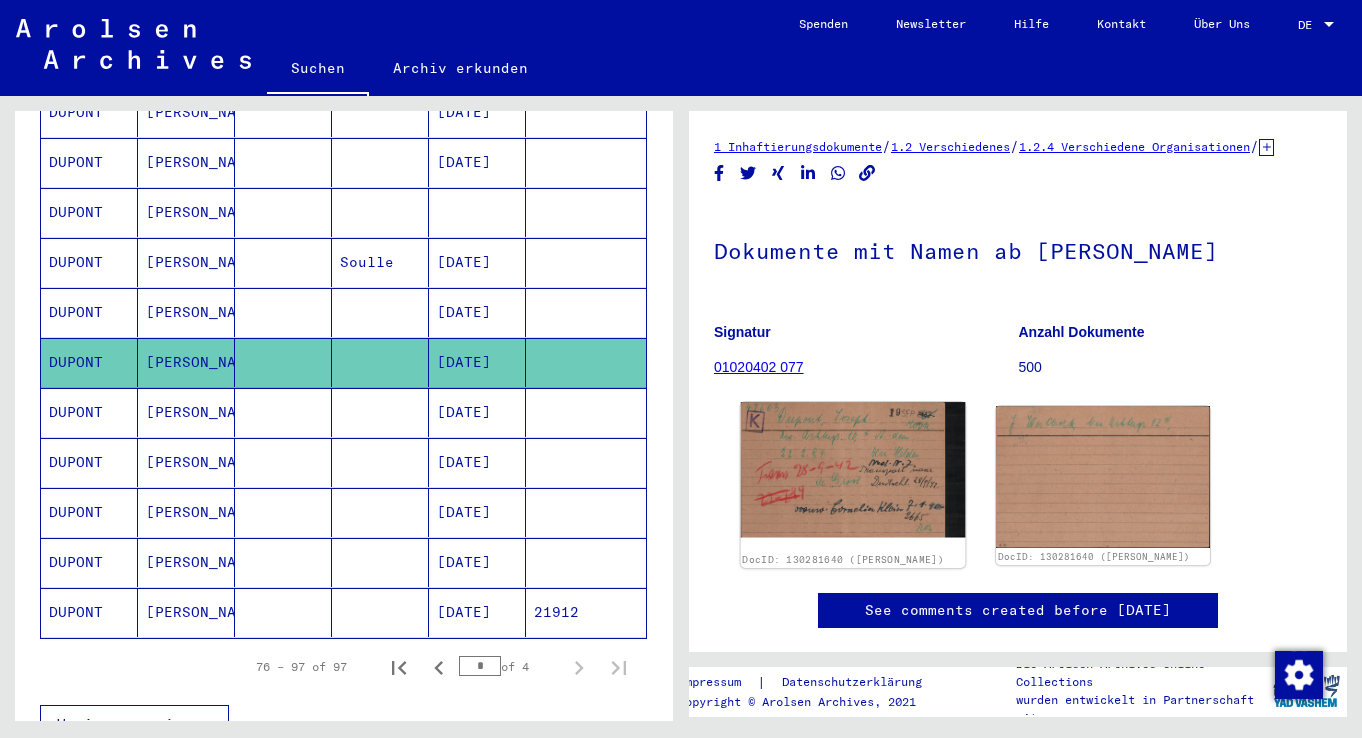 click 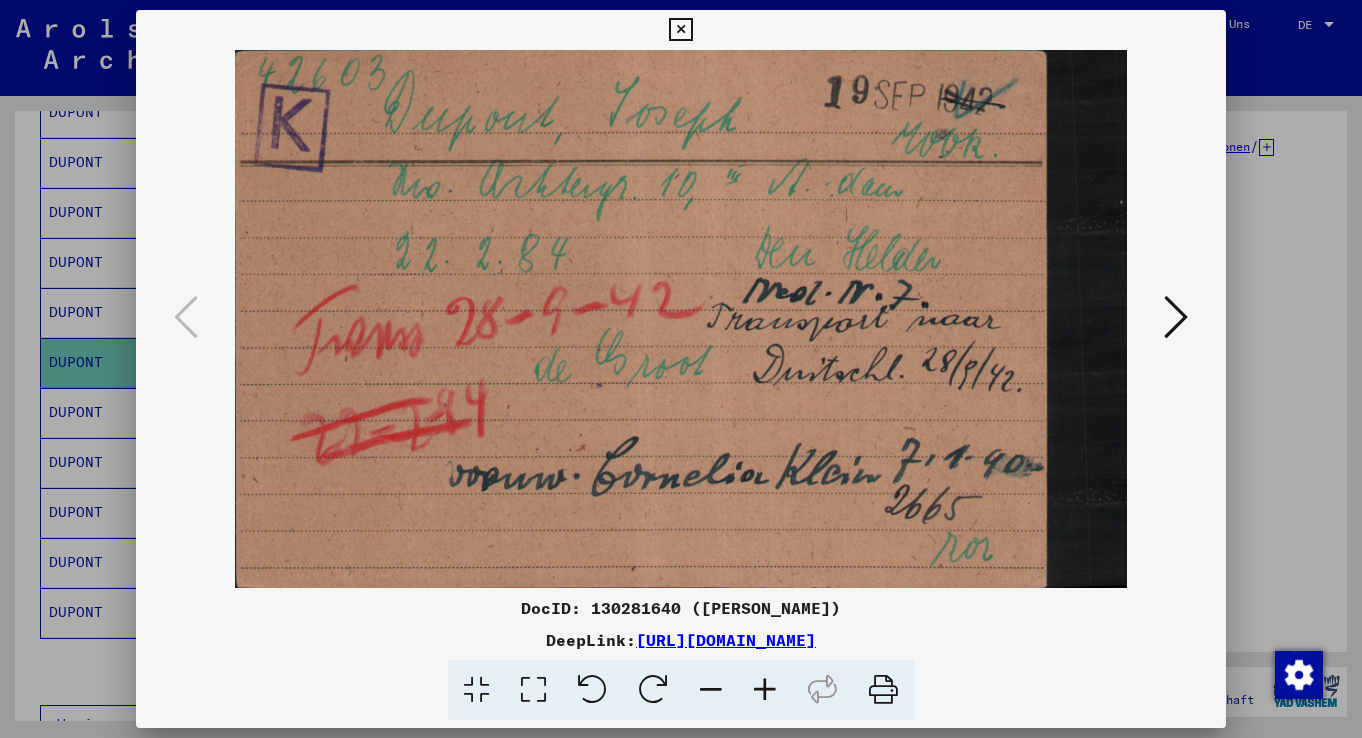 click at bounding box center [680, 30] 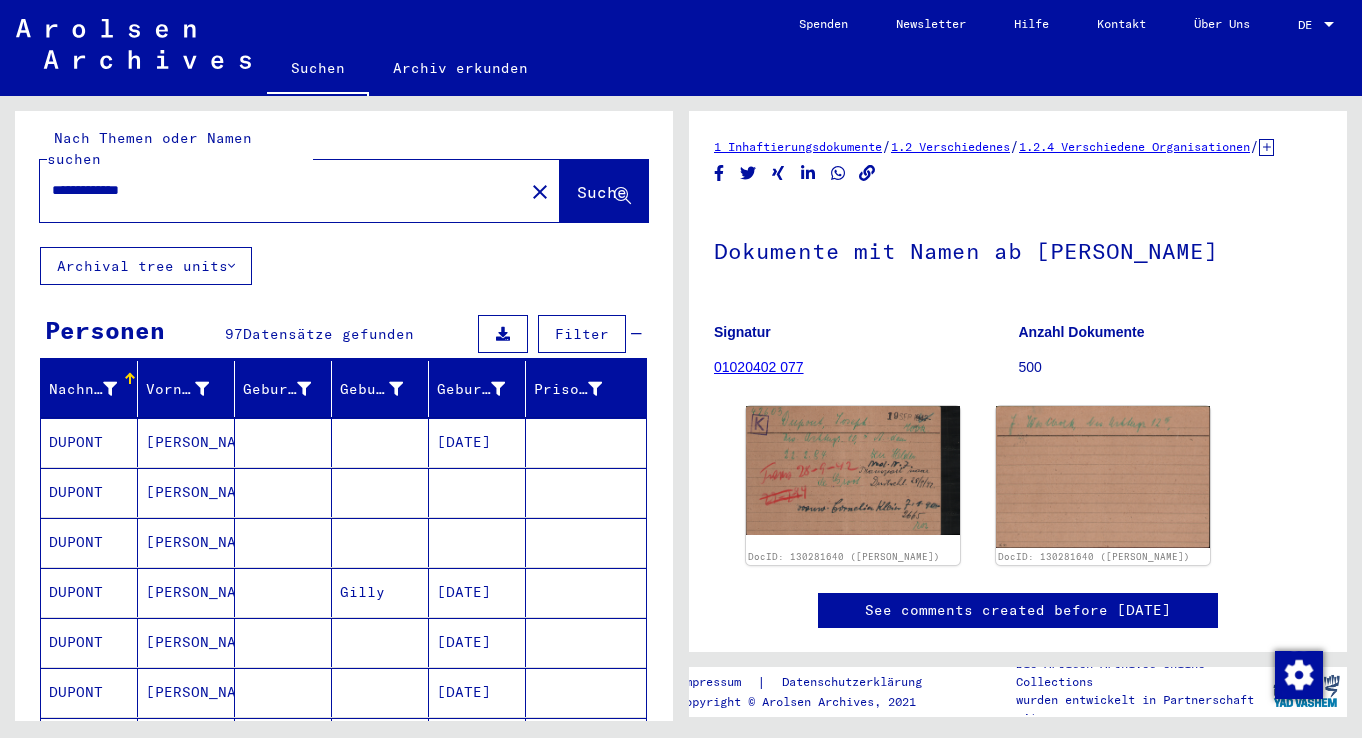 scroll, scrollTop: 0, scrollLeft: 0, axis: both 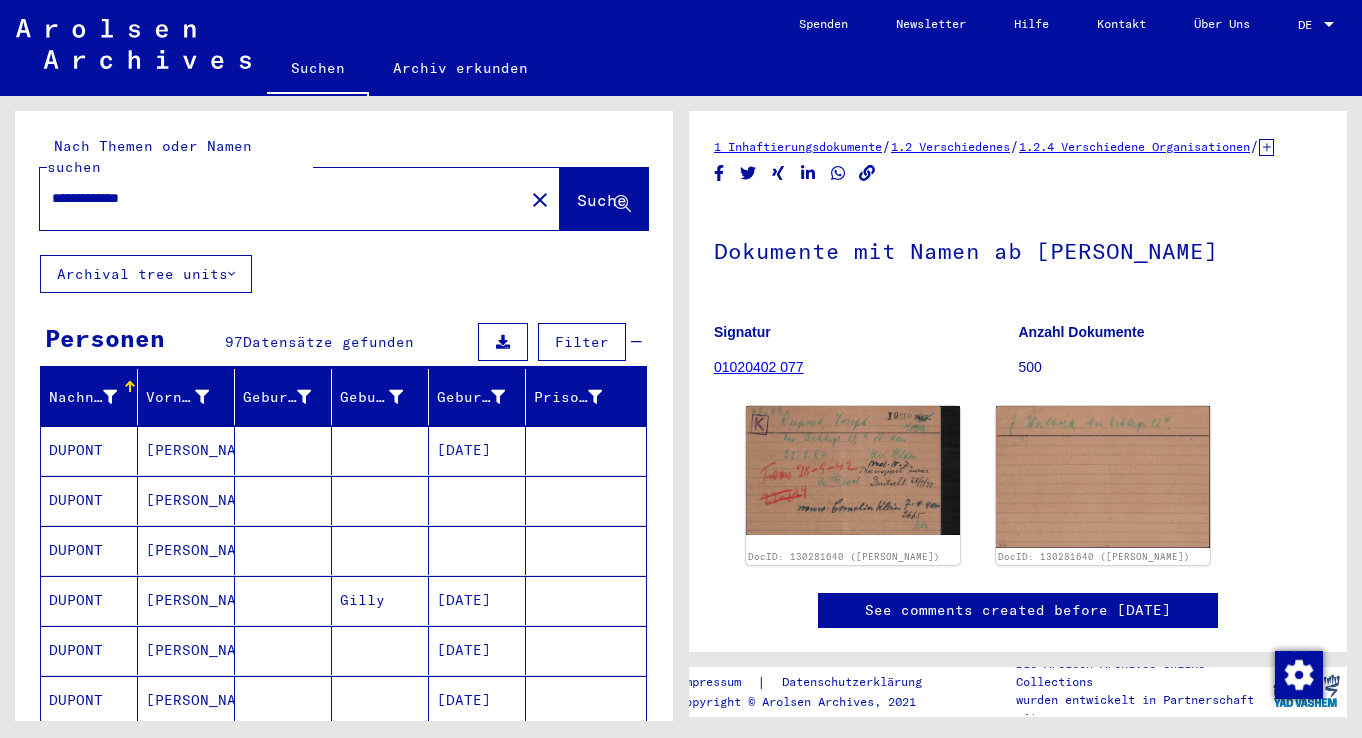 click on "**********" at bounding box center [282, 198] 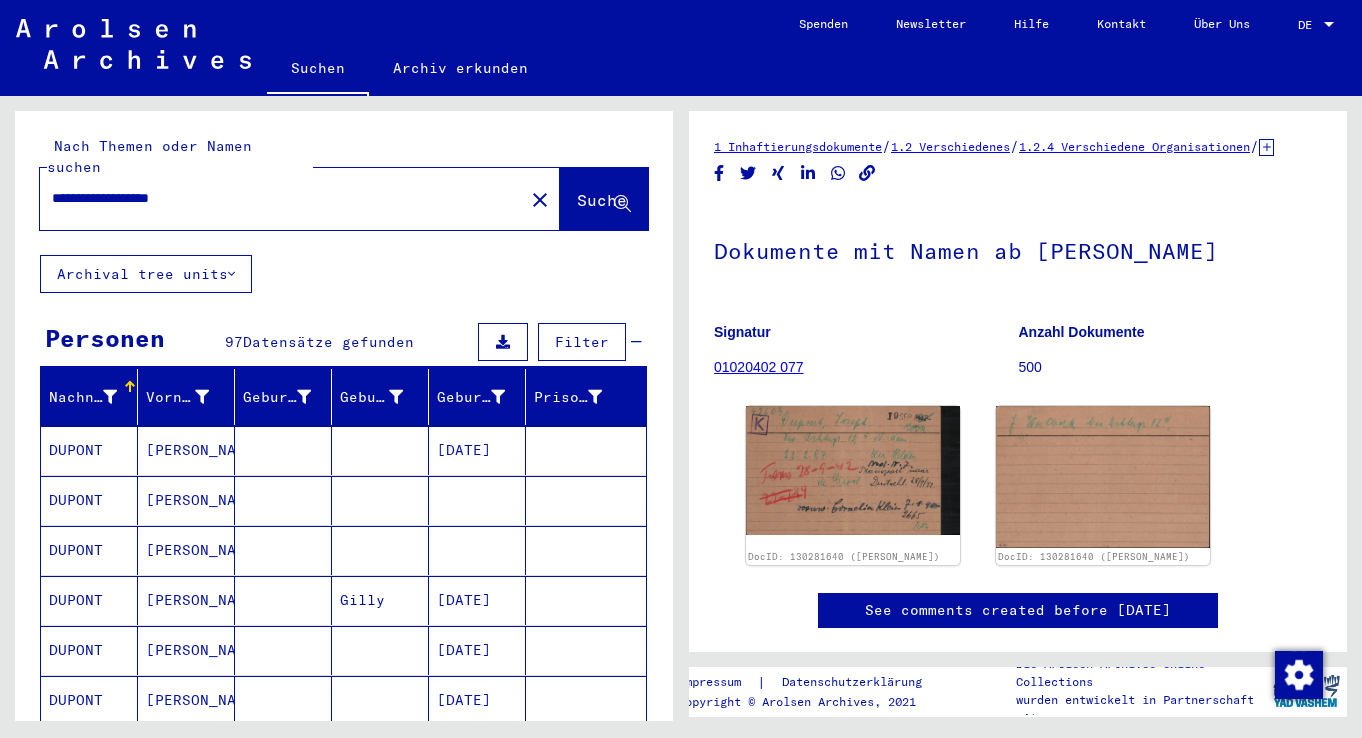 drag, startPoint x: 99, startPoint y: 175, endPoint x: 38, endPoint y: 177, distance: 61.03278 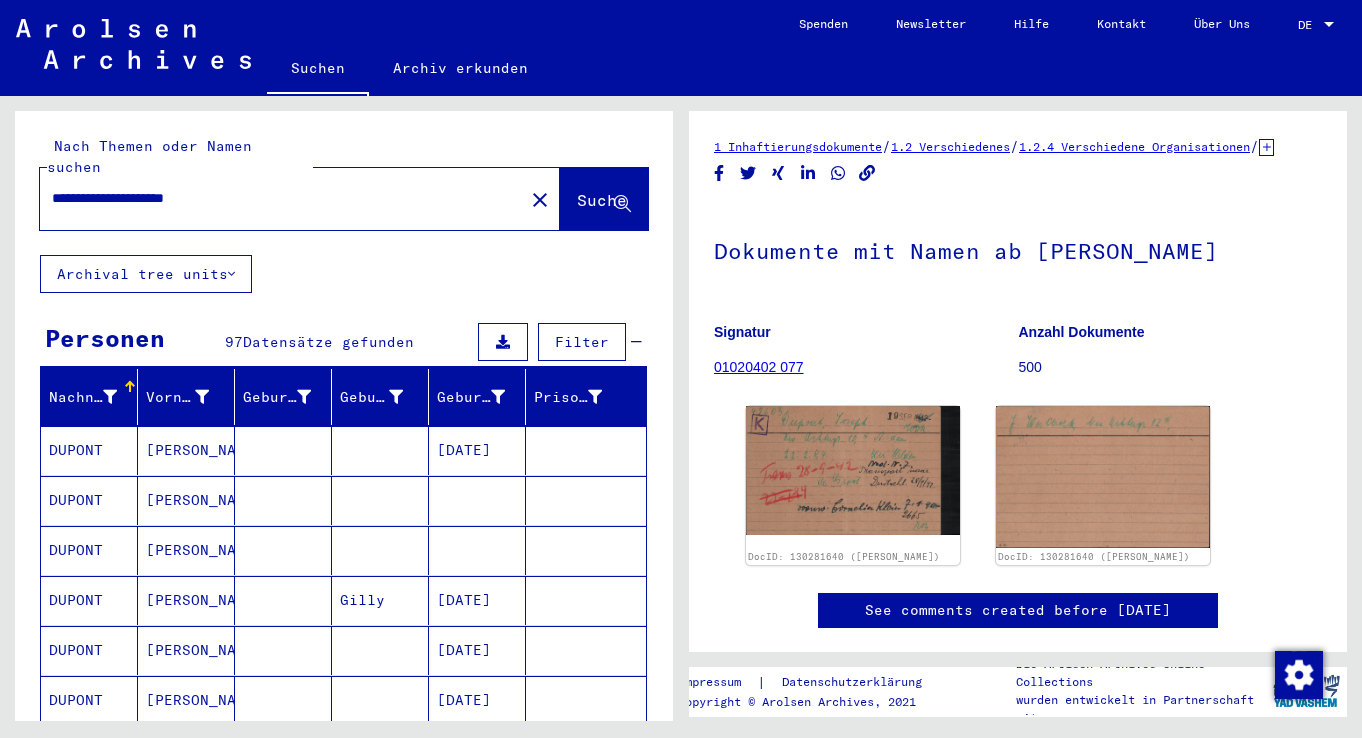 click on "Suche" 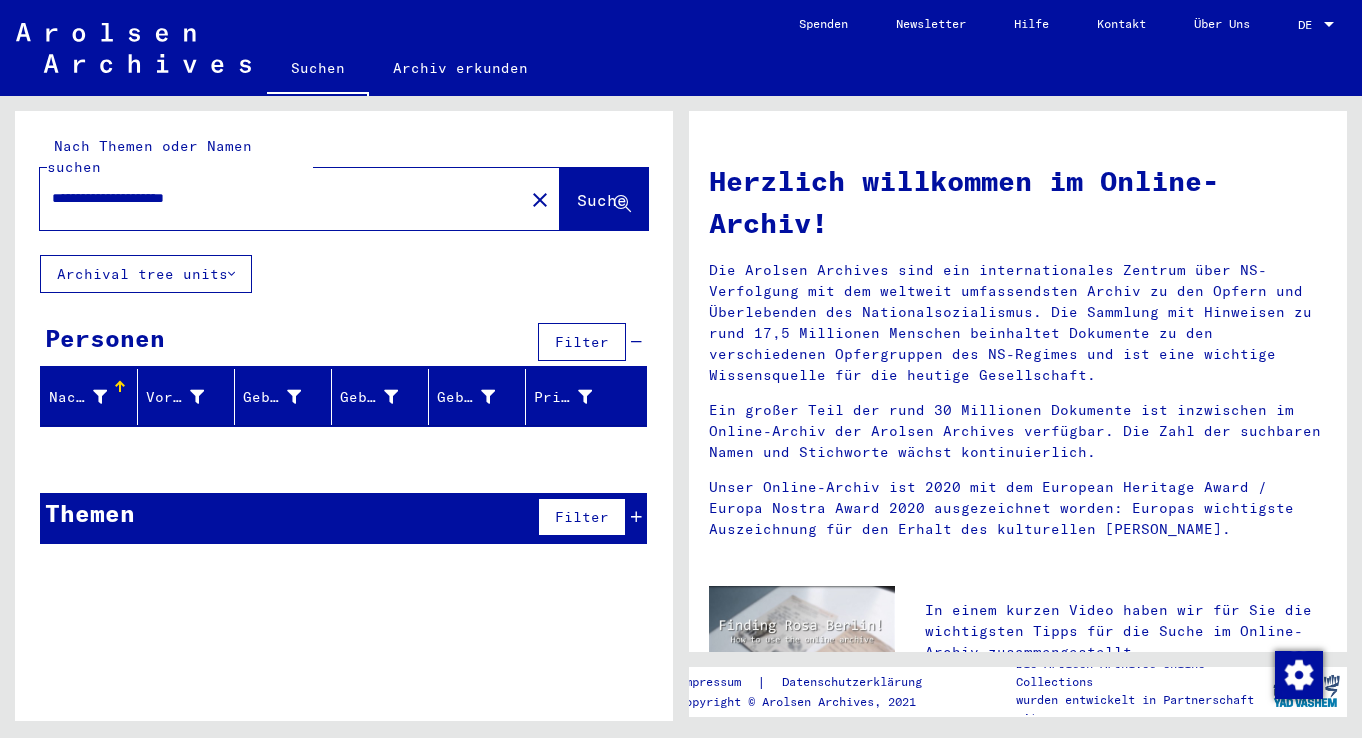 click on "**********" at bounding box center (276, 198) 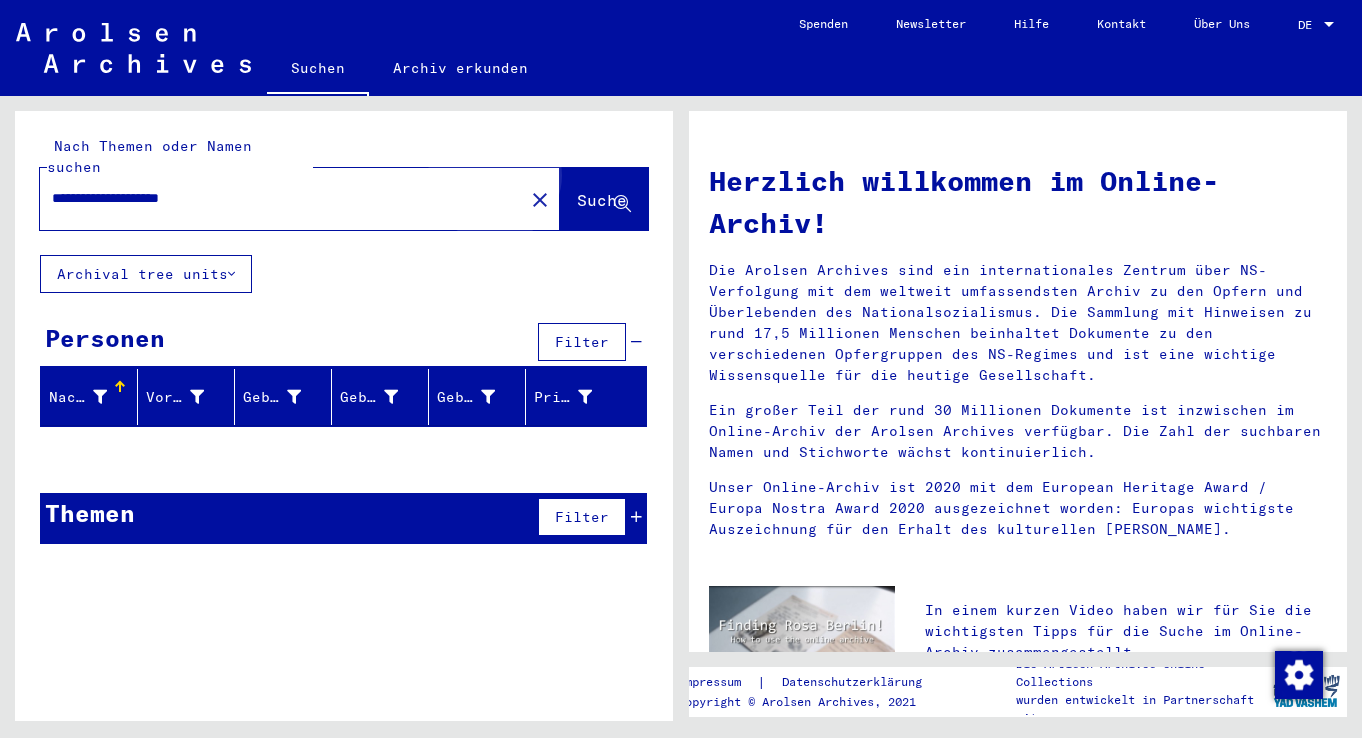click on "Suche" 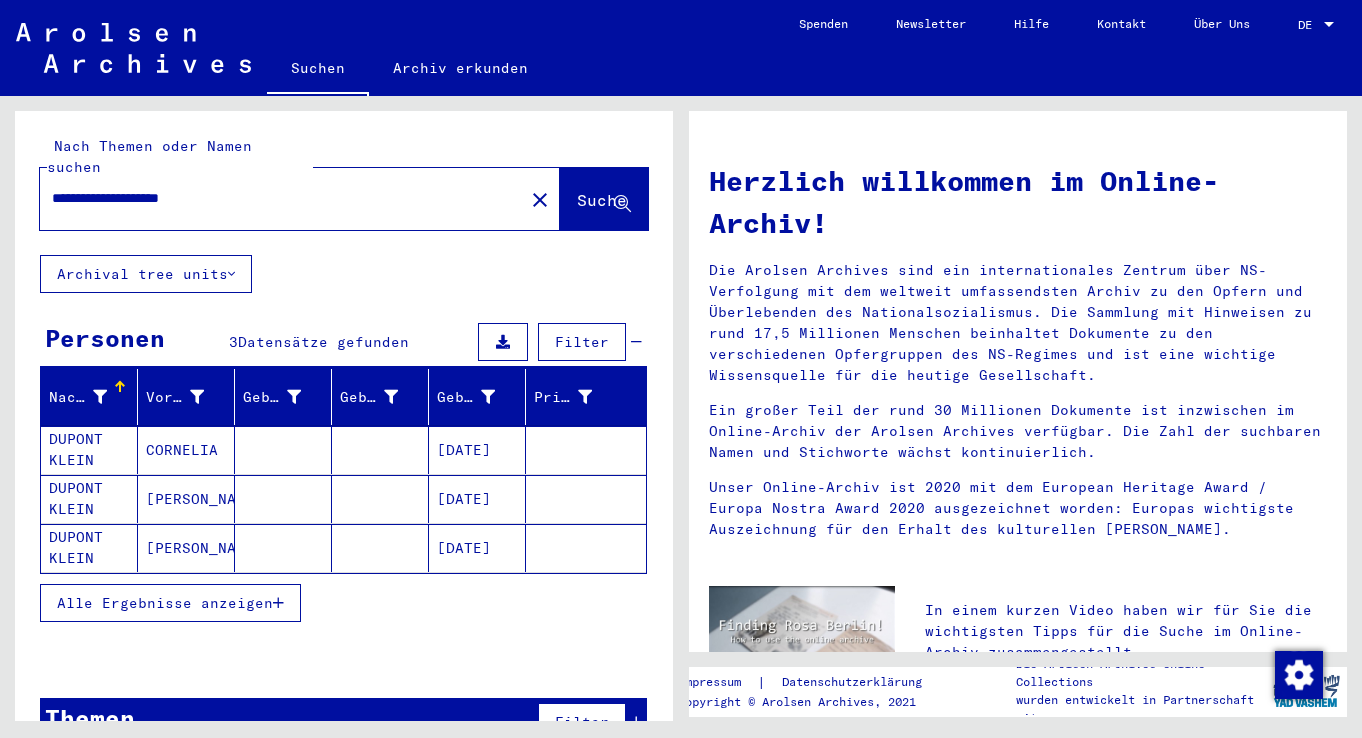click on "[DATE]" at bounding box center [477, 499] 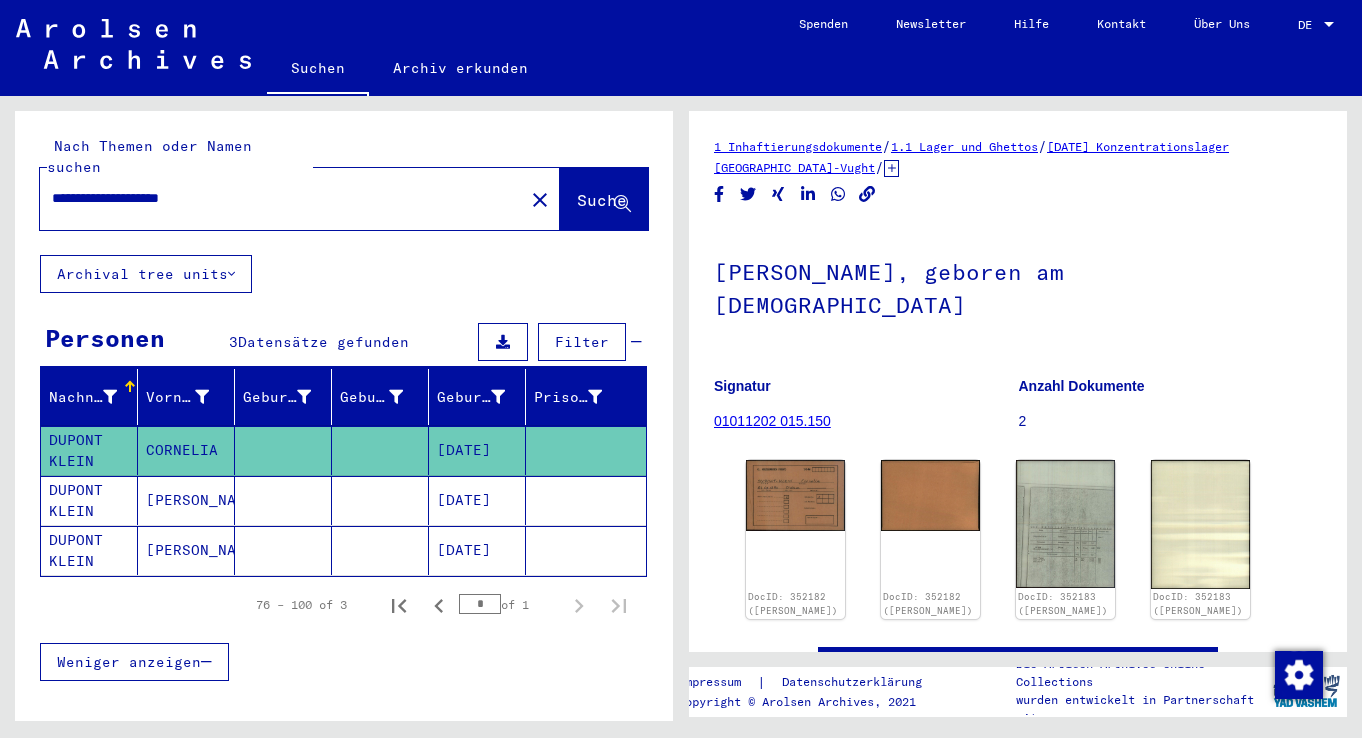scroll, scrollTop: 0, scrollLeft: 0, axis: both 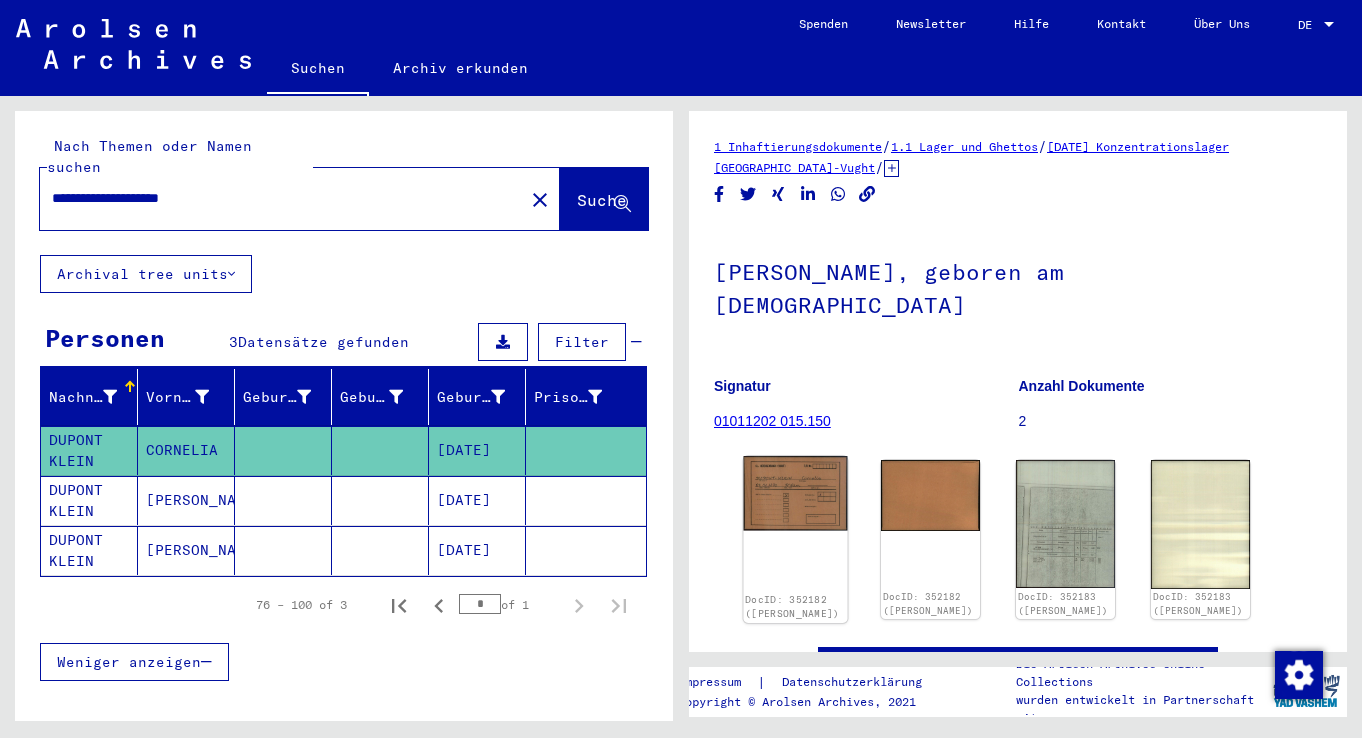 click 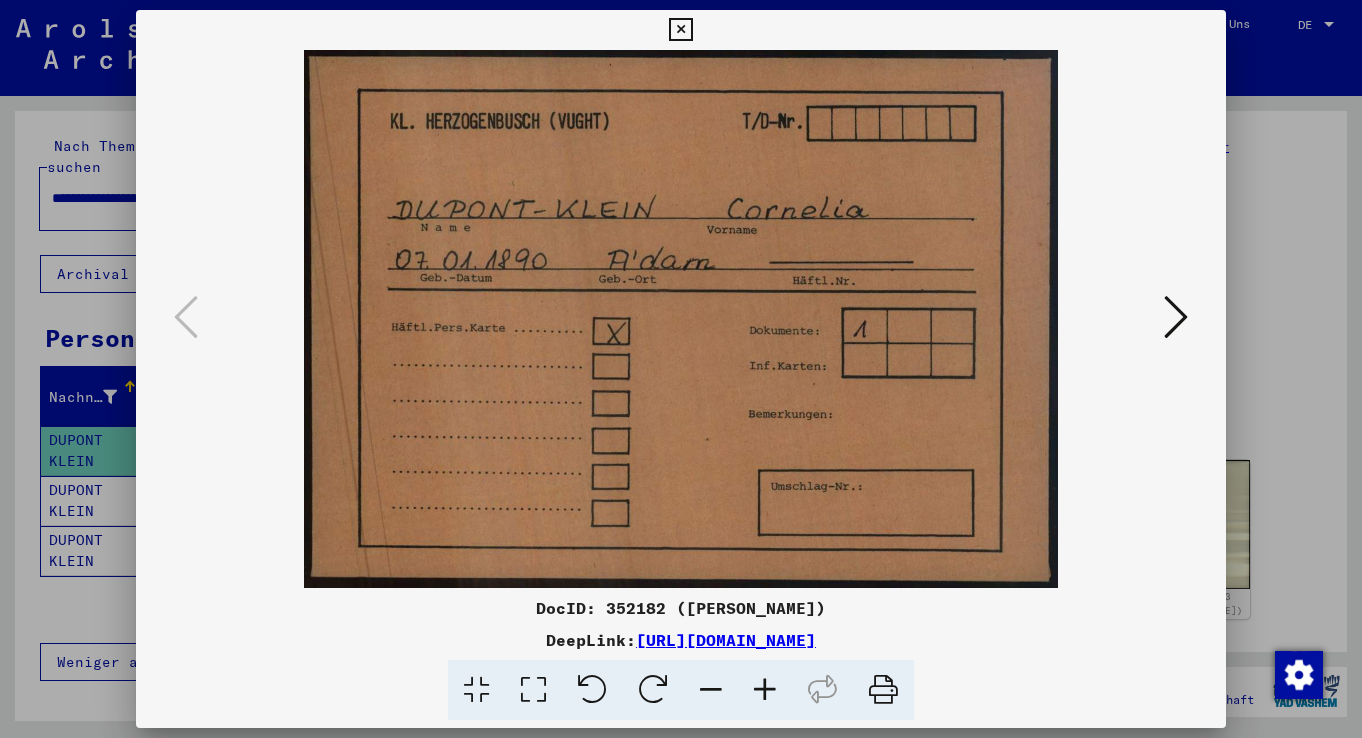 click at bounding box center [1176, 317] 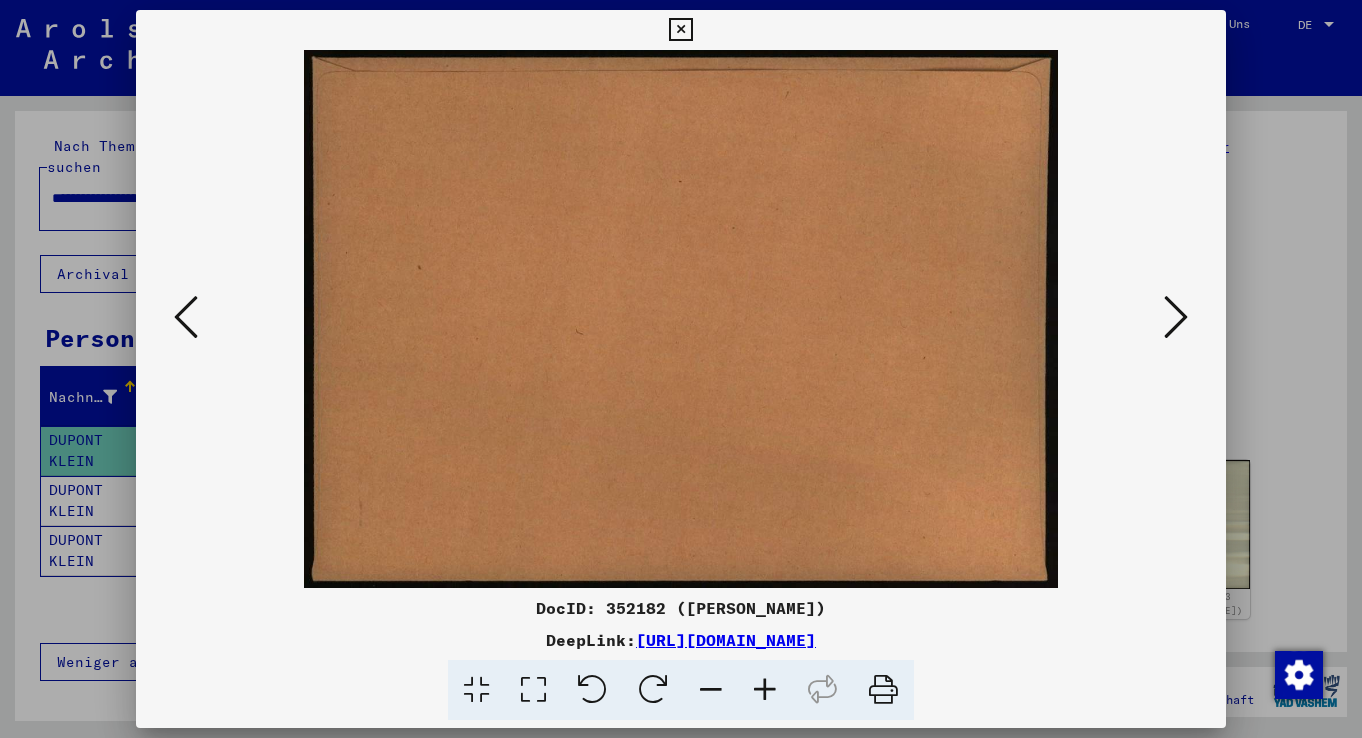 click at bounding box center (1176, 317) 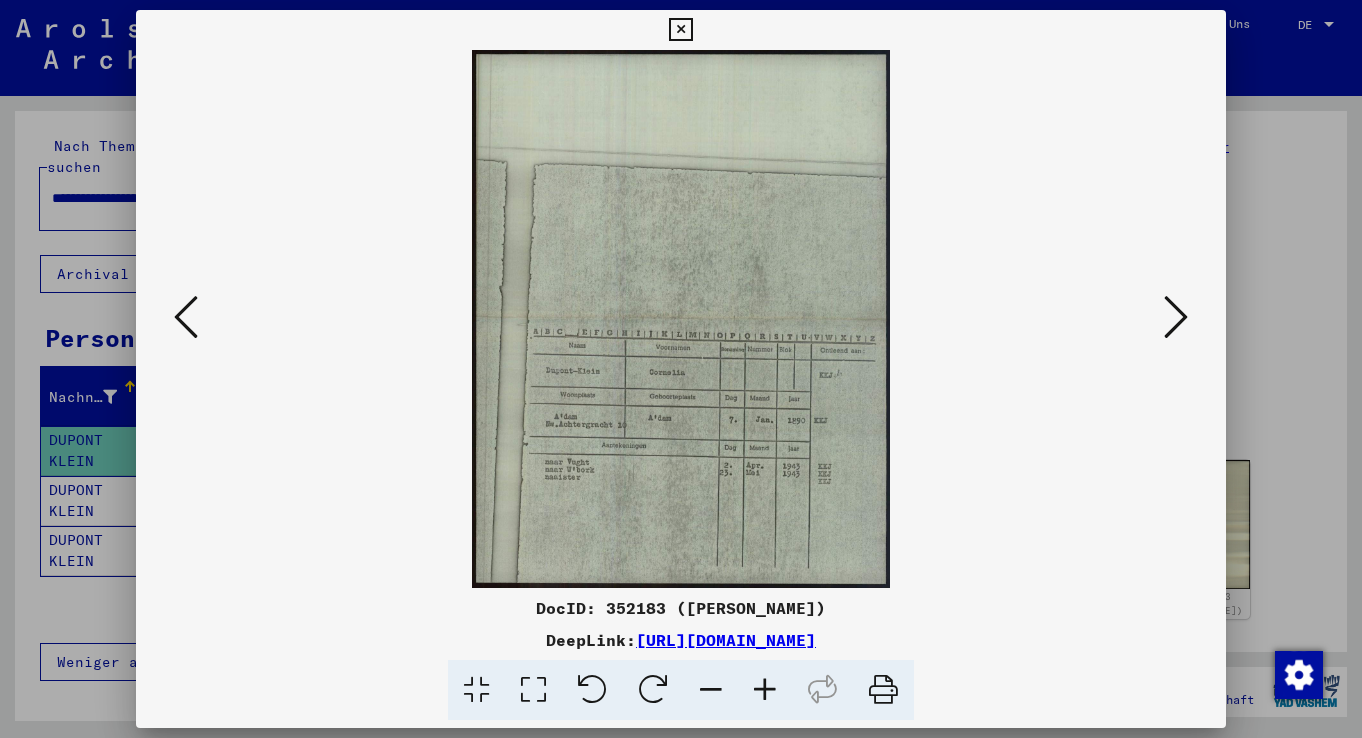 click at bounding box center (765, 690) 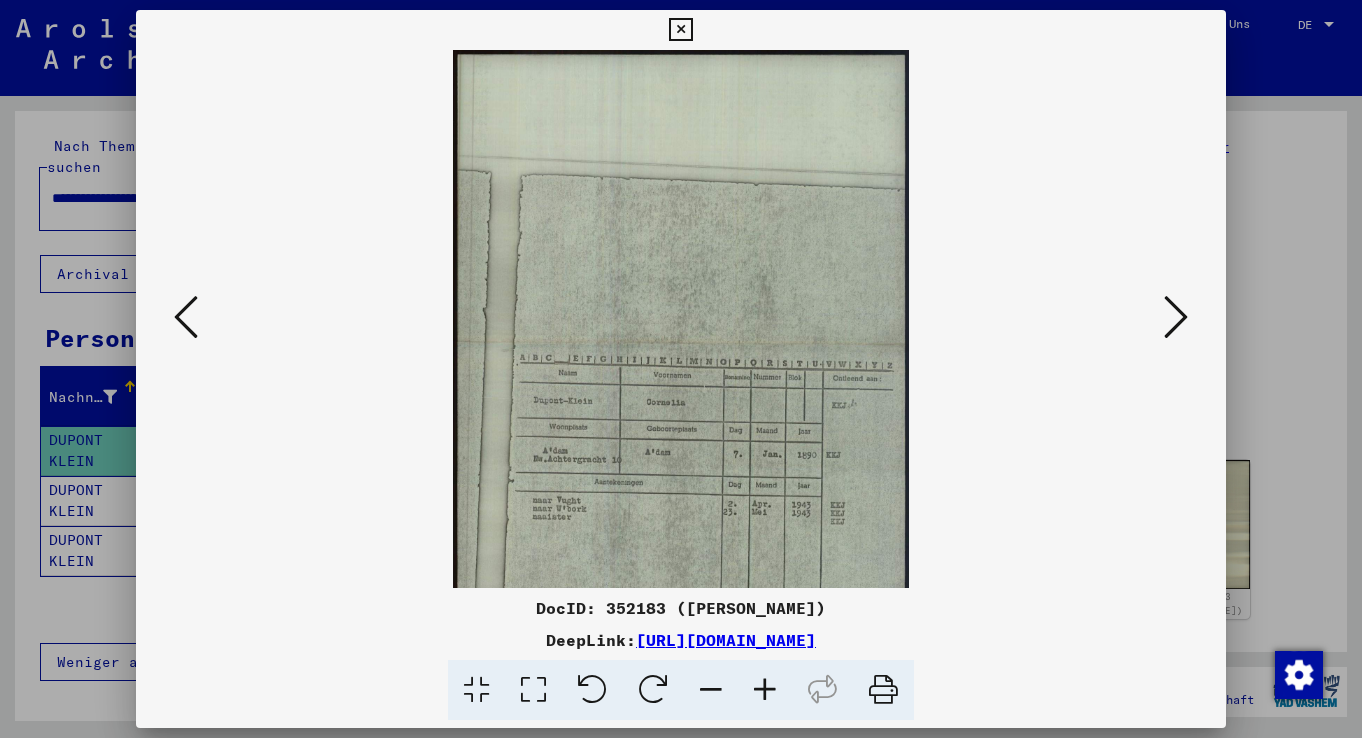 click at bounding box center [765, 690] 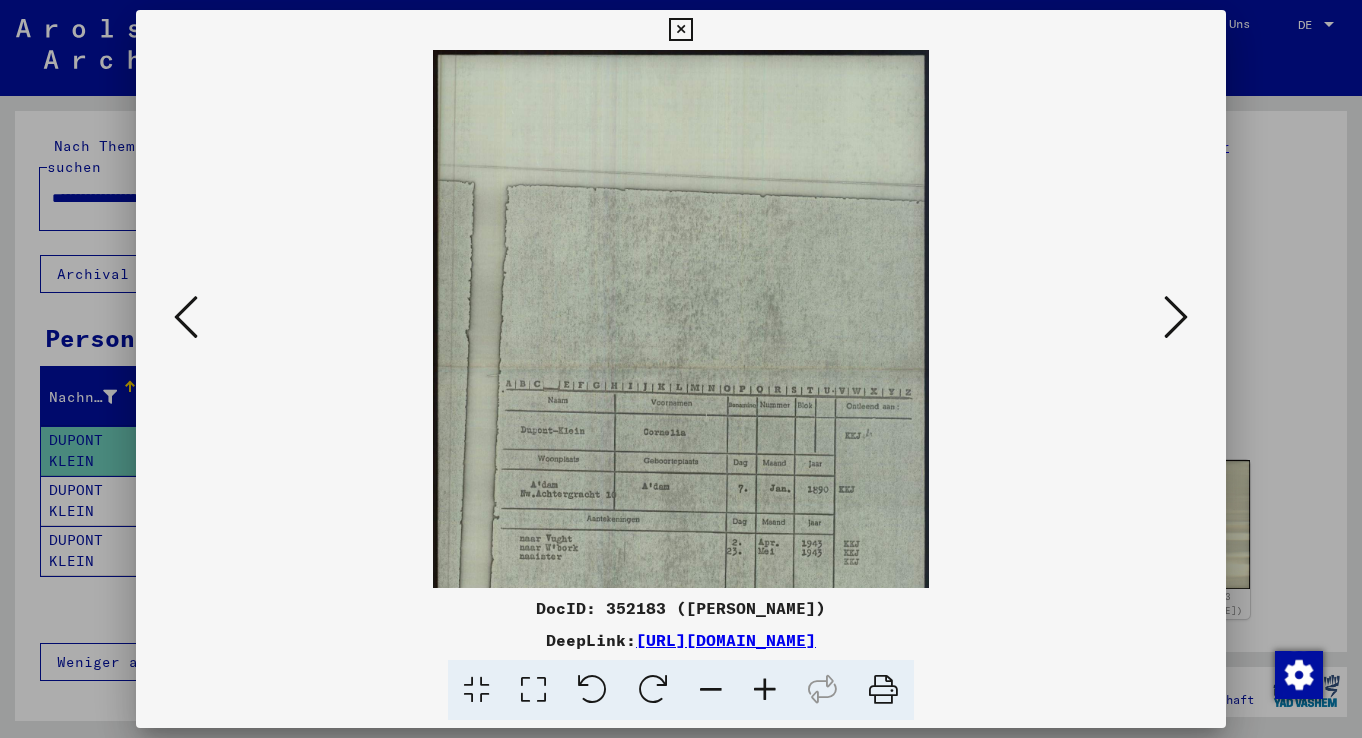 click at bounding box center [765, 690] 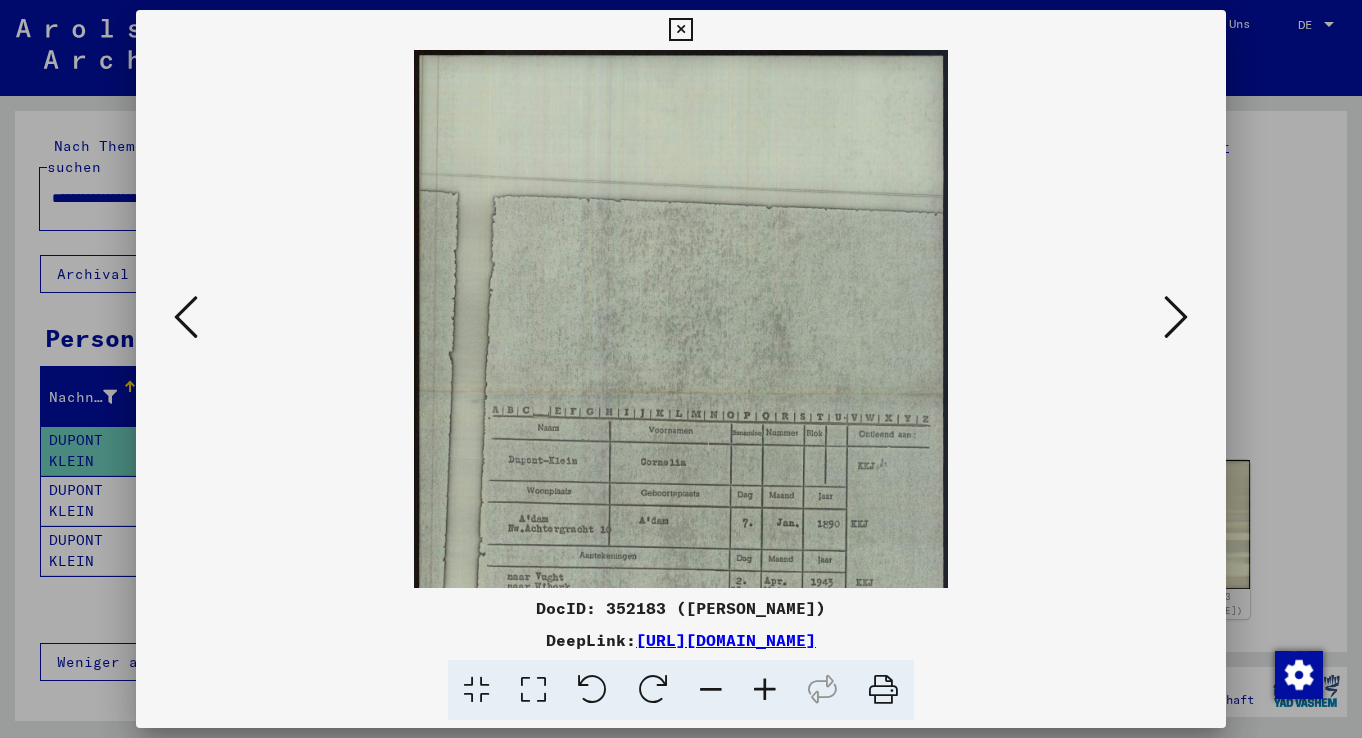 drag, startPoint x: 764, startPoint y: 688, endPoint x: 745, endPoint y: 606, distance: 84.17244 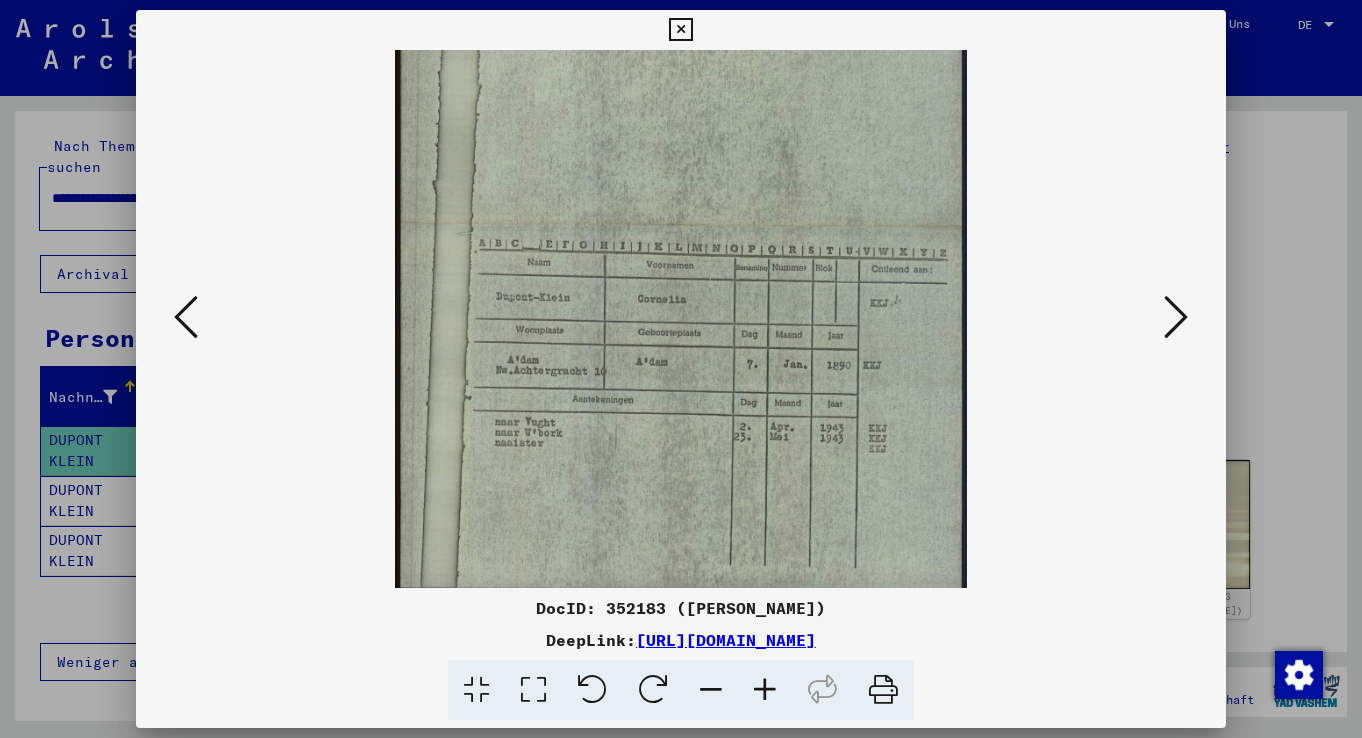 scroll, scrollTop: 200, scrollLeft: 0, axis: vertical 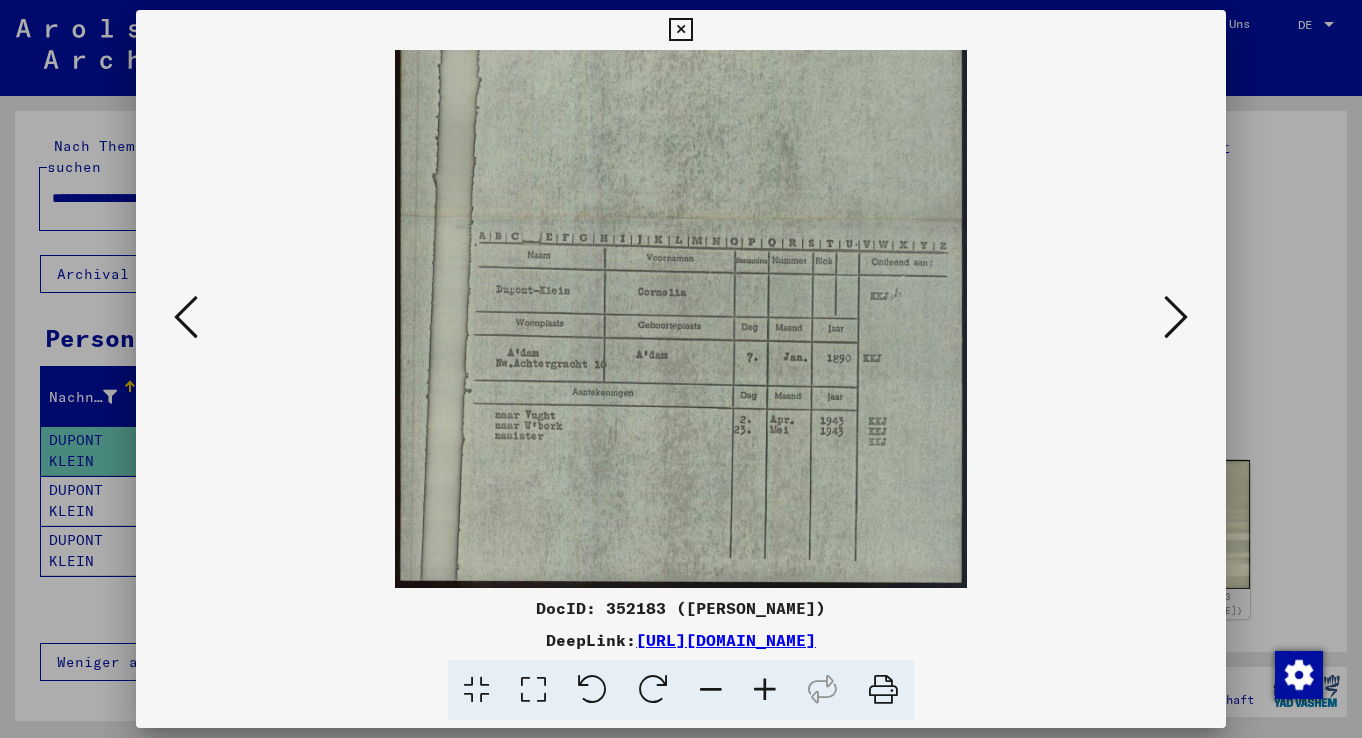 drag, startPoint x: 657, startPoint y: 422, endPoint x: 635, endPoint y: 298, distance: 125.93649 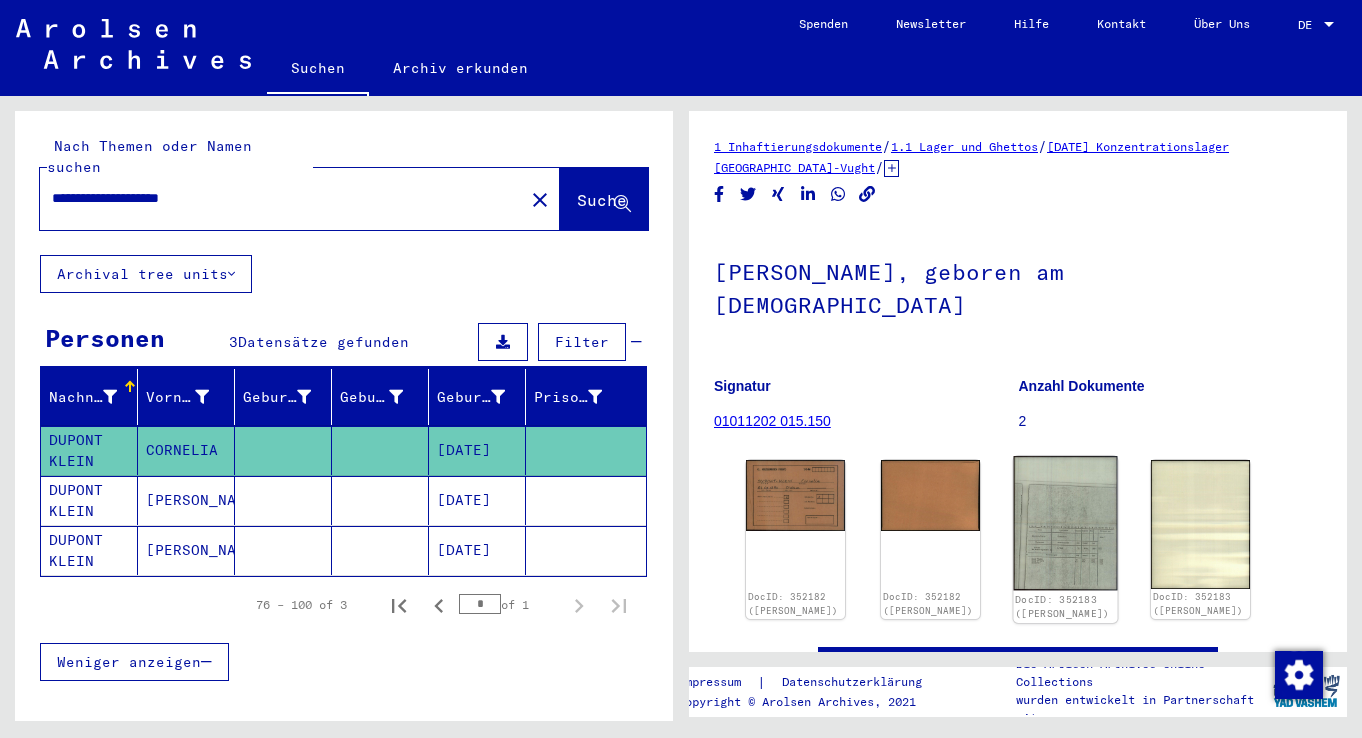 click 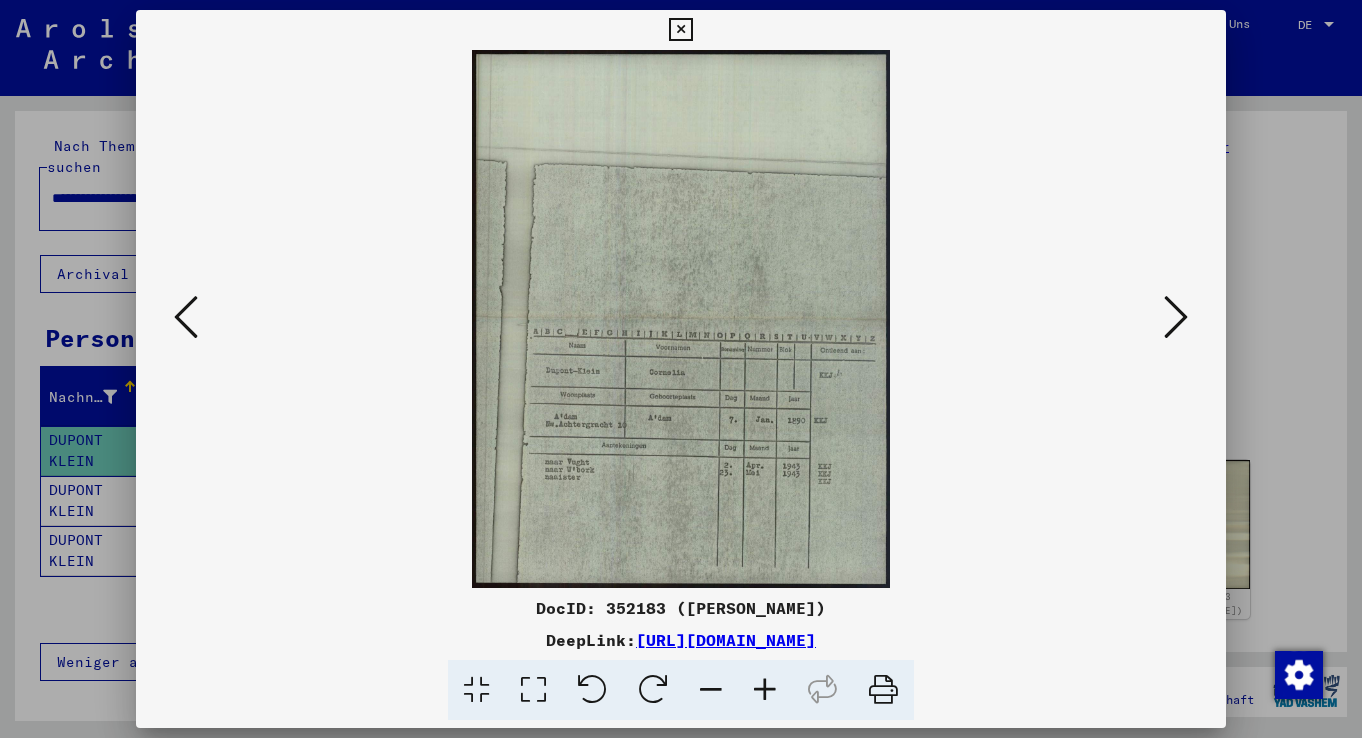 click at bounding box center (765, 690) 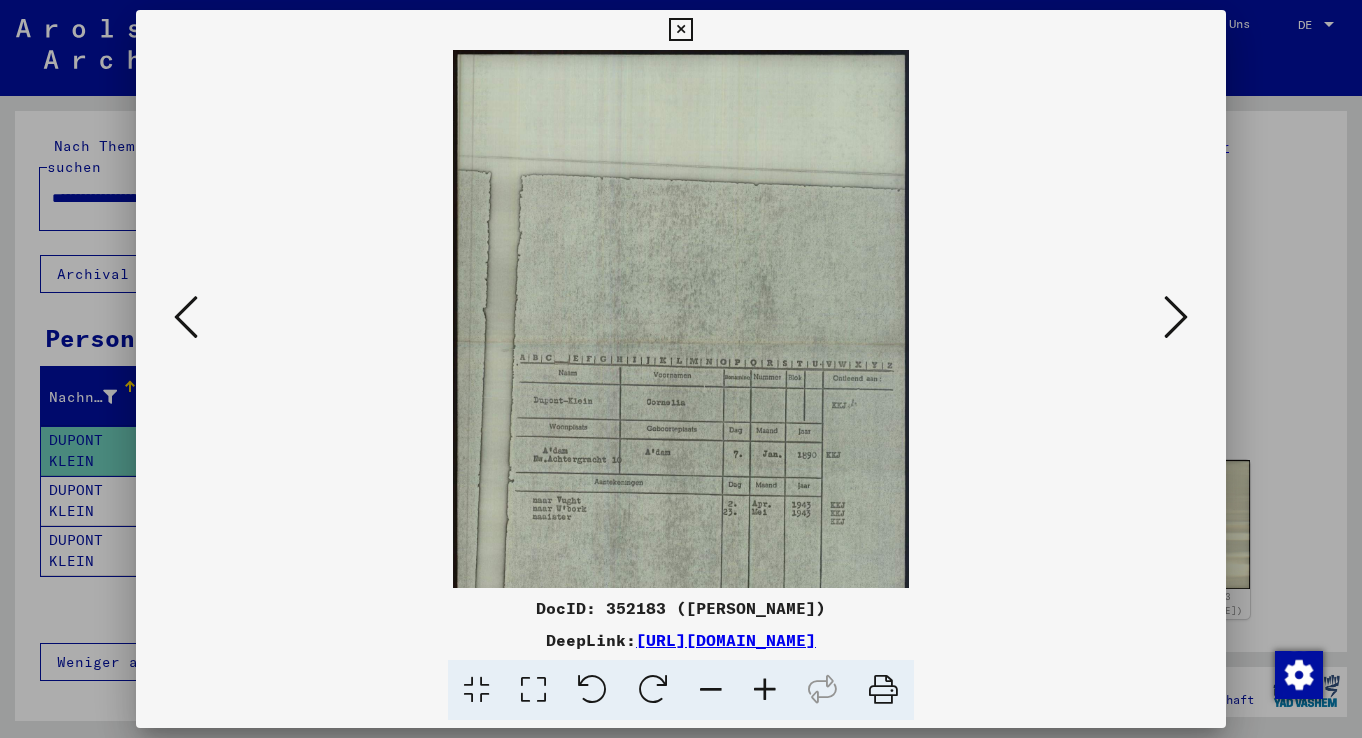 click at bounding box center (765, 690) 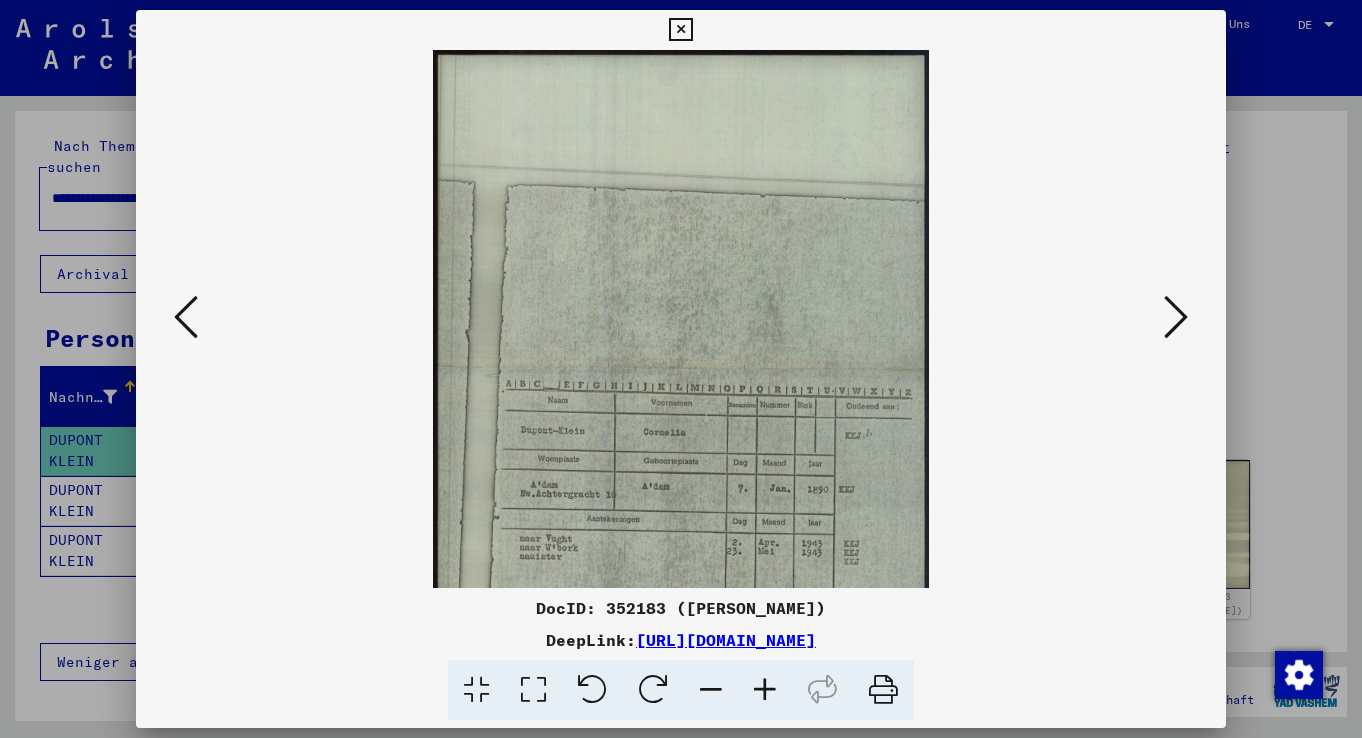 click at bounding box center (765, 690) 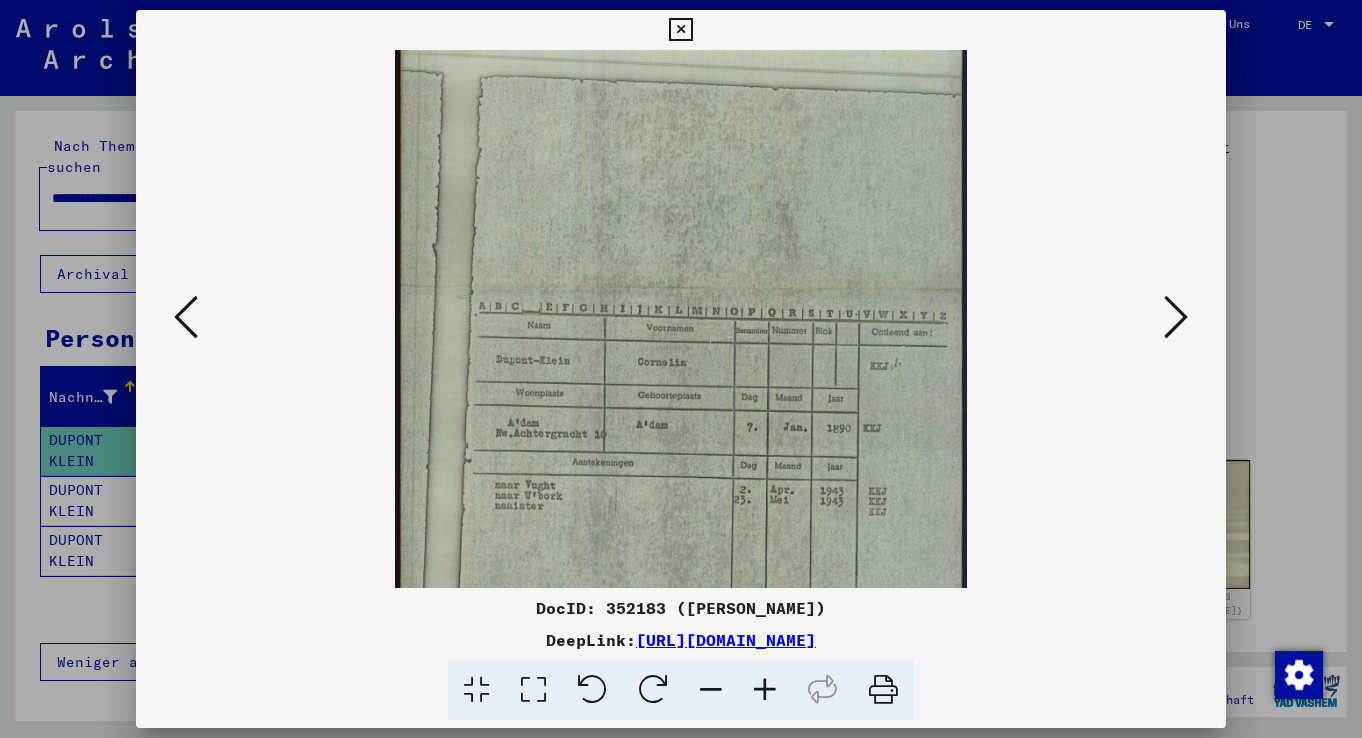 scroll, scrollTop: 133, scrollLeft: 0, axis: vertical 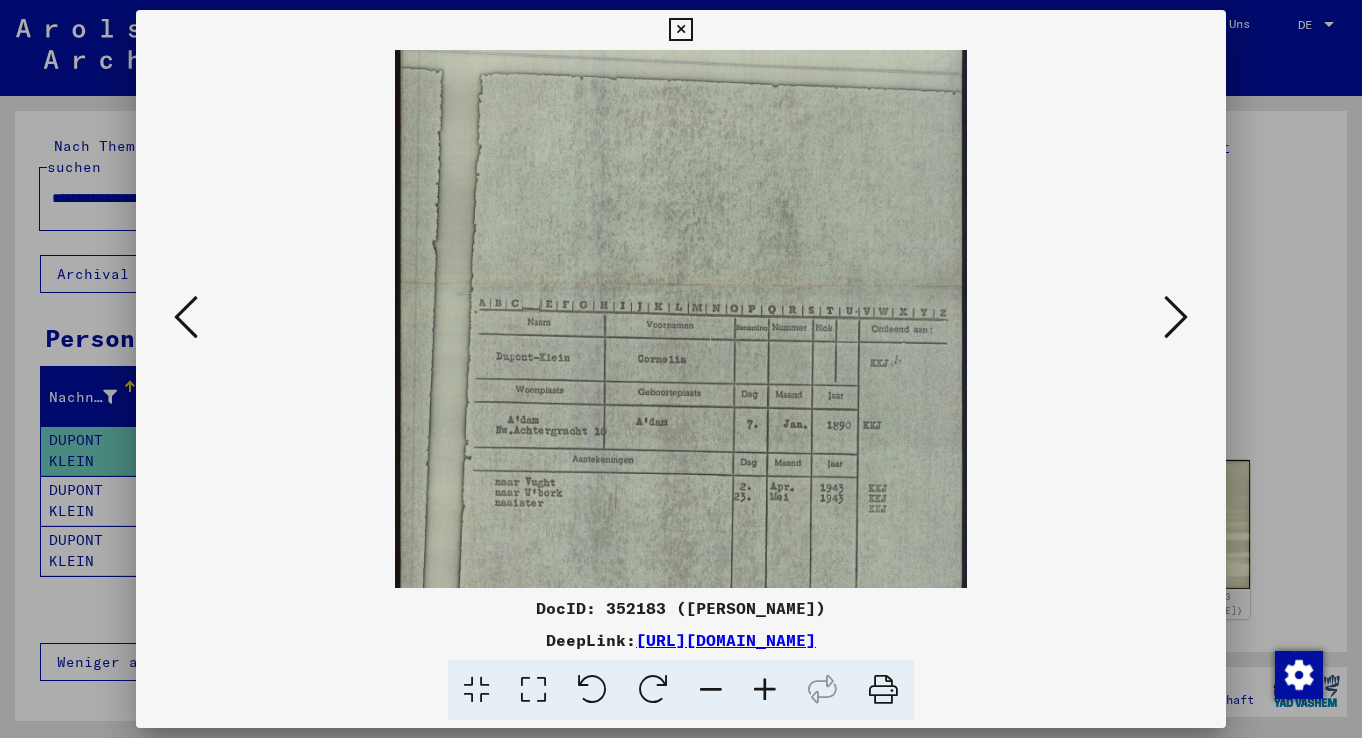 drag, startPoint x: 753, startPoint y: 521, endPoint x: 748, endPoint y: 388, distance: 133.09395 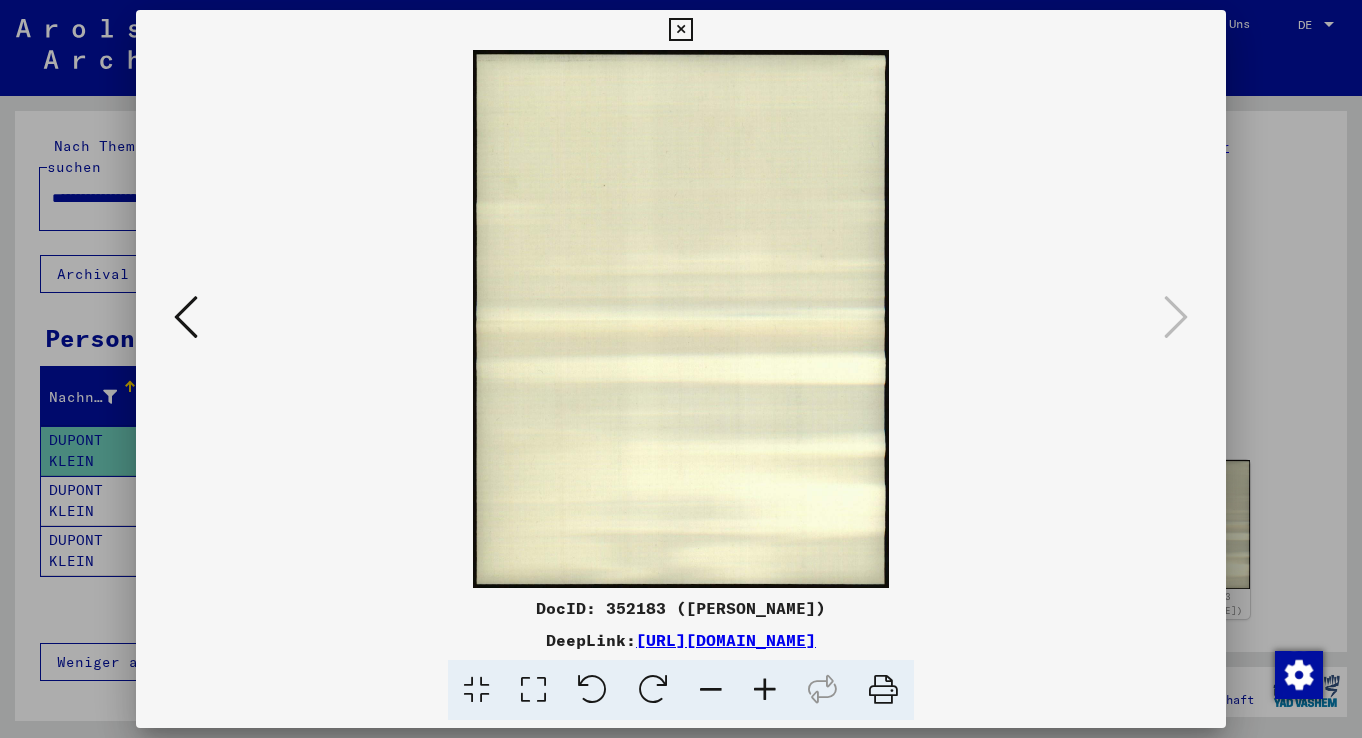click at bounding box center (680, 30) 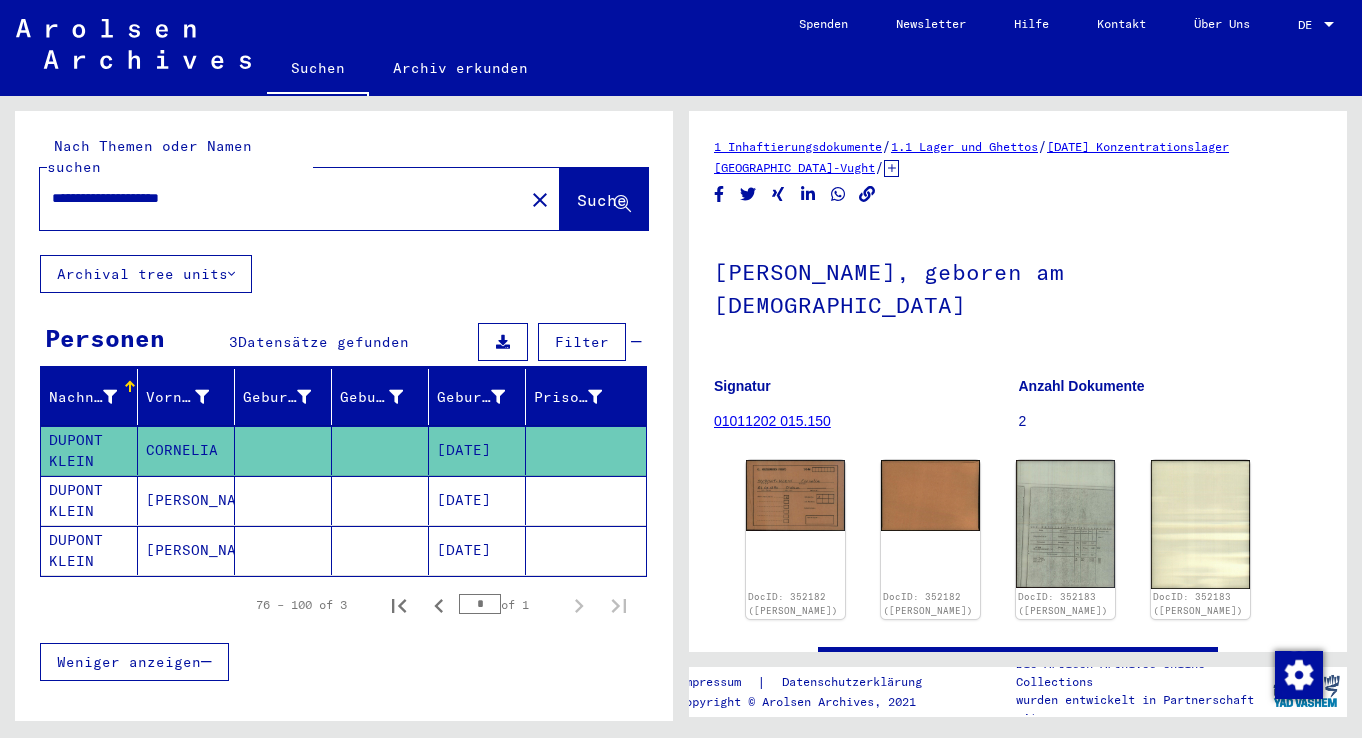 click on "[DATE]" at bounding box center [477, 550] 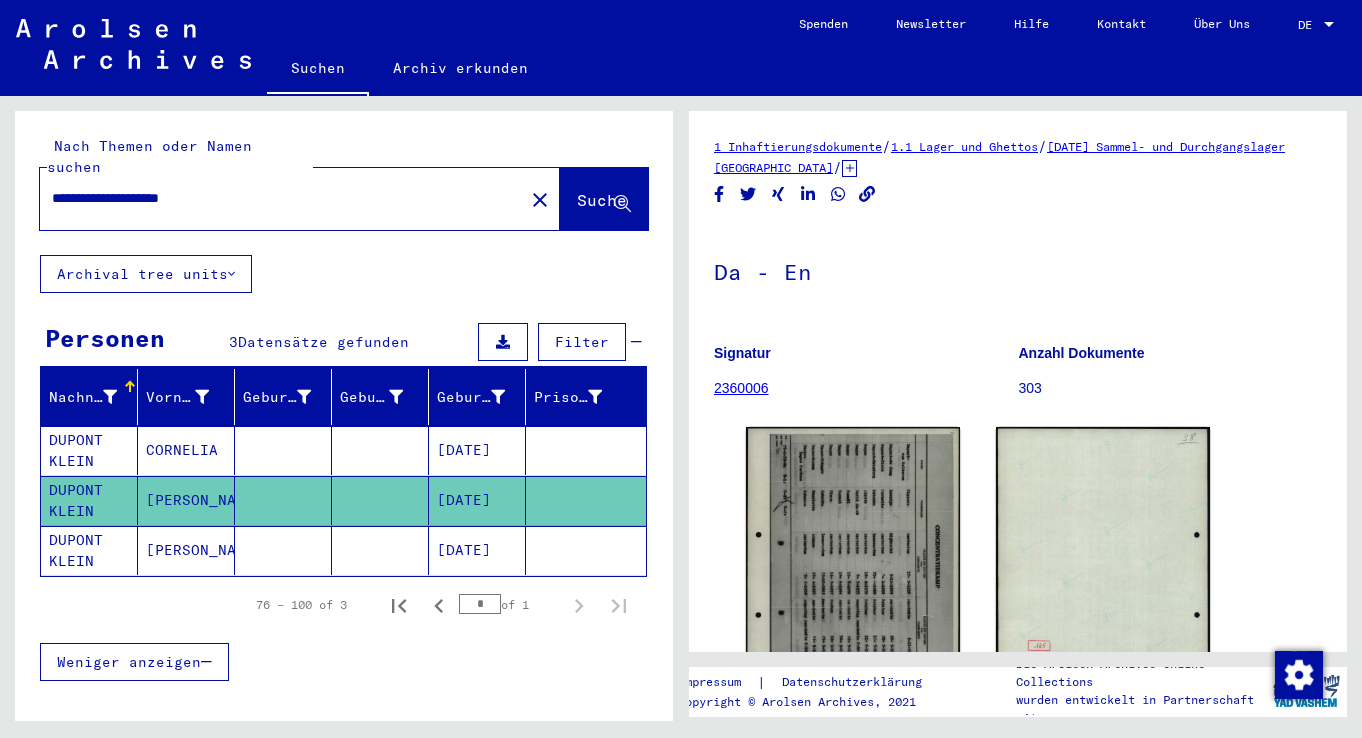 scroll, scrollTop: 0, scrollLeft: 0, axis: both 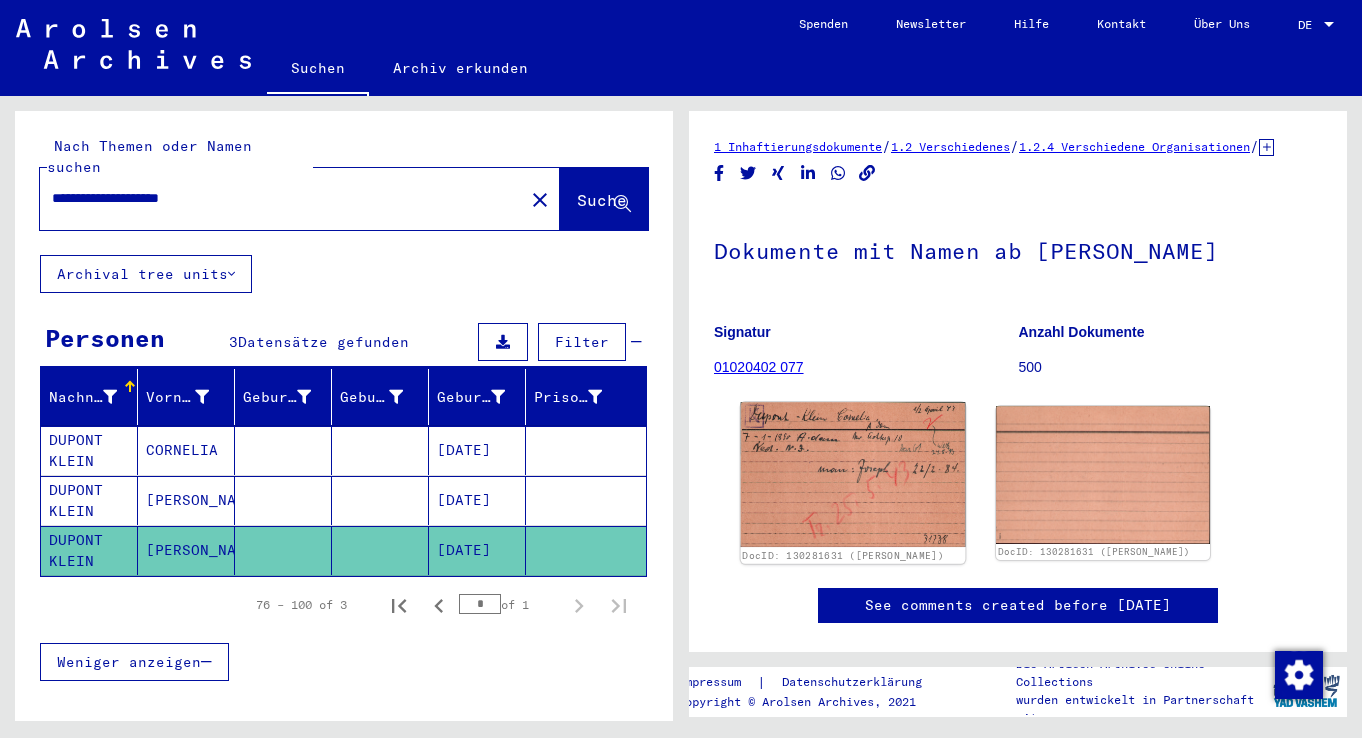 click 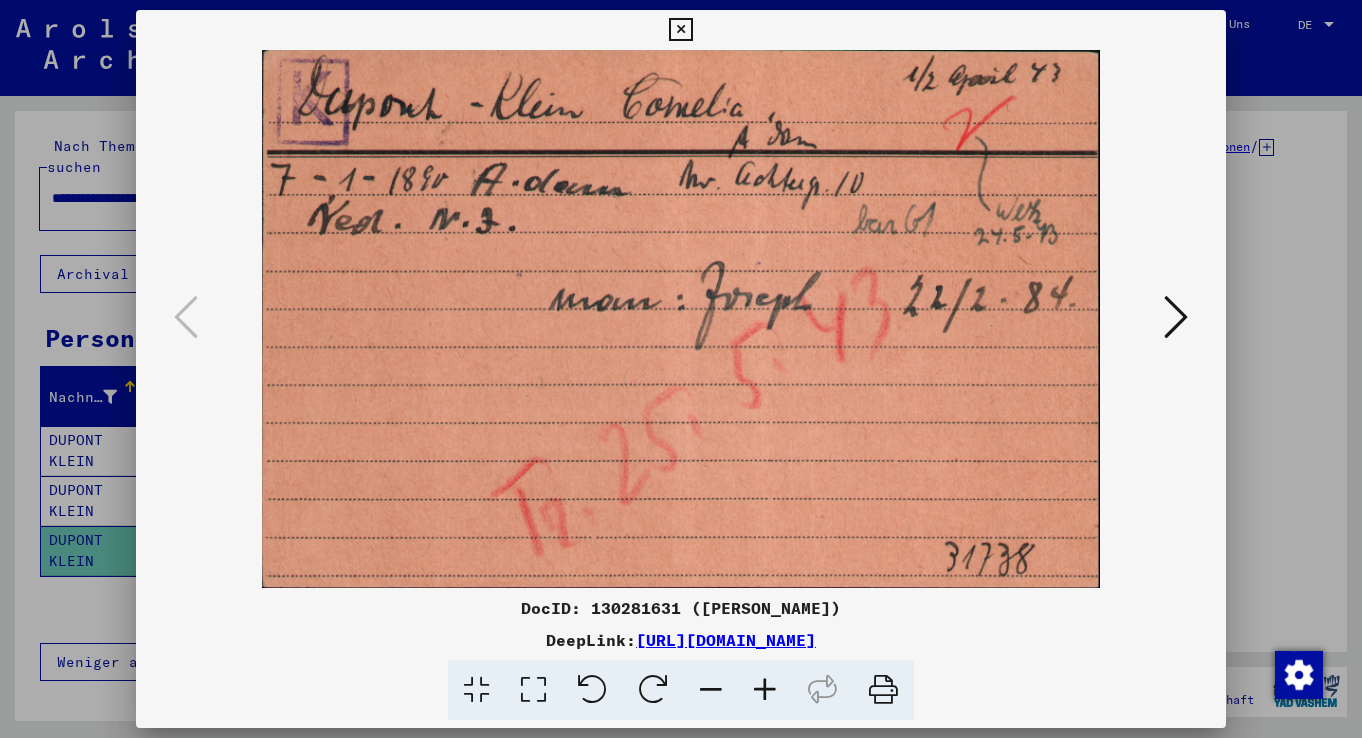 click at bounding box center [680, 30] 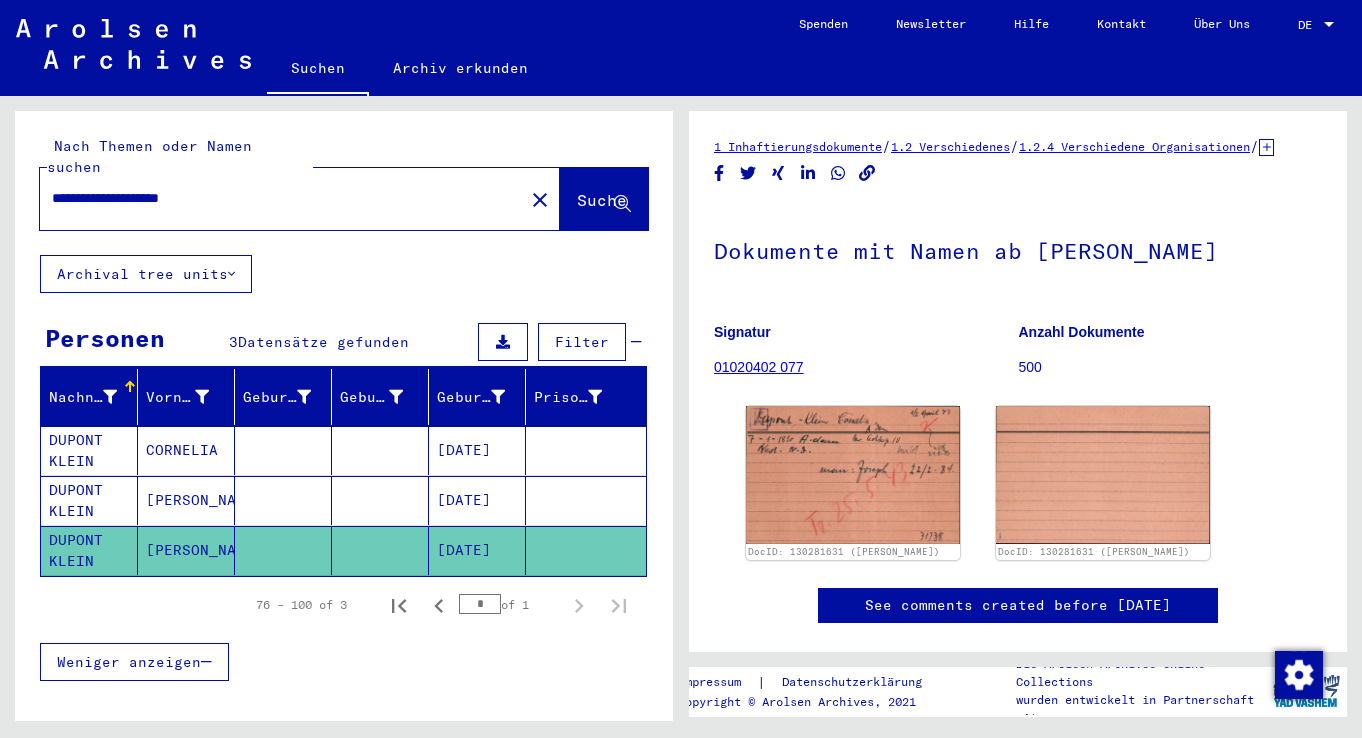 drag, startPoint x: 248, startPoint y: 175, endPoint x: 36, endPoint y: 177, distance: 212.00943 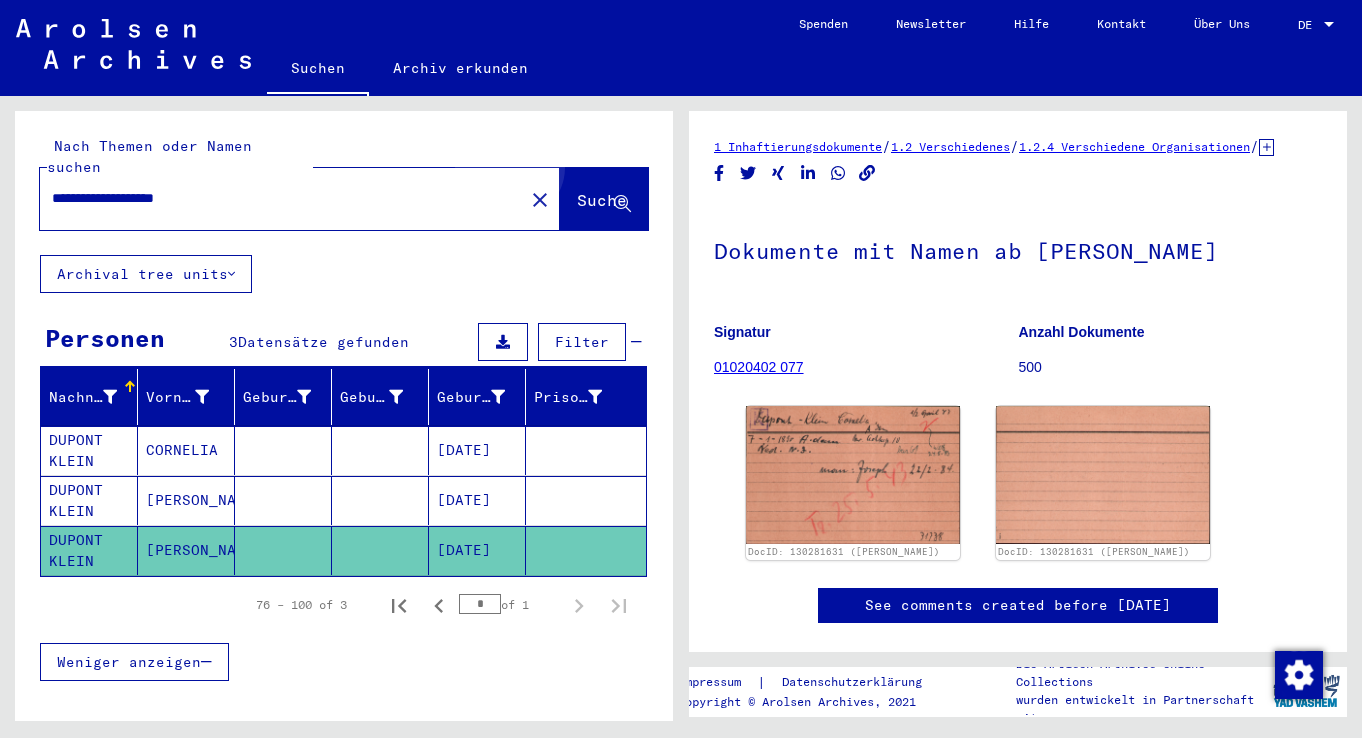 click on "Suche" 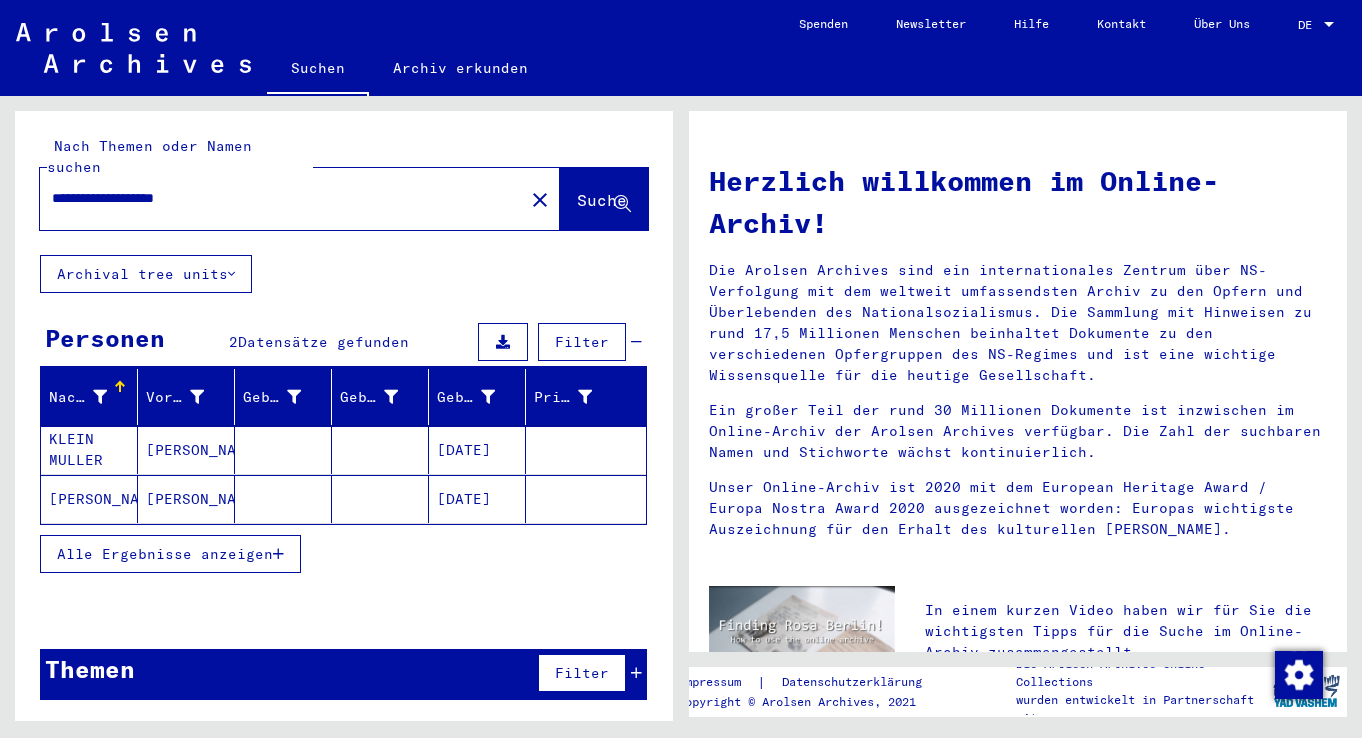 click at bounding box center (278, 554) 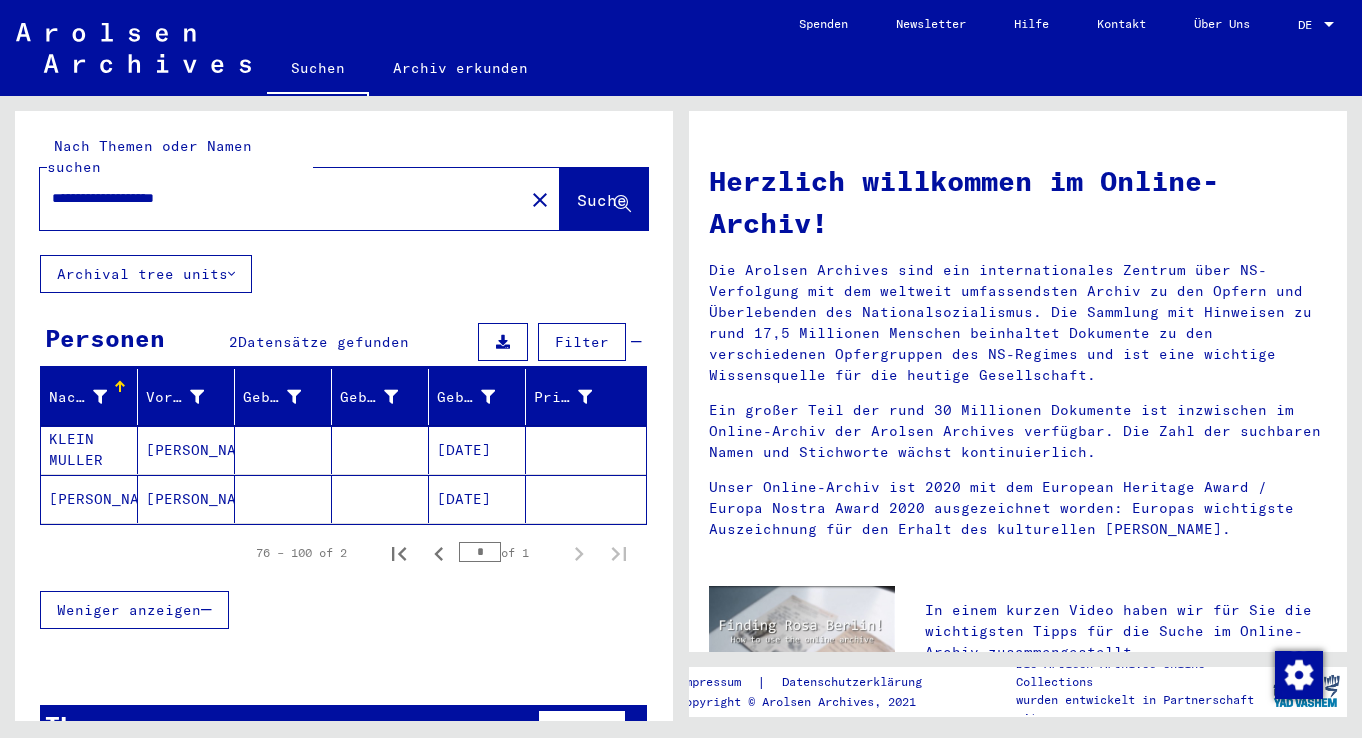 click on "[DATE]" at bounding box center [477, 499] 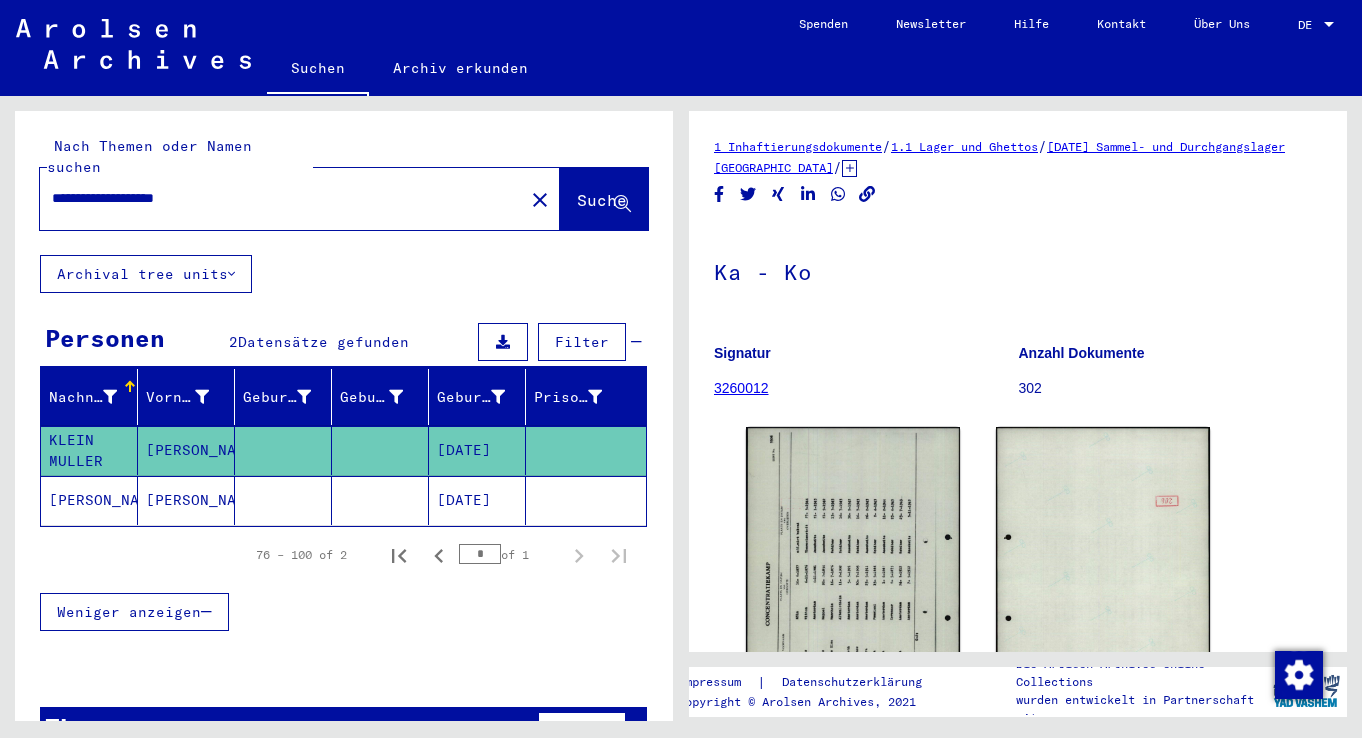 scroll, scrollTop: 0, scrollLeft: 0, axis: both 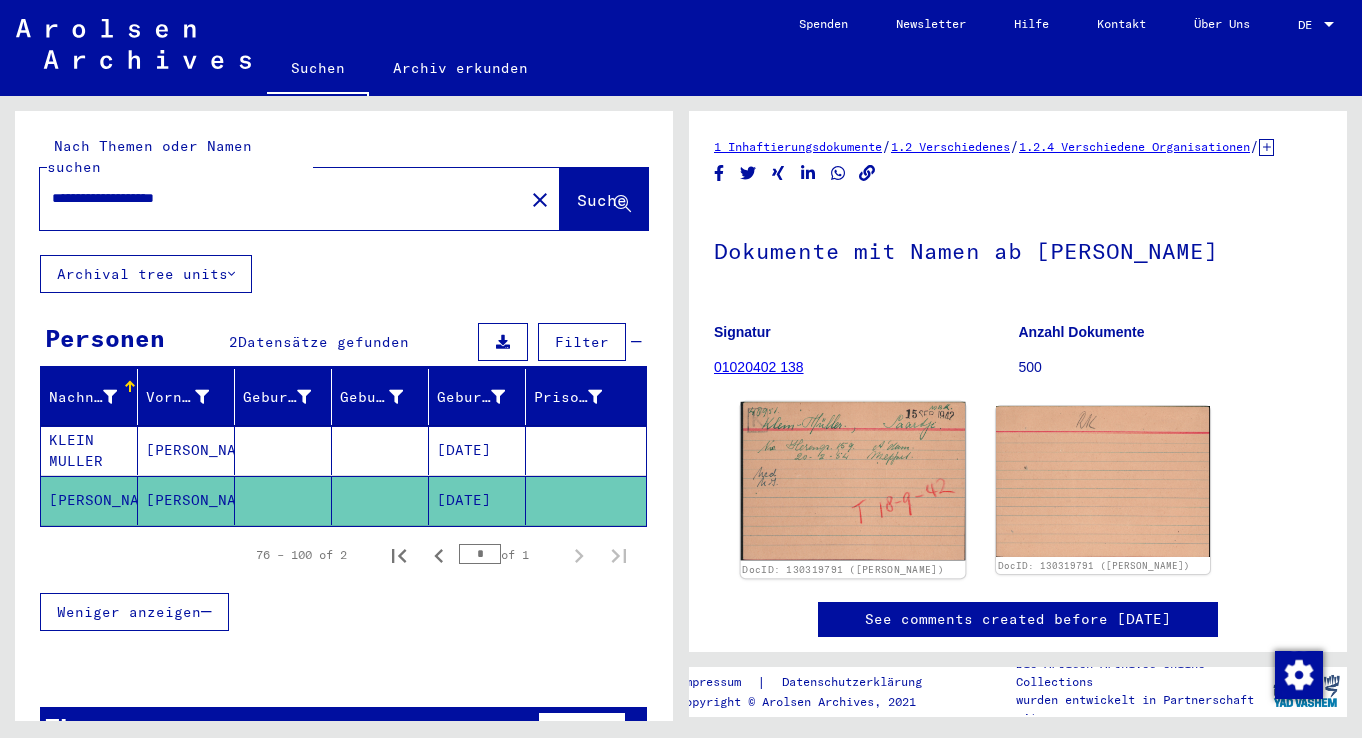 click 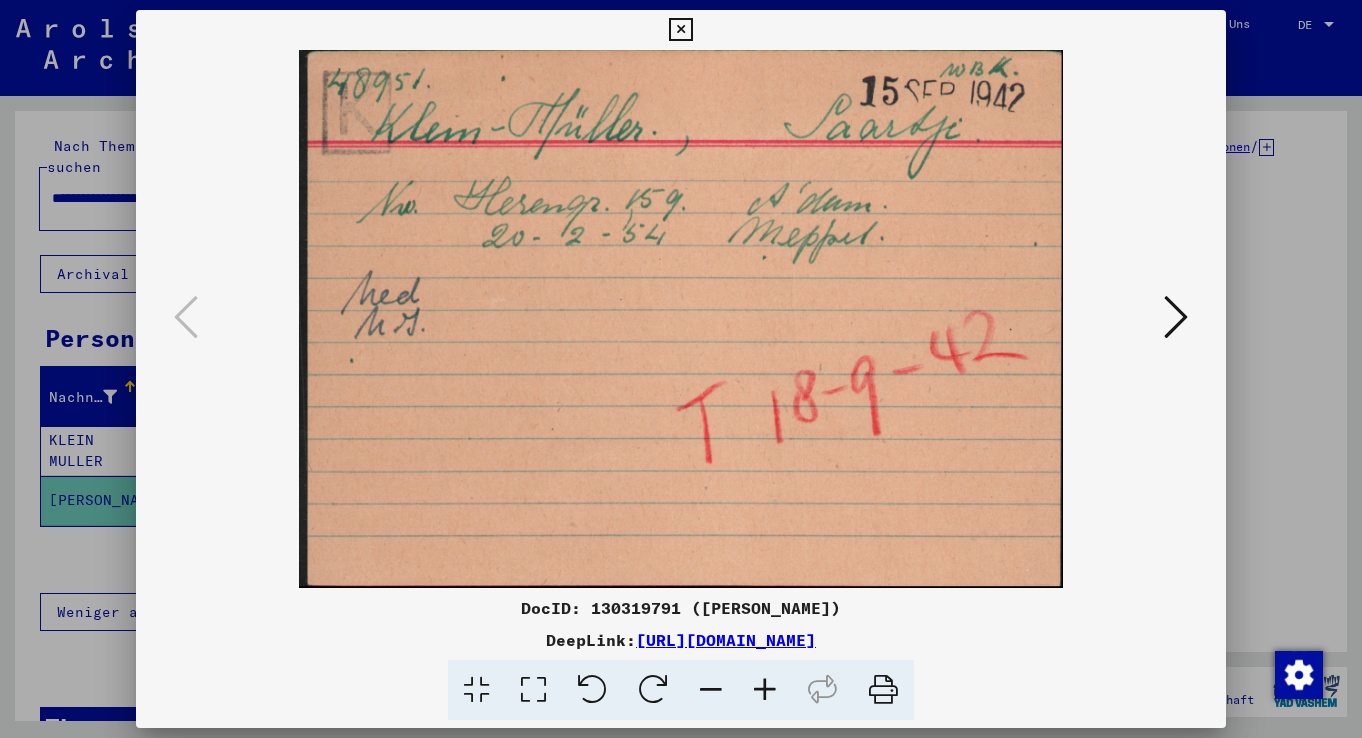 click at bounding box center (680, 30) 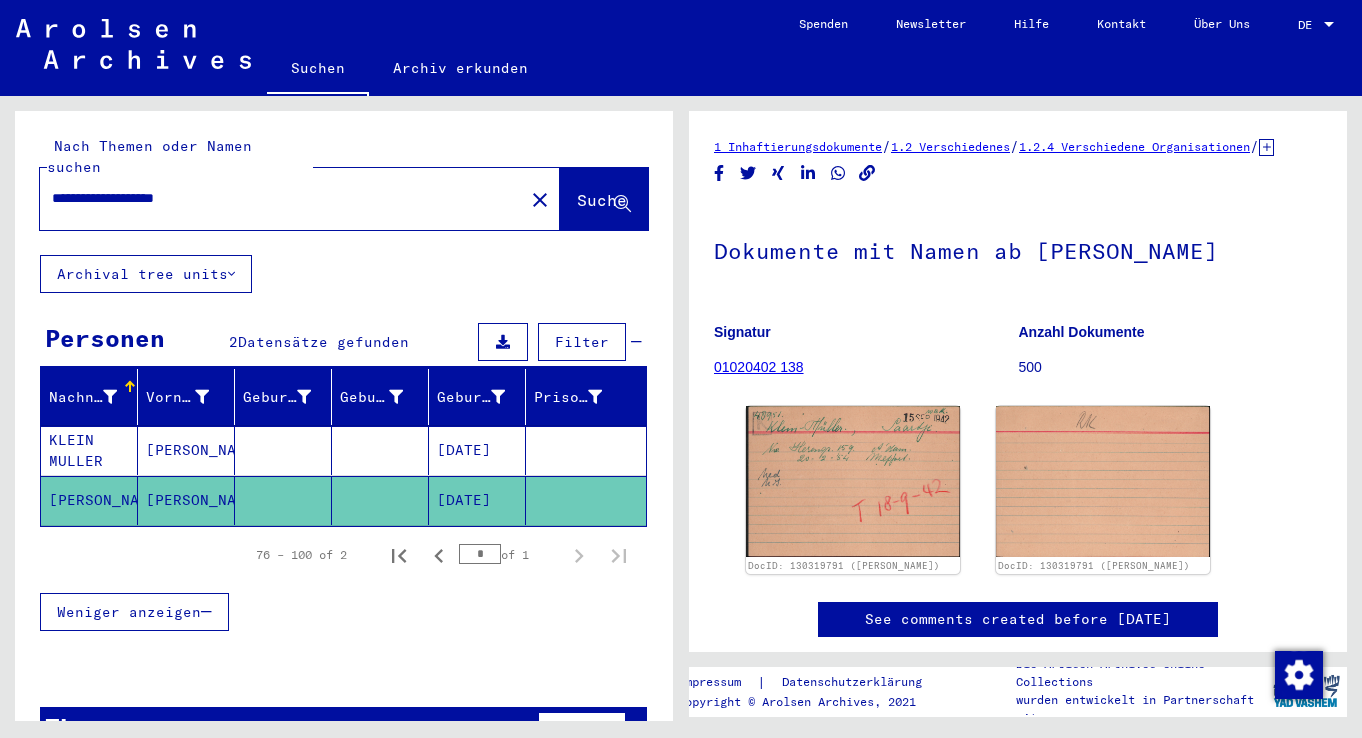 drag, startPoint x: 227, startPoint y: 173, endPoint x: 33, endPoint y: 178, distance: 194.06442 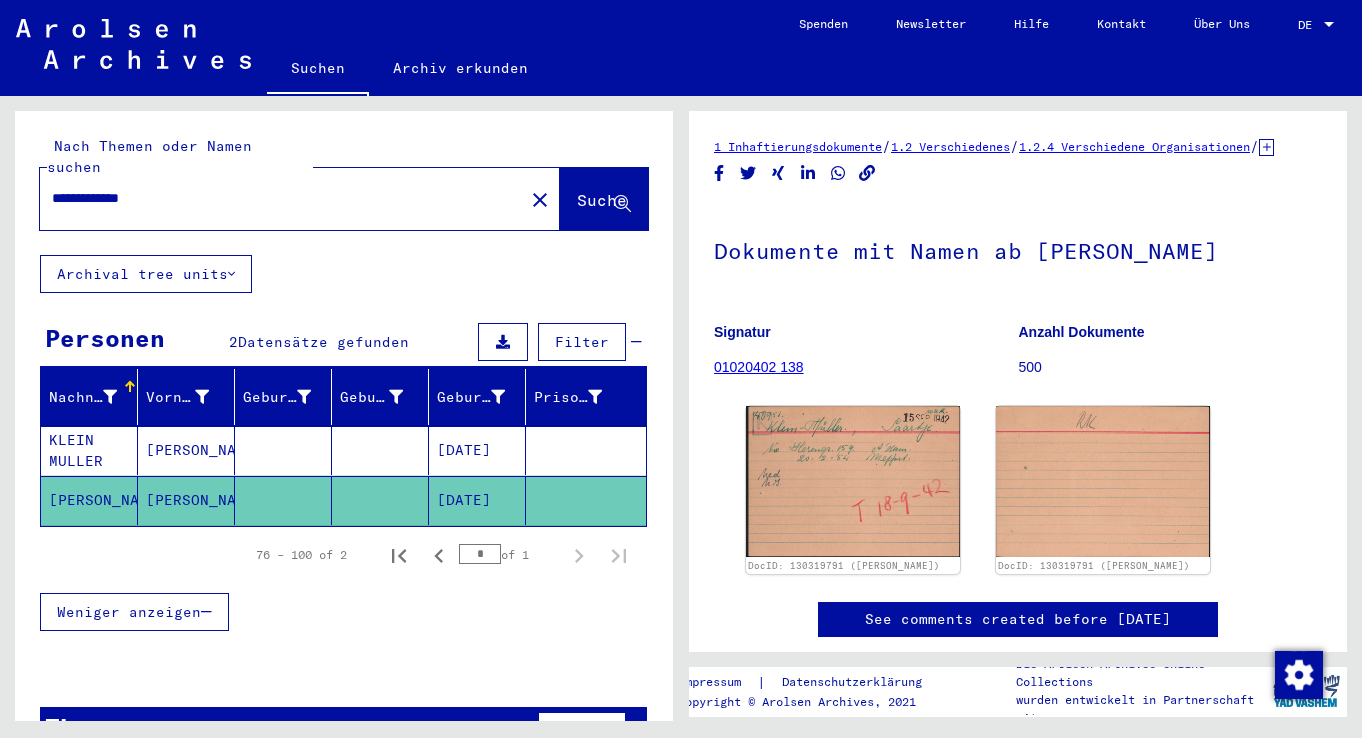 type on "**********" 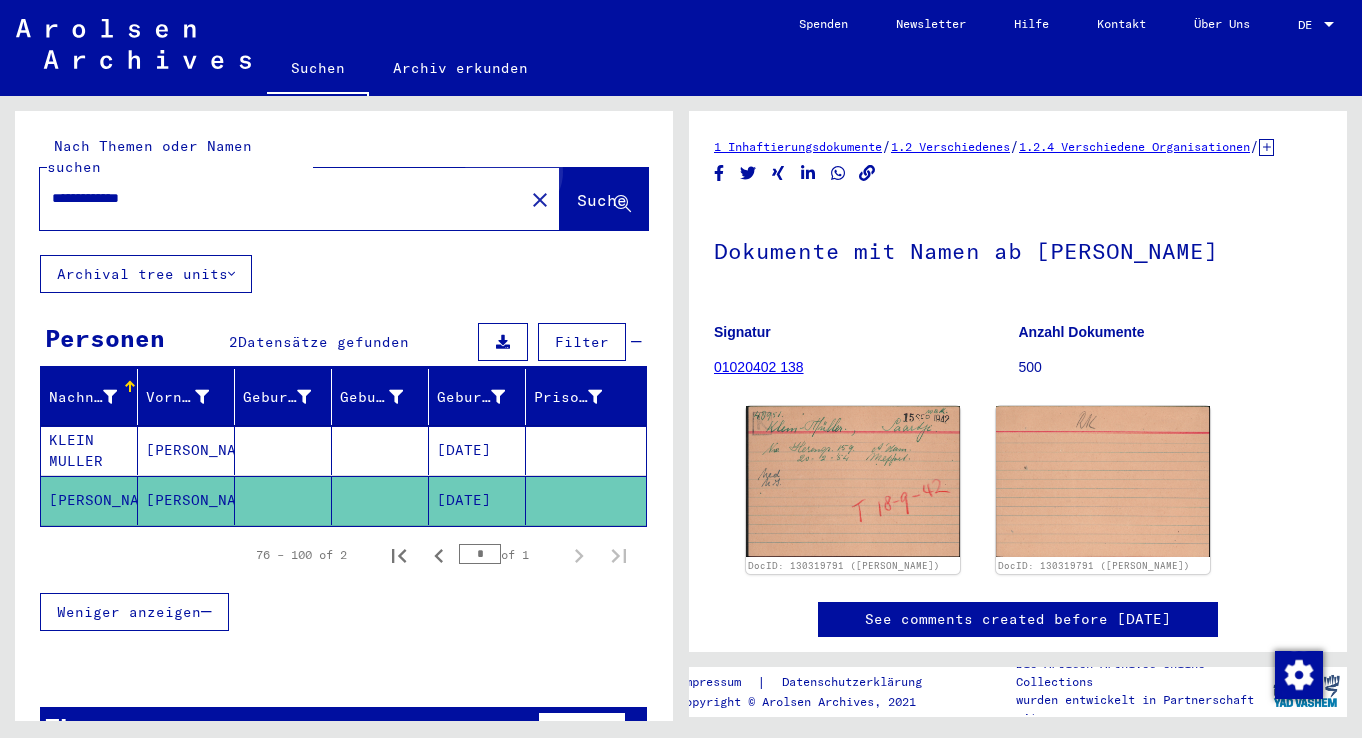 click on "Suche" 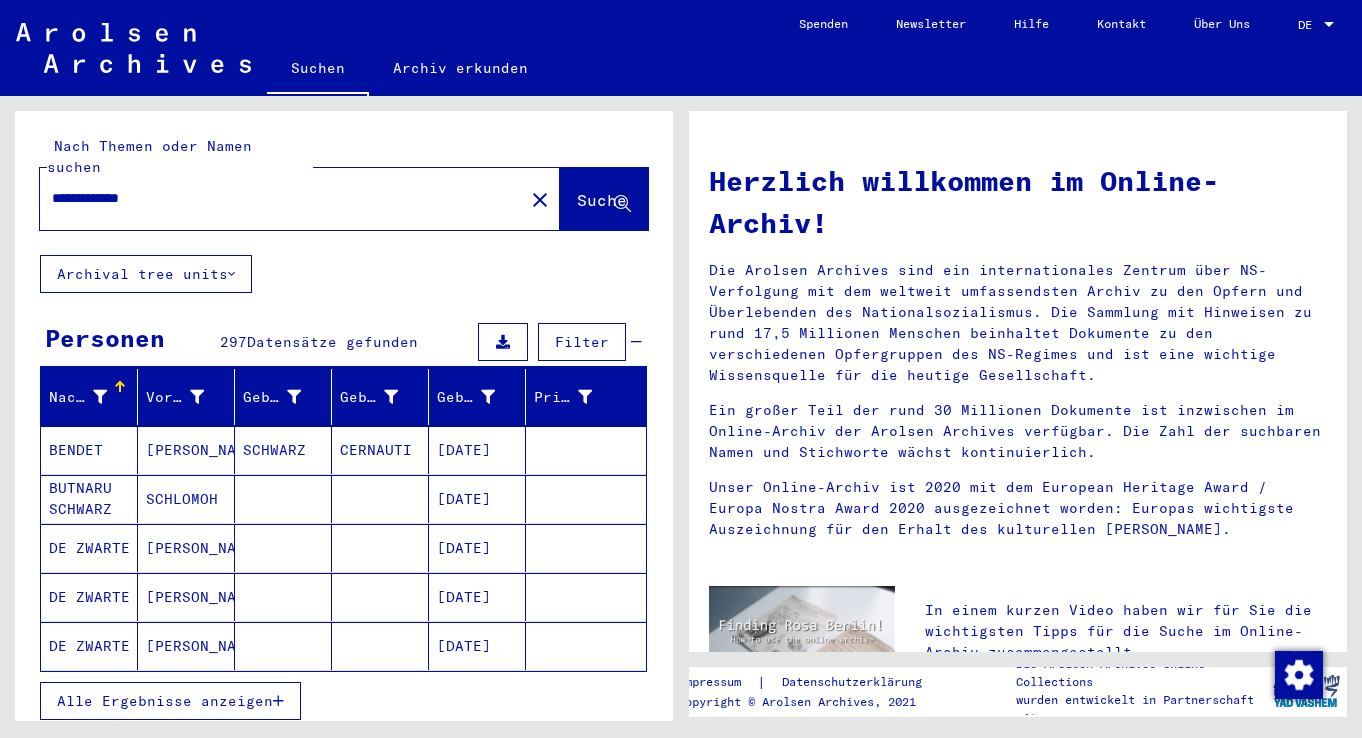 click on "Nachname" at bounding box center [80, 397] 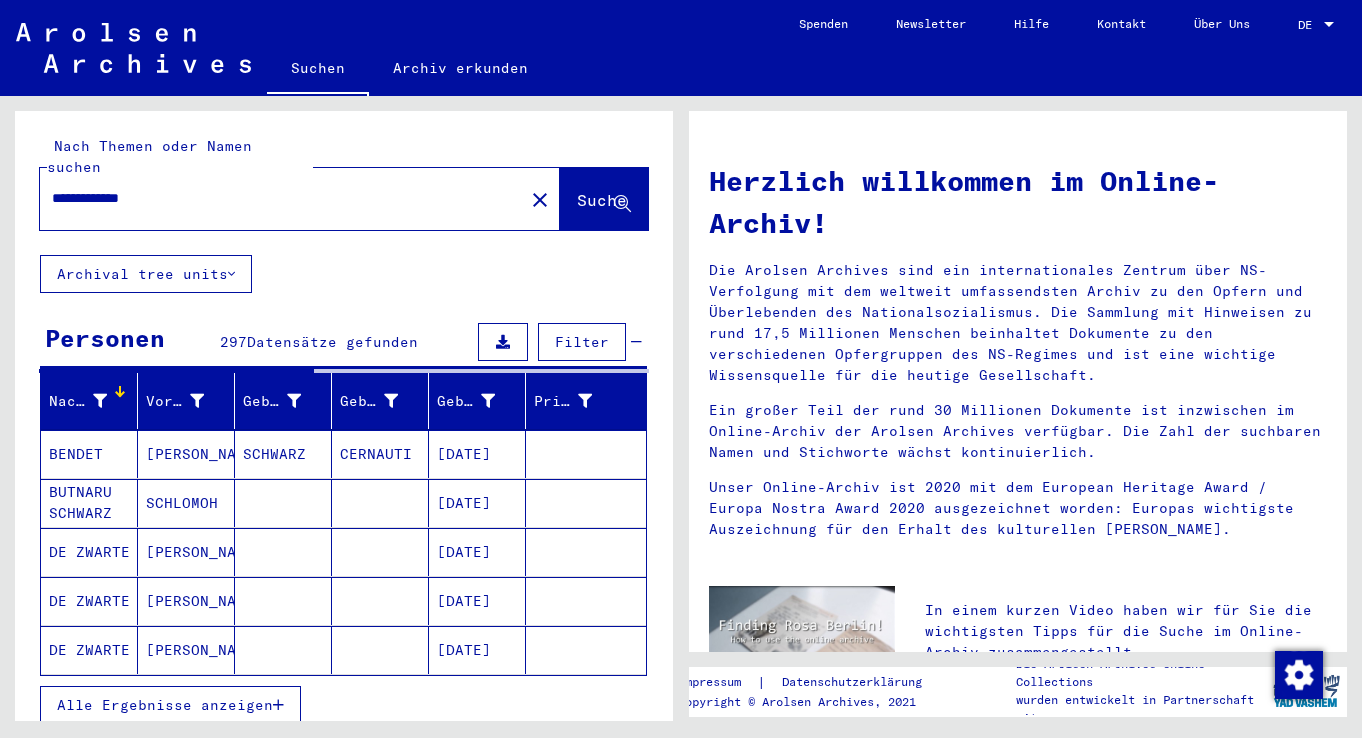 click at bounding box center (100, 401) 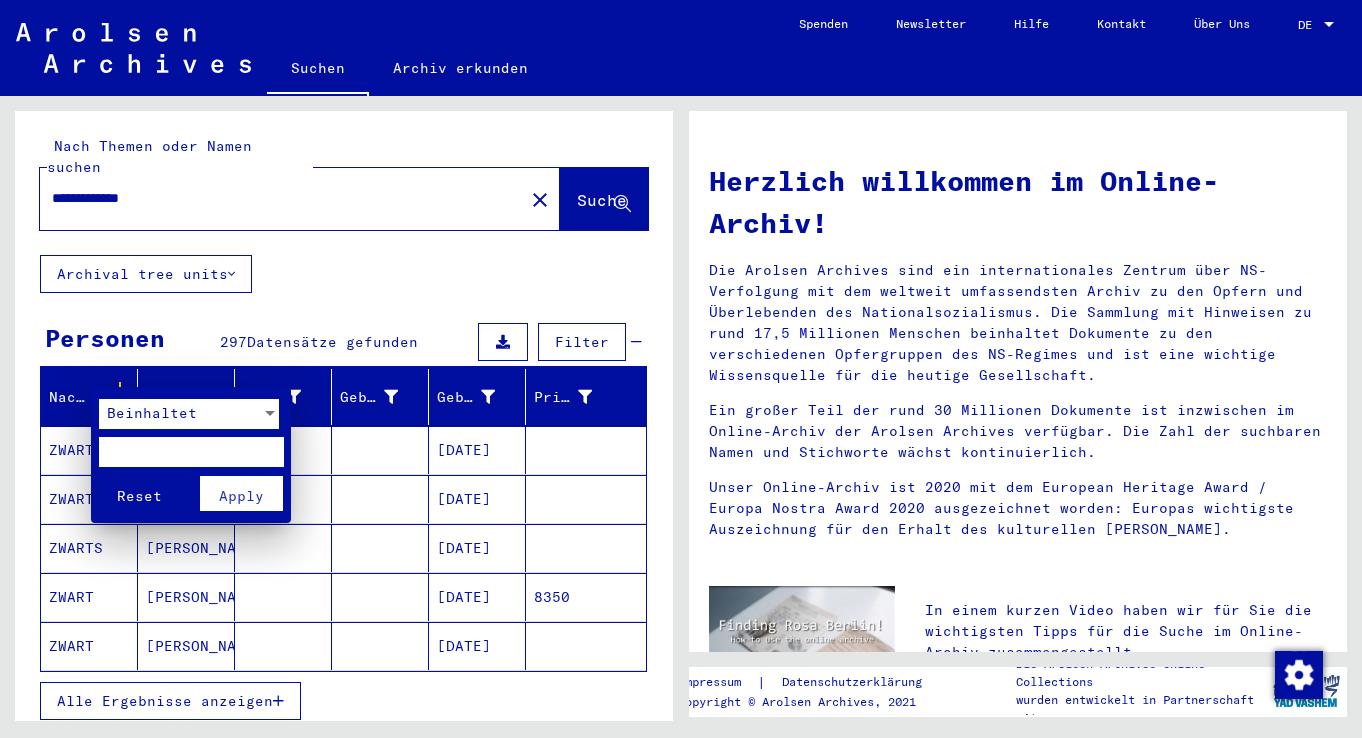click at bounding box center [270, 413] 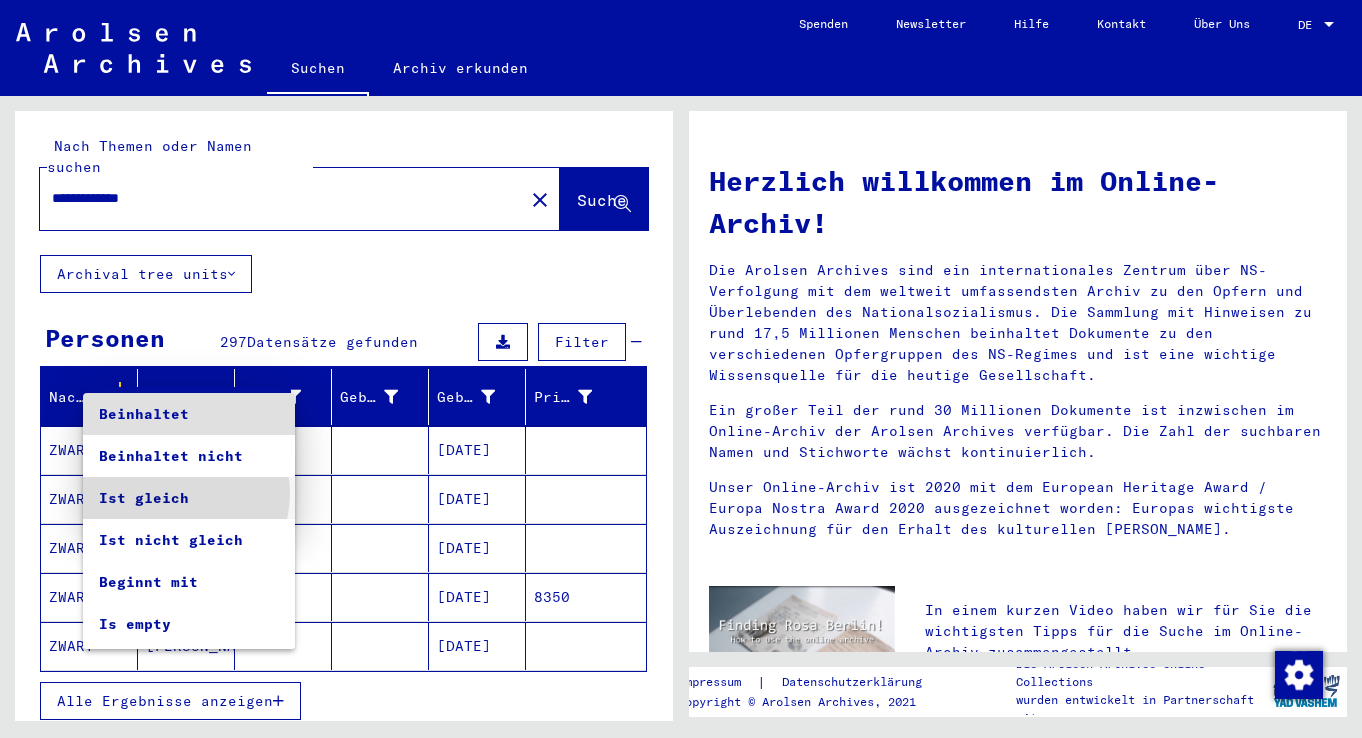 click on "Ist gleich" at bounding box center [189, 498] 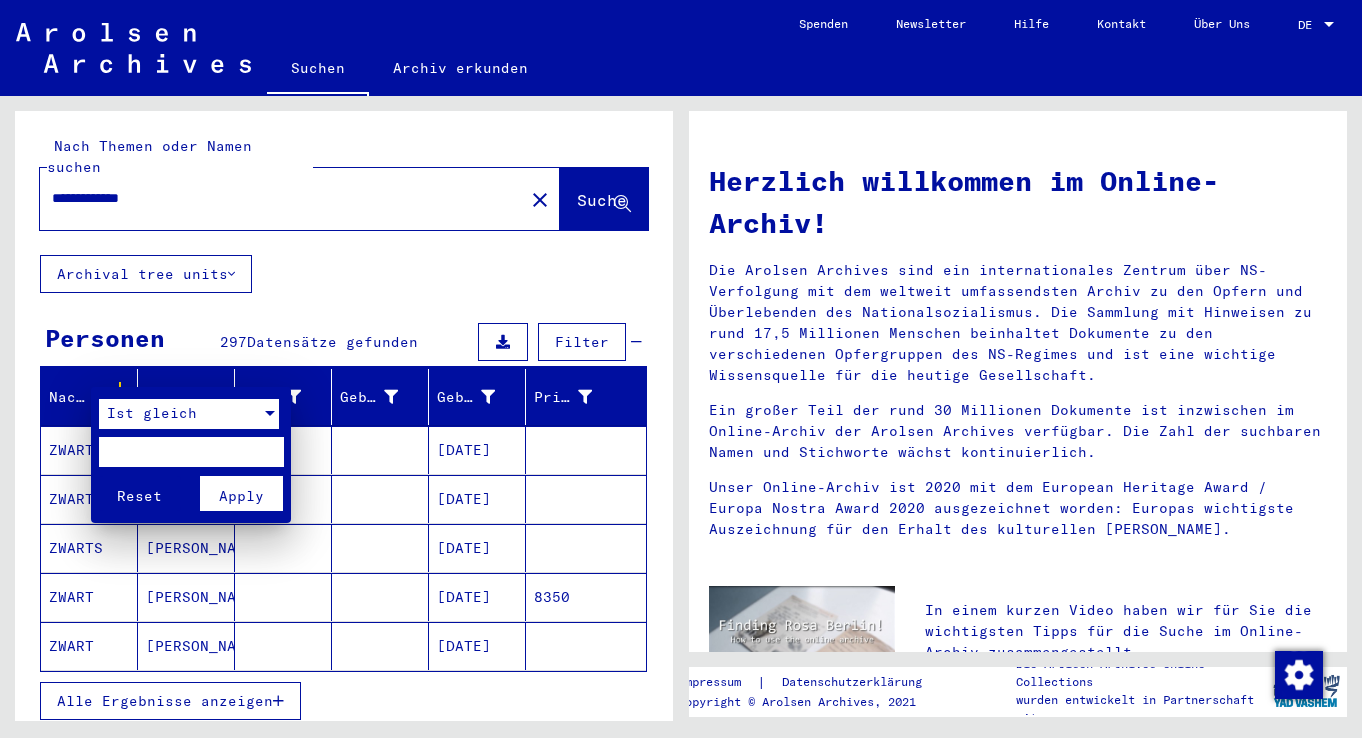 click at bounding box center (191, 452) 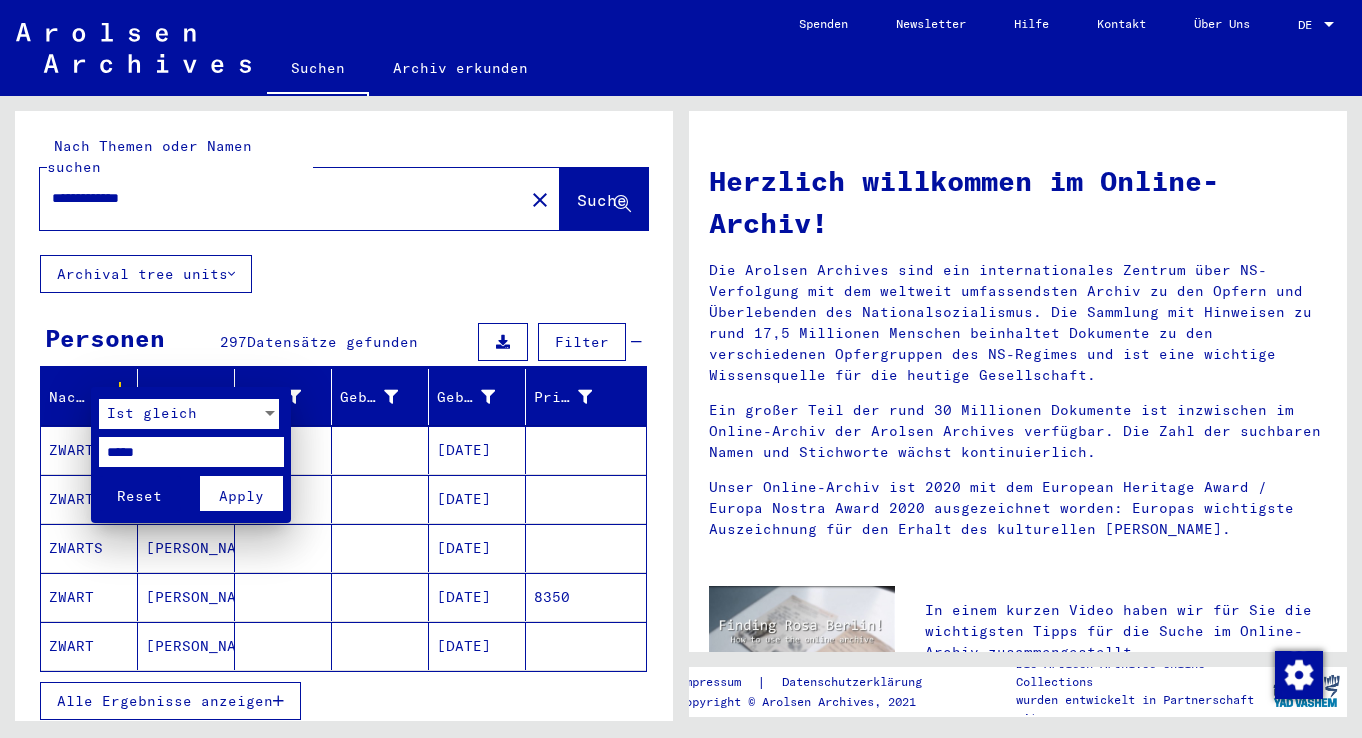 type on "*****" 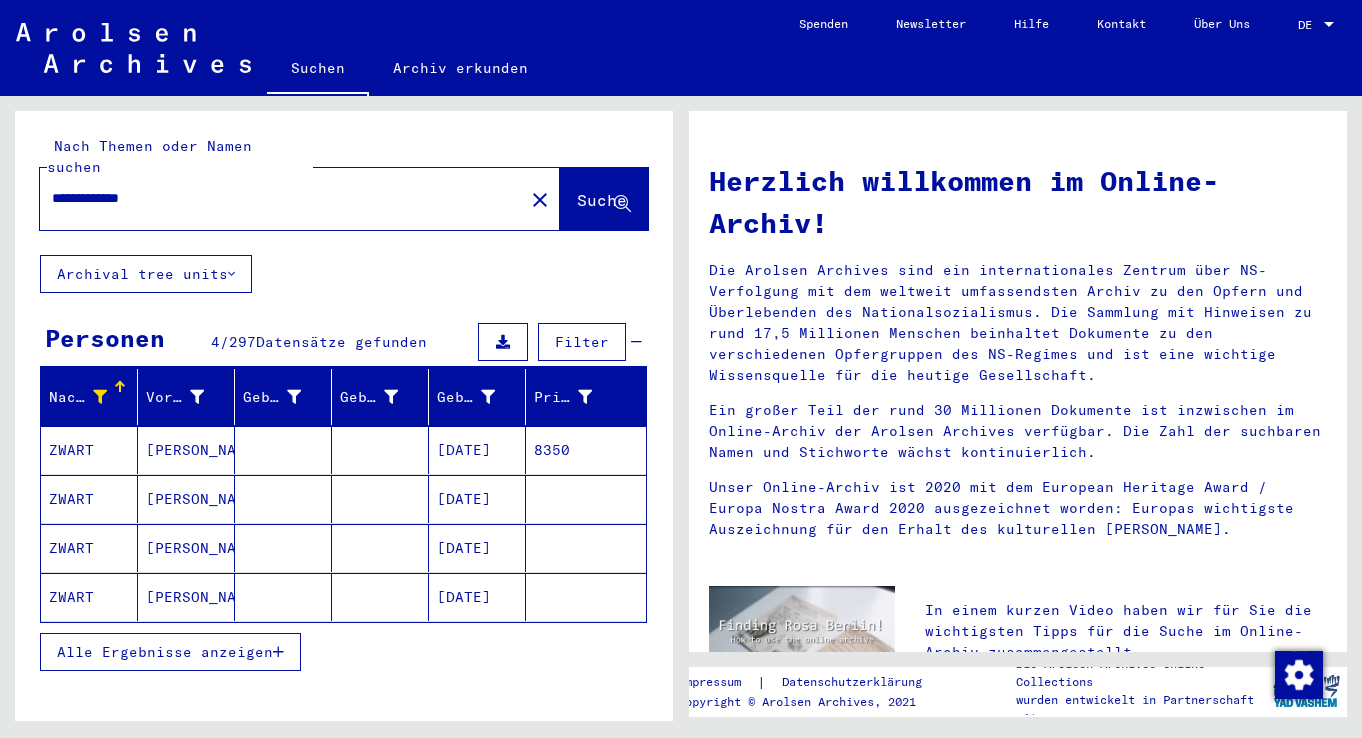 click on "[DATE]" at bounding box center [477, 499] 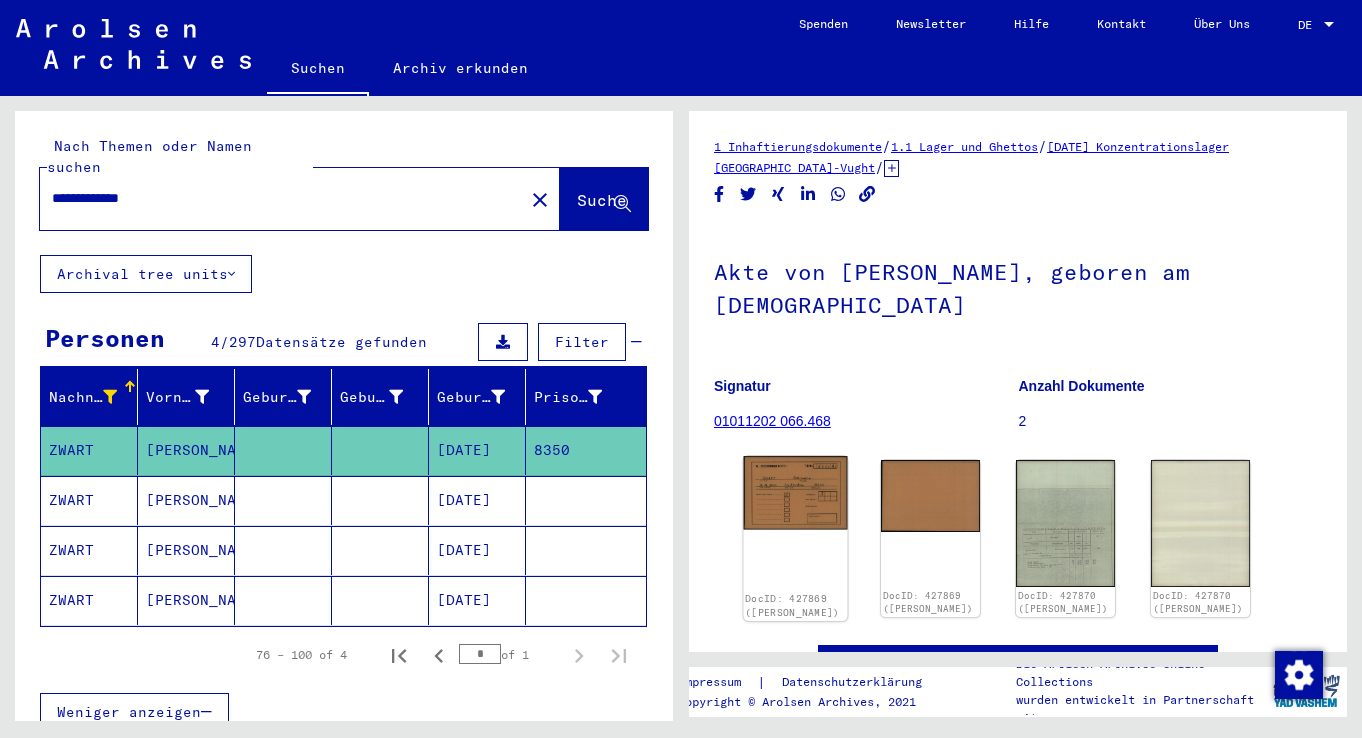 scroll, scrollTop: 0, scrollLeft: 0, axis: both 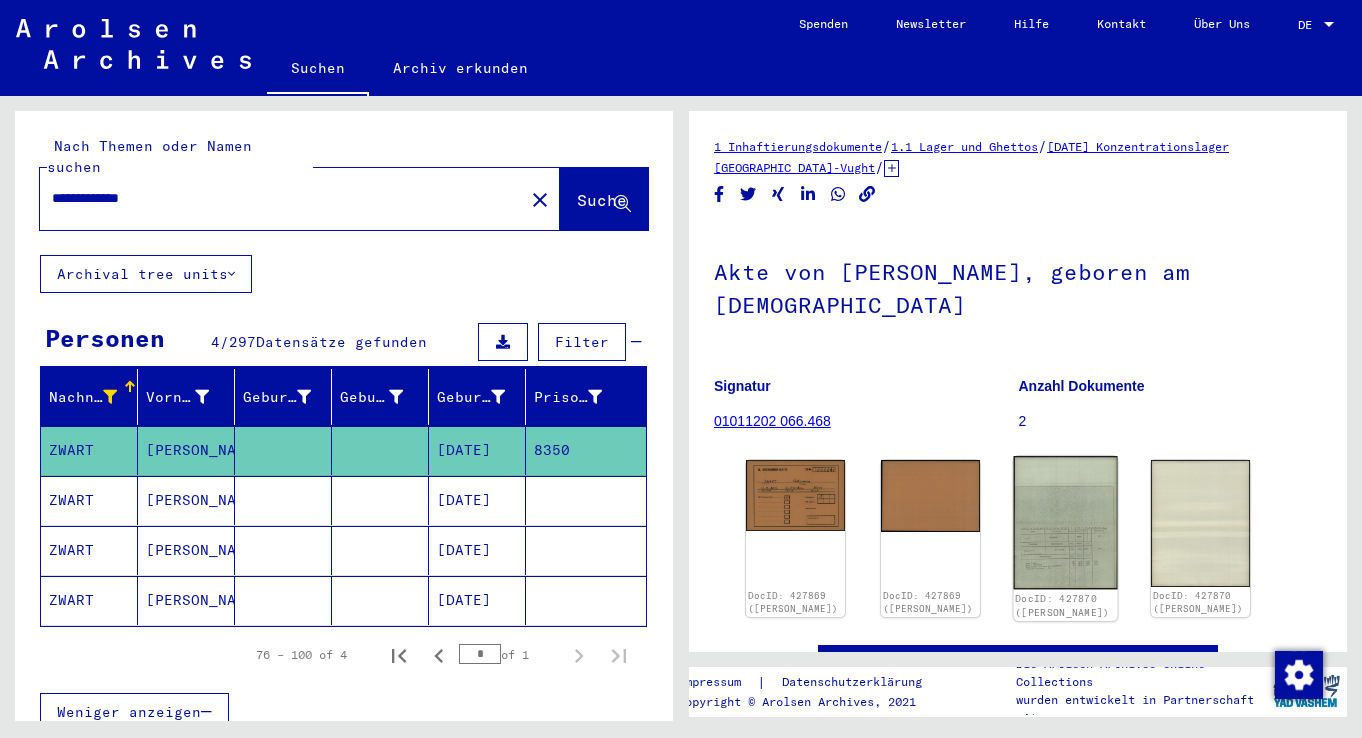 click 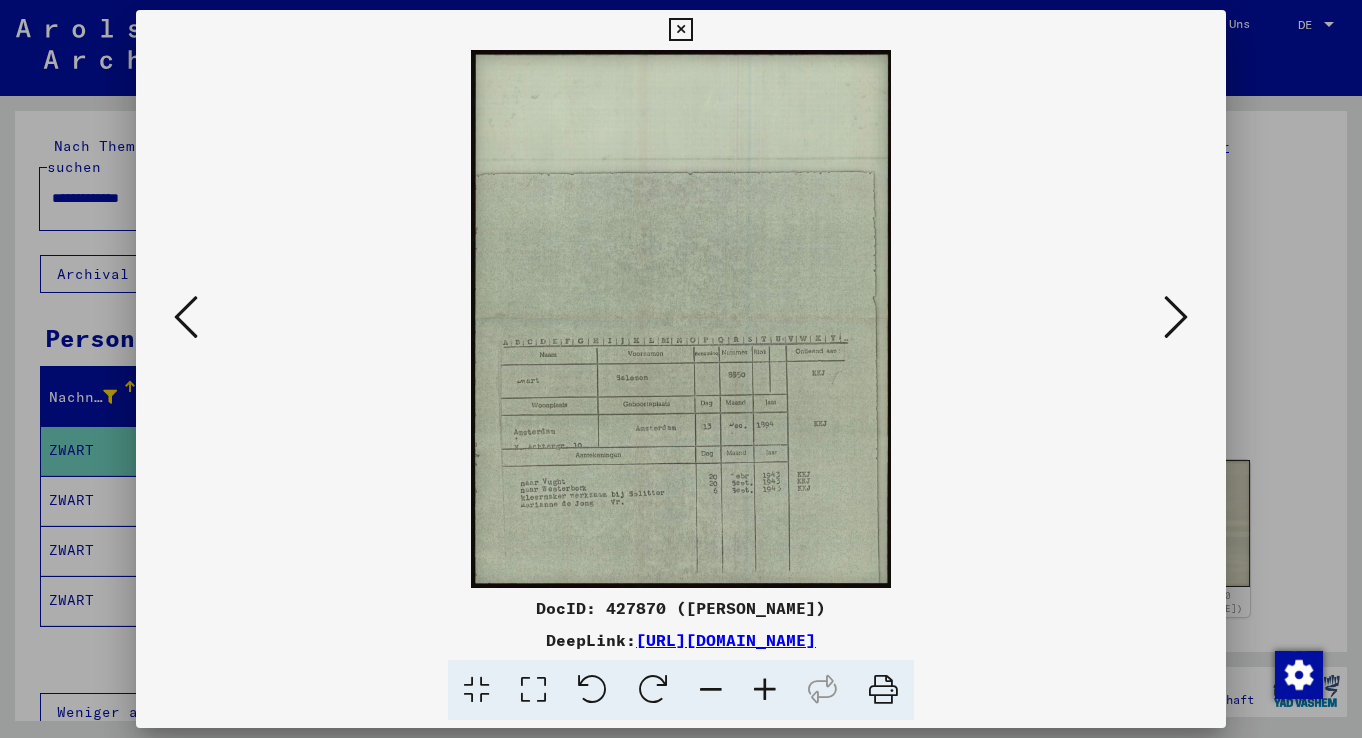 click at bounding box center (1176, 317) 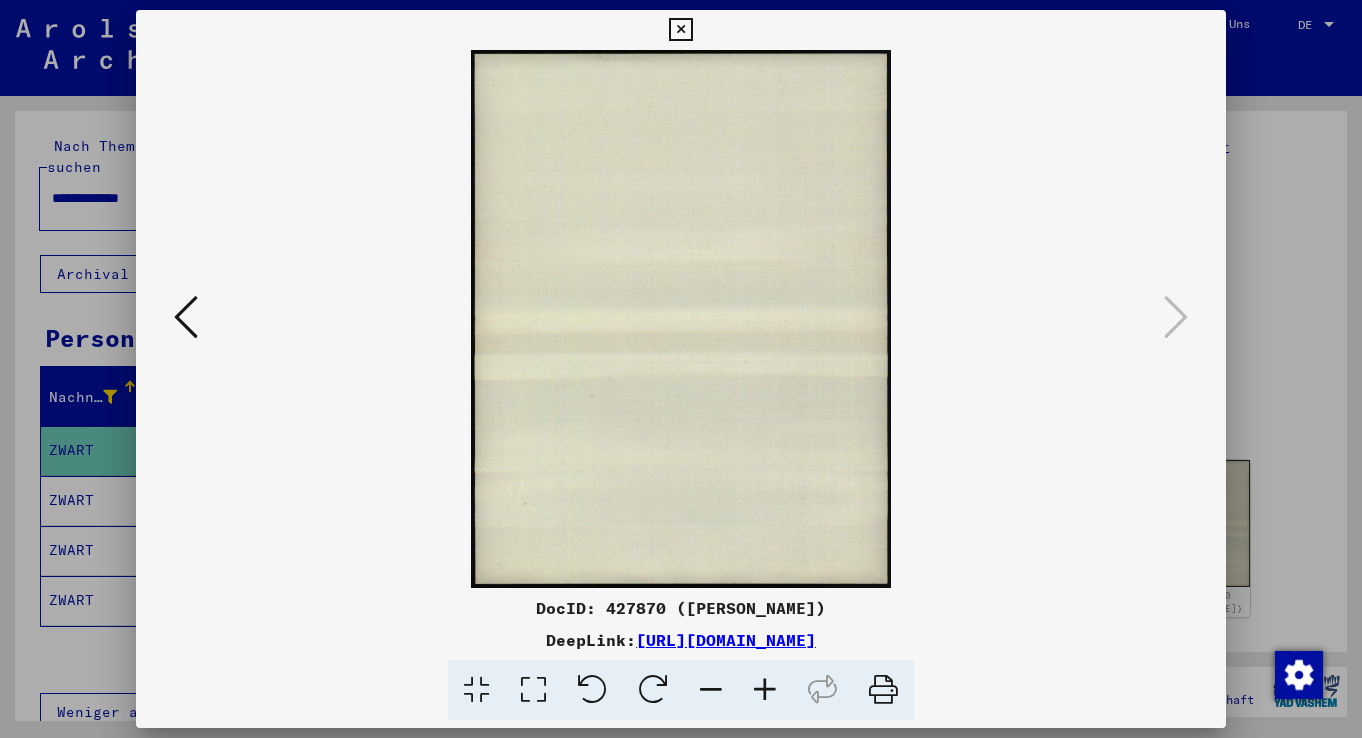 click at bounding box center [186, 317] 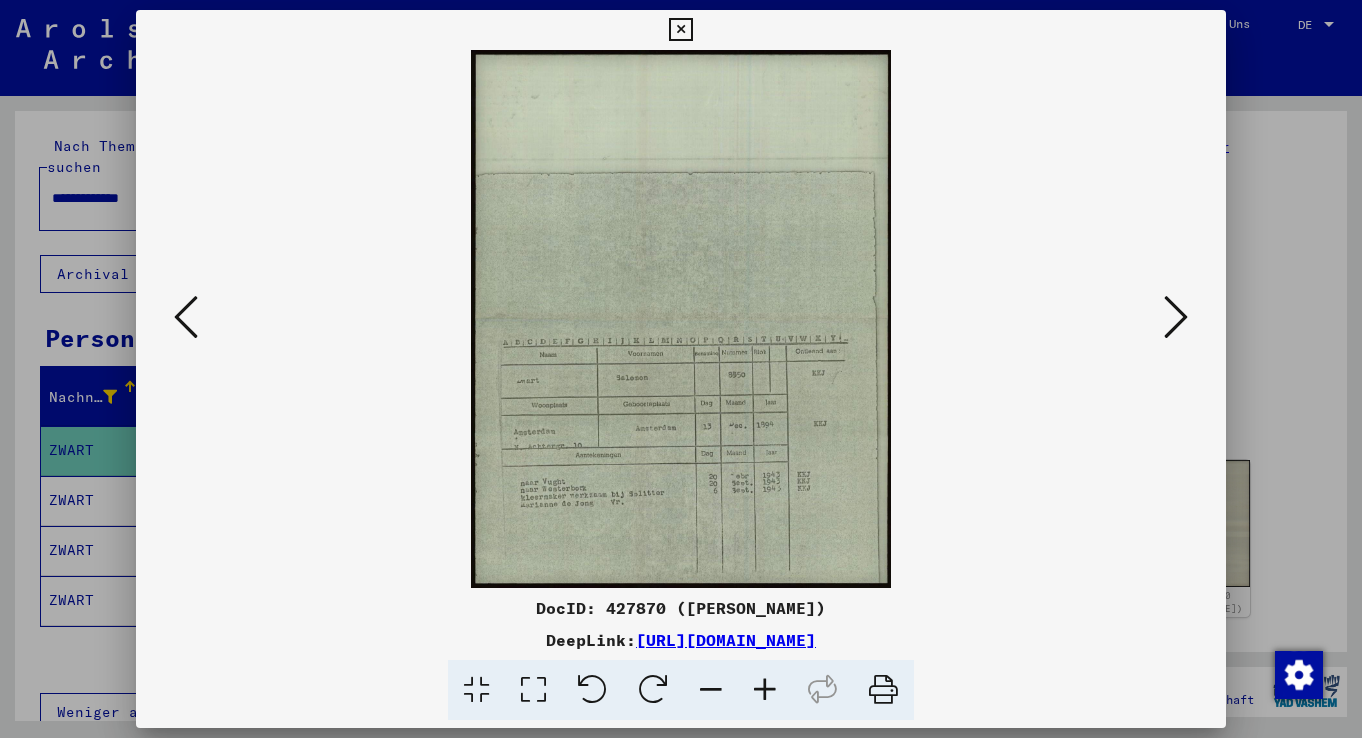 click at bounding box center (765, 690) 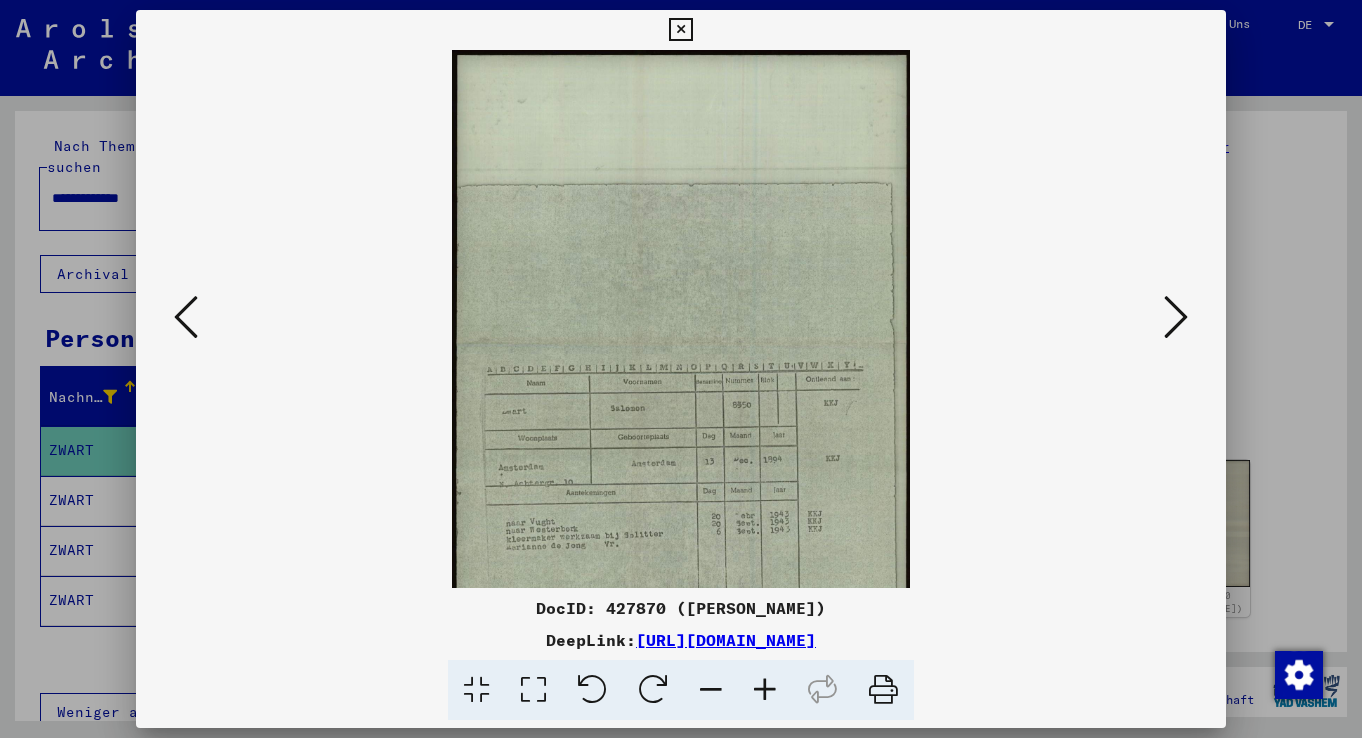 click at bounding box center [765, 690] 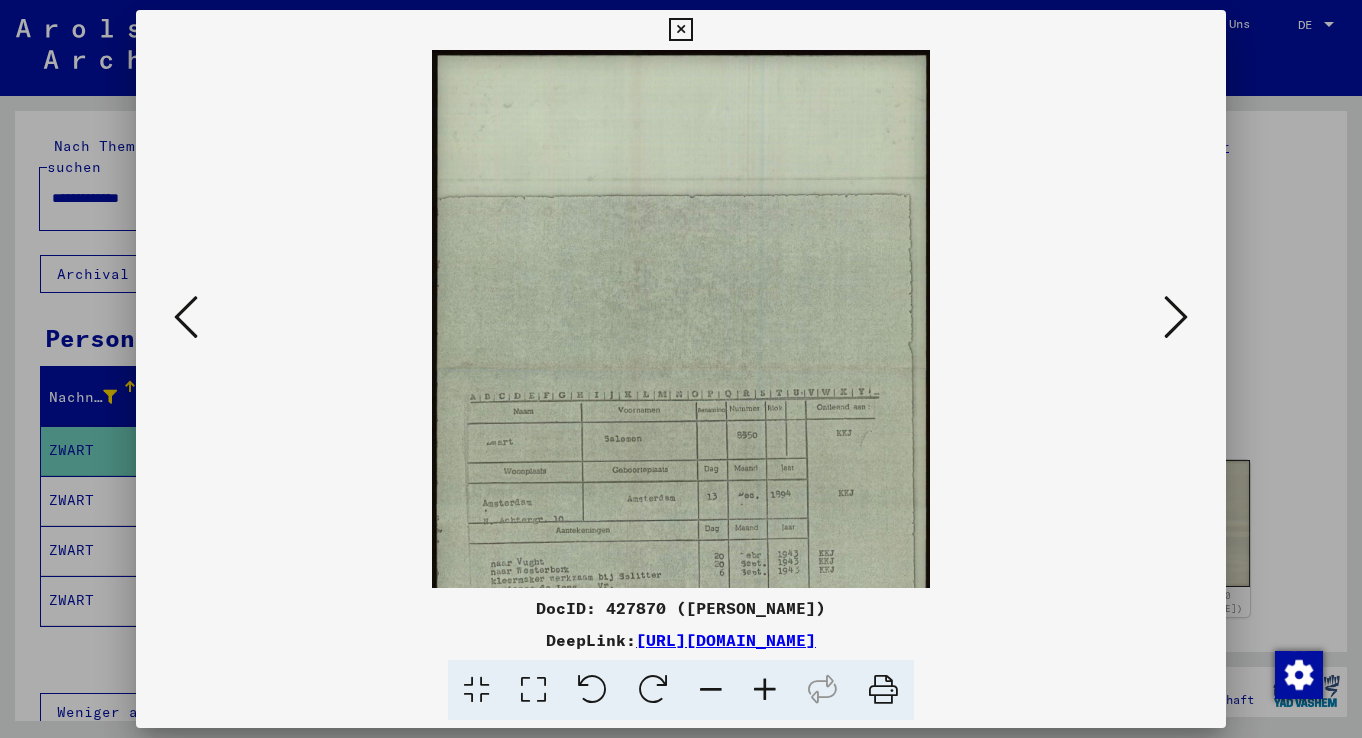 click at bounding box center [765, 690] 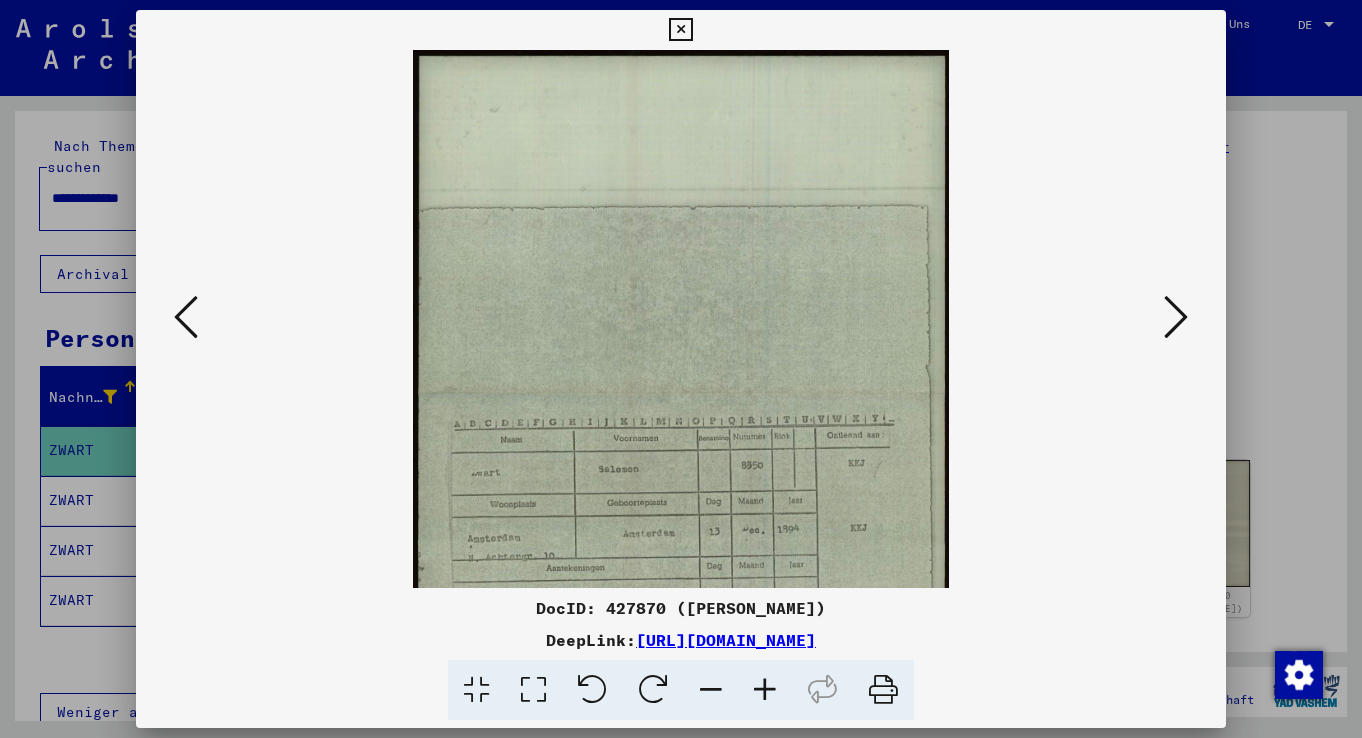 click at bounding box center [765, 690] 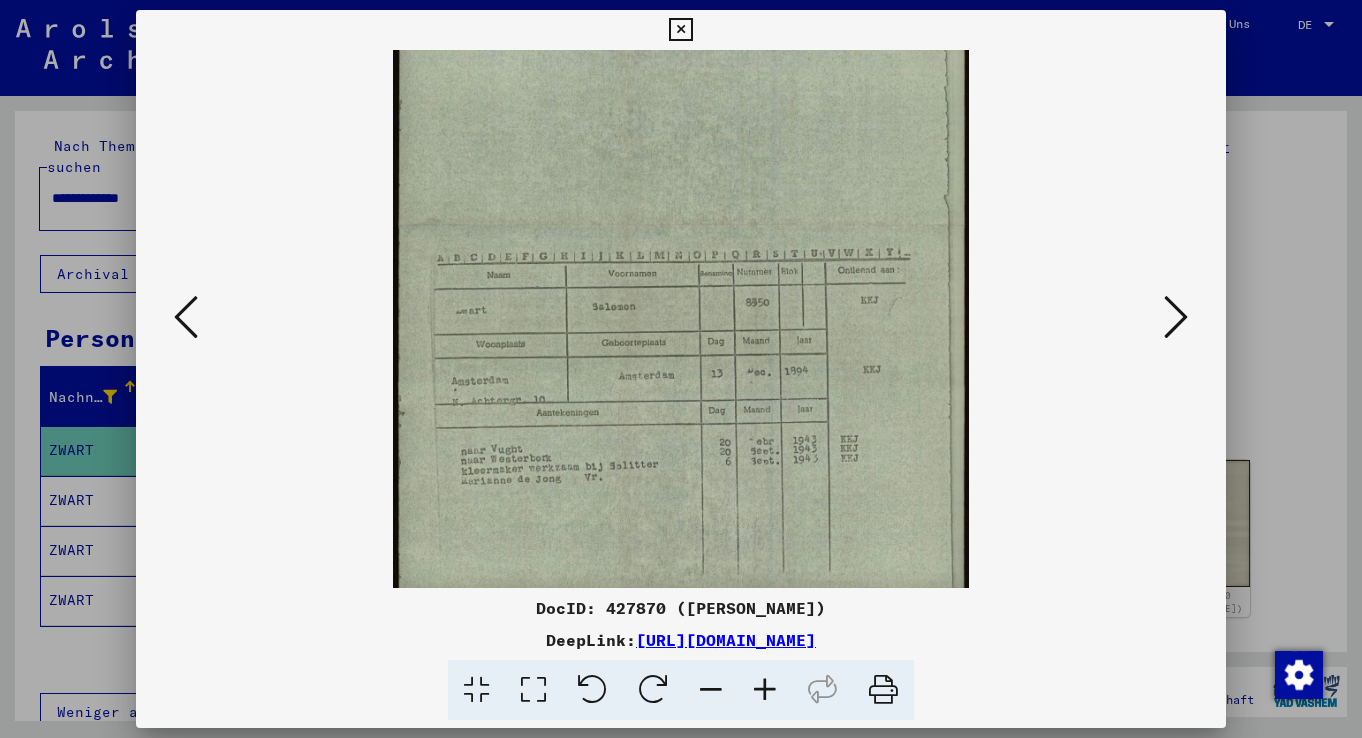 scroll, scrollTop: 200, scrollLeft: 0, axis: vertical 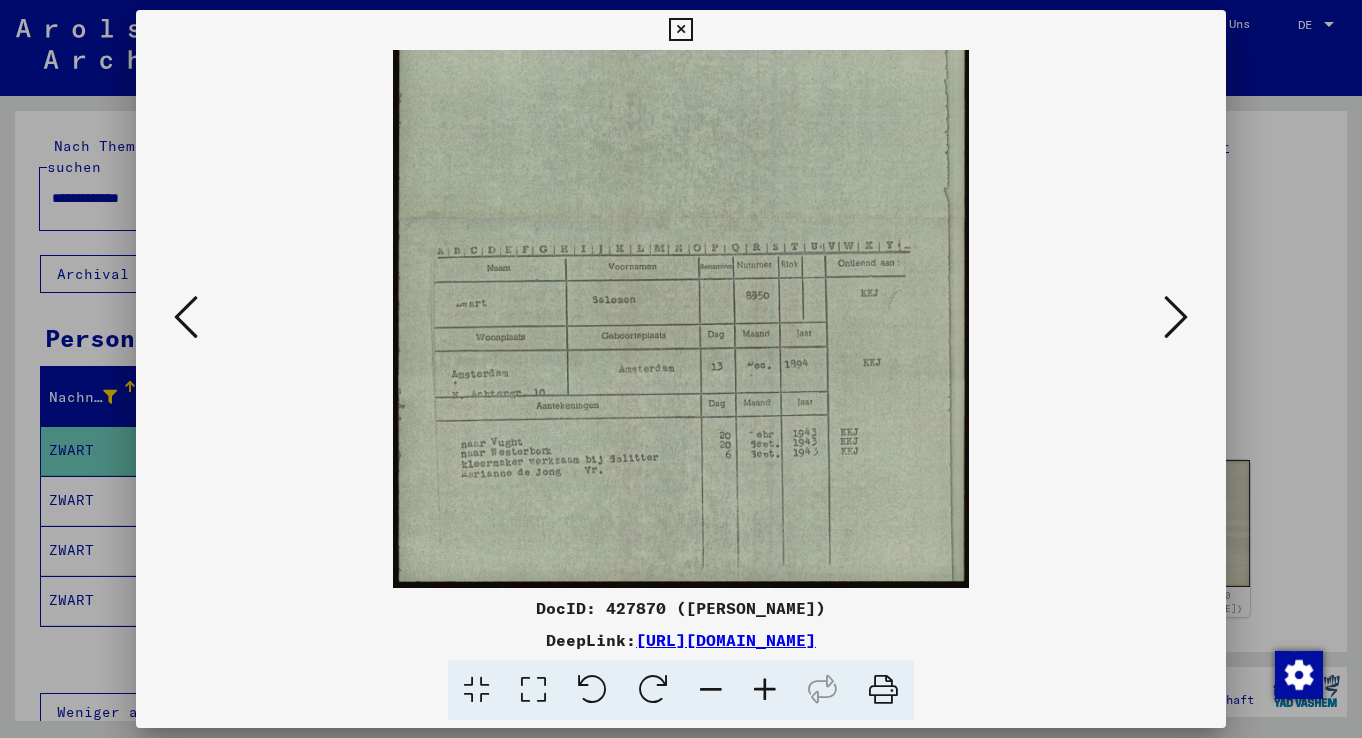drag, startPoint x: 661, startPoint y: 467, endPoint x: 640, endPoint y: 270, distance: 198.11613 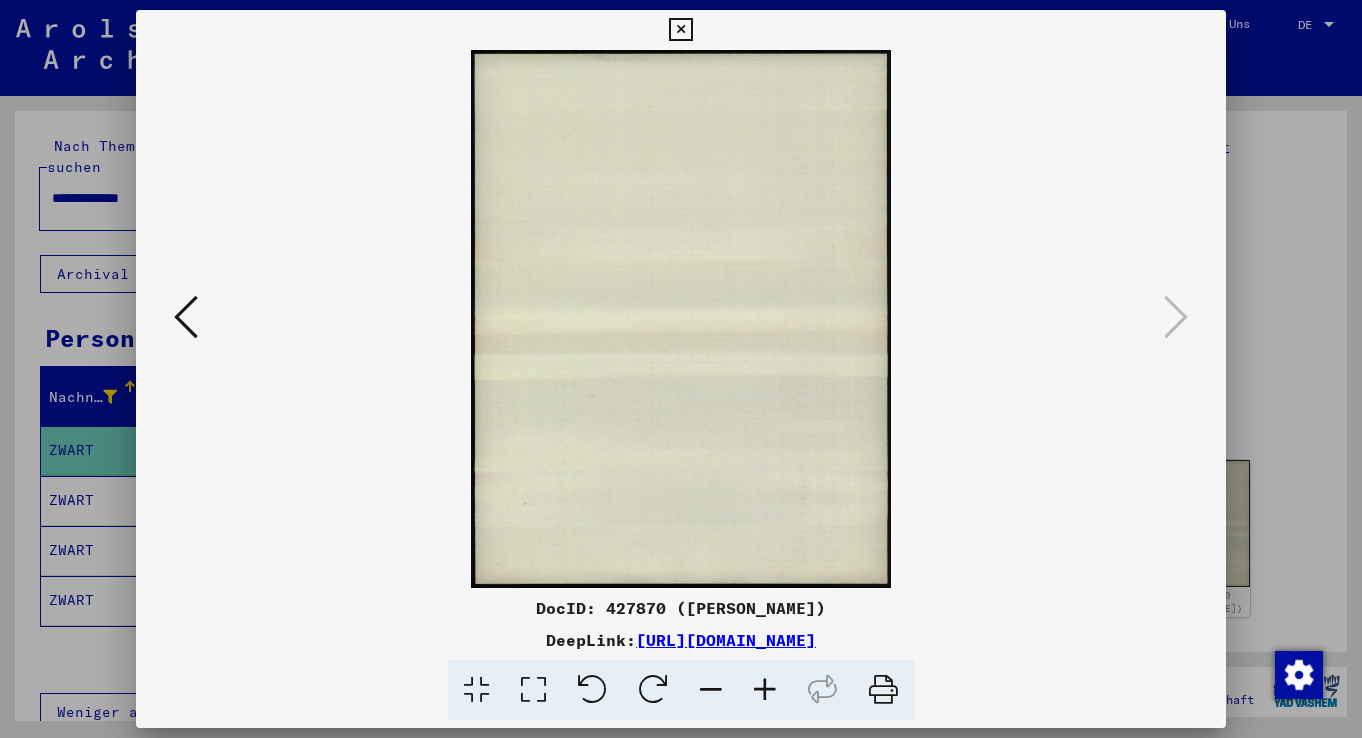 scroll, scrollTop: 0, scrollLeft: 0, axis: both 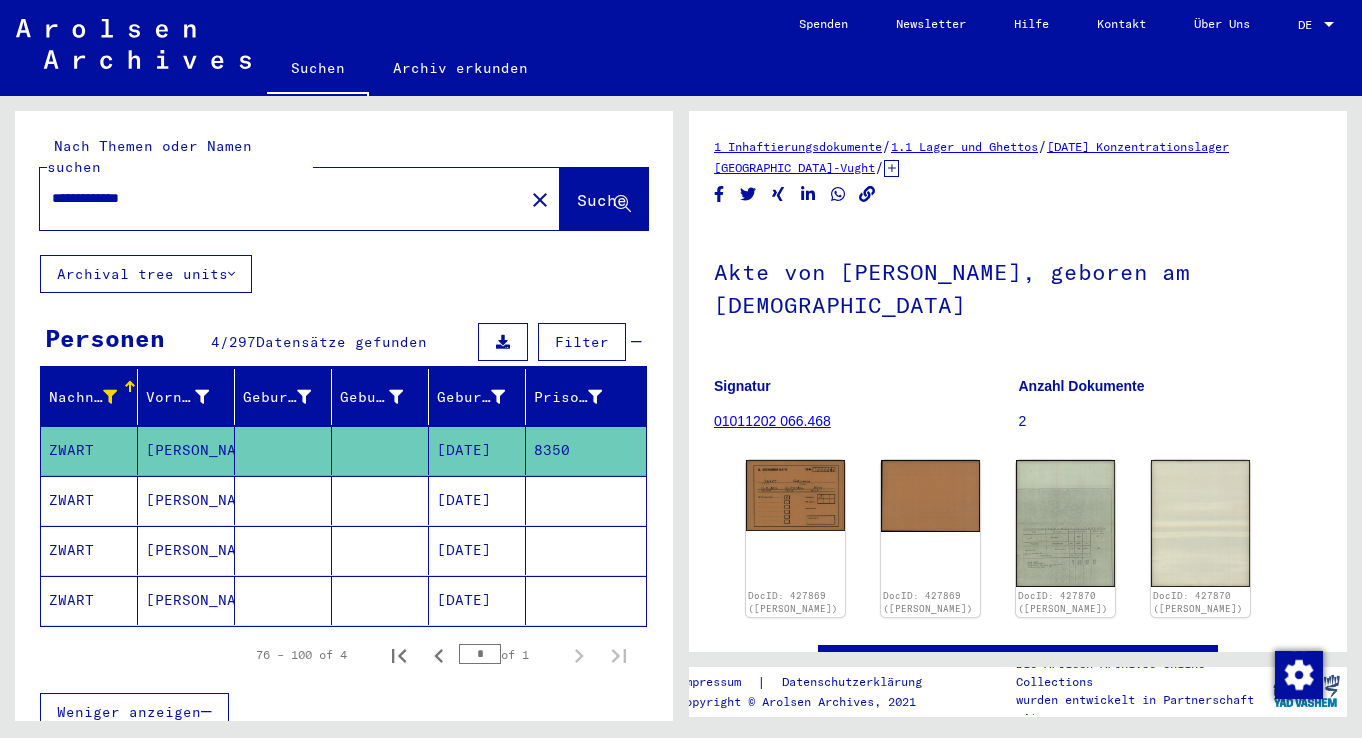 click on "[DATE]" at bounding box center (477, 600) 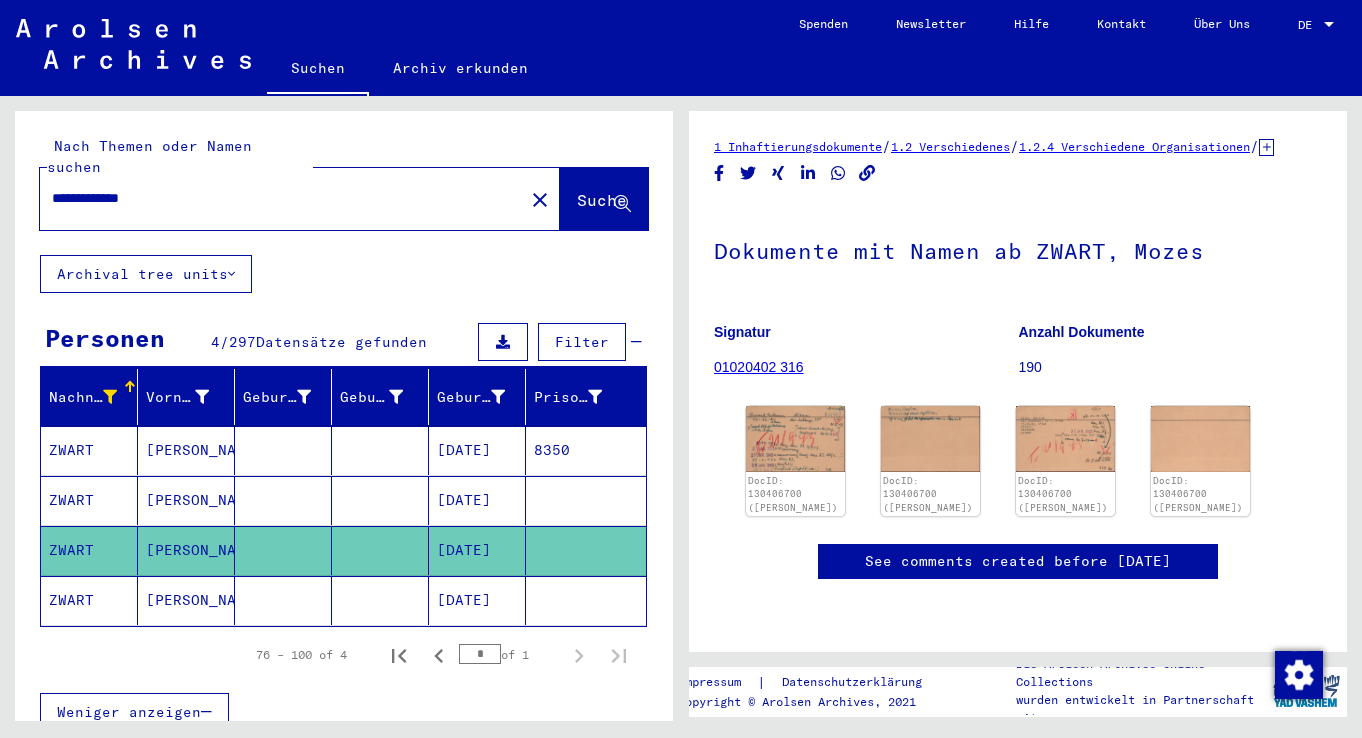 scroll, scrollTop: 0, scrollLeft: 0, axis: both 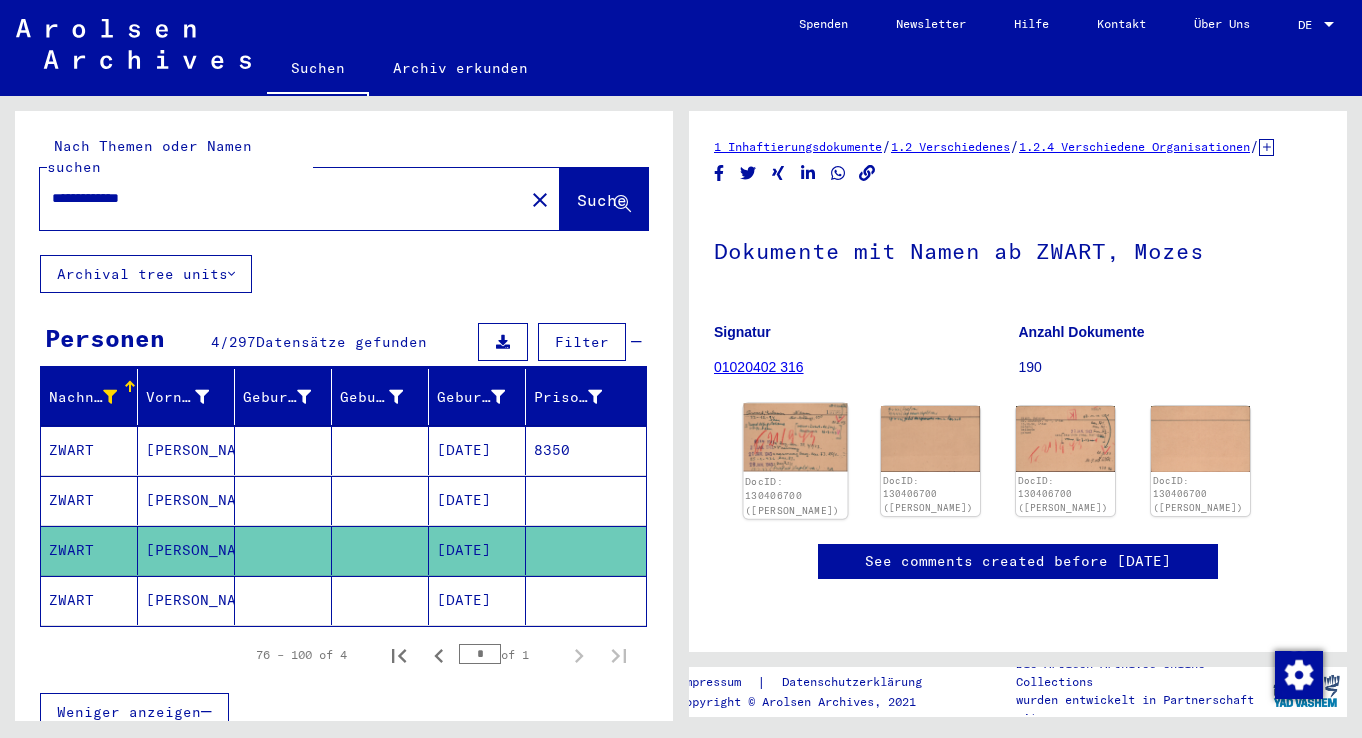 click 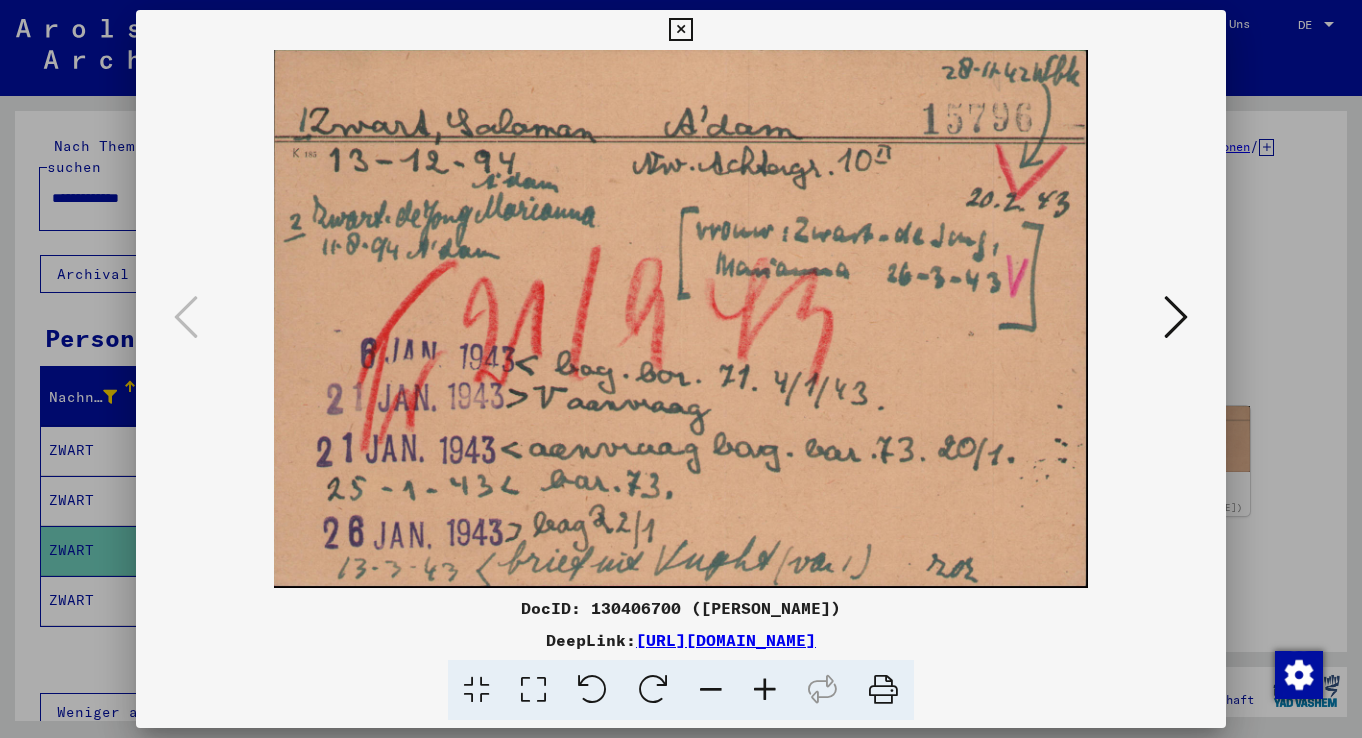 click at bounding box center (1176, 317) 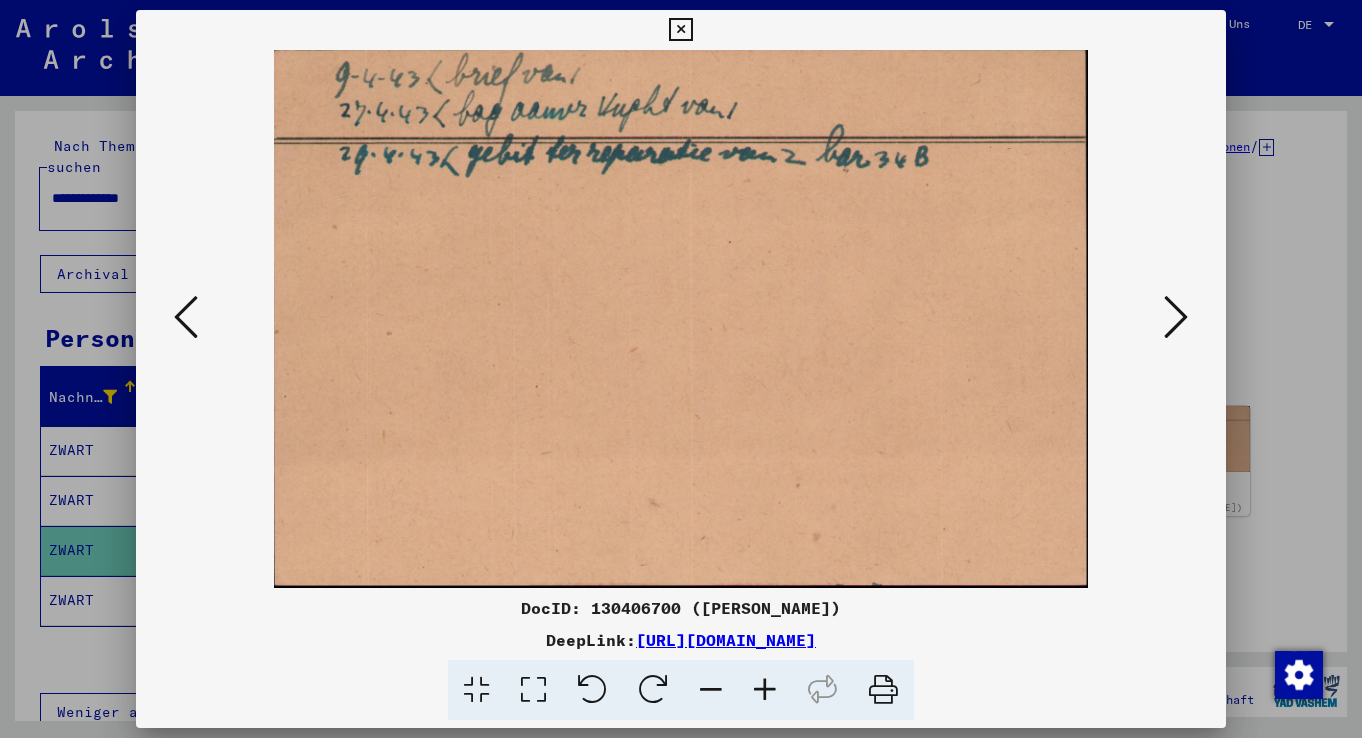 click at bounding box center (1176, 317) 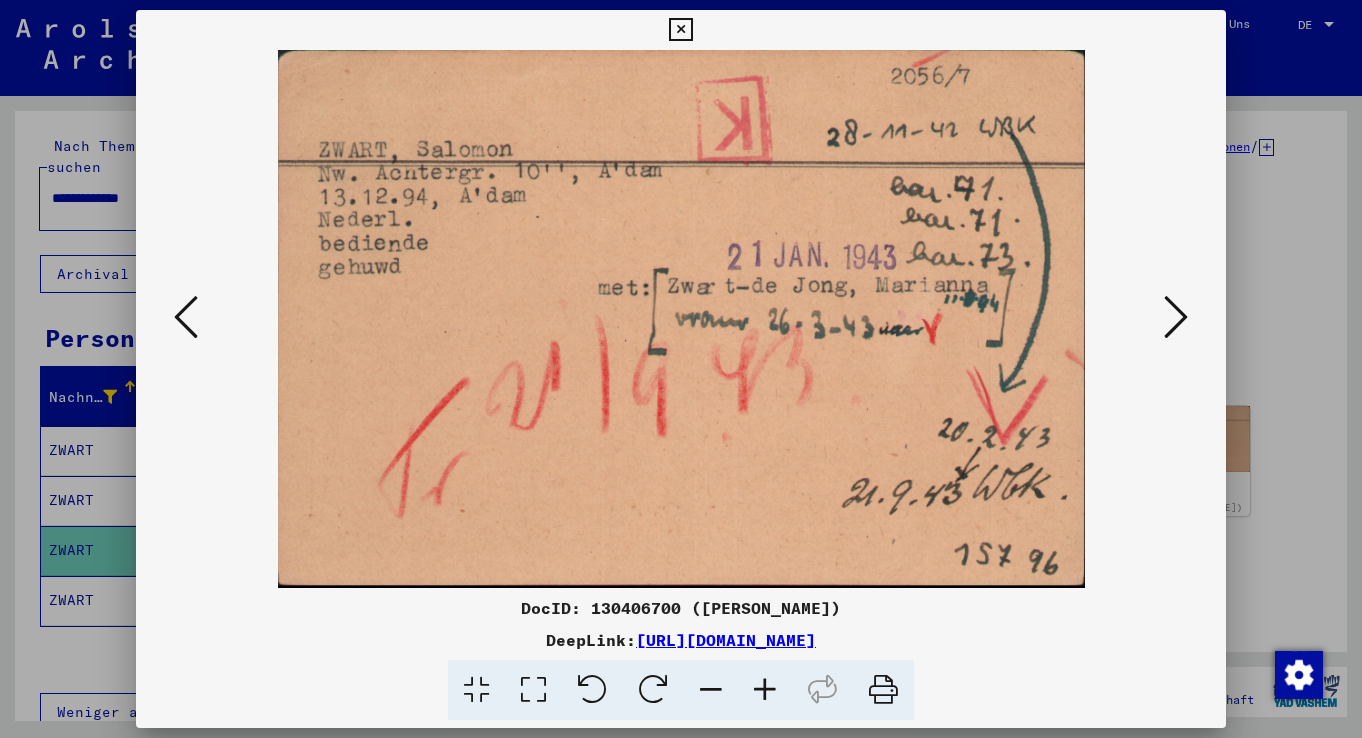 click at bounding box center (680, 30) 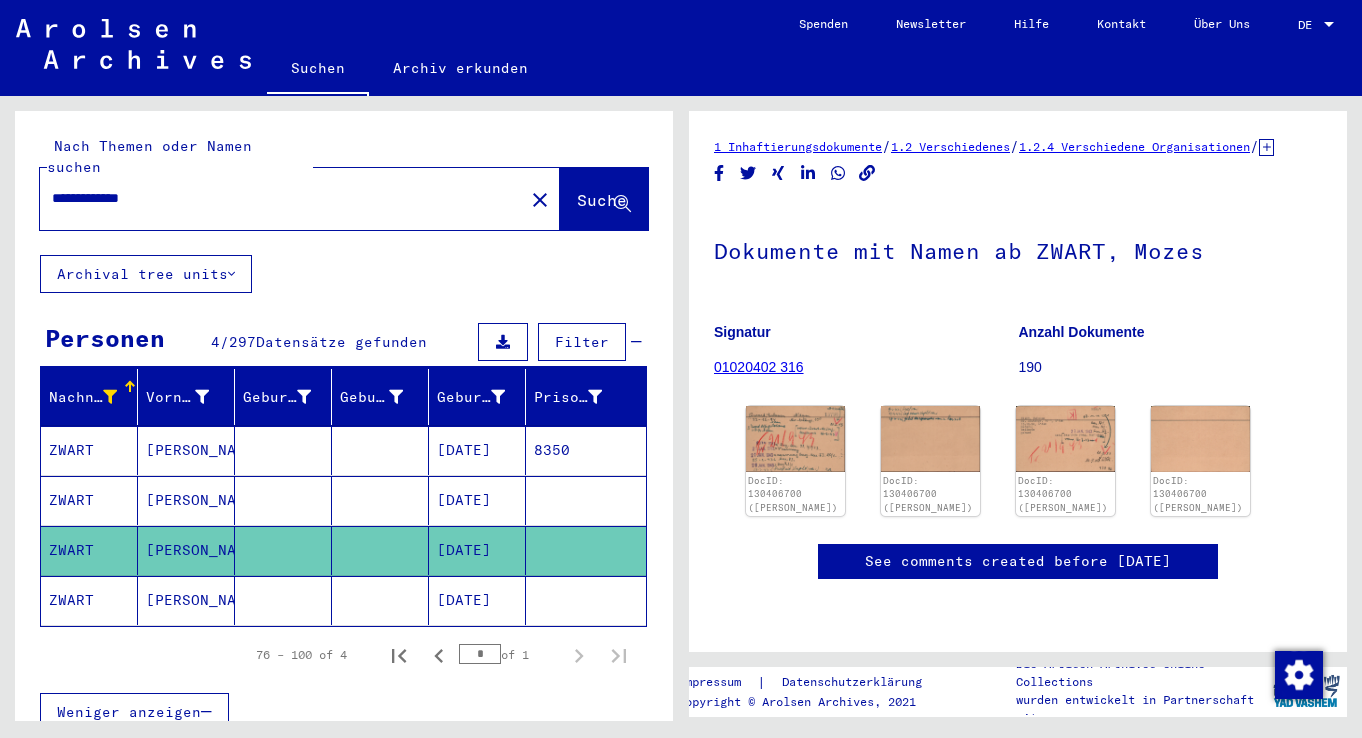 drag, startPoint x: 111, startPoint y: 177, endPoint x: 34, endPoint y: 184, distance: 77.31753 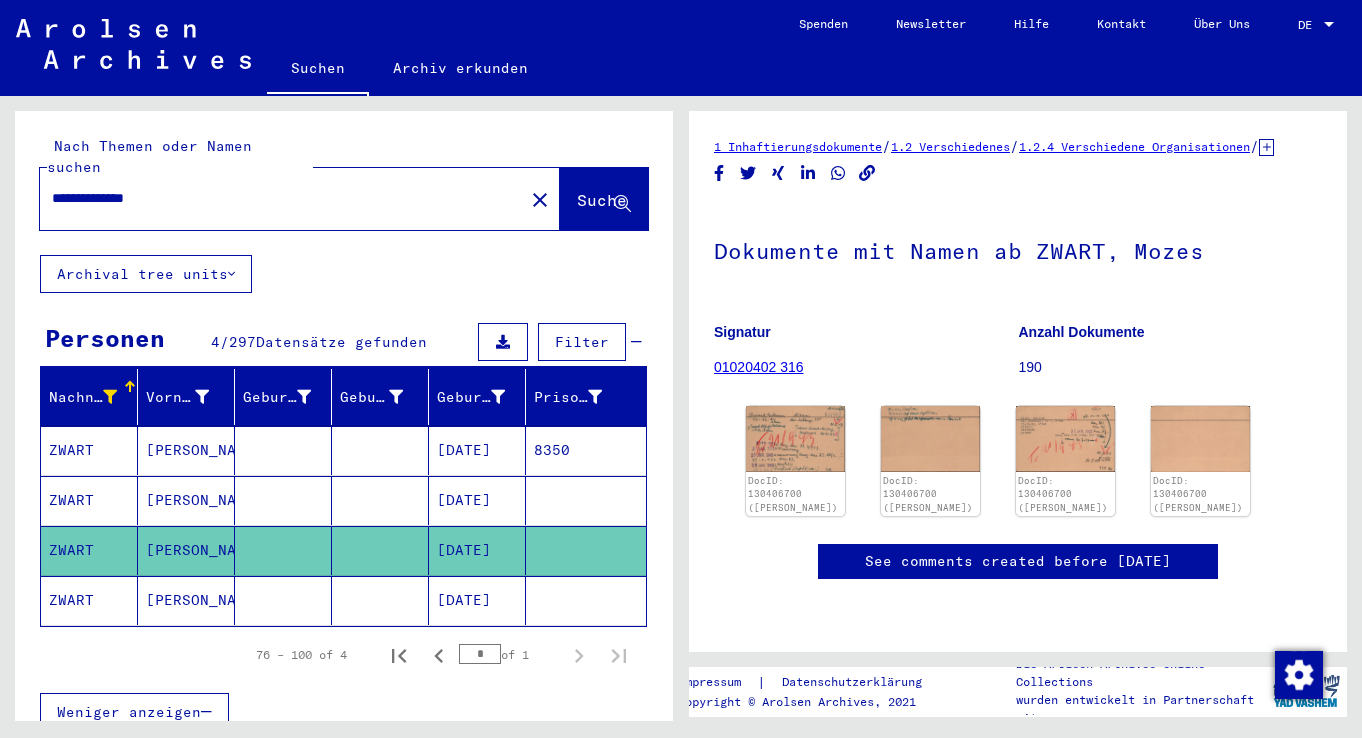 drag, startPoint x: 177, startPoint y: 176, endPoint x: 209, endPoint y: 193, distance: 36.23534 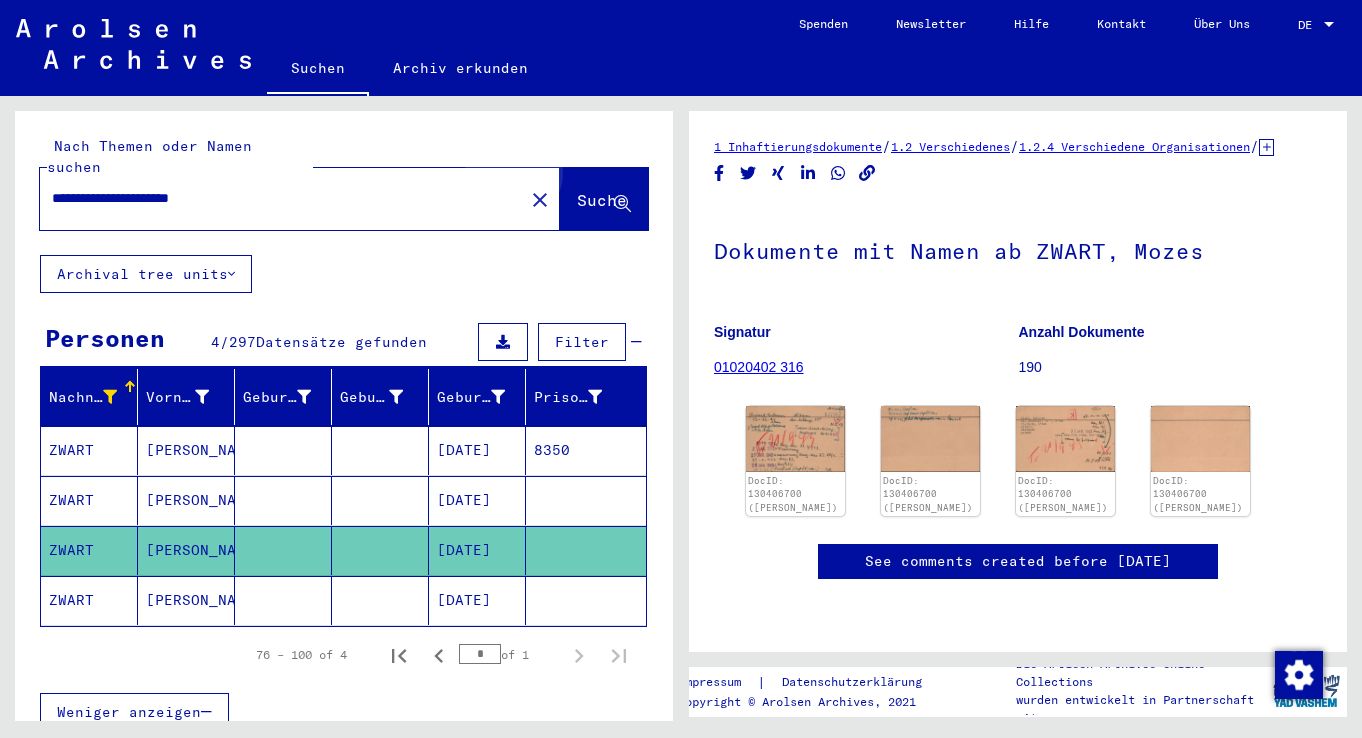 click on "Suche" 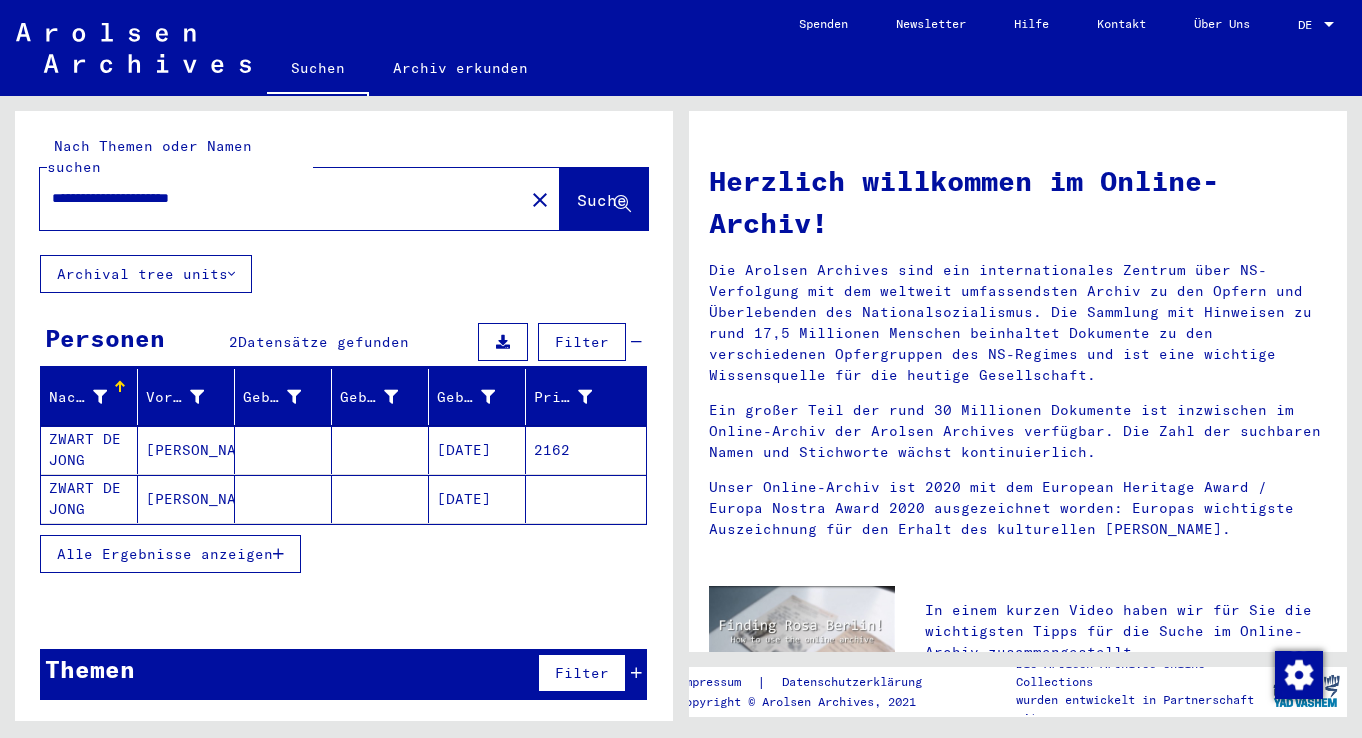 click on "[DATE]" at bounding box center (477, 499) 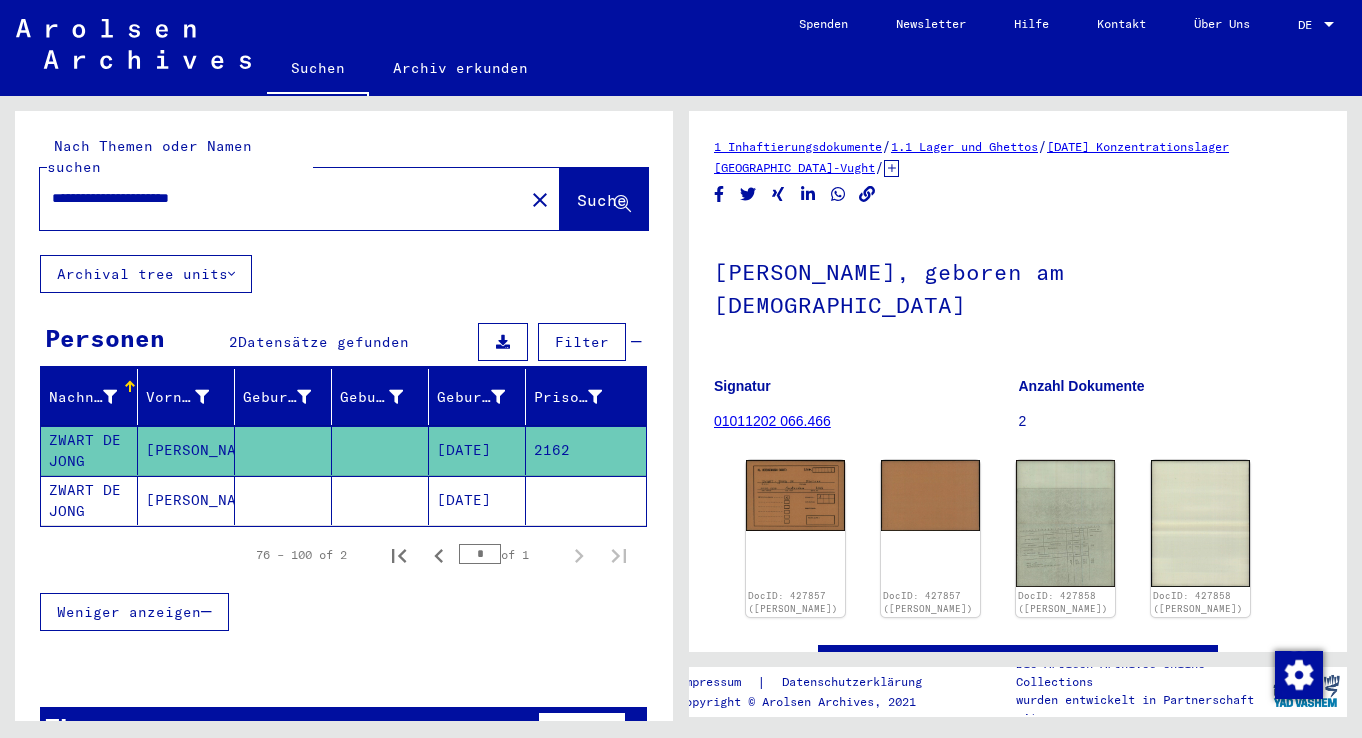 scroll, scrollTop: 0, scrollLeft: 0, axis: both 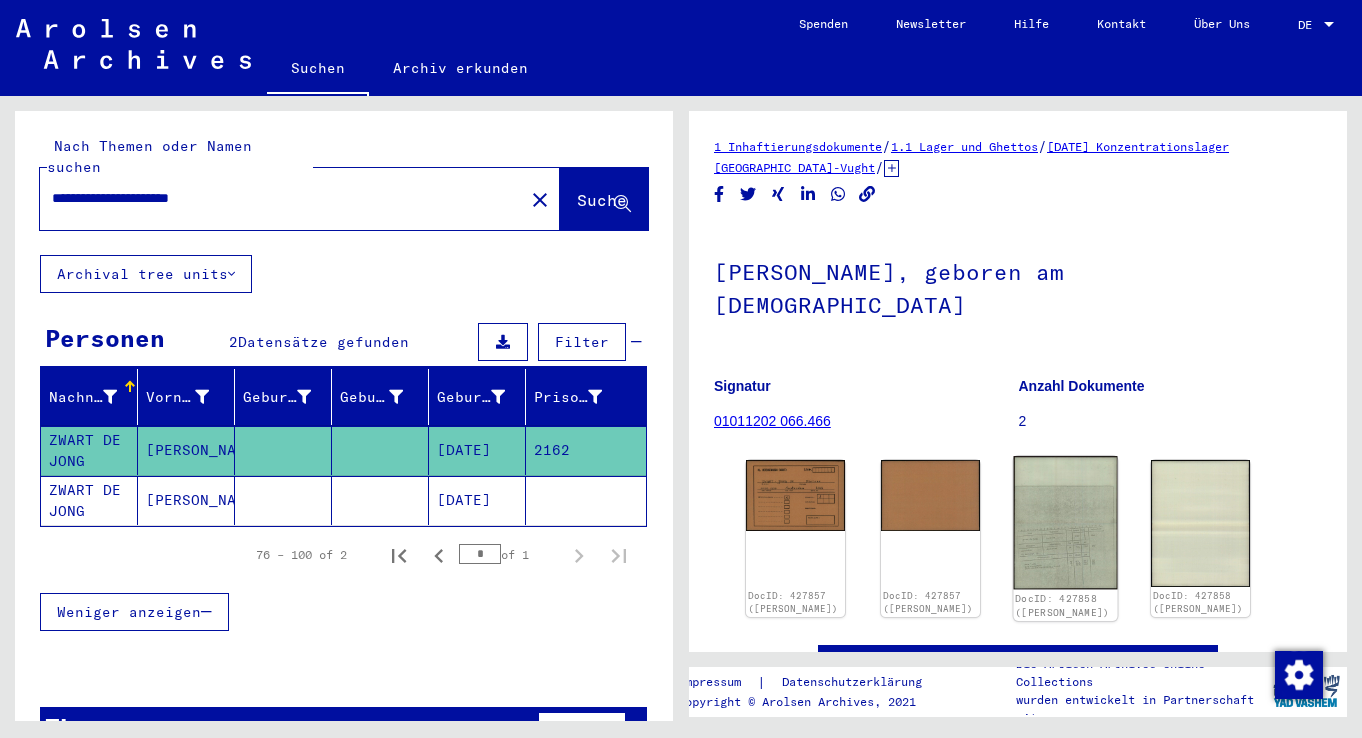 click 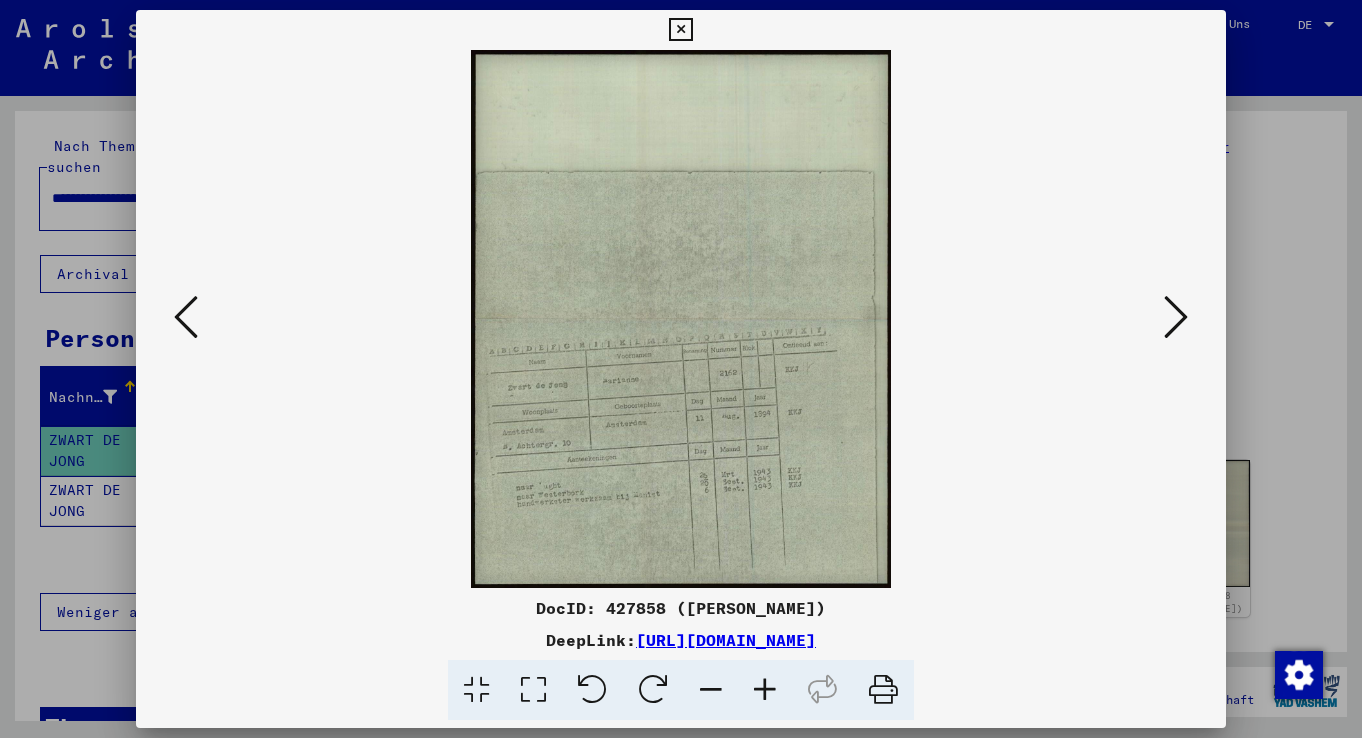 click at bounding box center (765, 690) 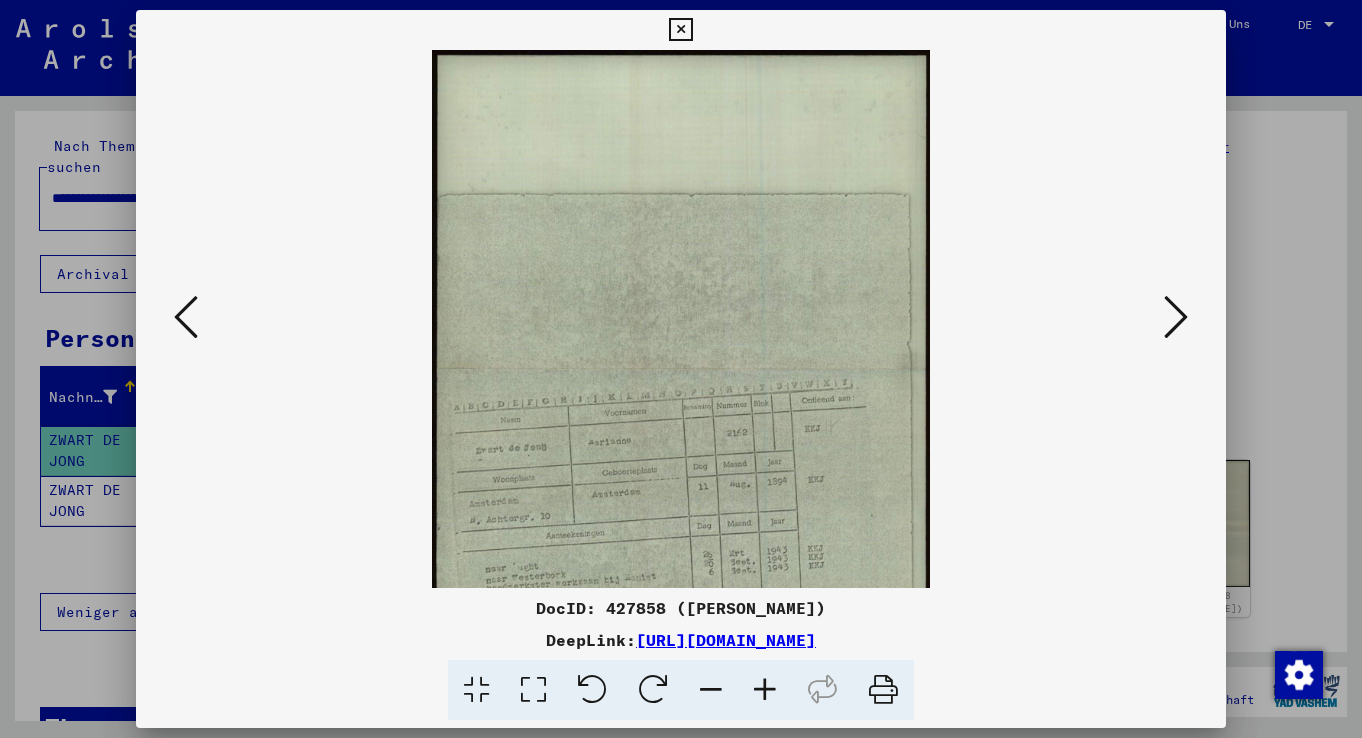 click at bounding box center (765, 690) 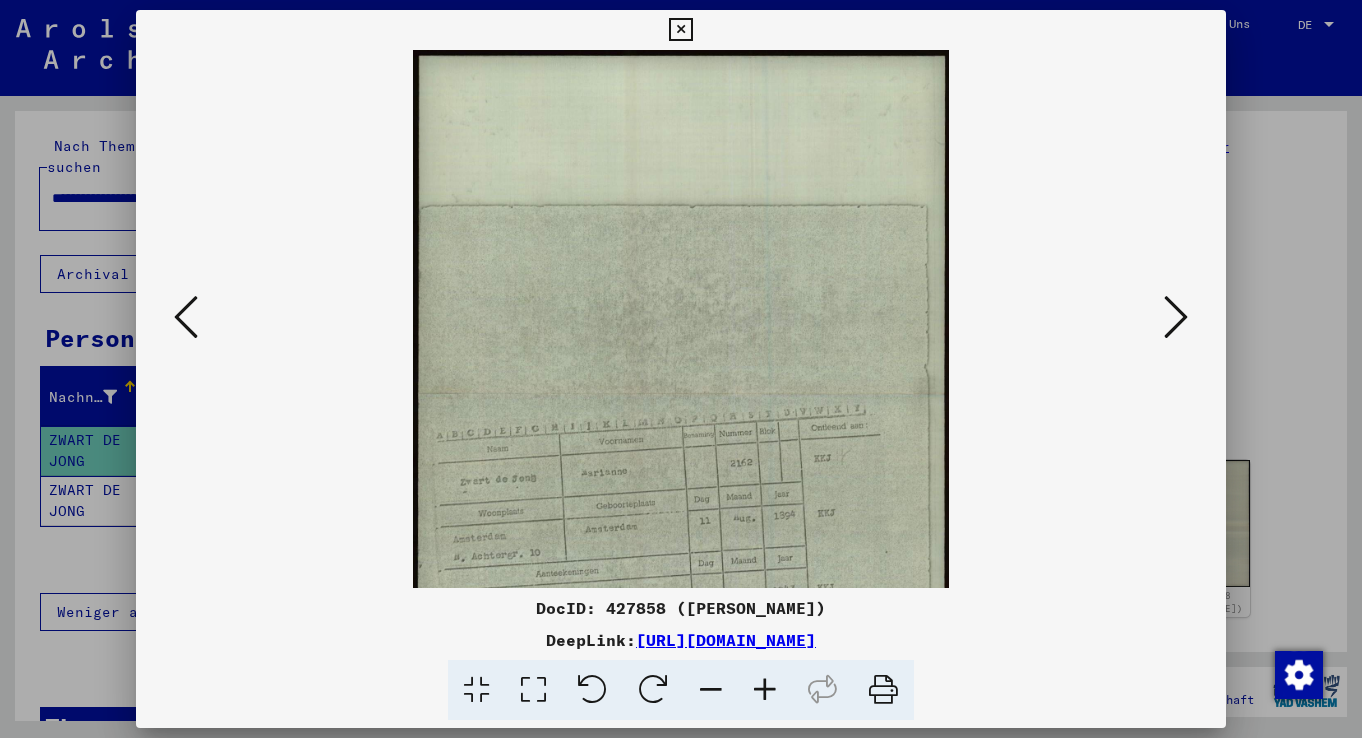 drag, startPoint x: 766, startPoint y: 684, endPoint x: 769, endPoint y: 601, distance: 83.0542 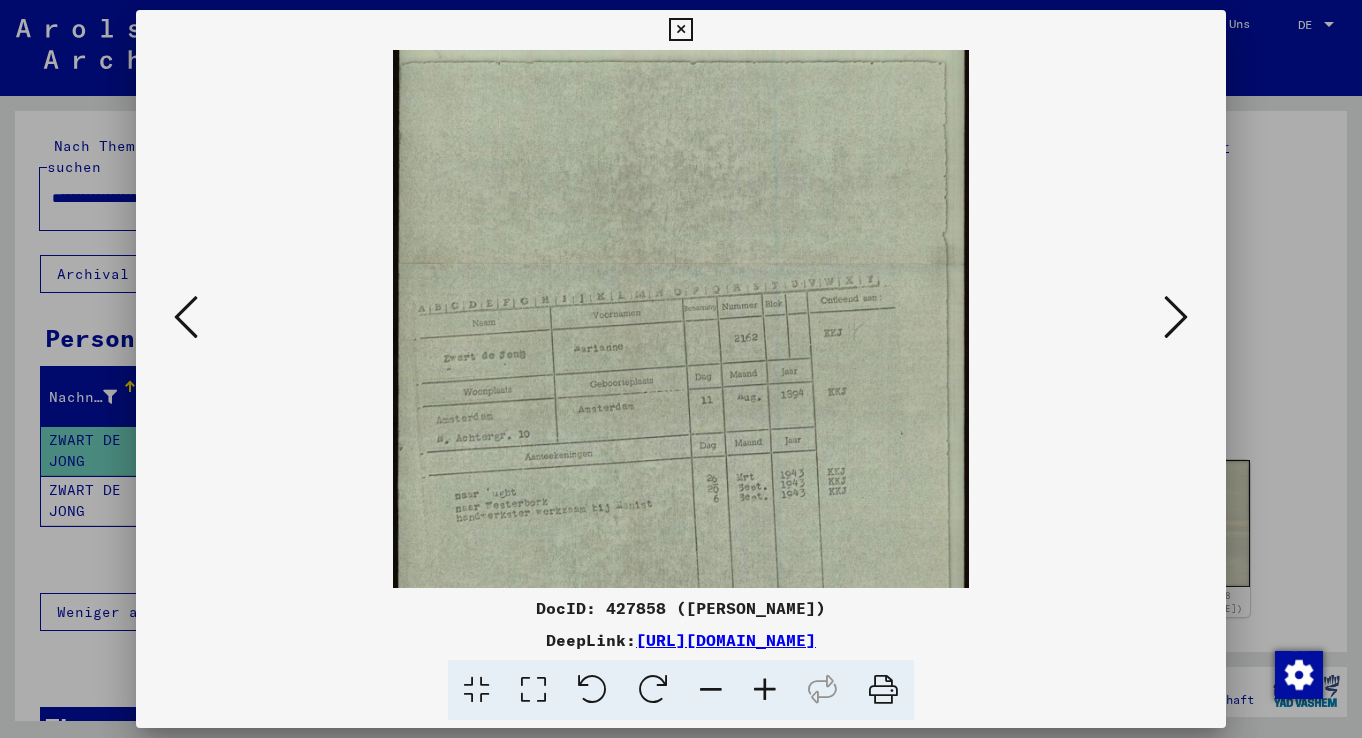scroll, scrollTop: 200, scrollLeft: 0, axis: vertical 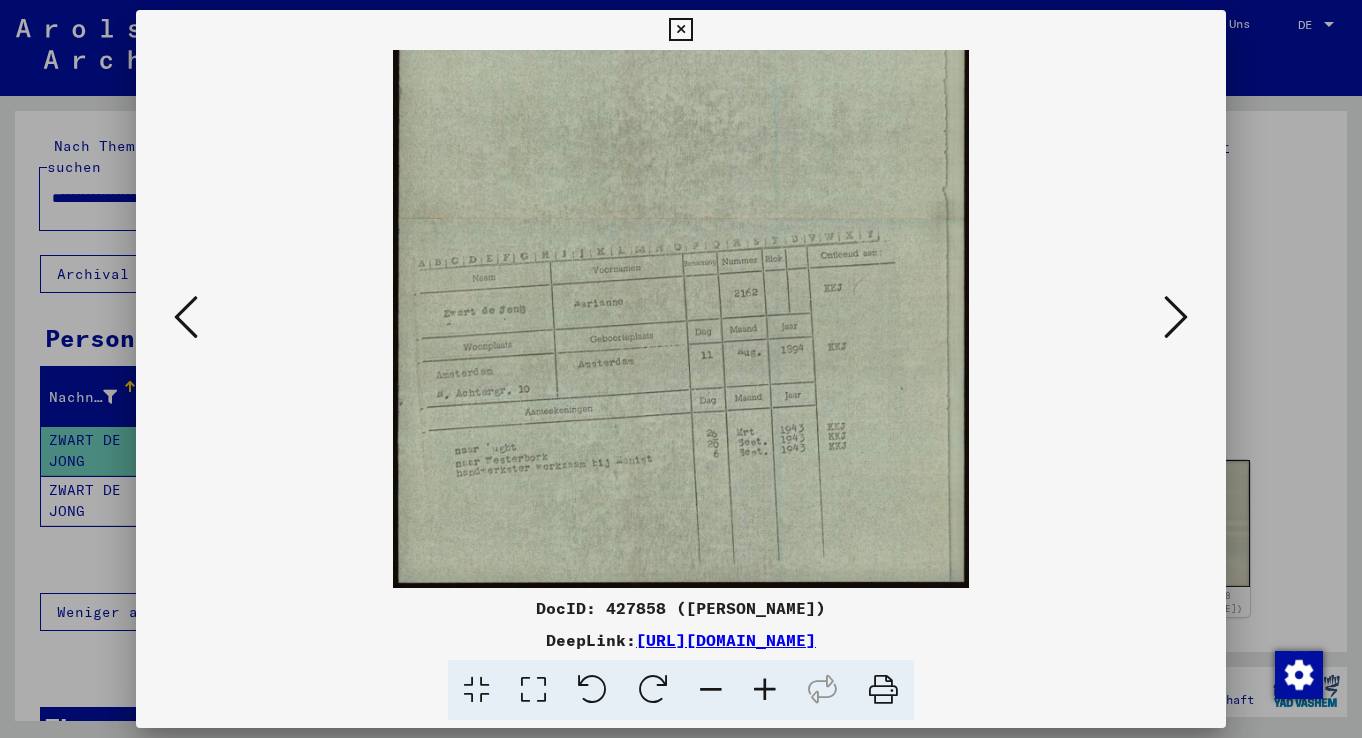 drag, startPoint x: 705, startPoint y: 418, endPoint x: 720, endPoint y: 204, distance: 214.52505 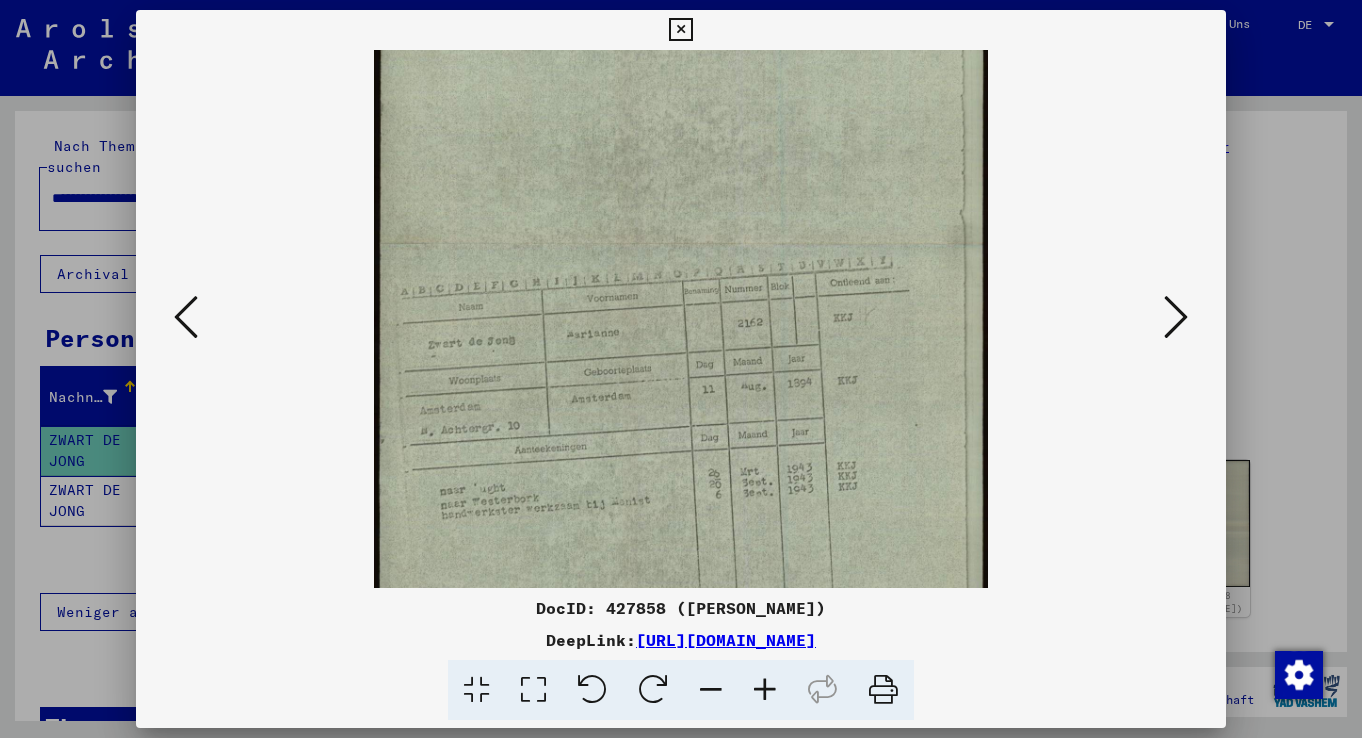 click at bounding box center [765, 690] 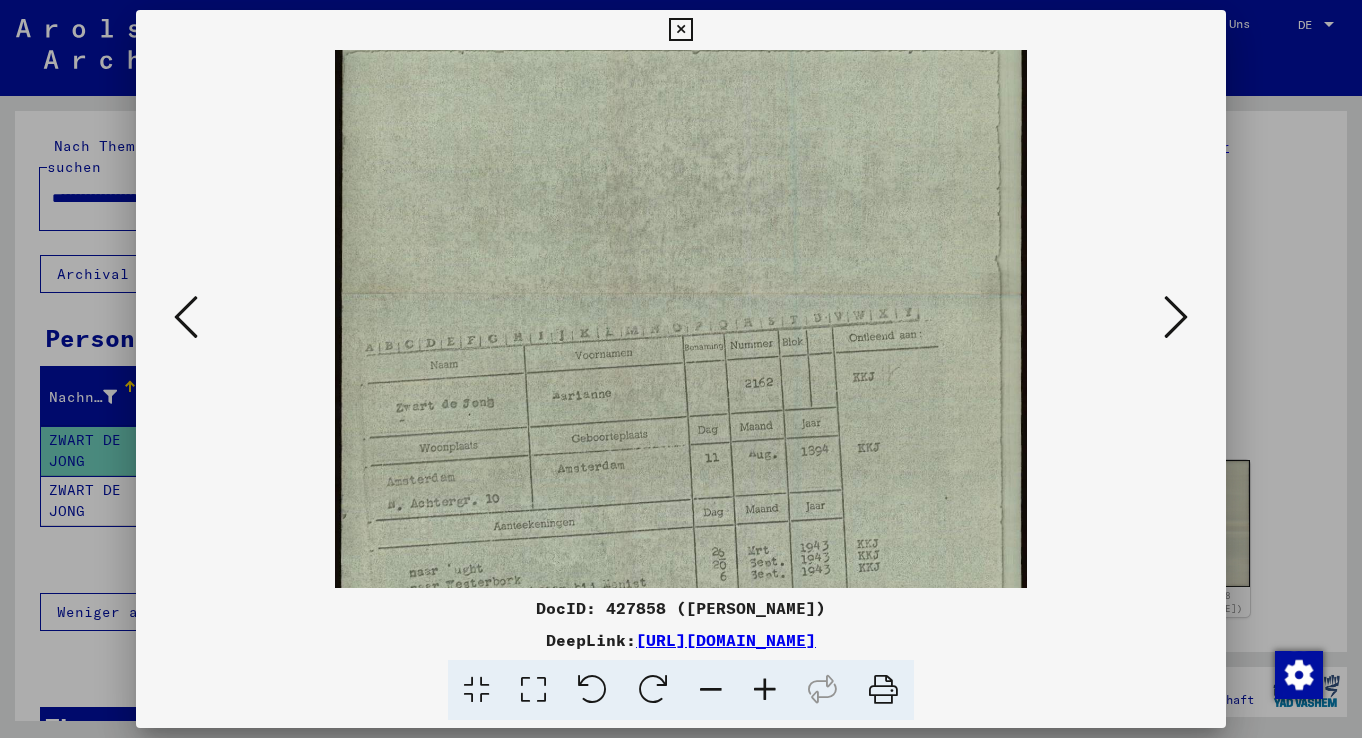 drag, startPoint x: 766, startPoint y: 678, endPoint x: 777, endPoint y: 629, distance: 50.219517 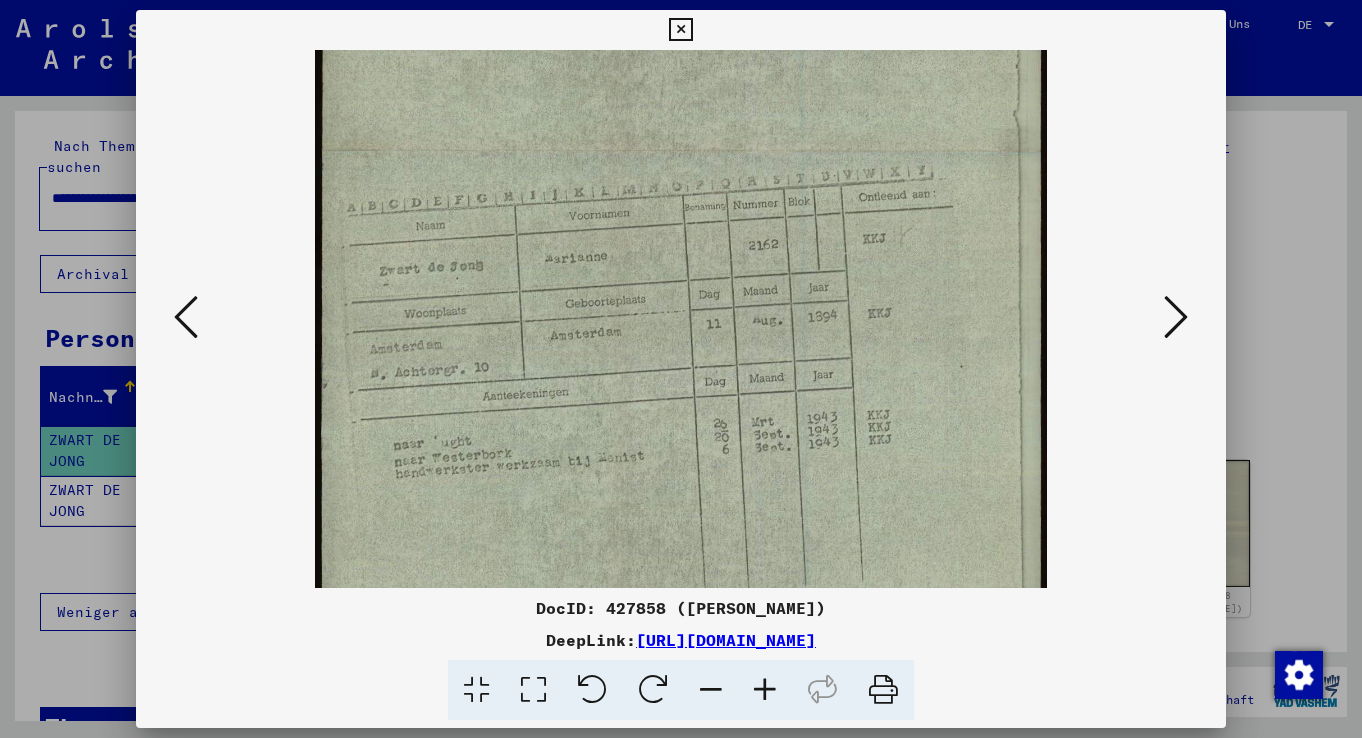 scroll, scrollTop: 400, scrollLeft: 0, axis: vertical 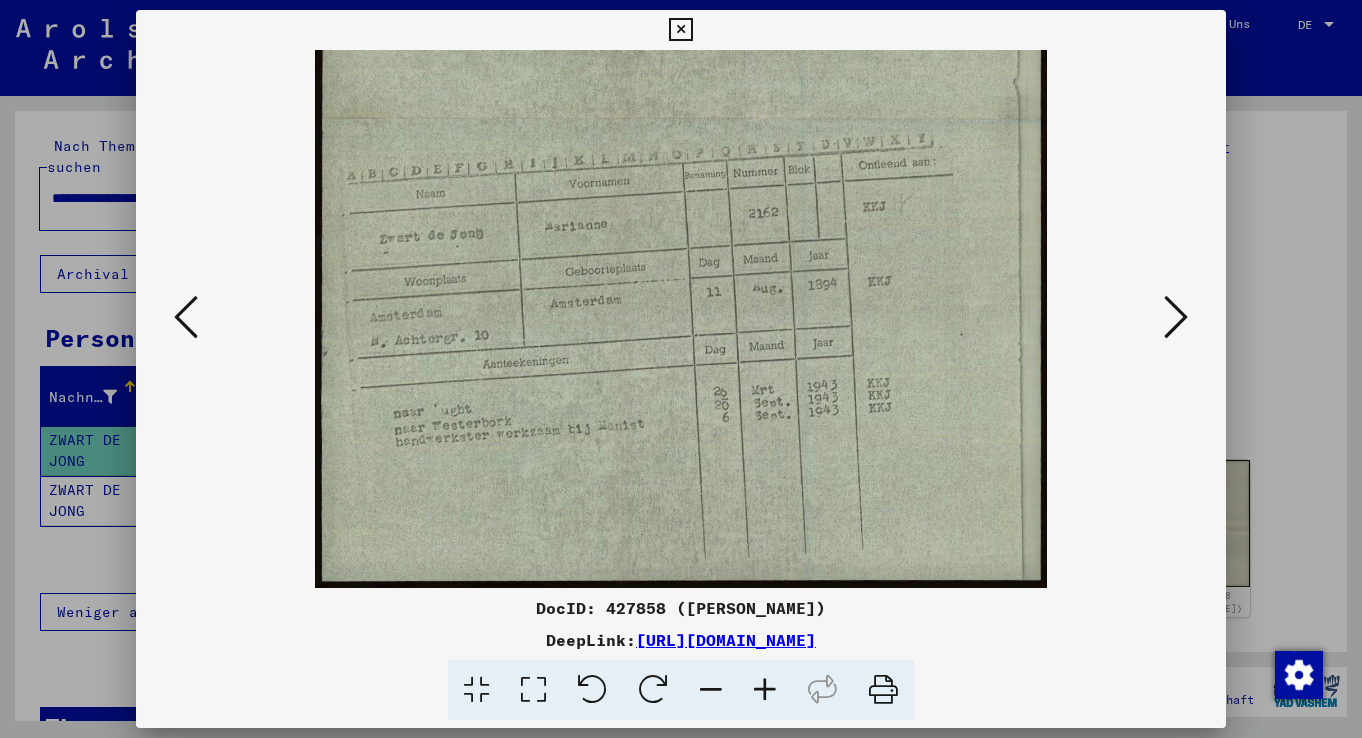 drag, startPoint x: 773, startPoint y: 439, endPoint x: 773, endPoint y: 260, distance: 179 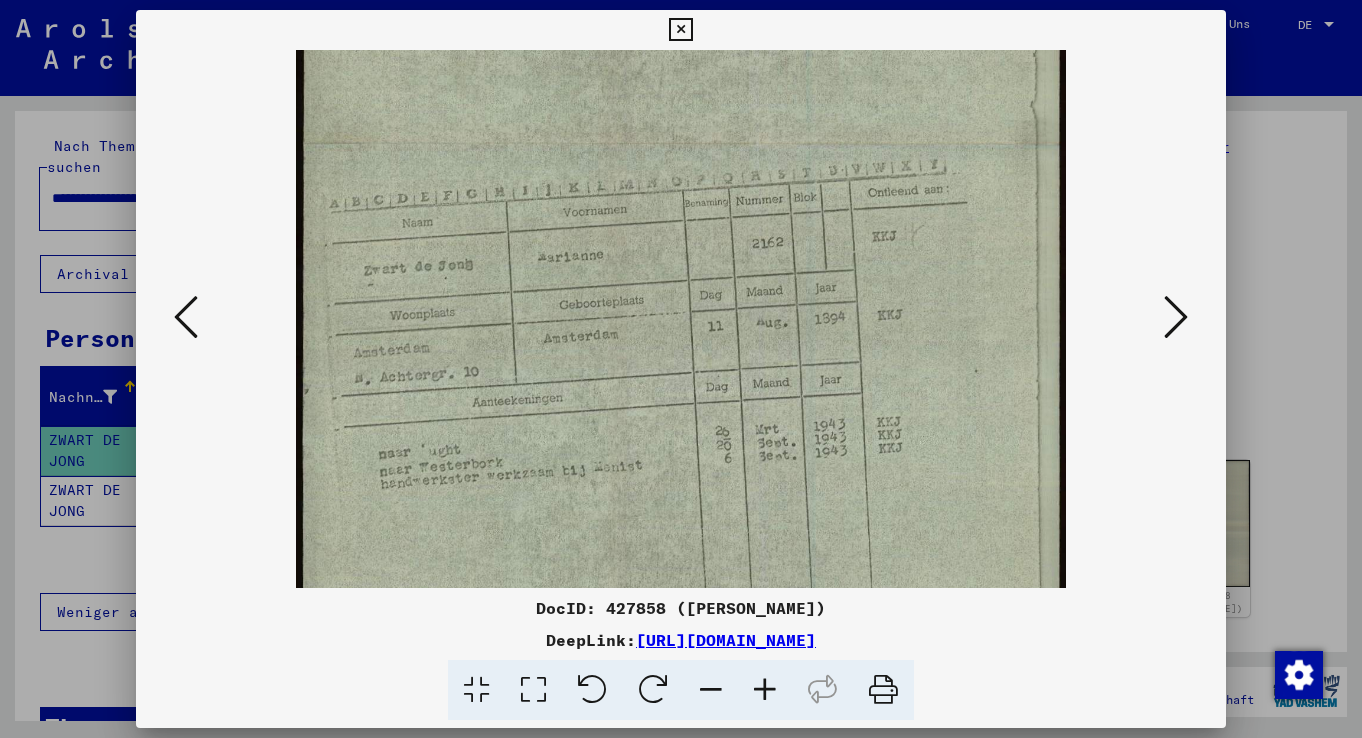 click at bounding box center [765, 690] 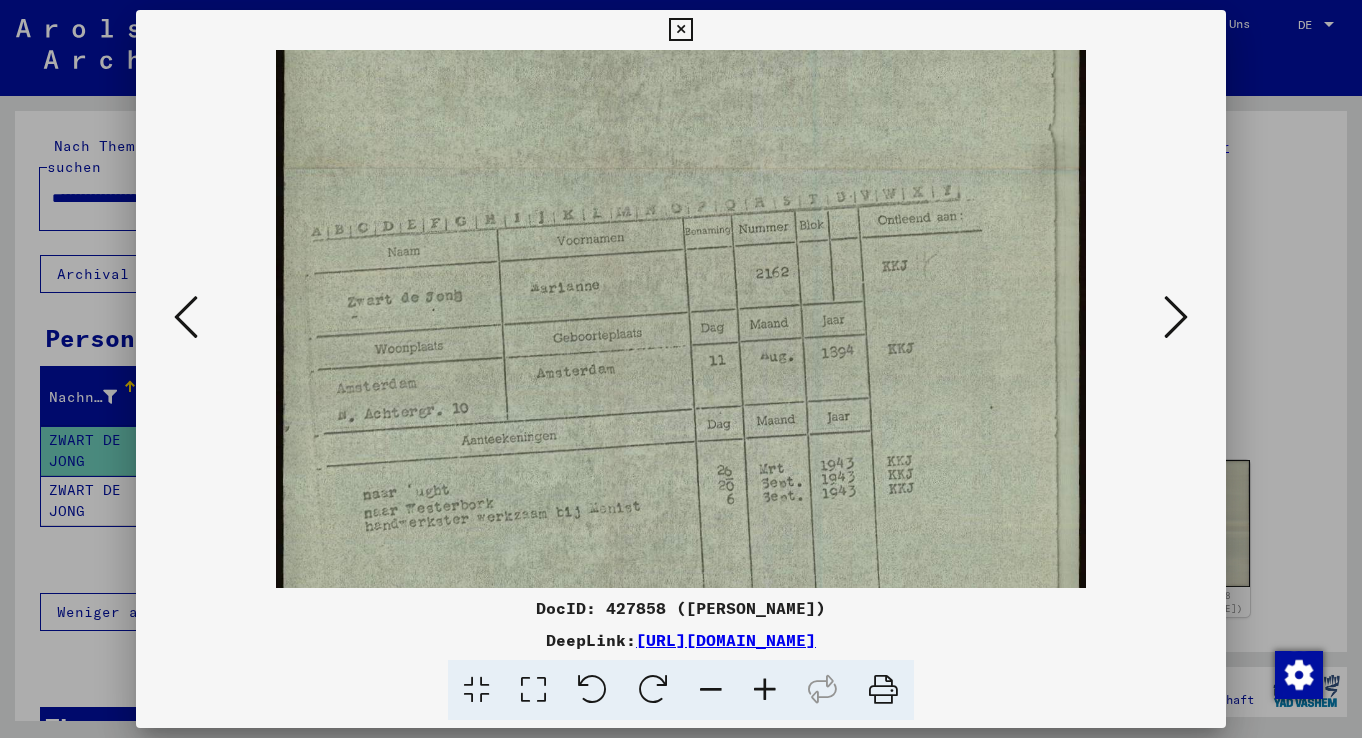 click at bounding box center (765, 690) 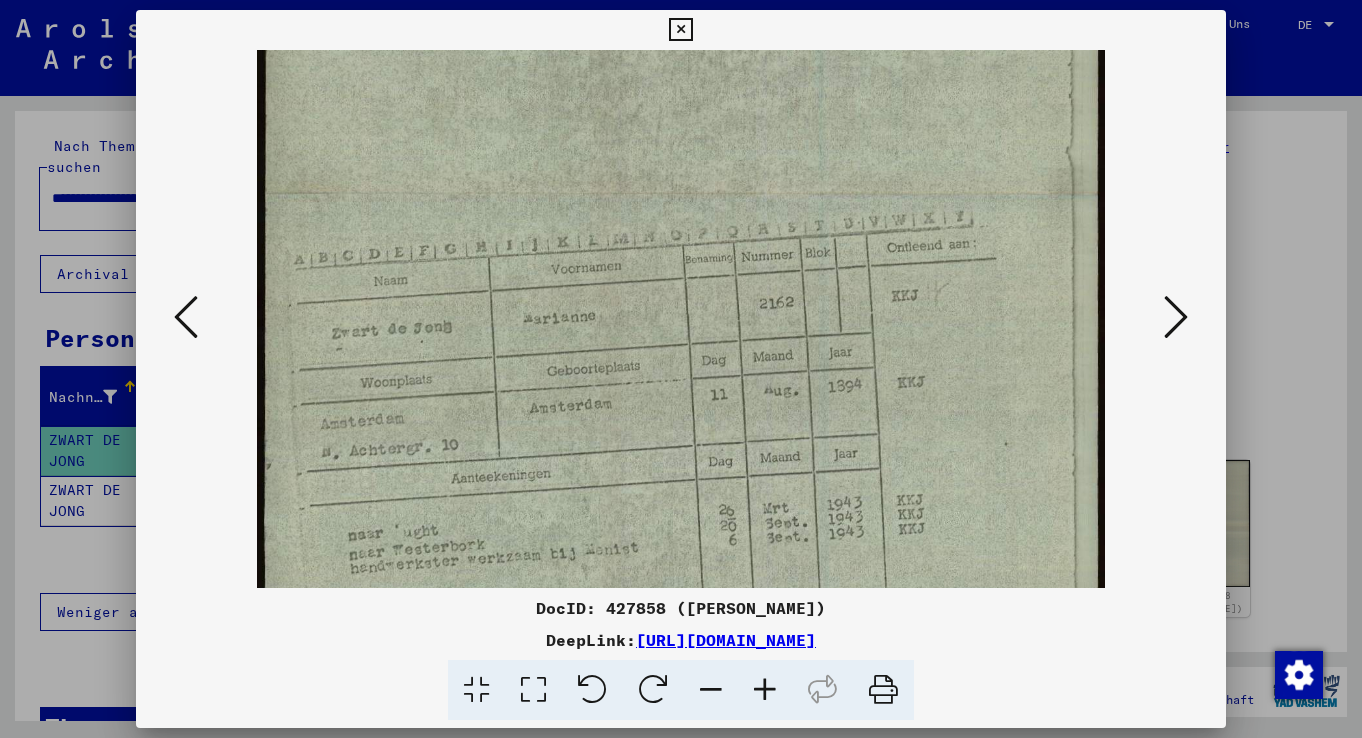 drag, startPoint x: 767, startPoint y: 686, endPoint x: 795, endPoint y: 628, distance: 64.40497 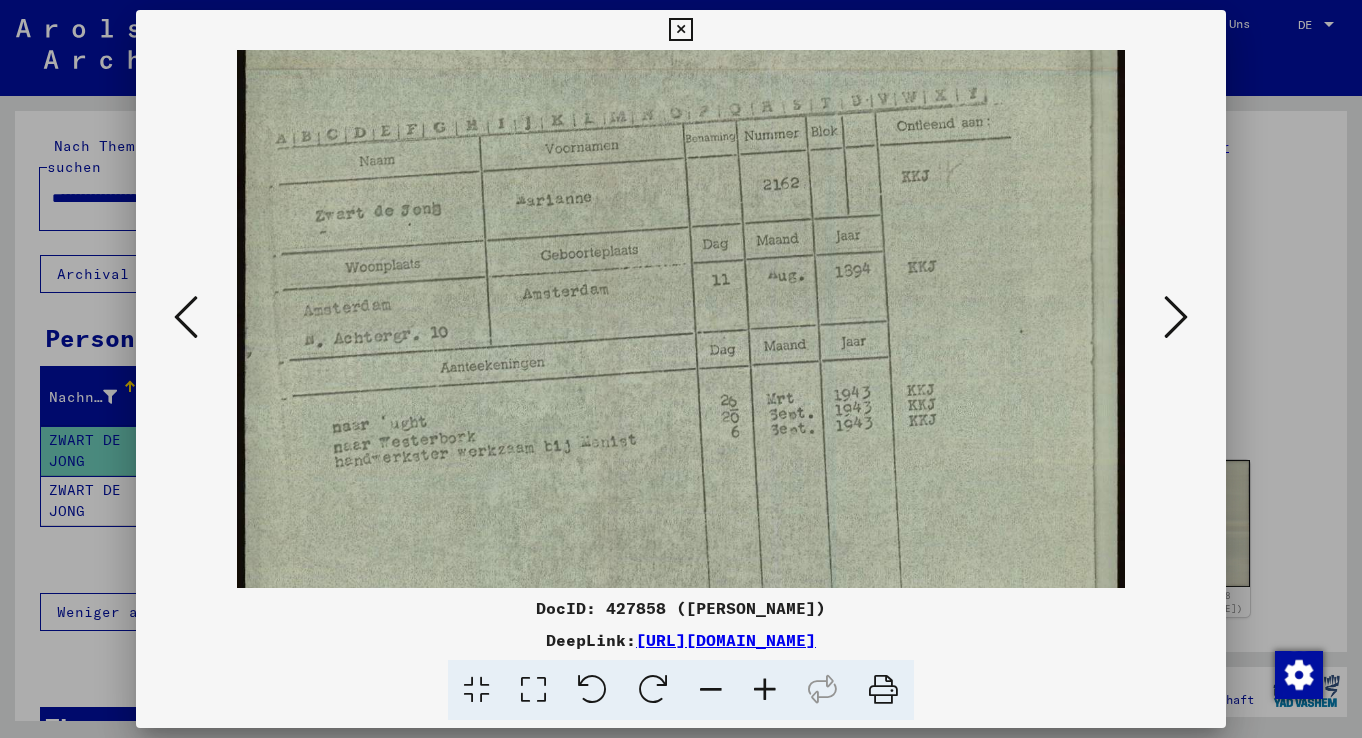 scroll, scrollTop: 555, scrollLeft: 0, axis: vertical 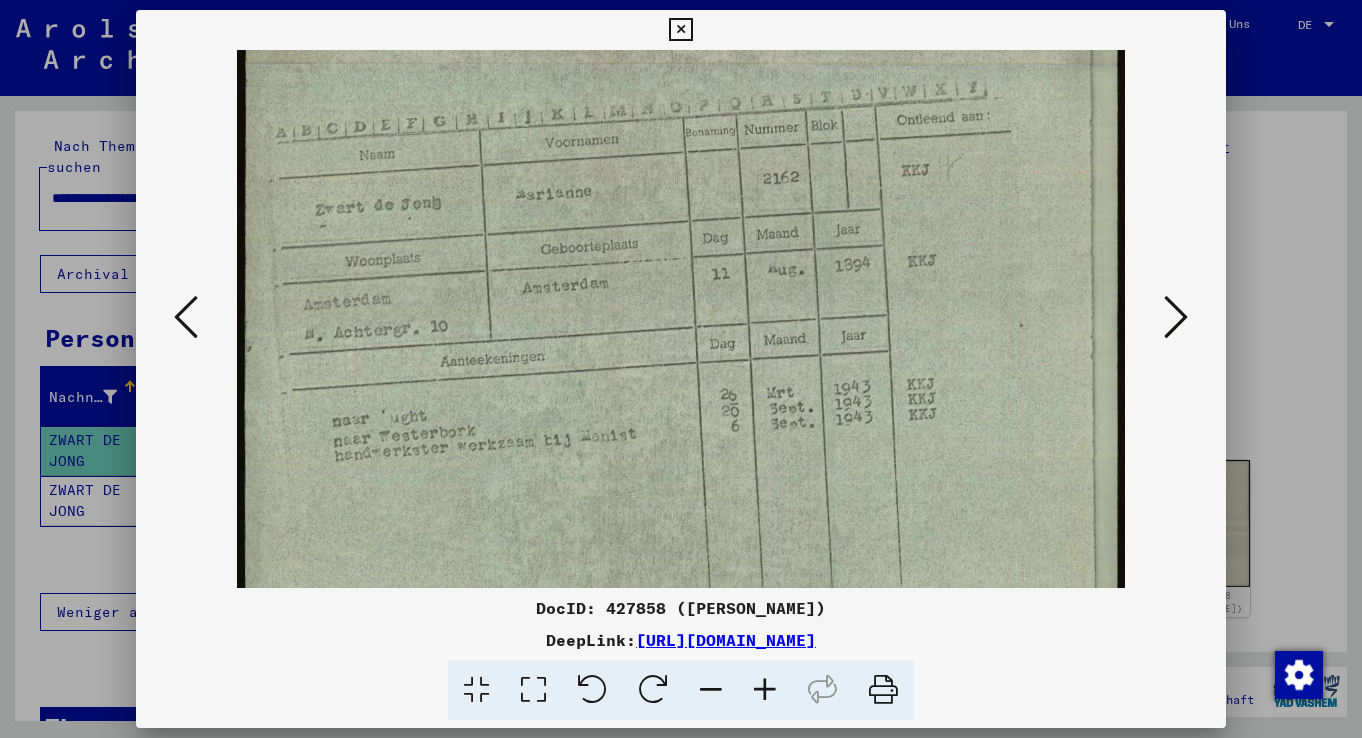 drag, startPoint x: 837, startPoint y: 375, endPoint x: 833, endPoint y: 312, distance: 63.126858 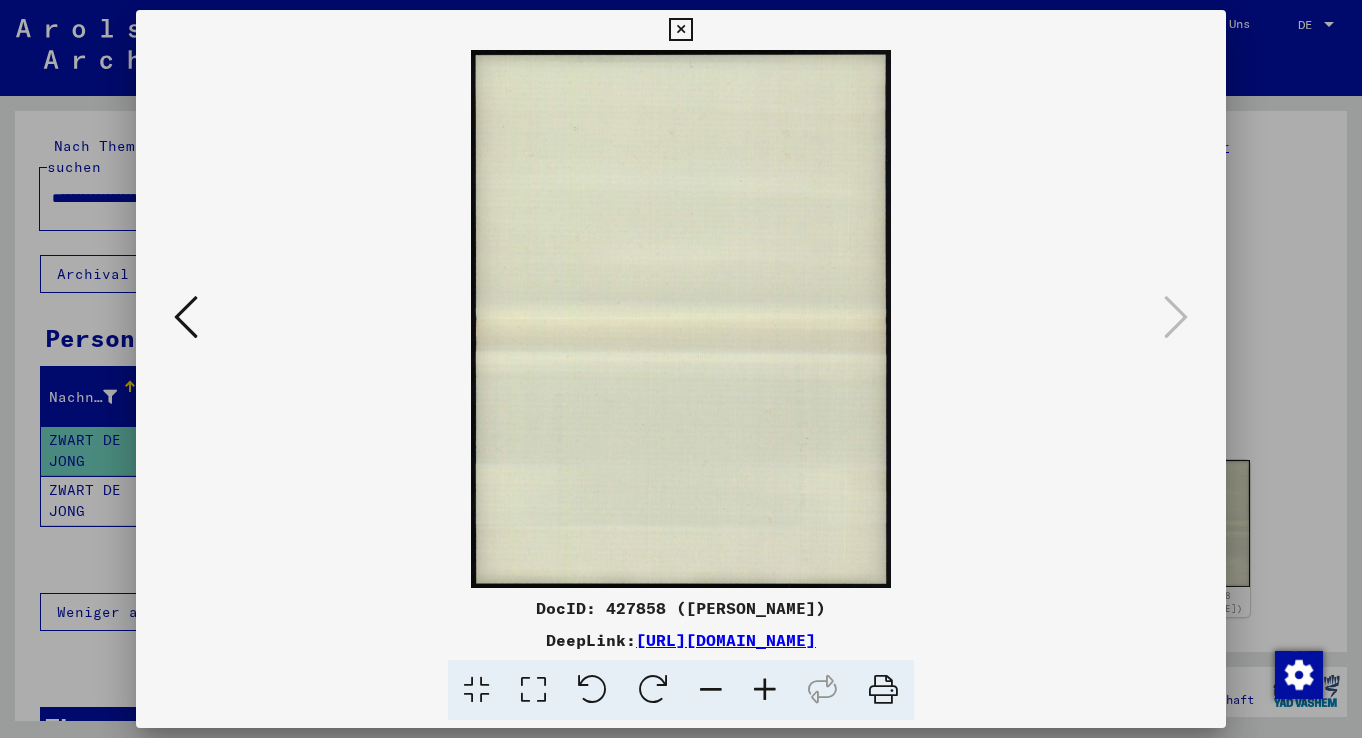 click at bounding box center (680, 30) 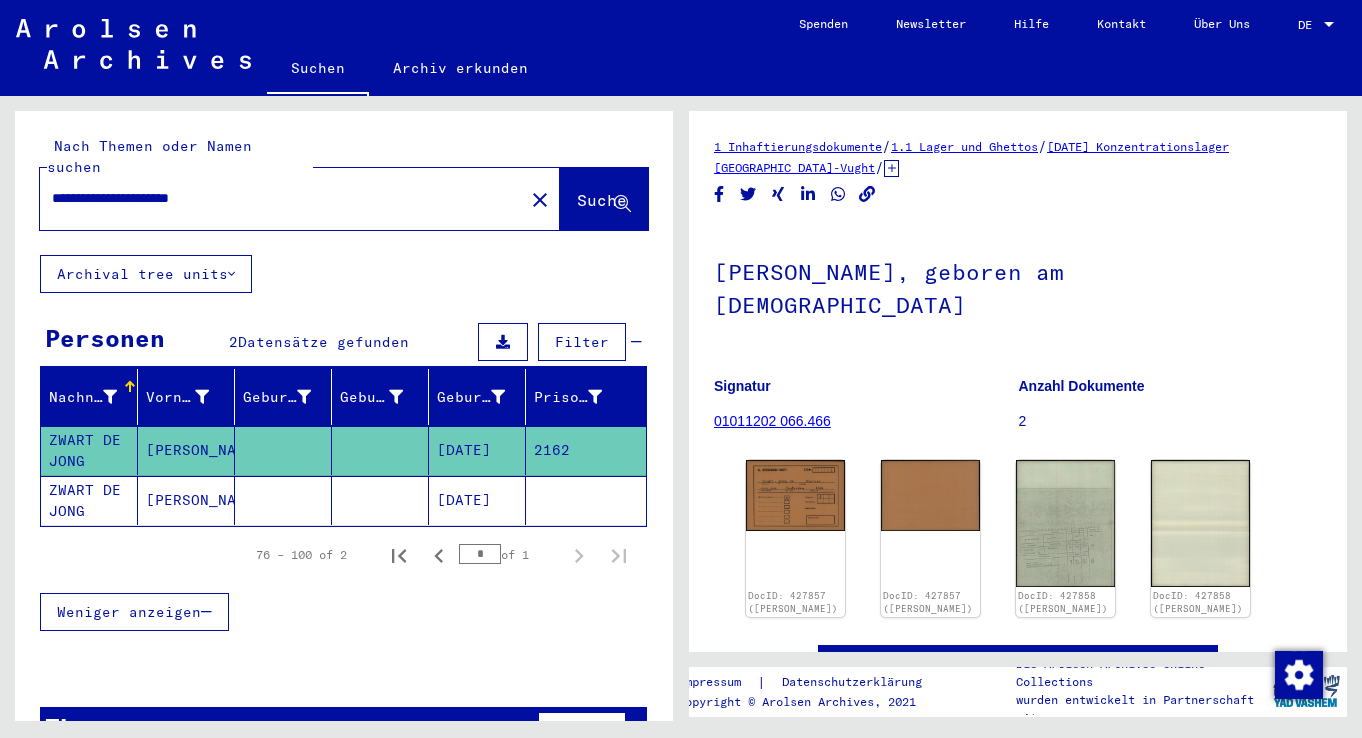 click on "[DATE]" 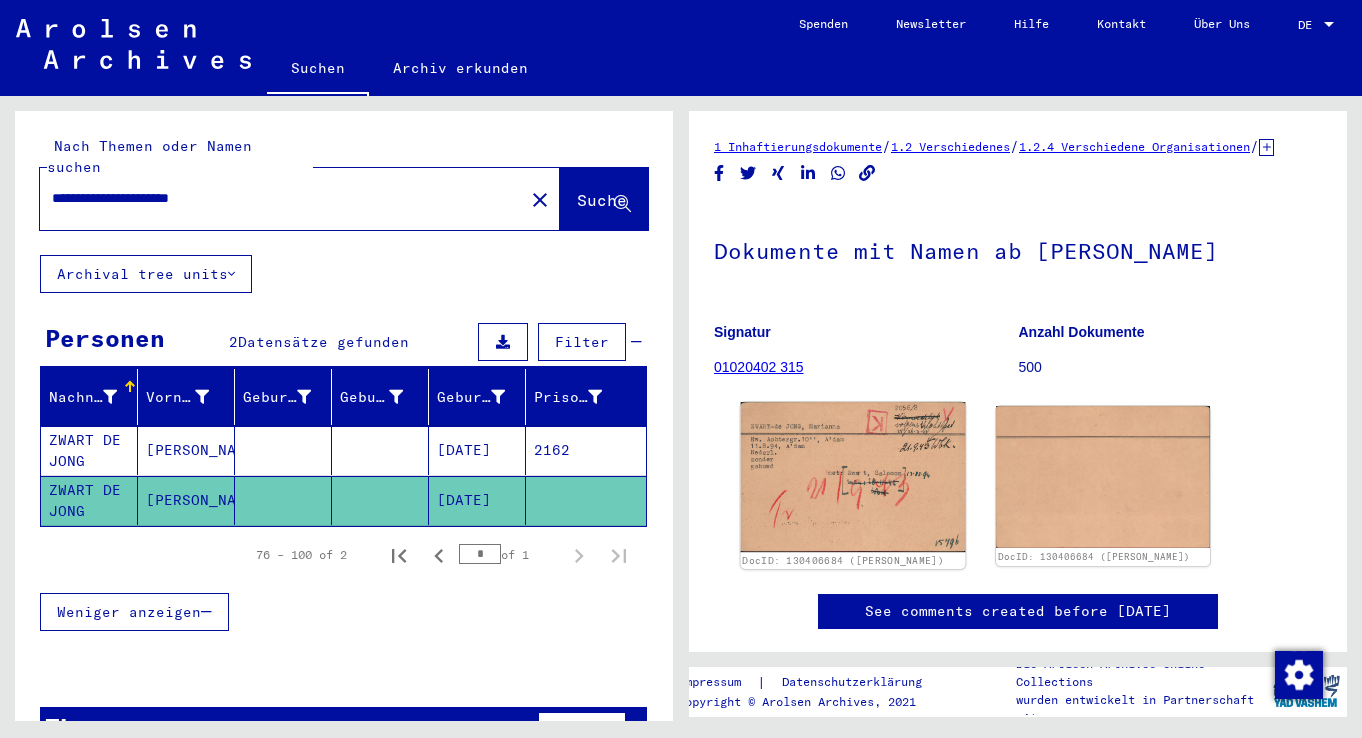 scroll, scrollTop: 0, scrollLeft: 0, axis: both 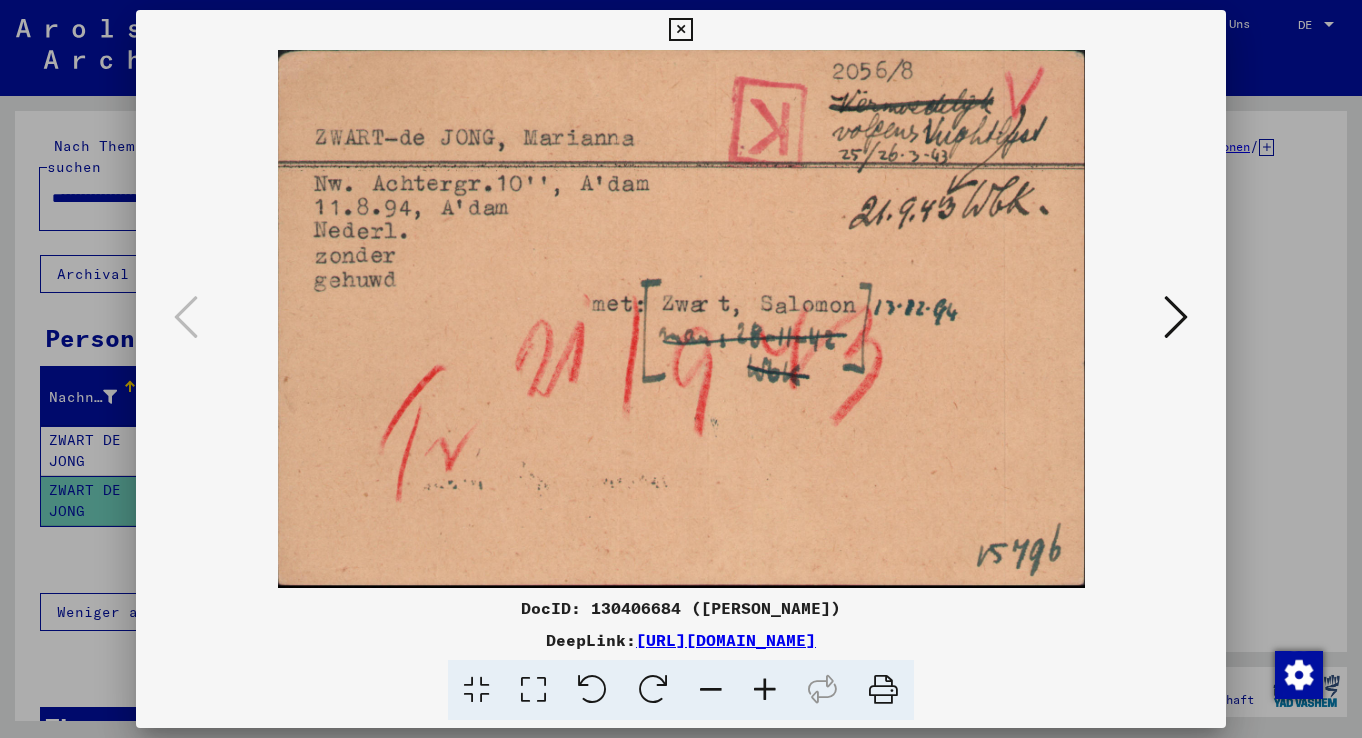 click at bounding box center (680, 30) 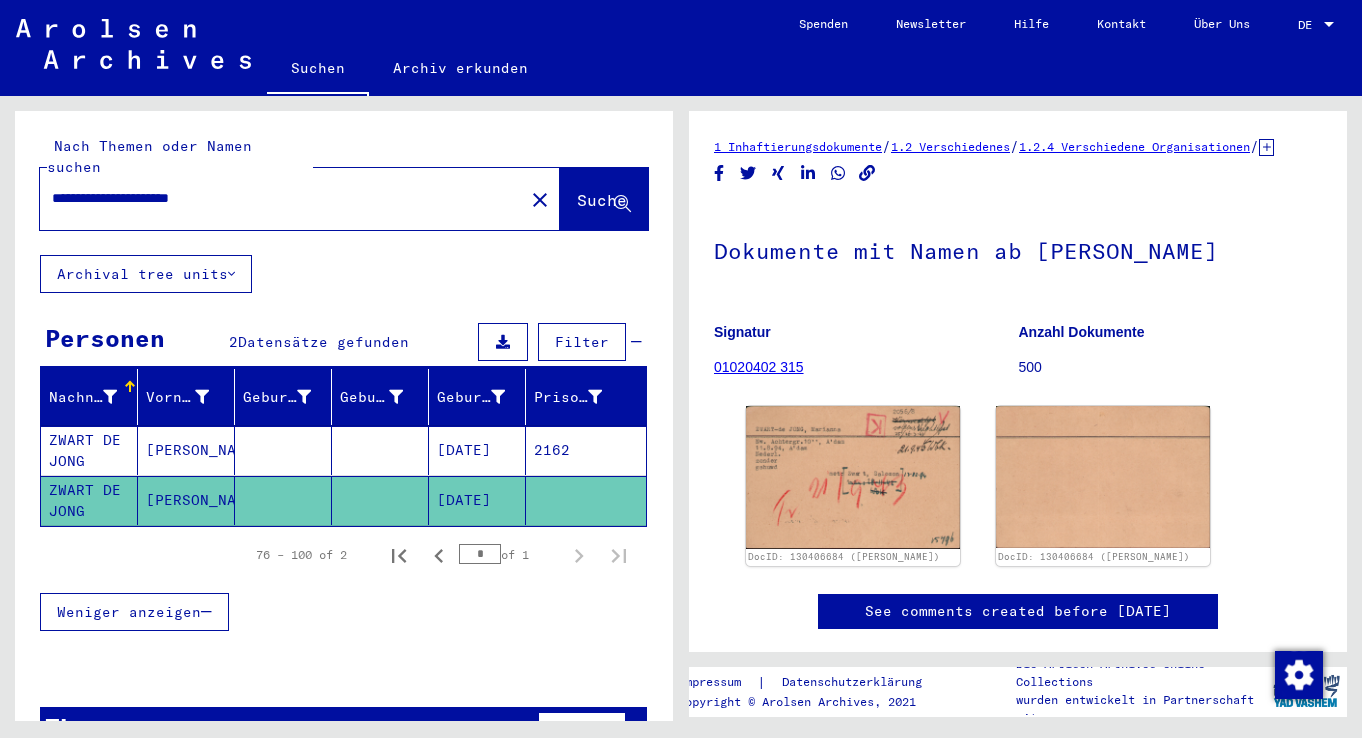 drag, startPoint x: 270, startPoint y: 175, endPoint x: 11, endPoint y: 153, distance: 259.93268 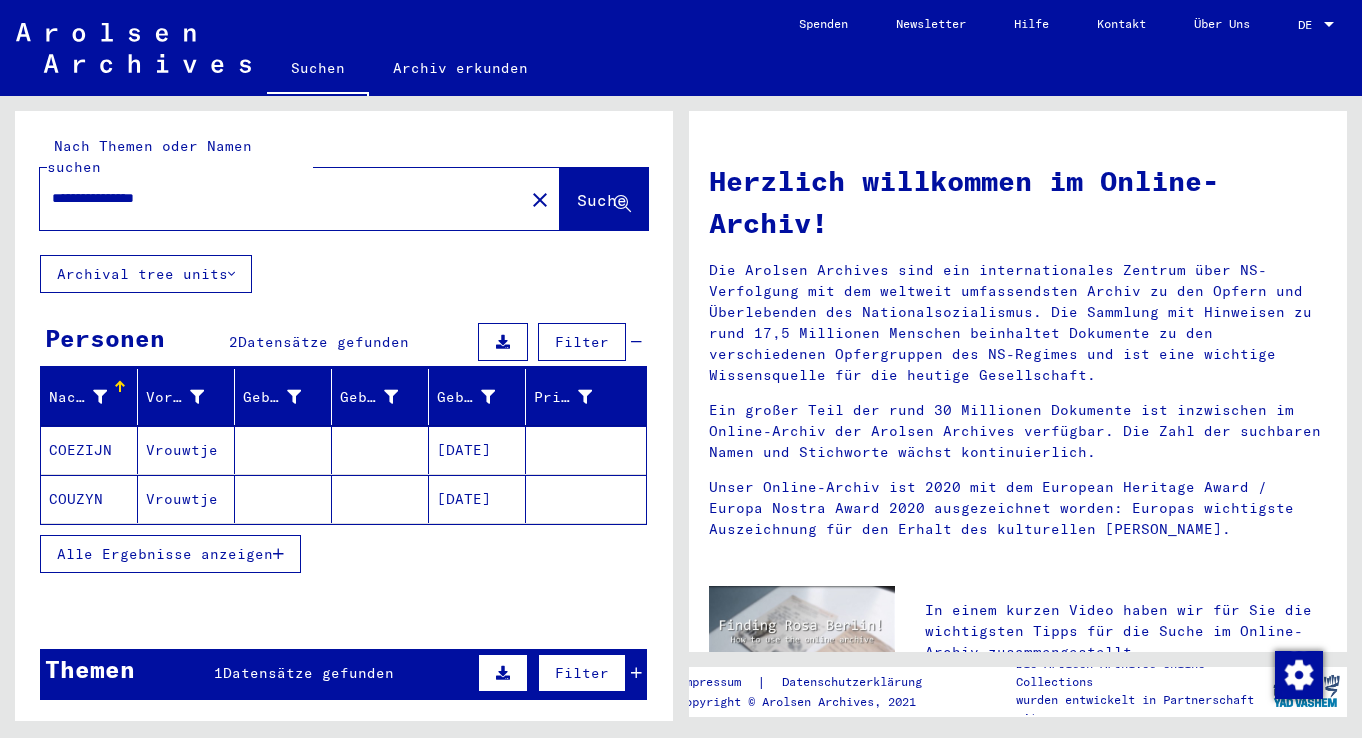 click on "[DATE]" at bounding box center (477, 499) 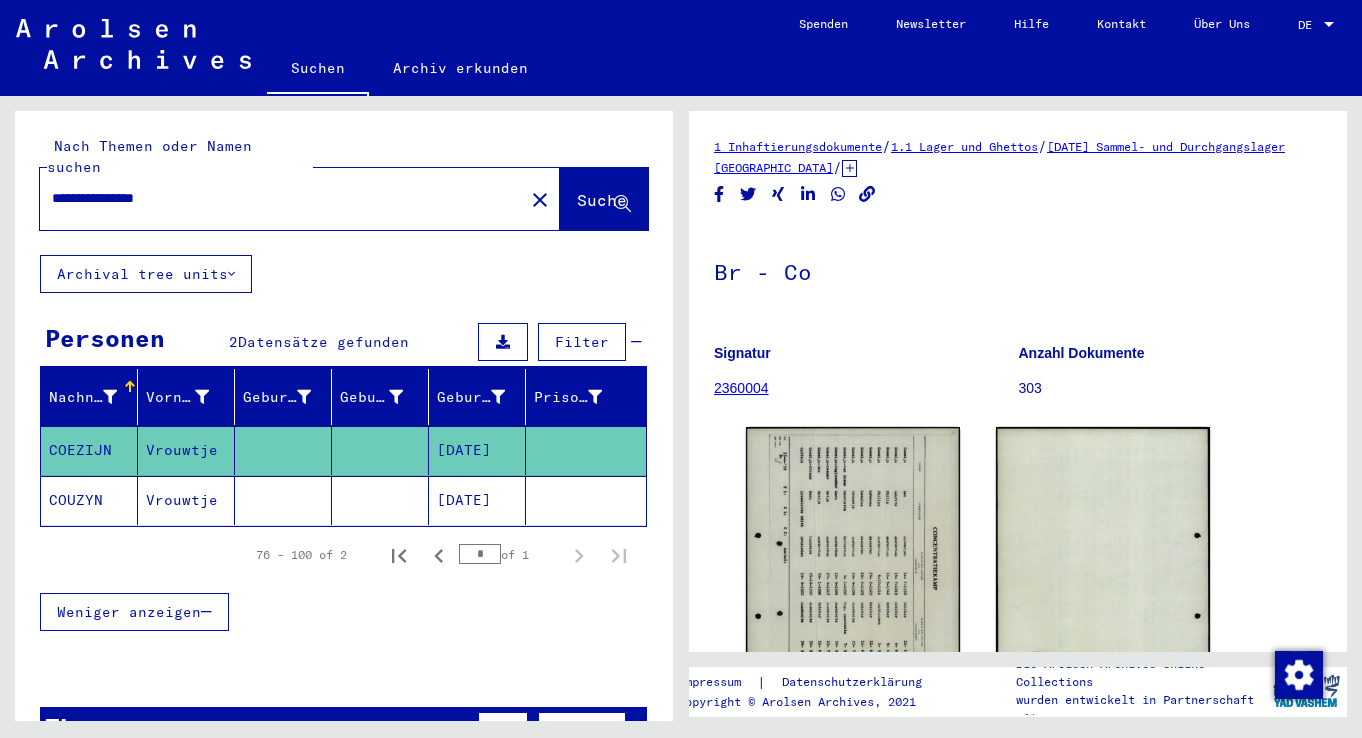 scroll, scrollTop: 0, scrollLeft: 0, axis: both 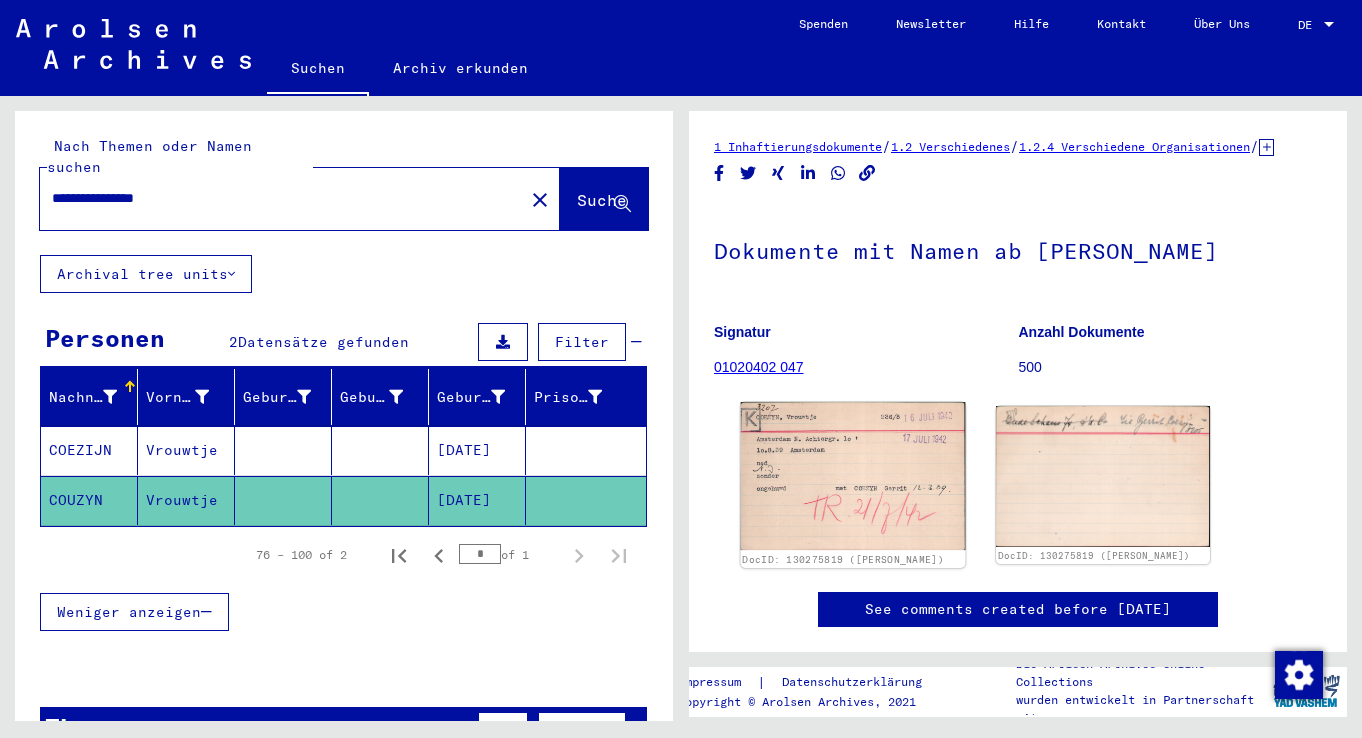 click 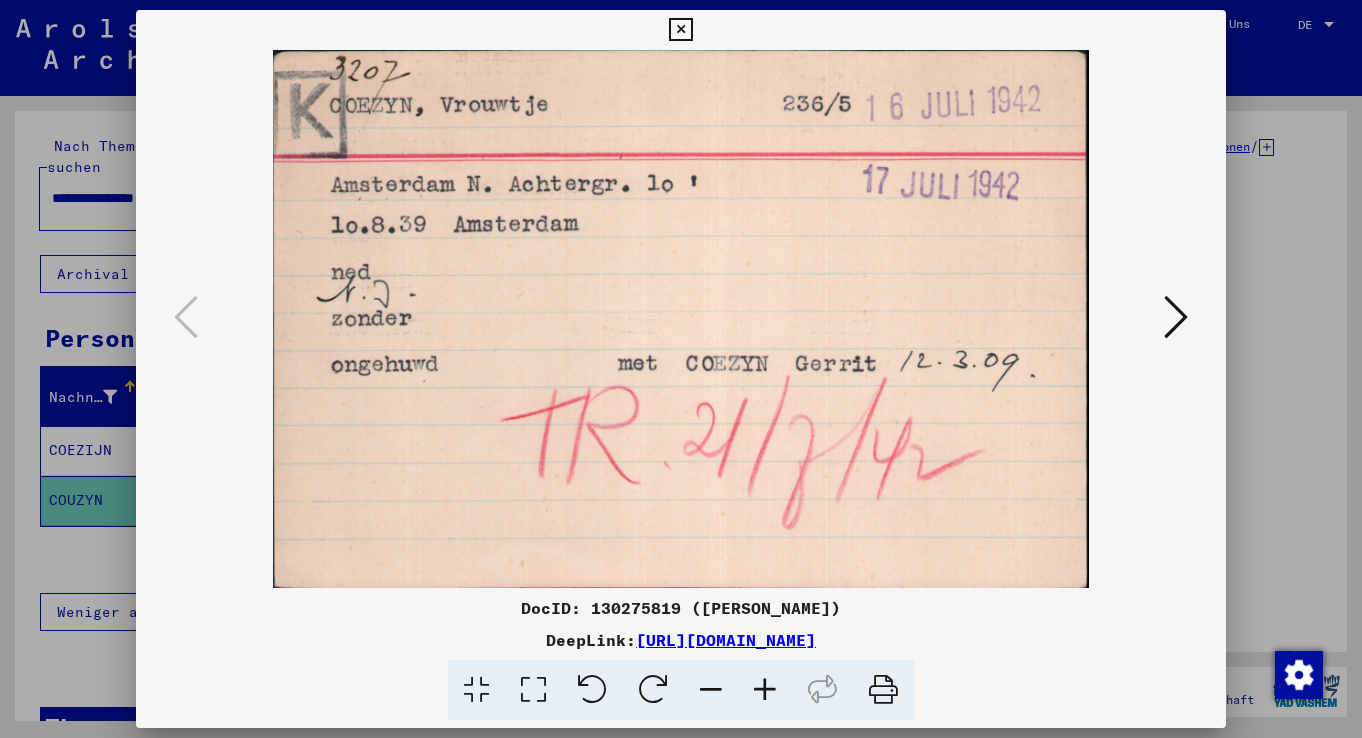 click at bounding box center (680, 30) 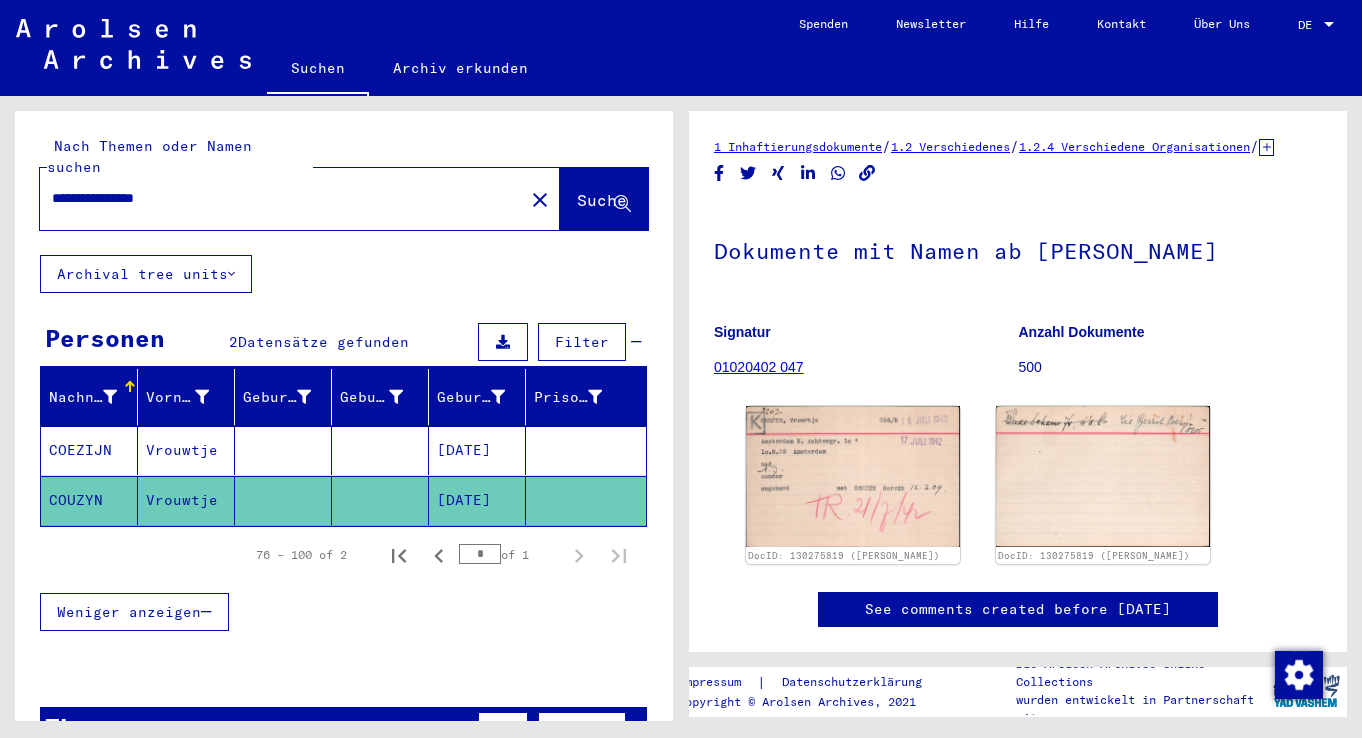 drag, startPoint x: 117, startPoint y: 178, endPoint x: 56, endPoint y: 173, distance: 61.204575 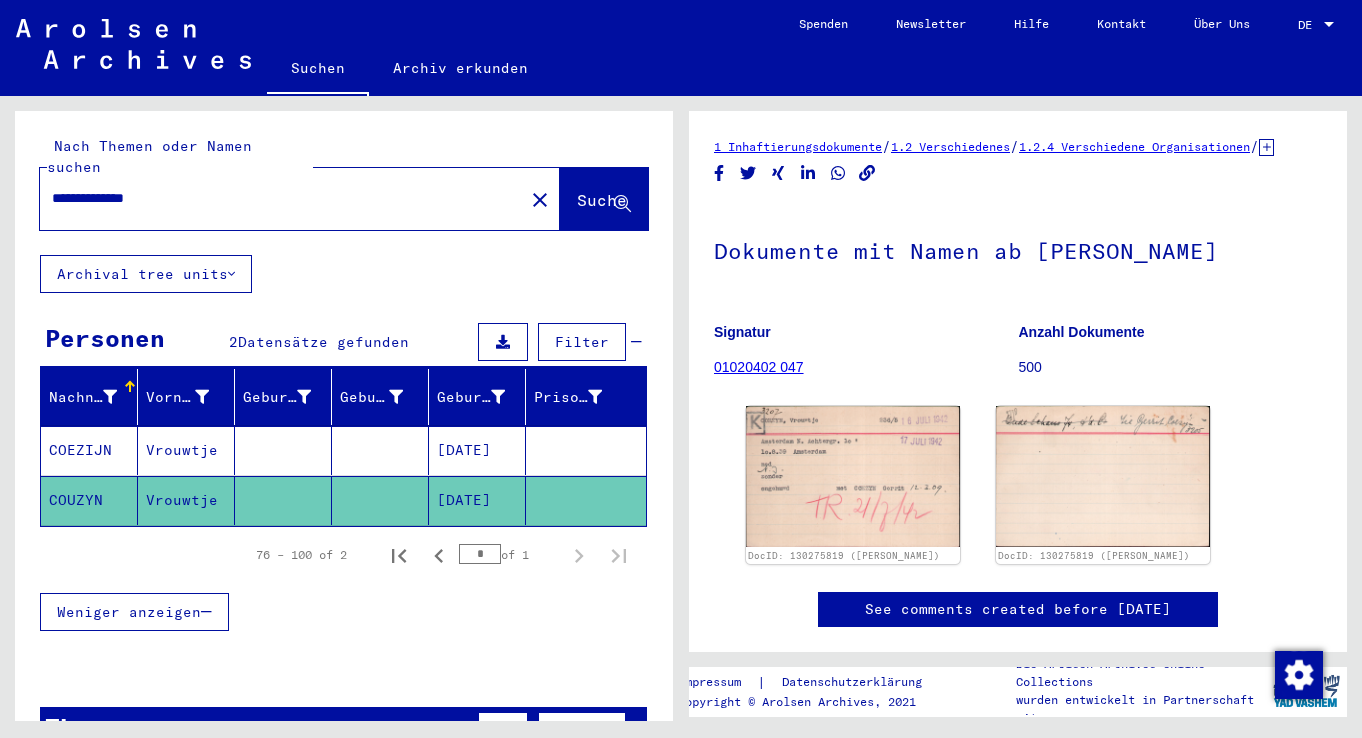 click on "**********" at bounding box center [282, 198] 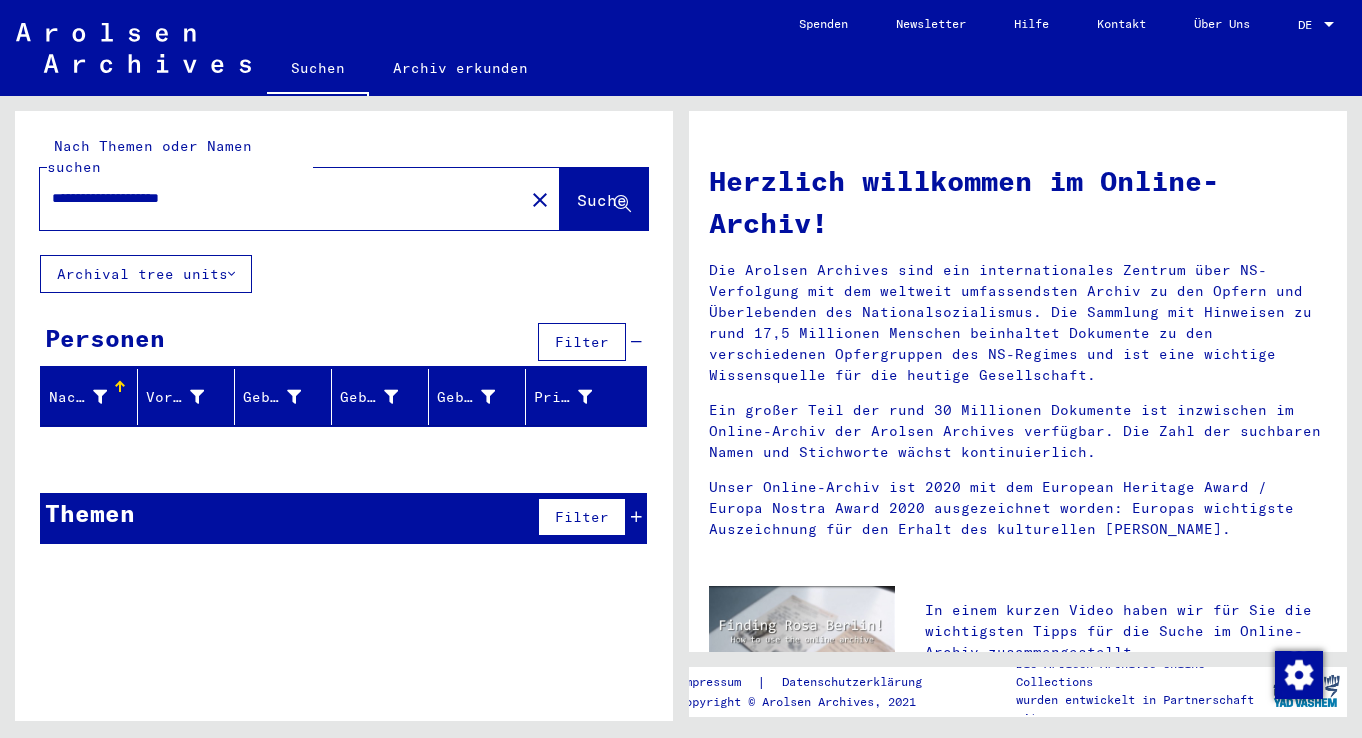 click on "**********" at bounding box center (276, 198) 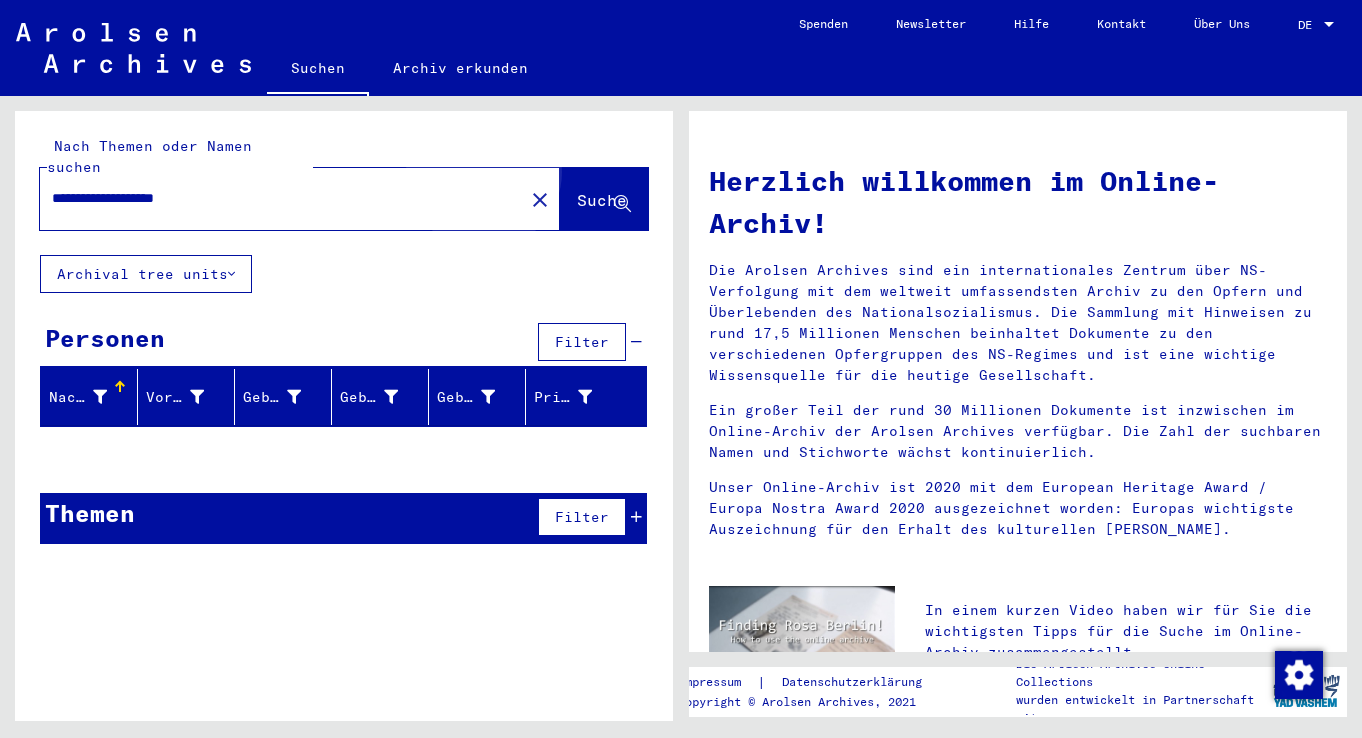click on "Suche" 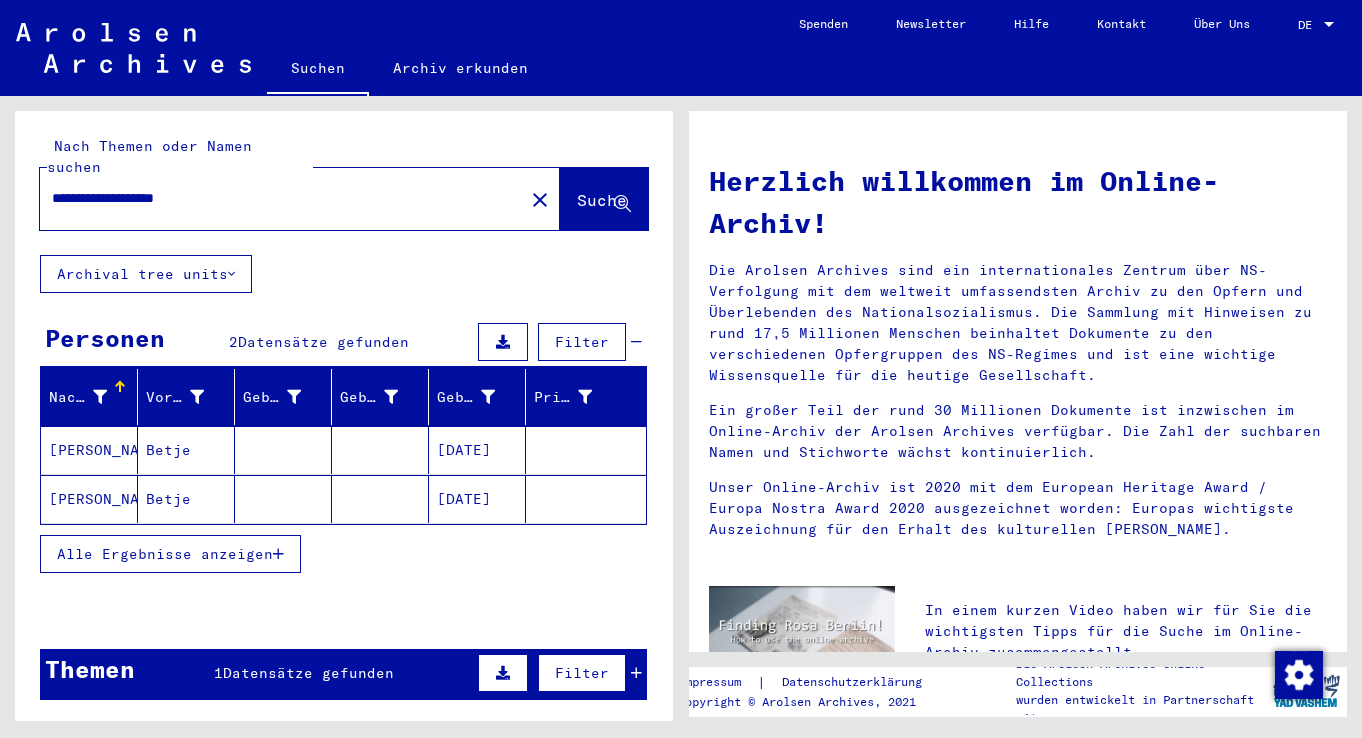 click on "[DATE]" at bounding box center [477, 499] 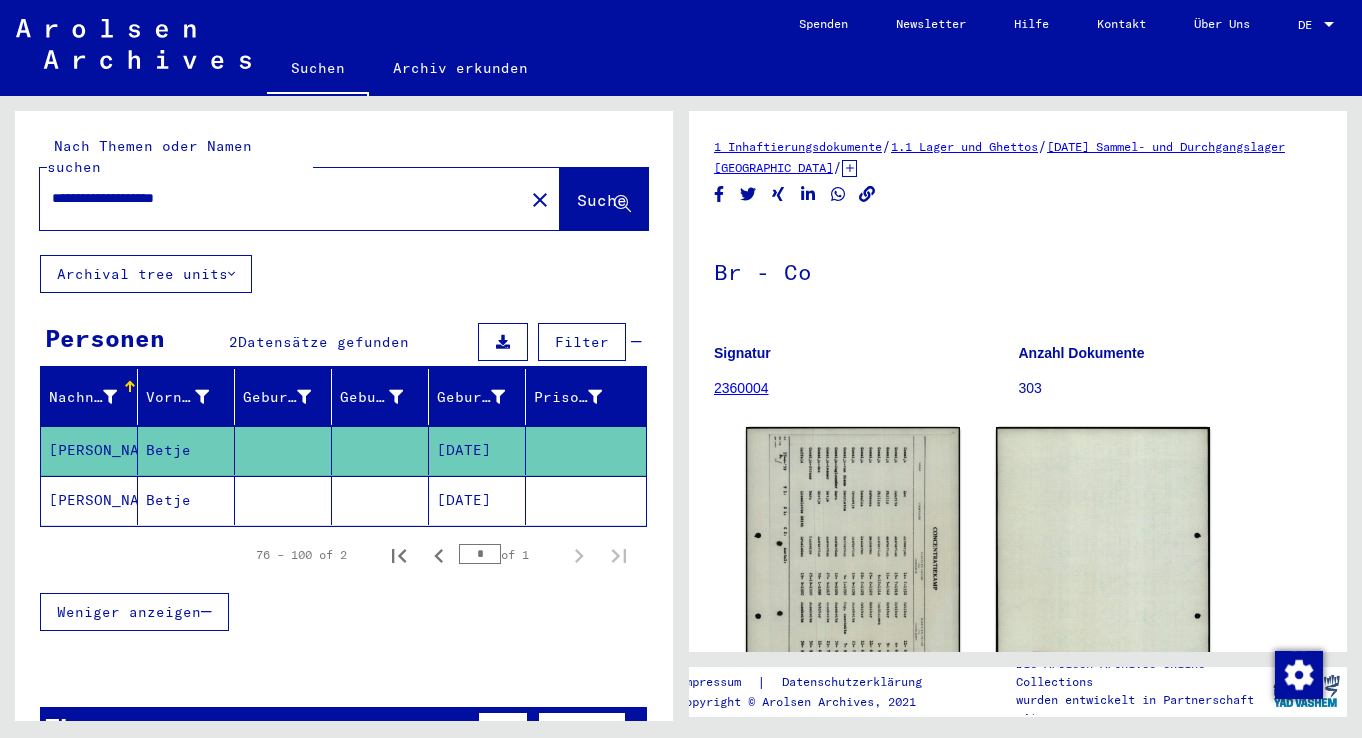 scroll, scrollTop: 0, scrollLeft: 0, axis: both 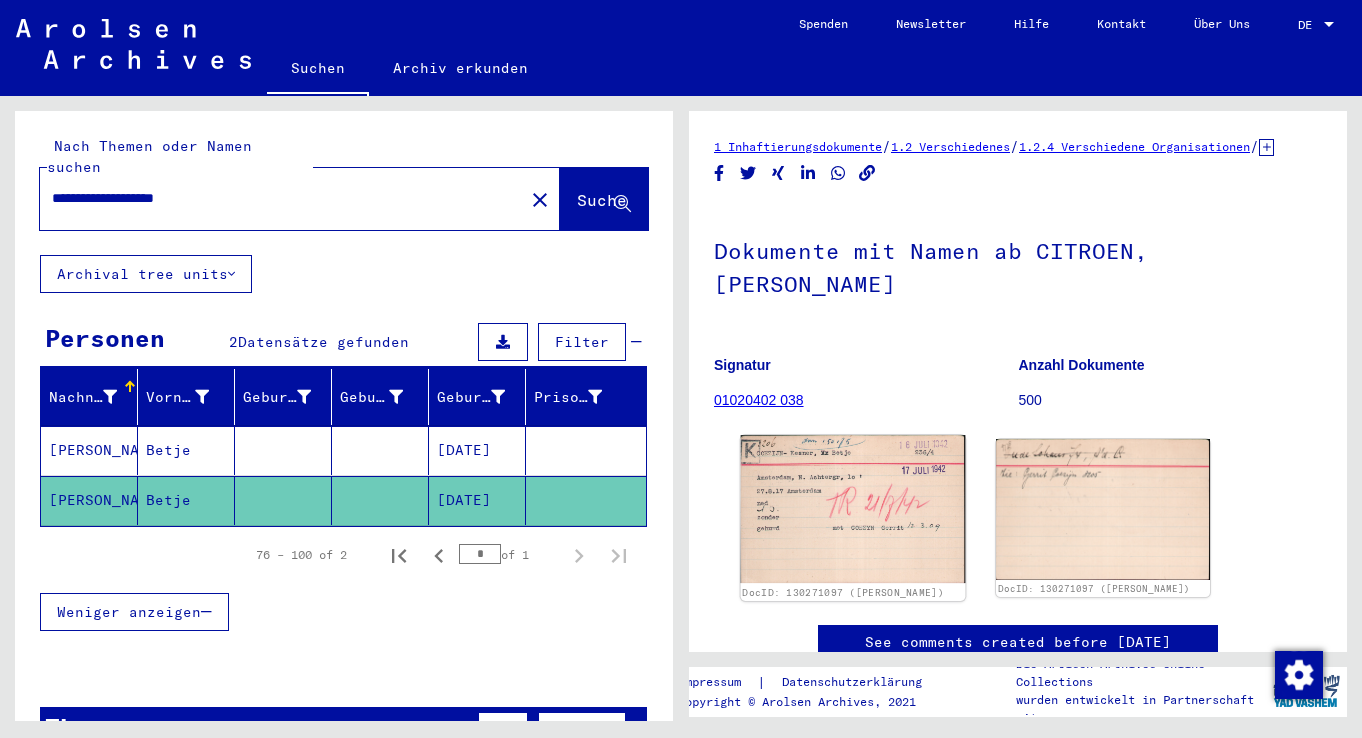 click 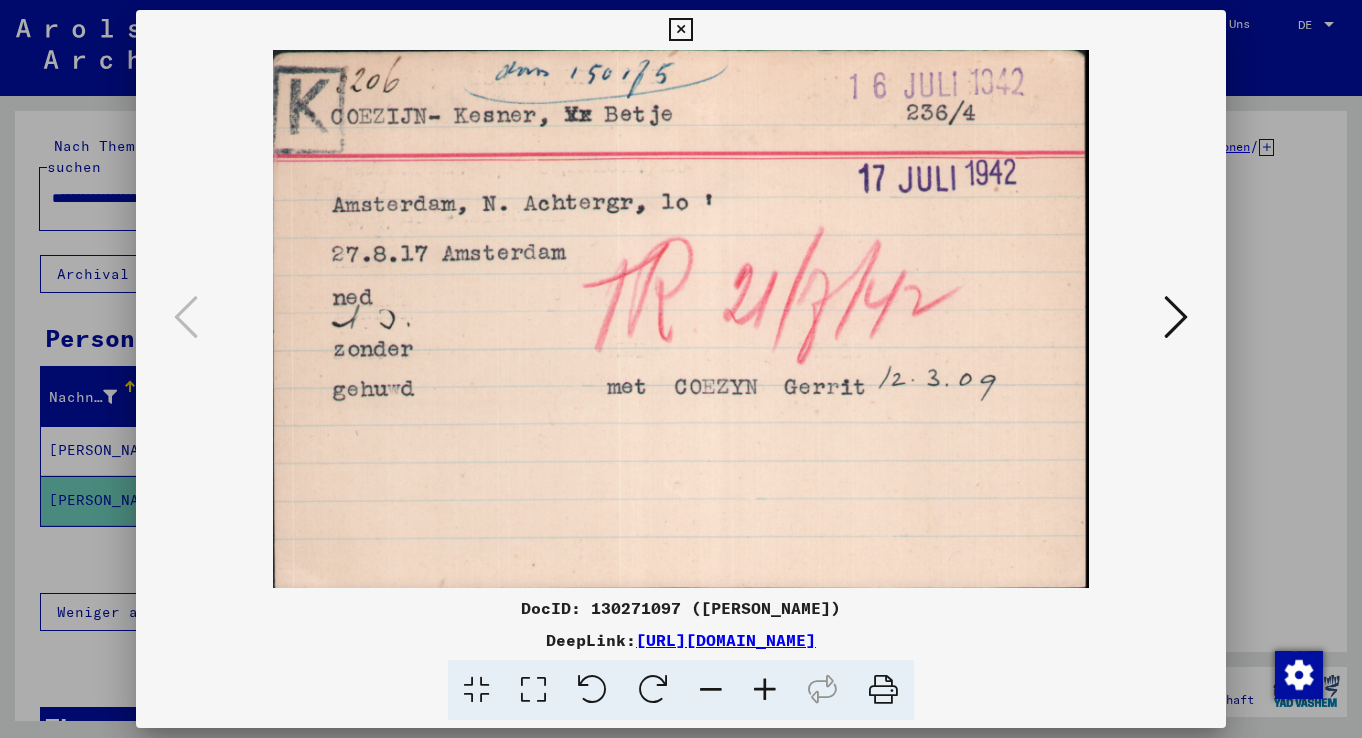 click at bounding box center (680, 30) 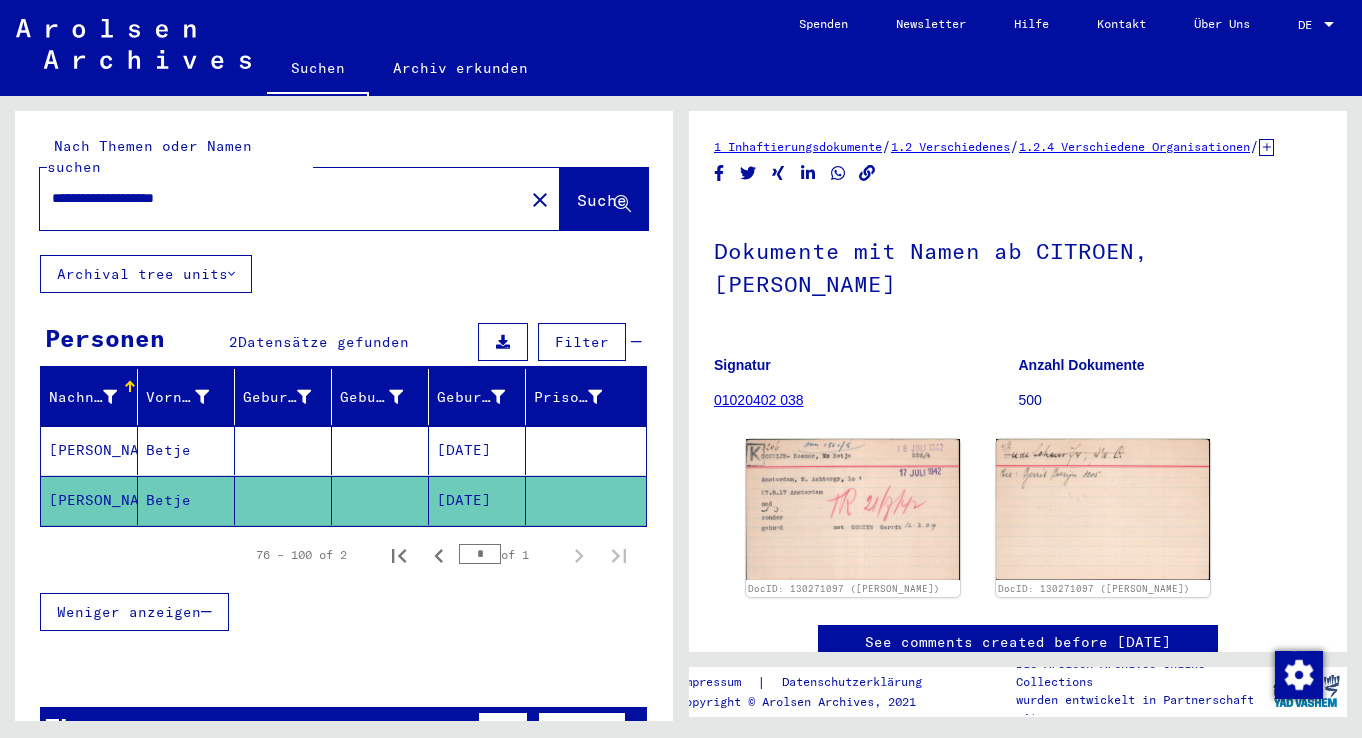 drag, startPoint x: 52, startPoint y: 175, endPoint x: 358, endPoint y: 186, distance: 306.19766 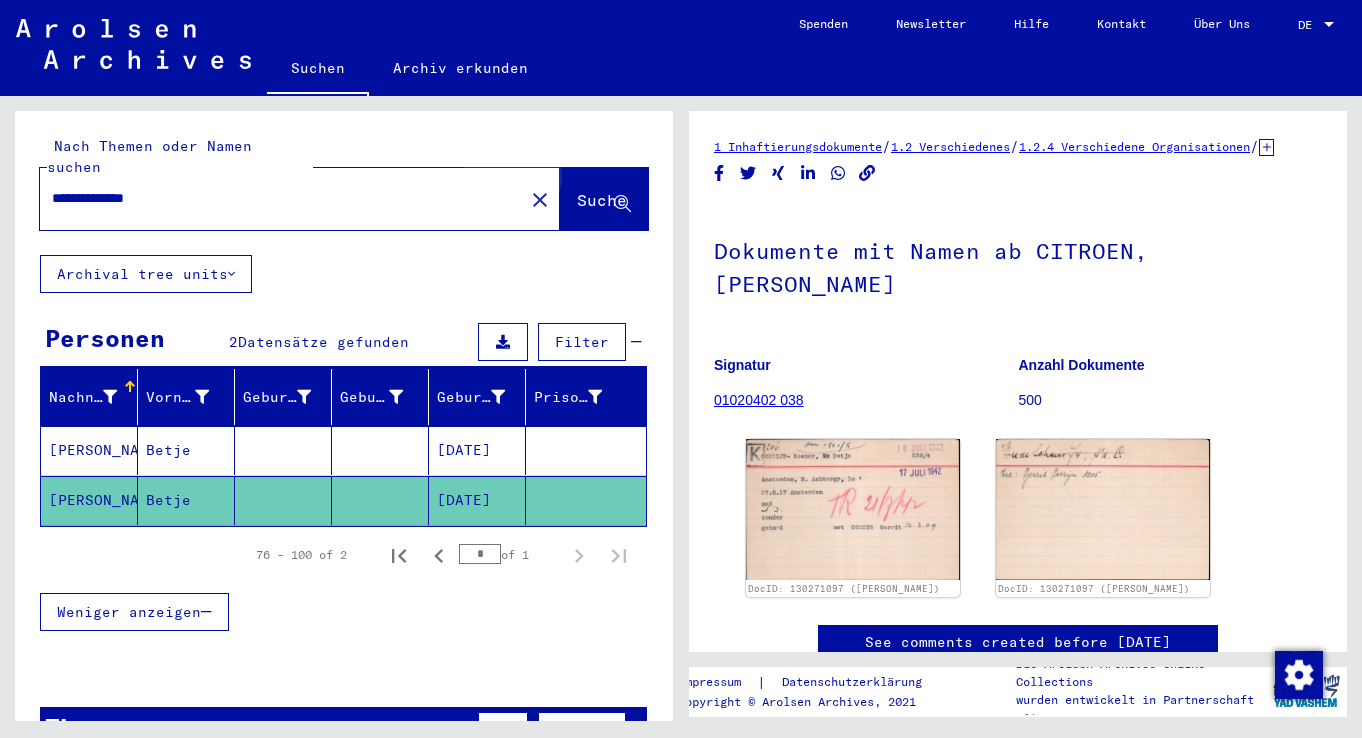 click on "Suche" 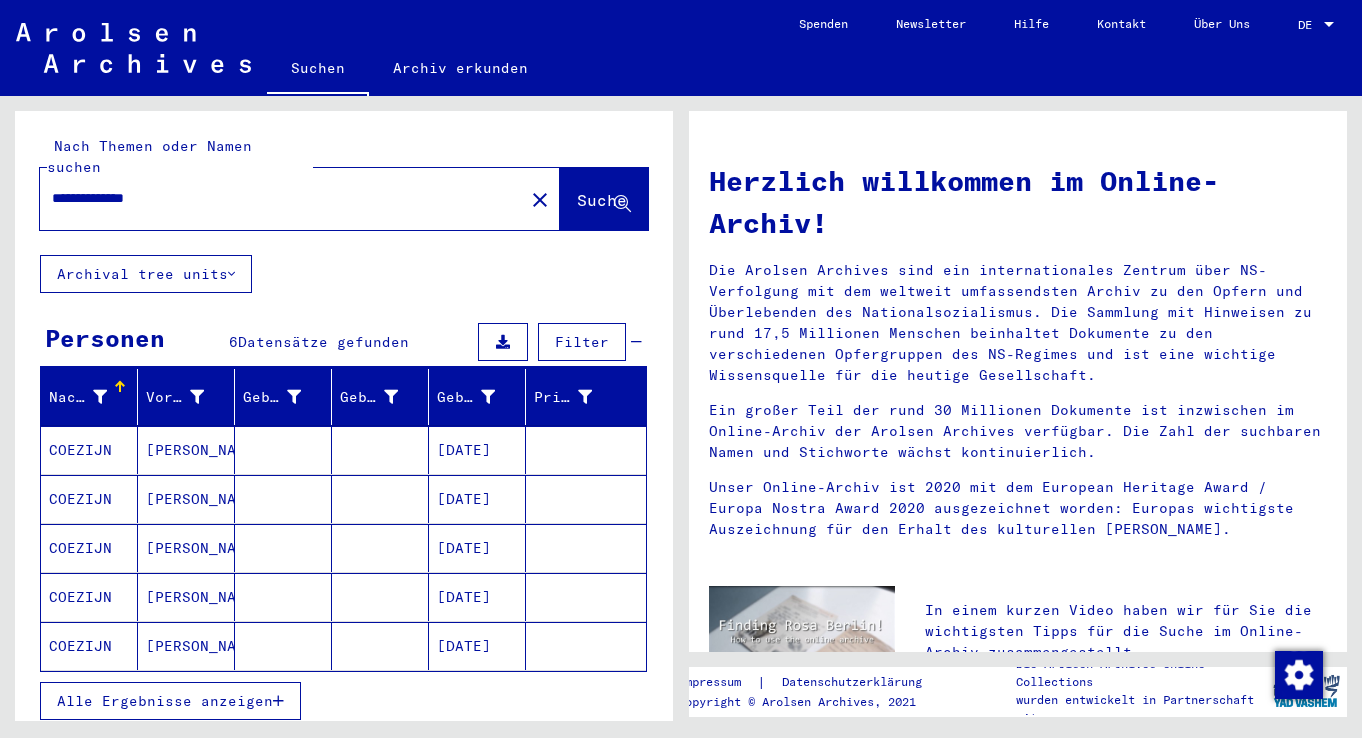 click on "[DATE]" at bounding box center (477, 548) 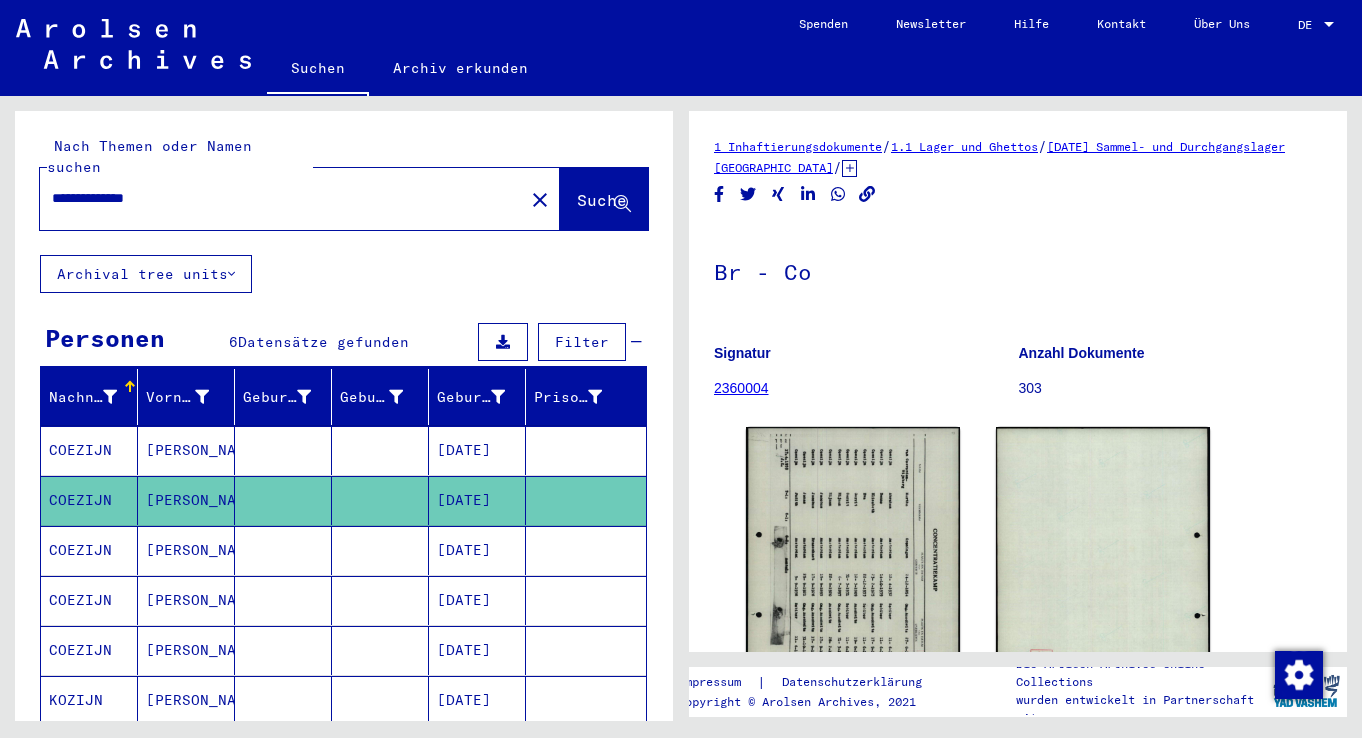 scroll, scrollTop: 0, scrollLeft: 0, axis: both 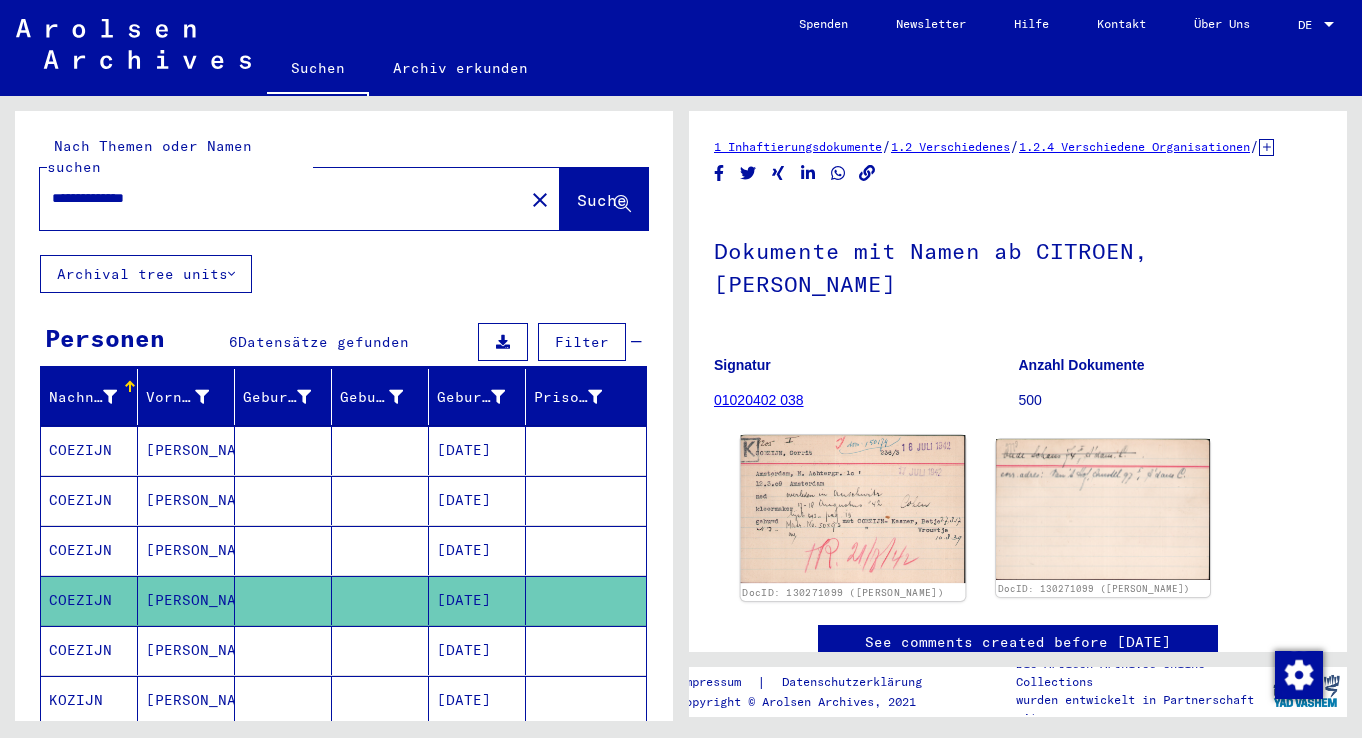 click 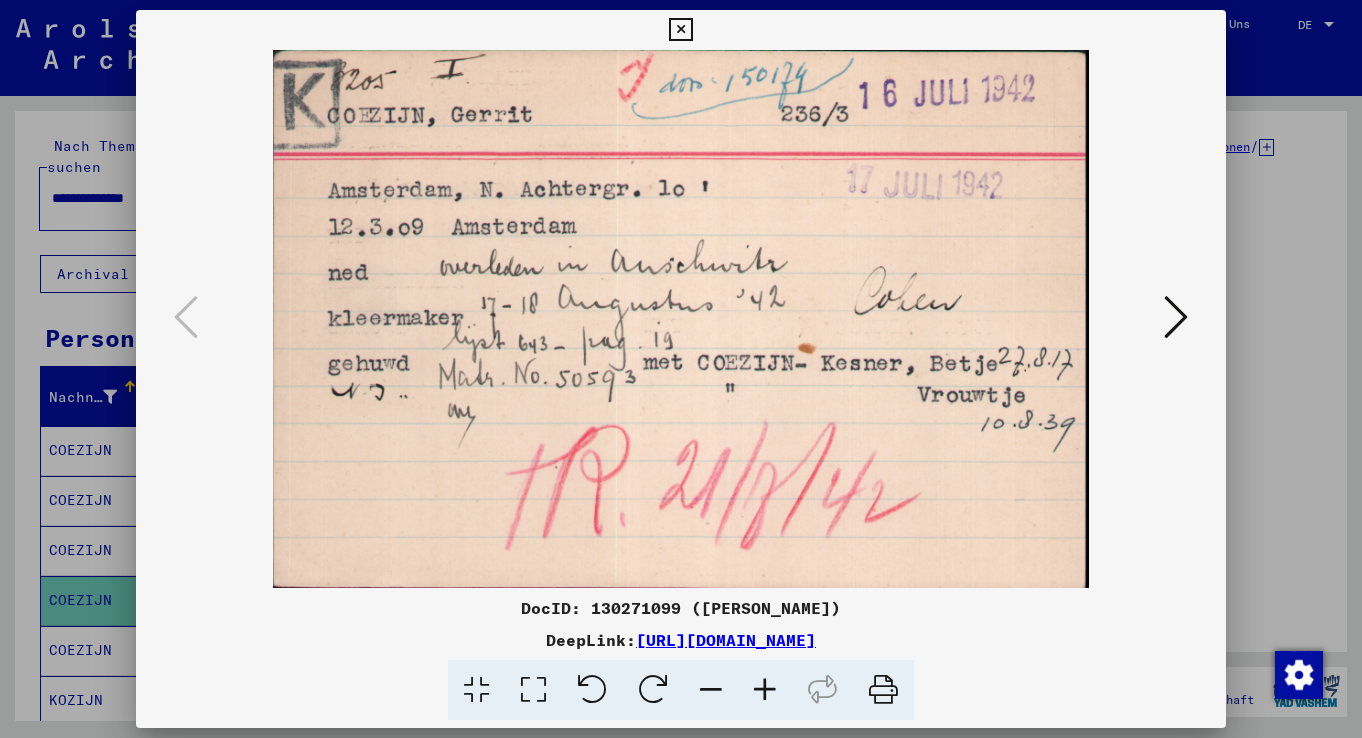 click at bounding box center [680, 30] 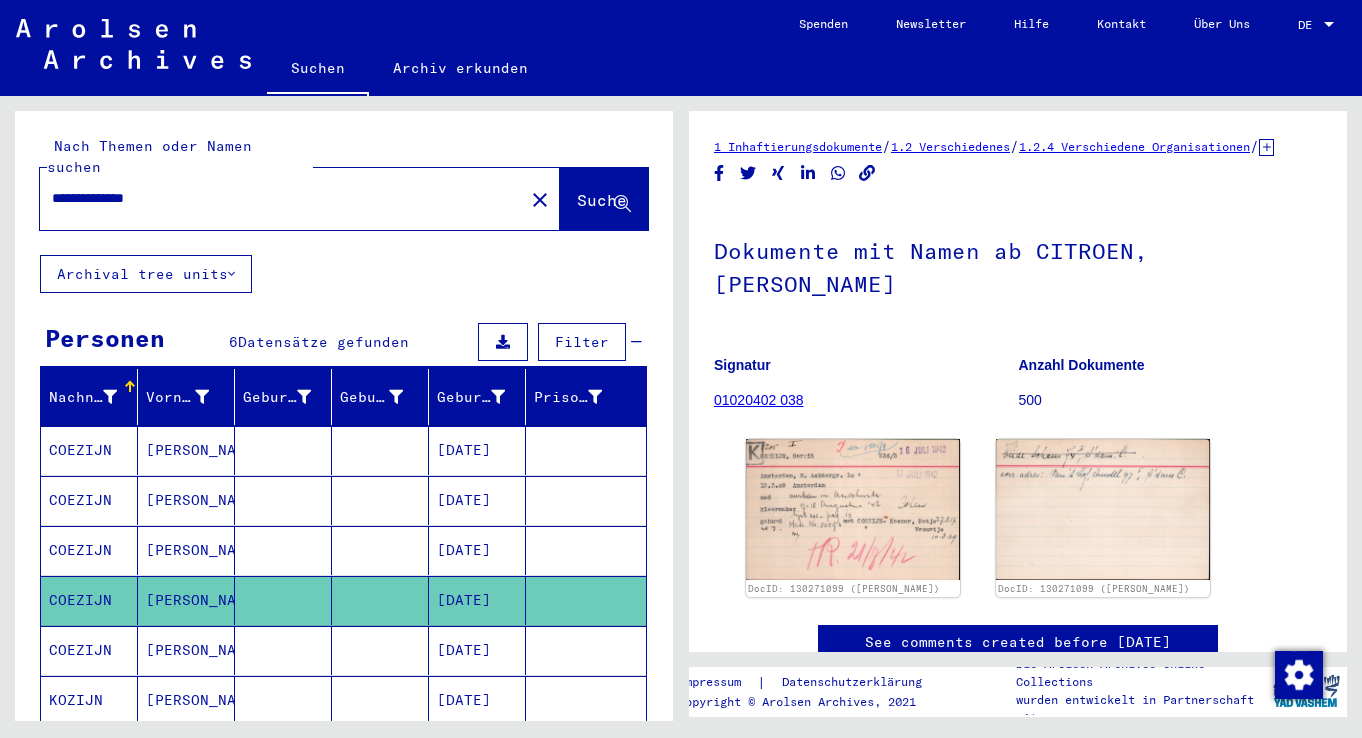 drag, startPoint x: 183, startPoint y: 174, endPoint x: 51, endPoint y: 177, distance: 132.03409 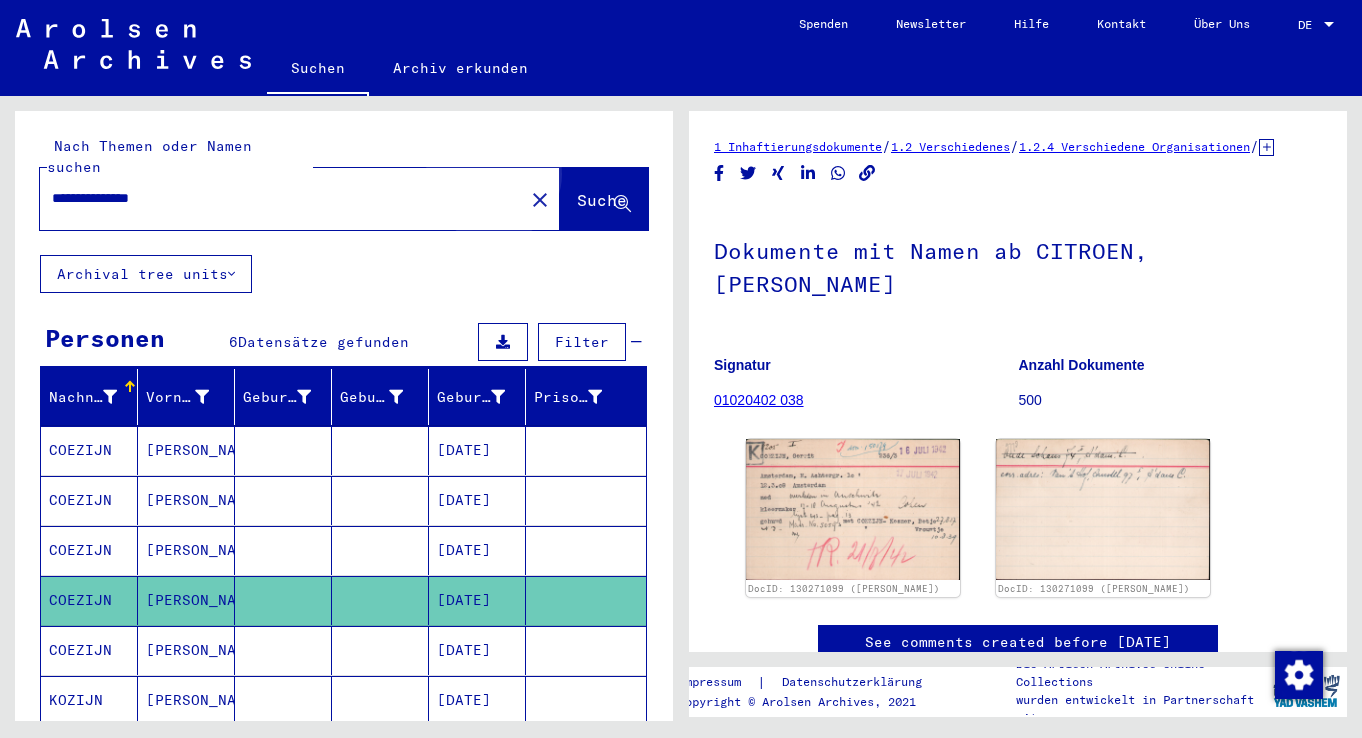 click on "Suche" 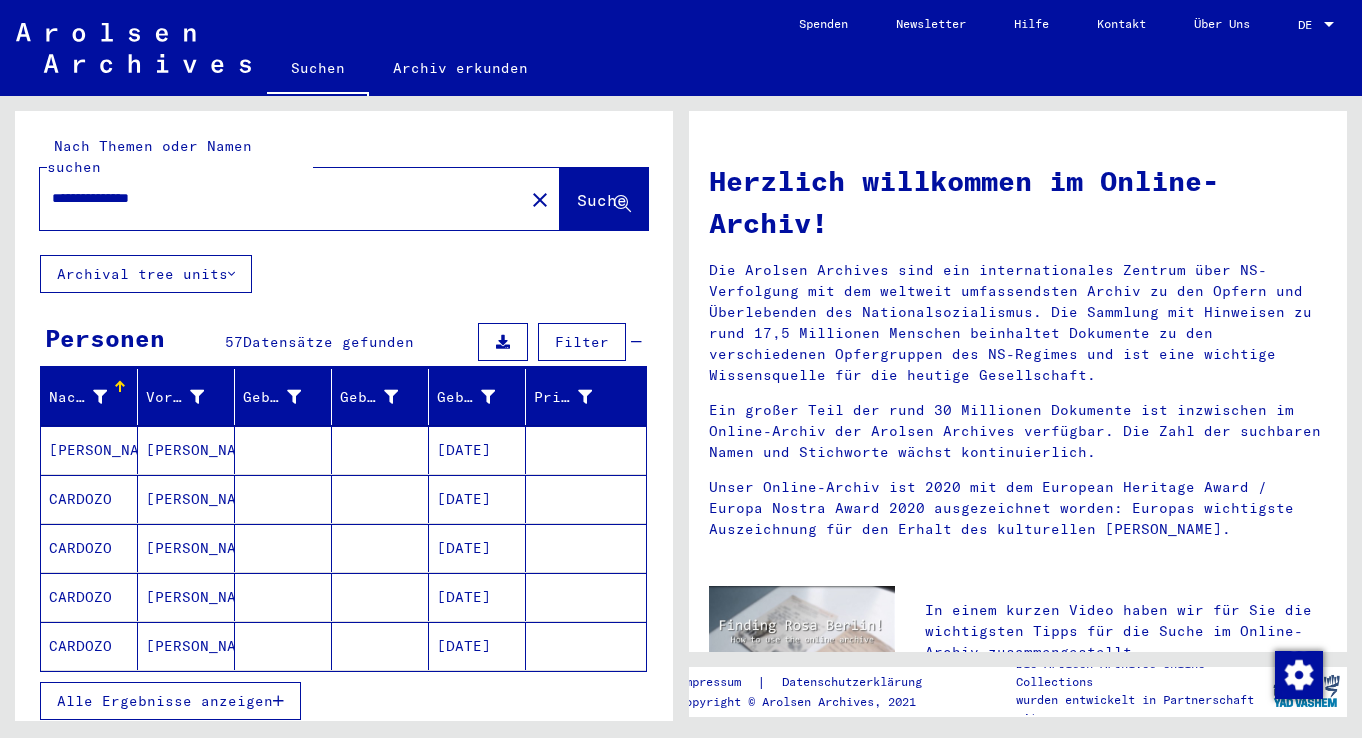 click on "[DATE]" at bounding box center [477, 548] 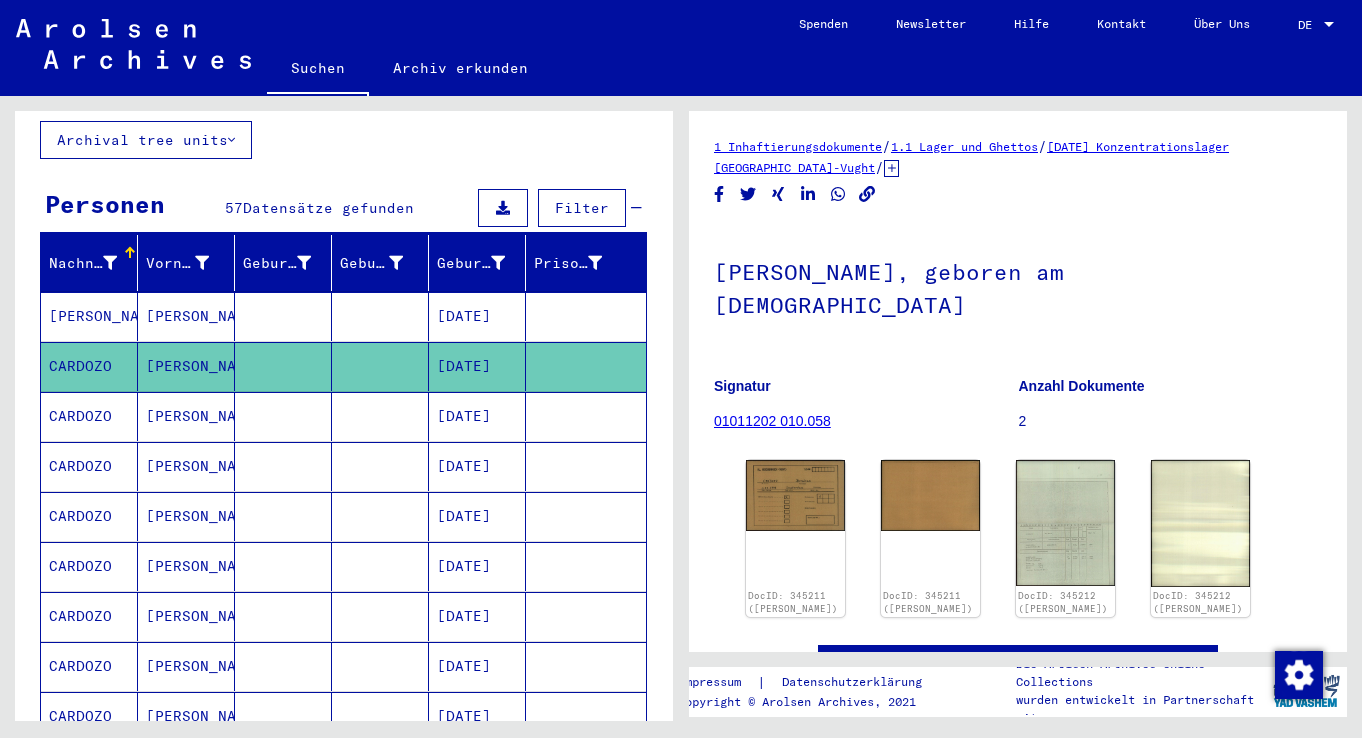 scroll, scrollTop: 300, scrollLeft: 0, axis: vertical 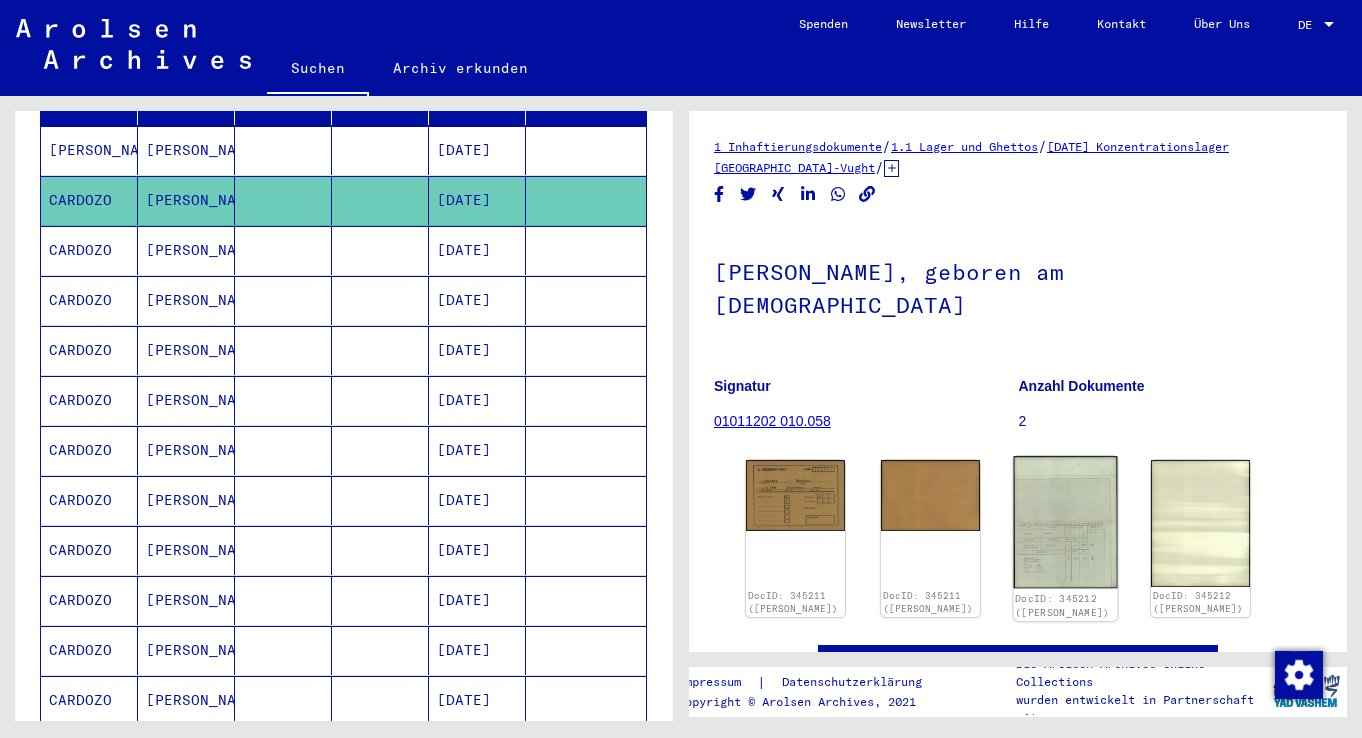 click 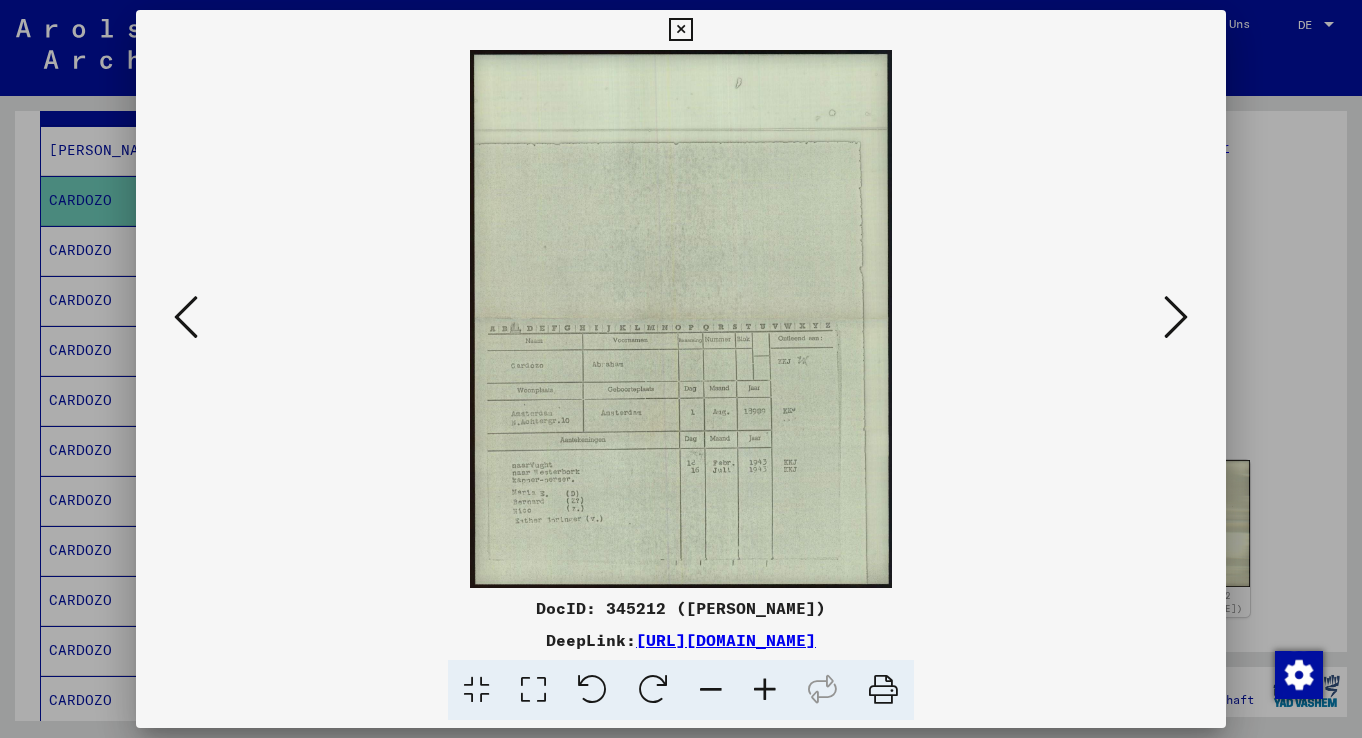 click at bounding box center (765, 690) 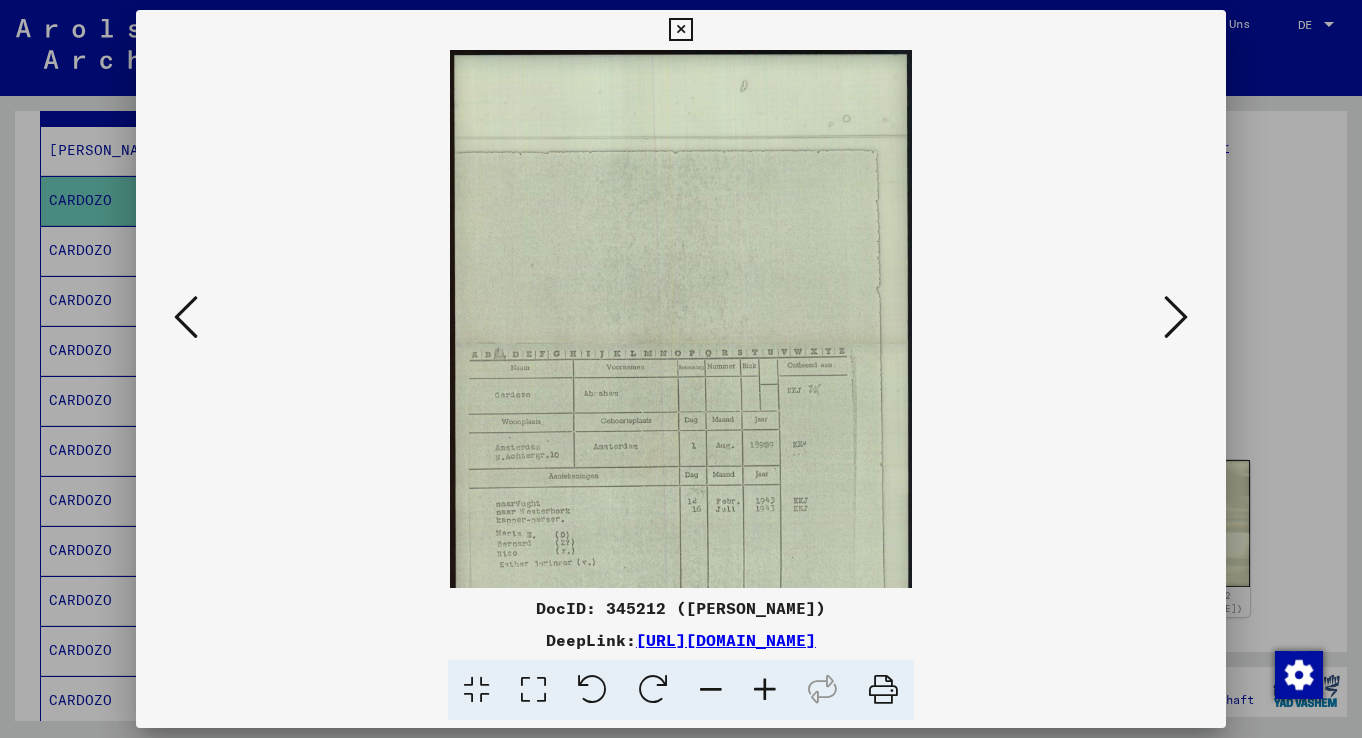 click at bounding box center [765, 690] 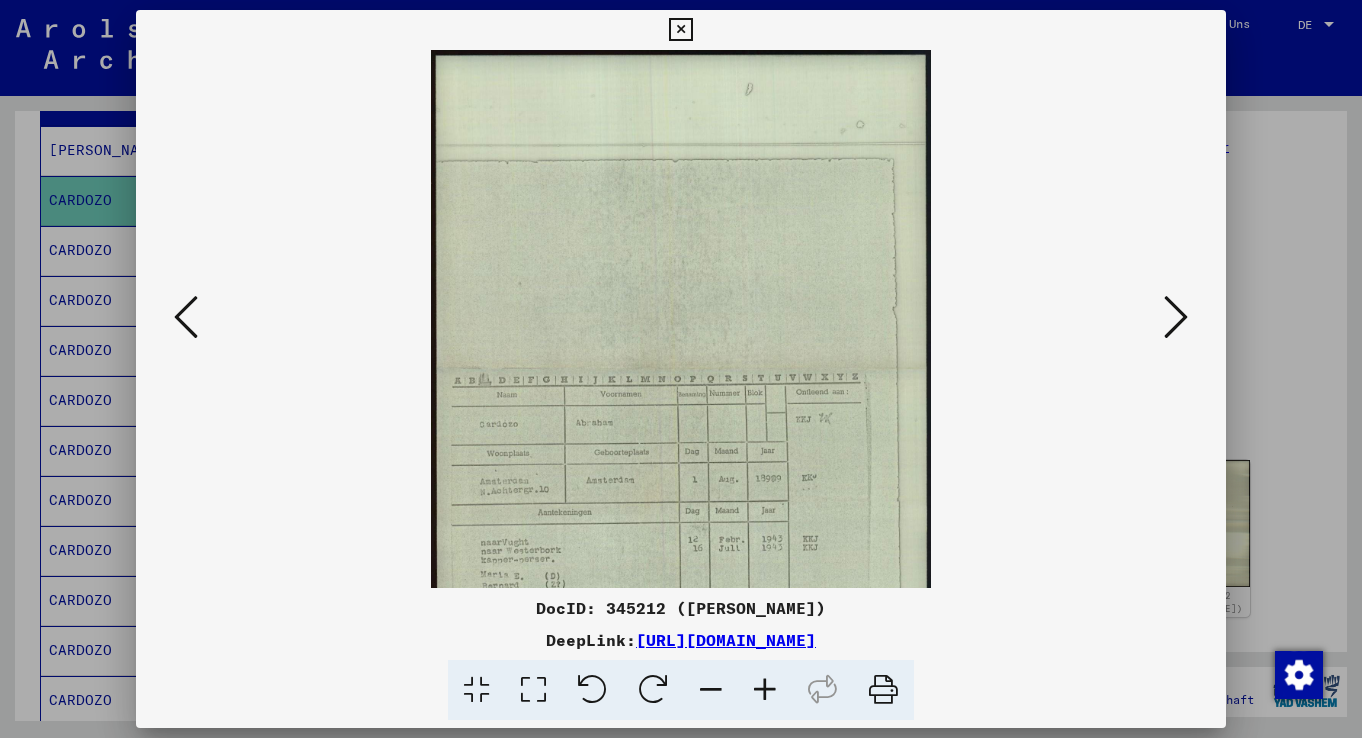 click at bounding box center [765, 690] 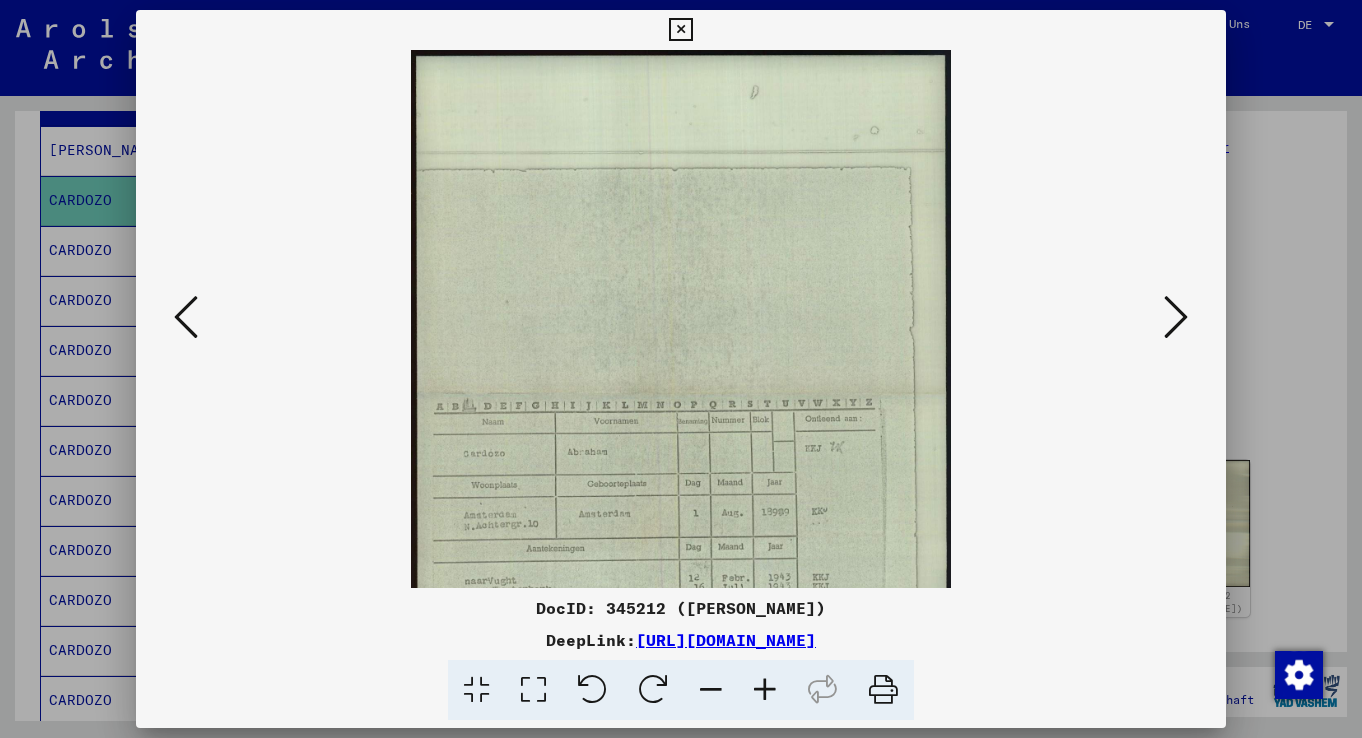 click at bounding box center [765, 690] 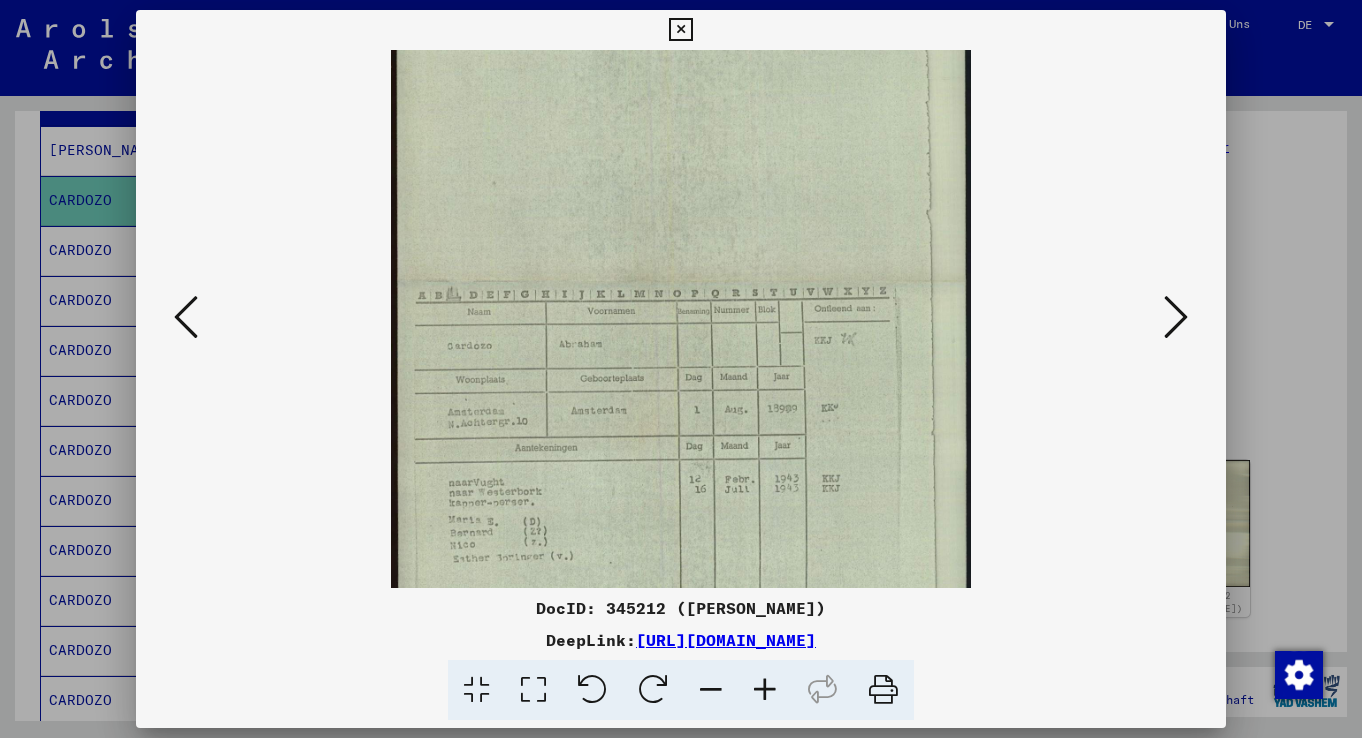 scroll, scrollTop: 200, scrollLeft: 0, axis: vertical 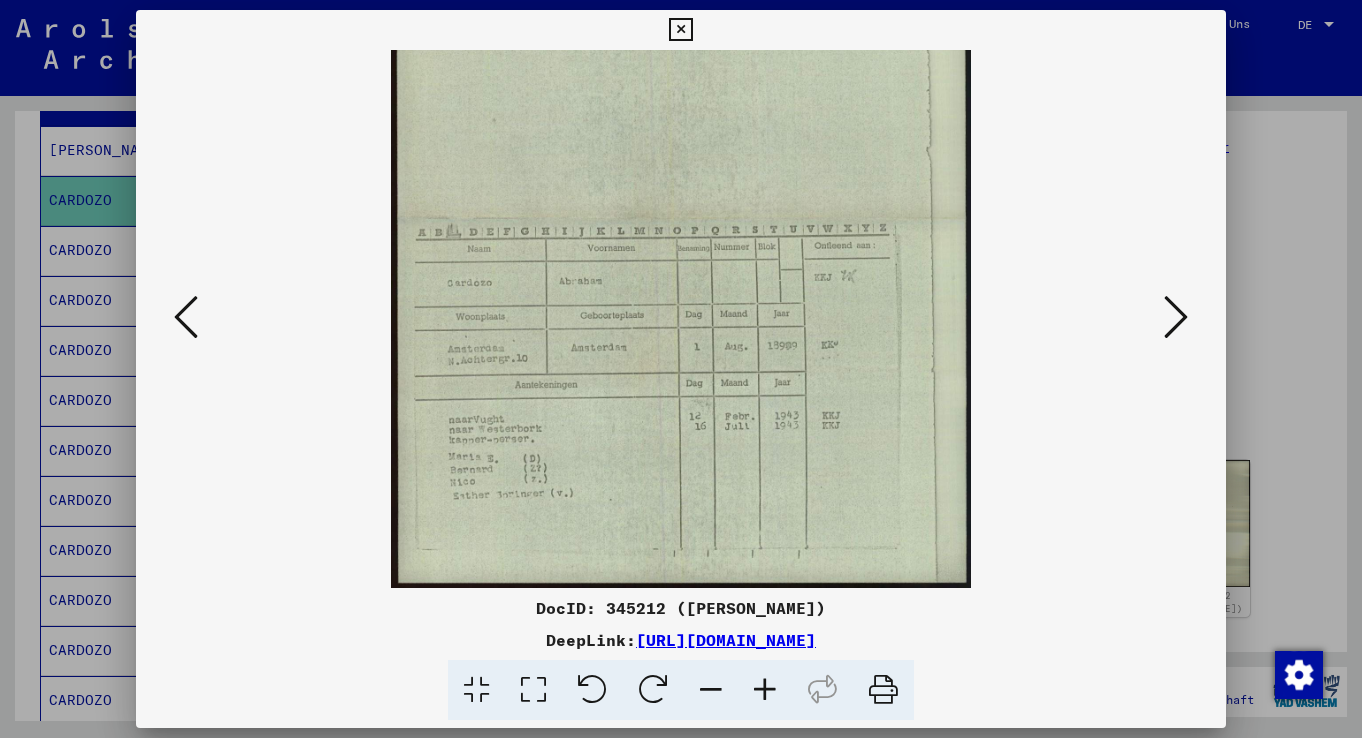 drag, startPoint x: 734, startPoint y: 461, endPoint x: 708, endPoint y: 286, distance: 176.92088 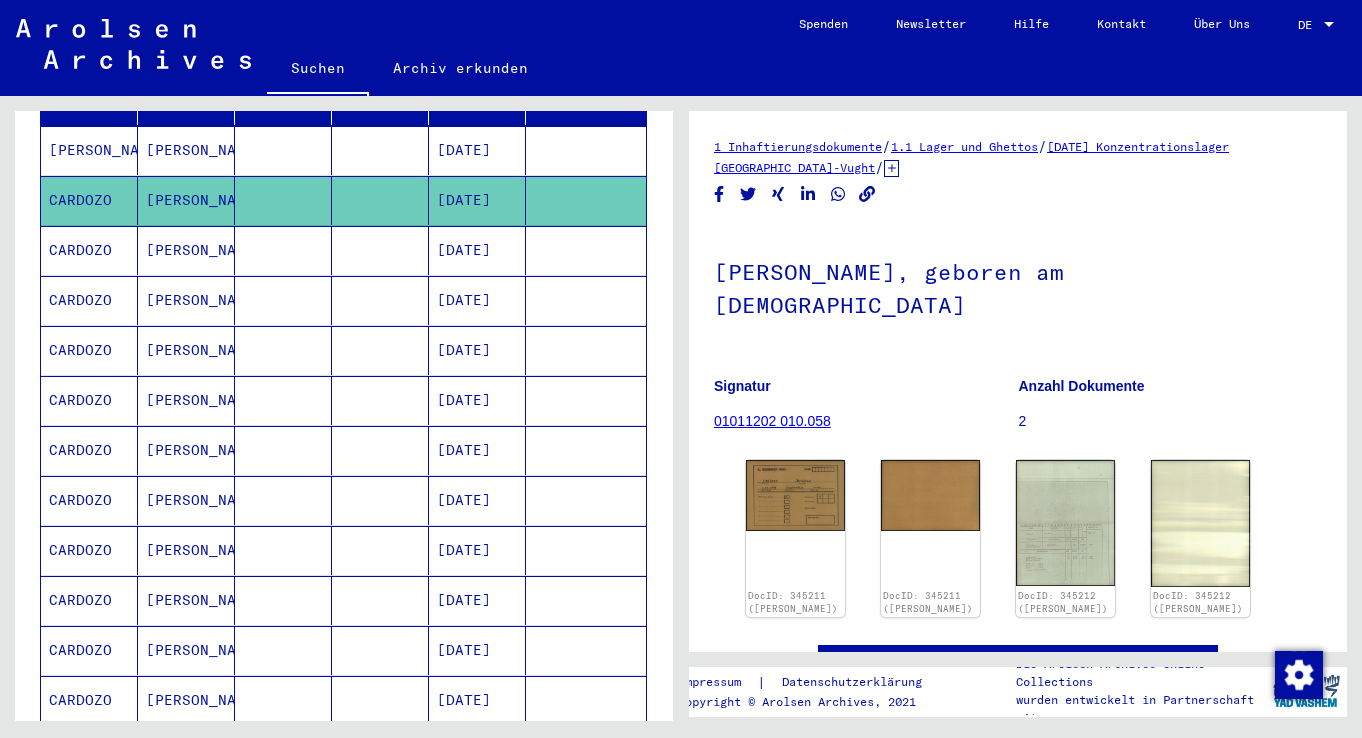 click on "[DATE]" at bounding box center (477, 550) 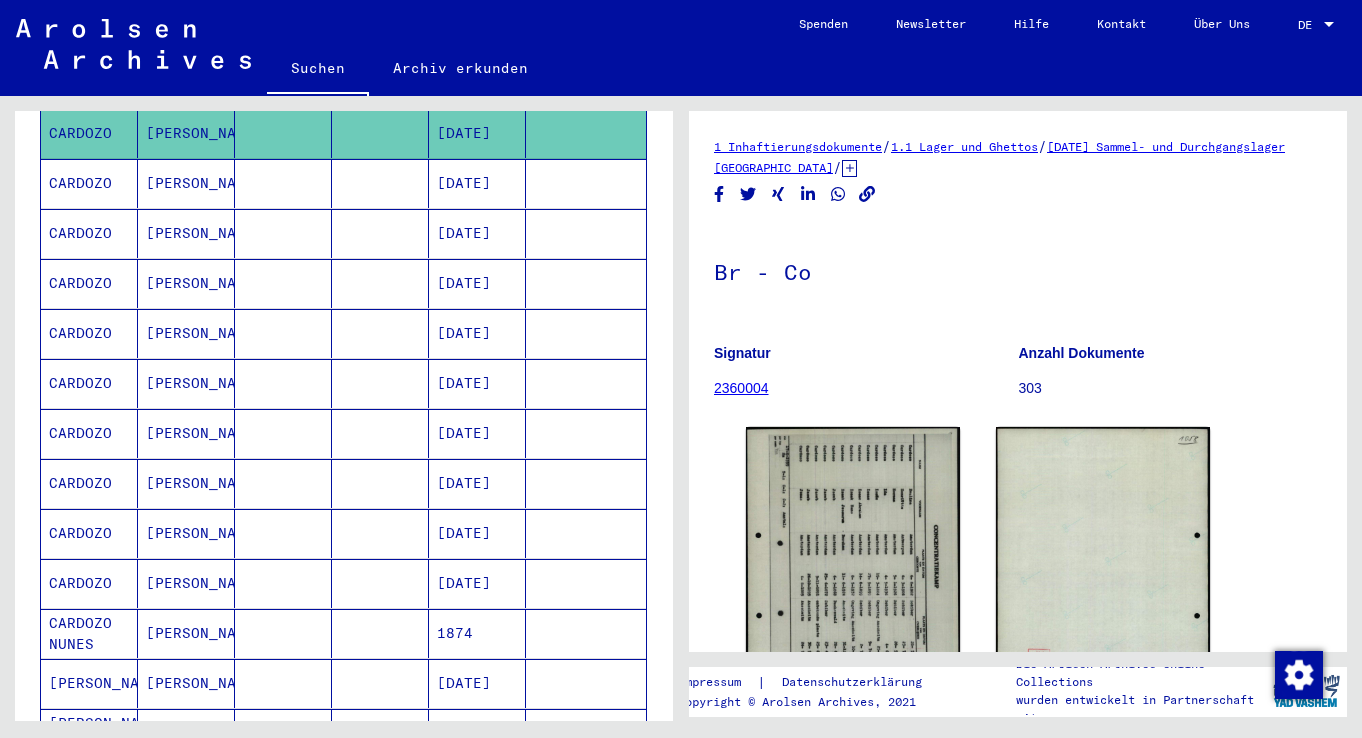 scroll, scrollTop: 700, scrollLeft: 0, axis: vertical 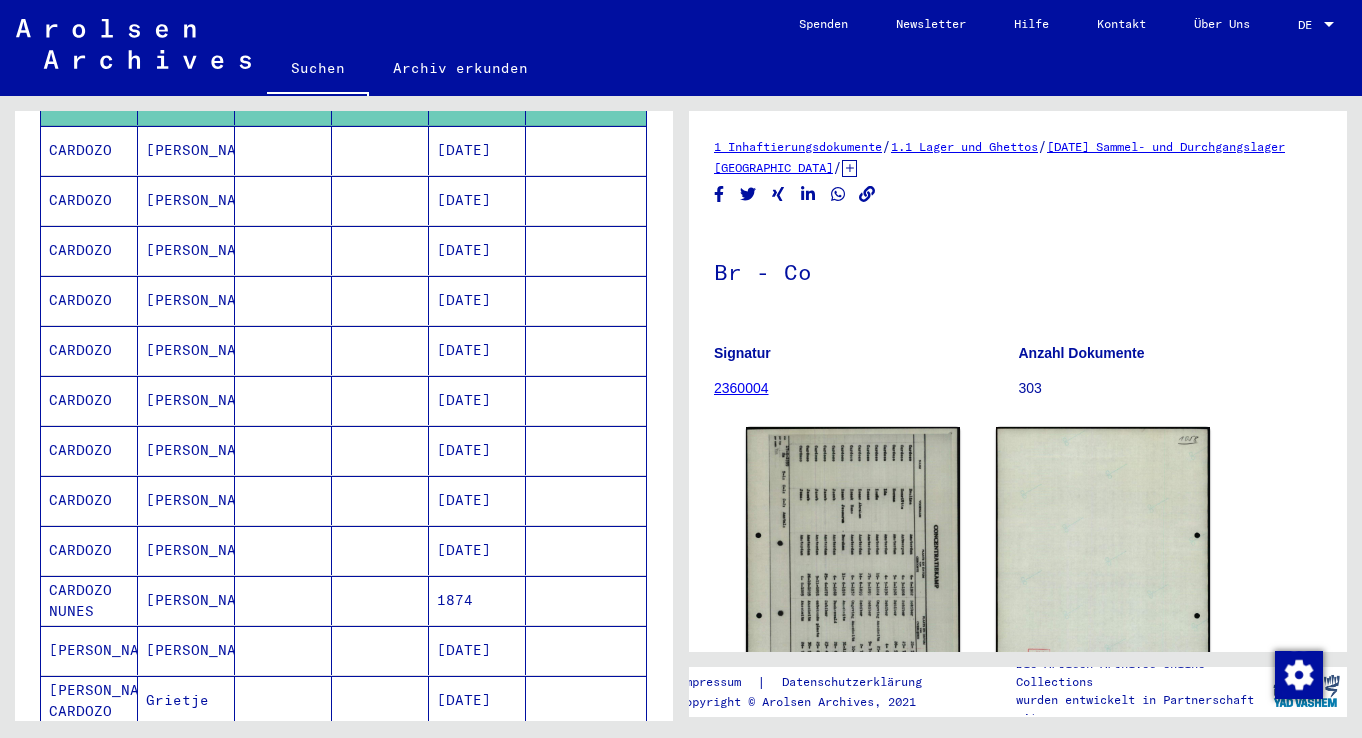click on "[DATE]" at bounding box center [477, 600] 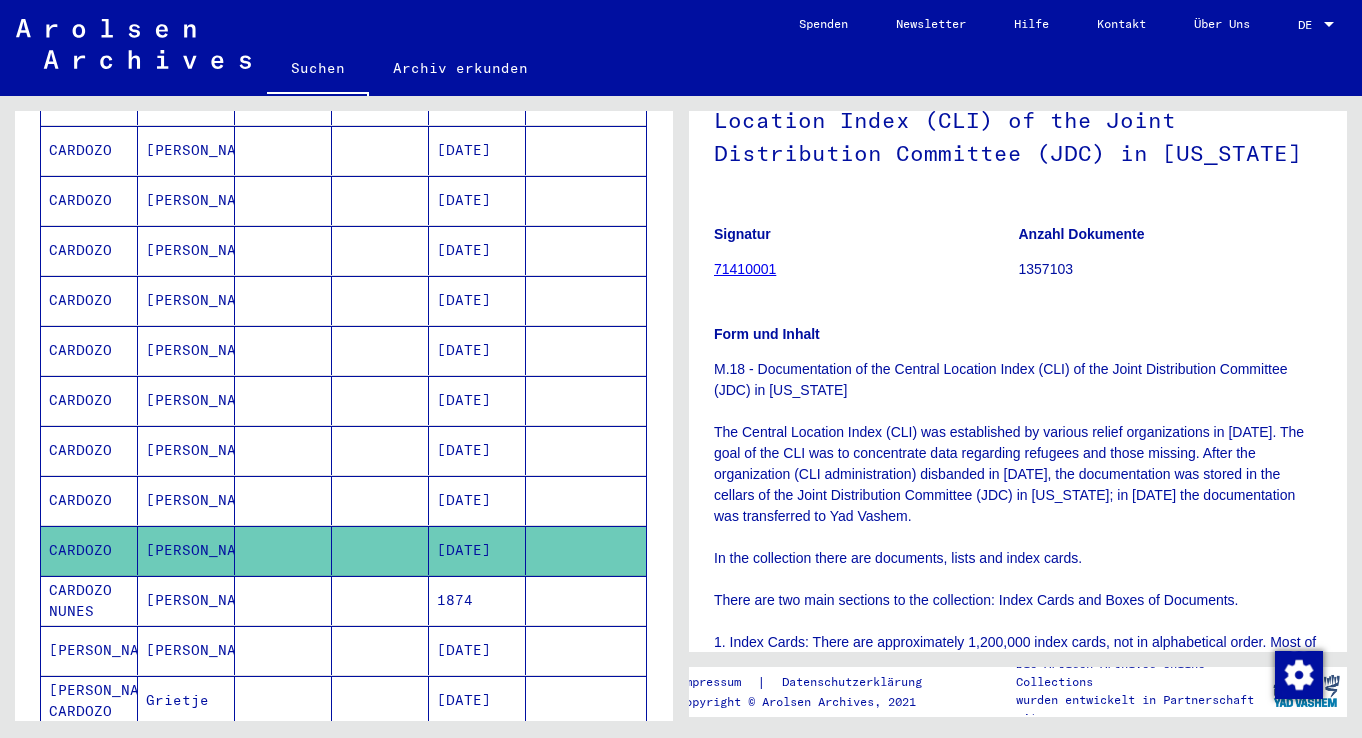 scroll, scrollTop: 200, scrollLeft: 0, axis: vertical 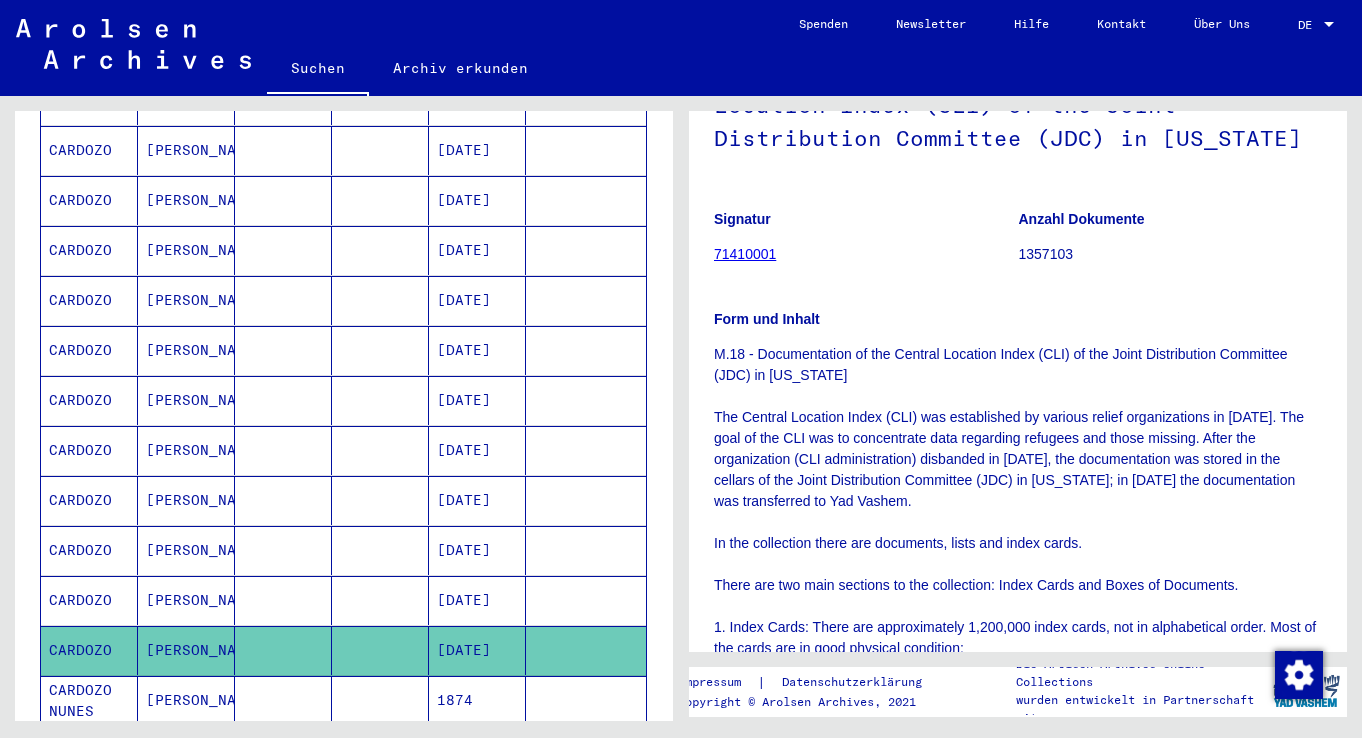 click on "[DATE]" 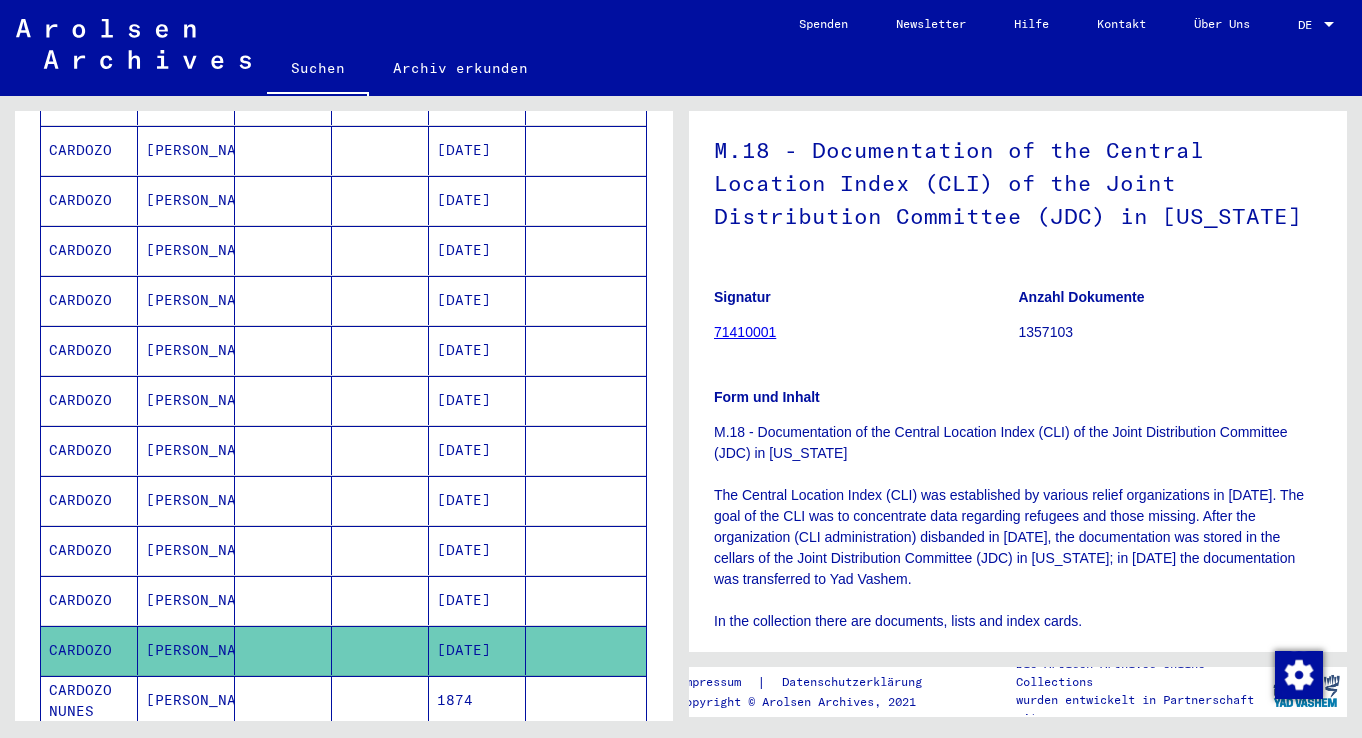 scroll, scrollTop: 0, scrollLeft: 0, axis: both 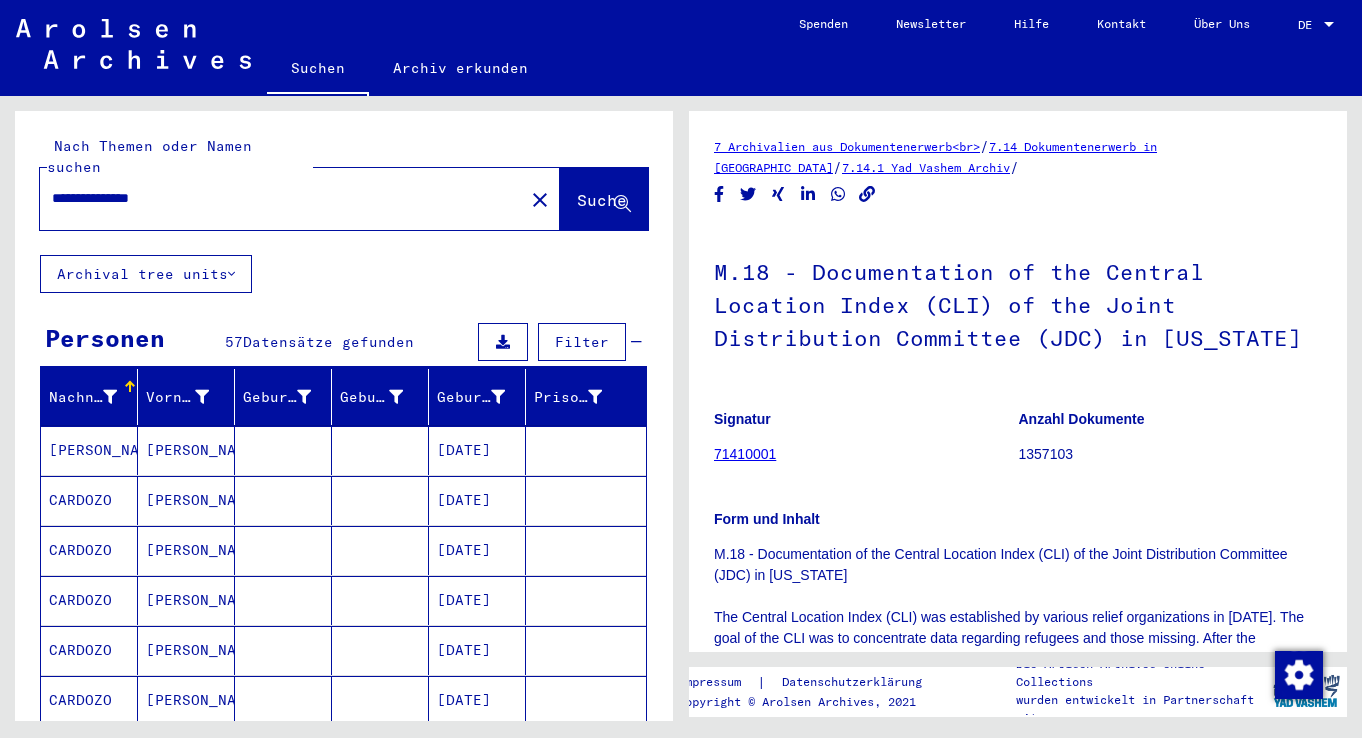 click on "[DATE]" at bounding box center (477, 550) 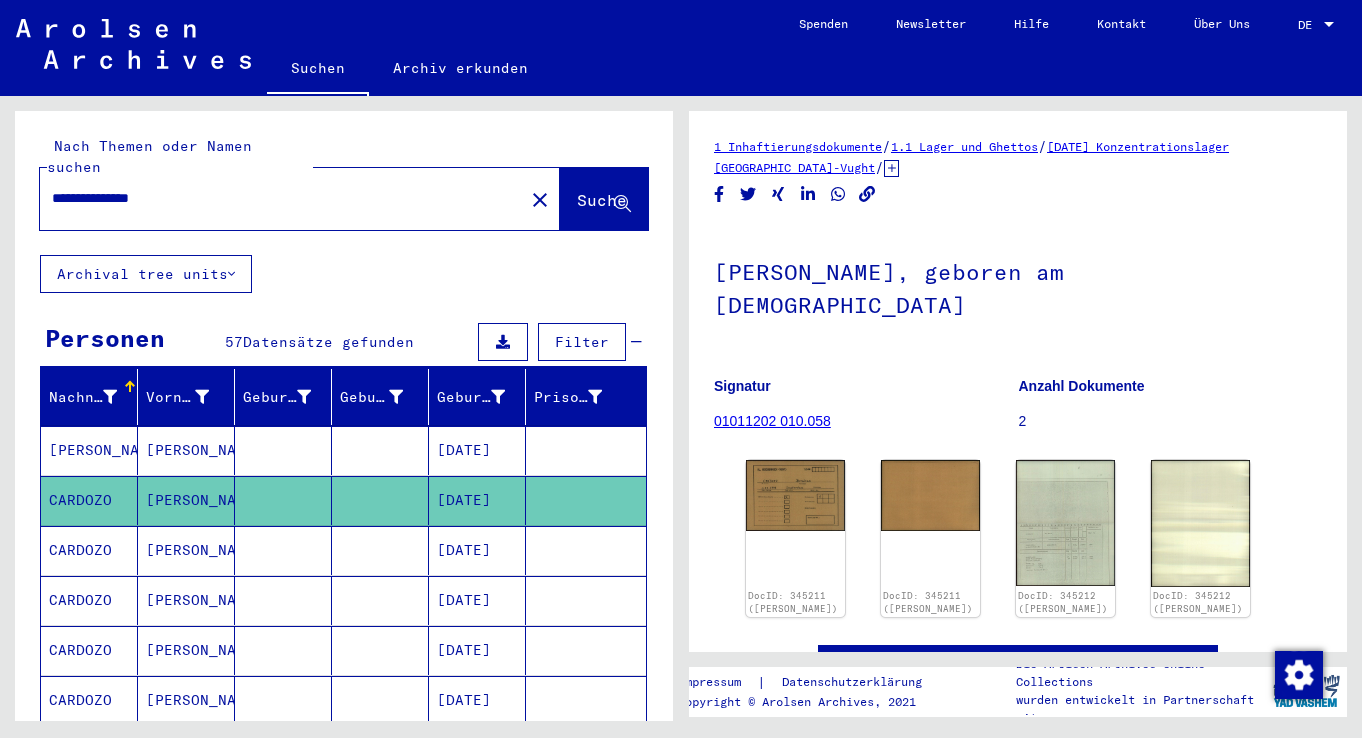 drag, startPoint x: 57, startPoint y: 177, endPoint x: 267, endPoint y: 183, distance: 210.0857 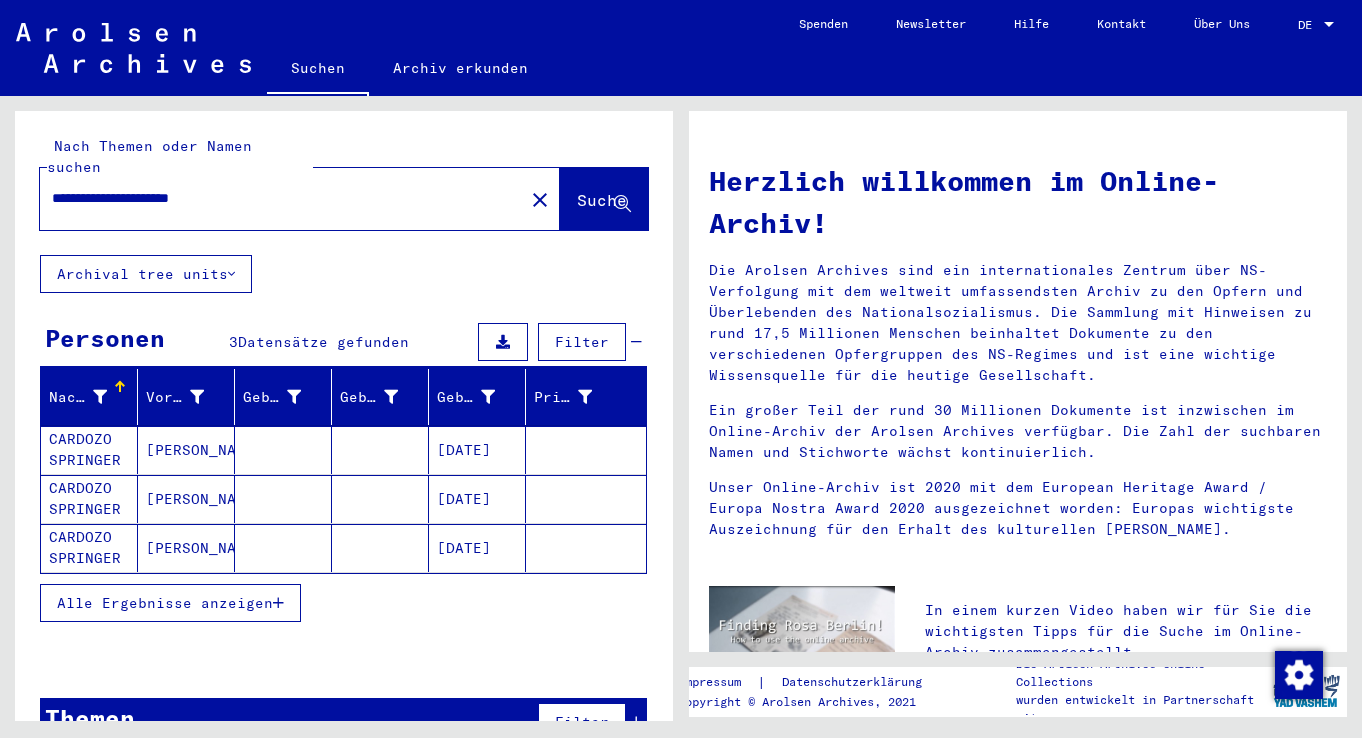 click on "Alle Ergebnisse anzeigen" at bounding box center (170, 603) 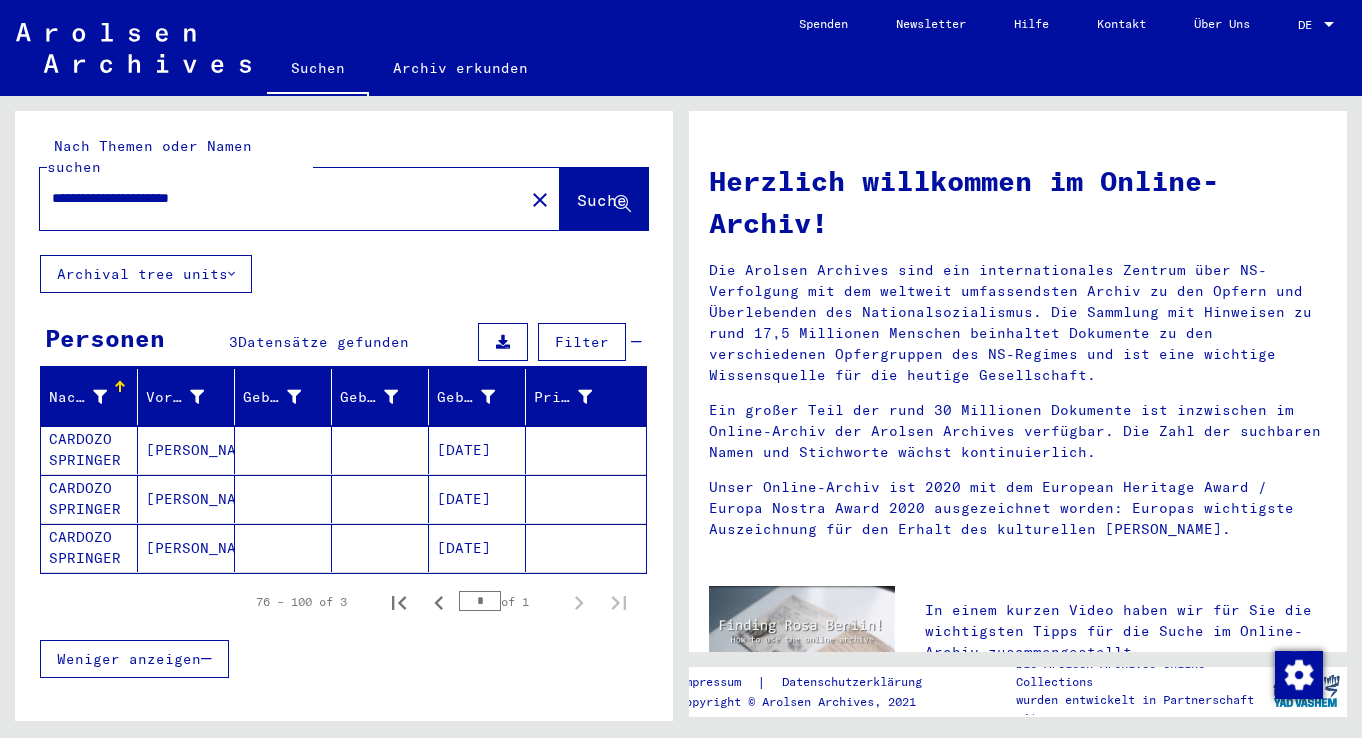 click on "[DATE]" at bounding box center (477, 548) 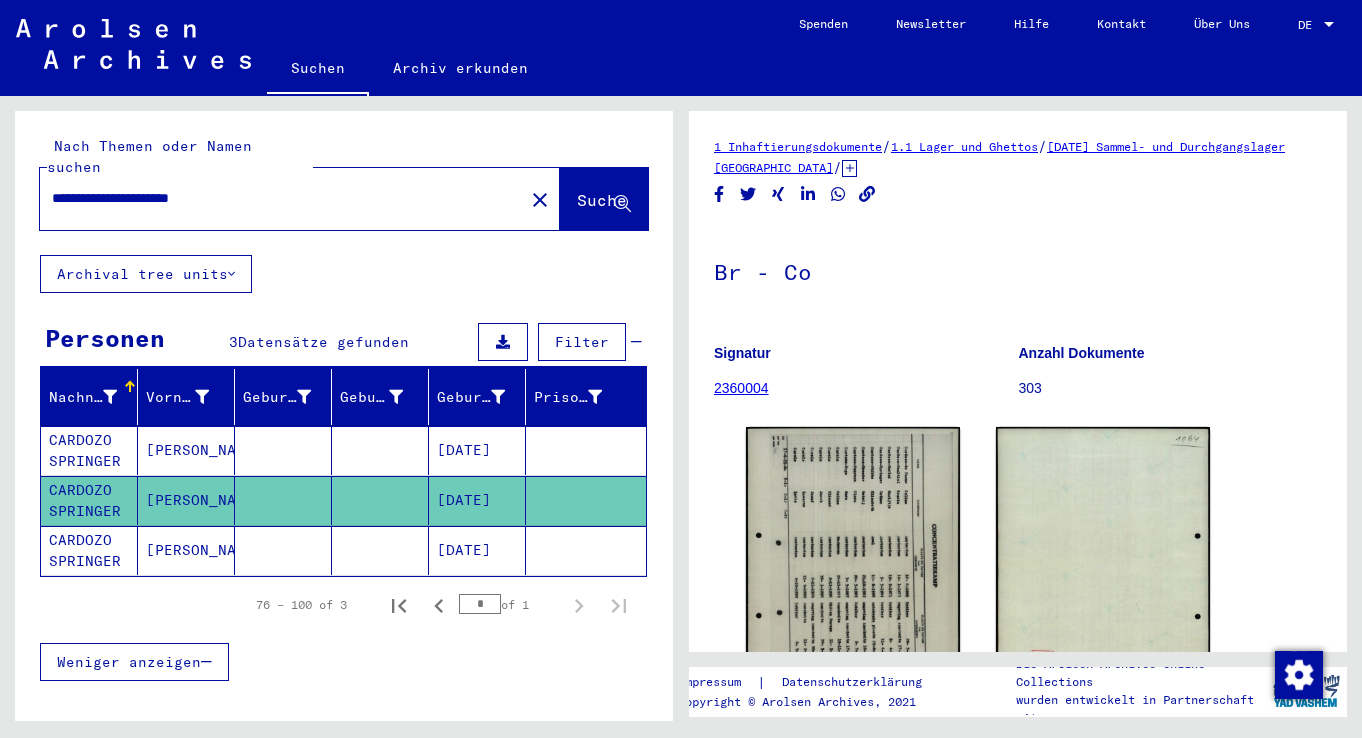 click on "[DATE]" 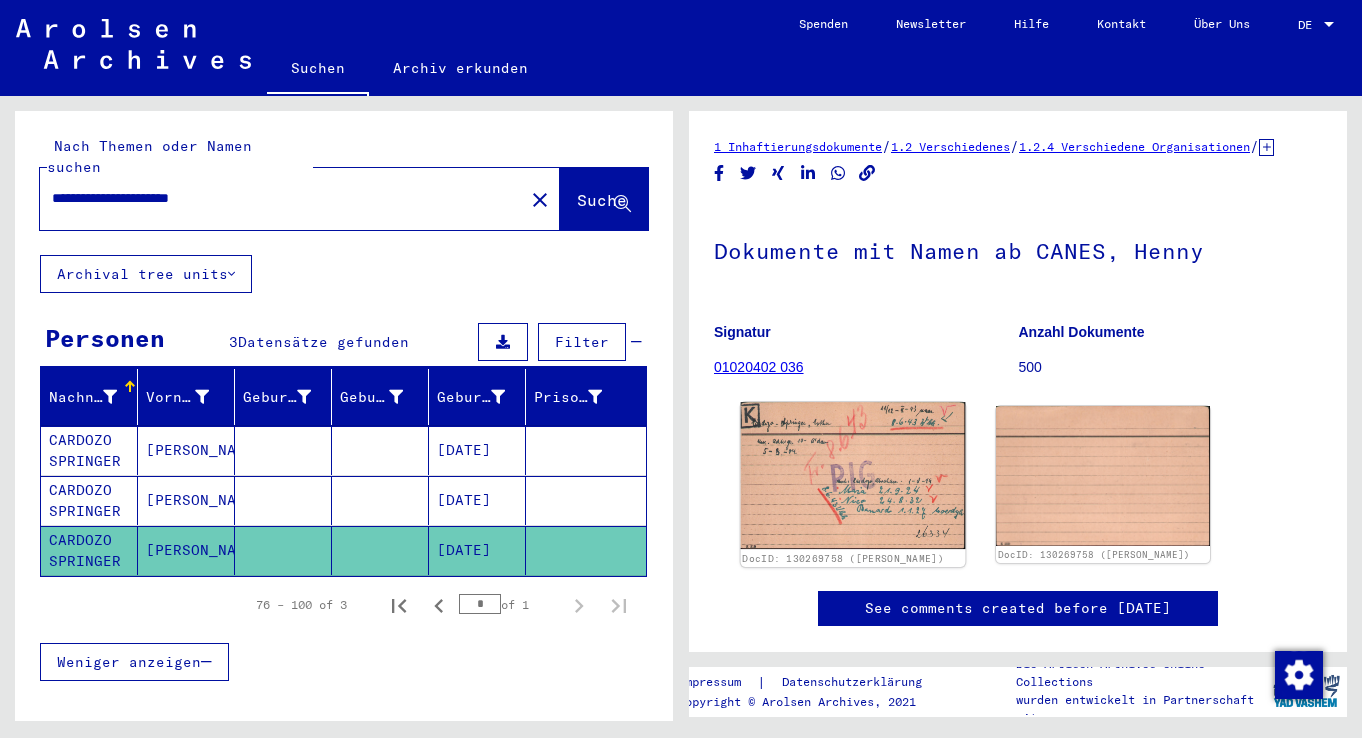 click 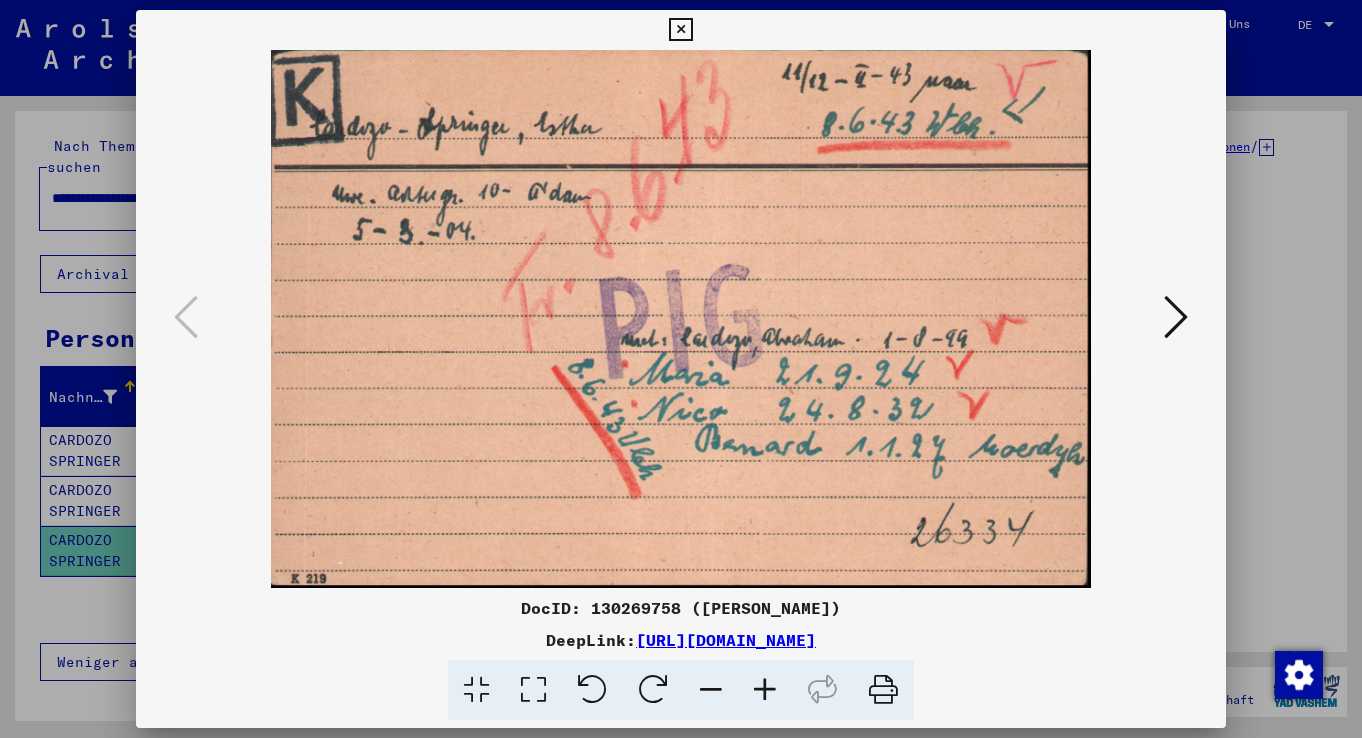 click at bounding box center [680, 30] 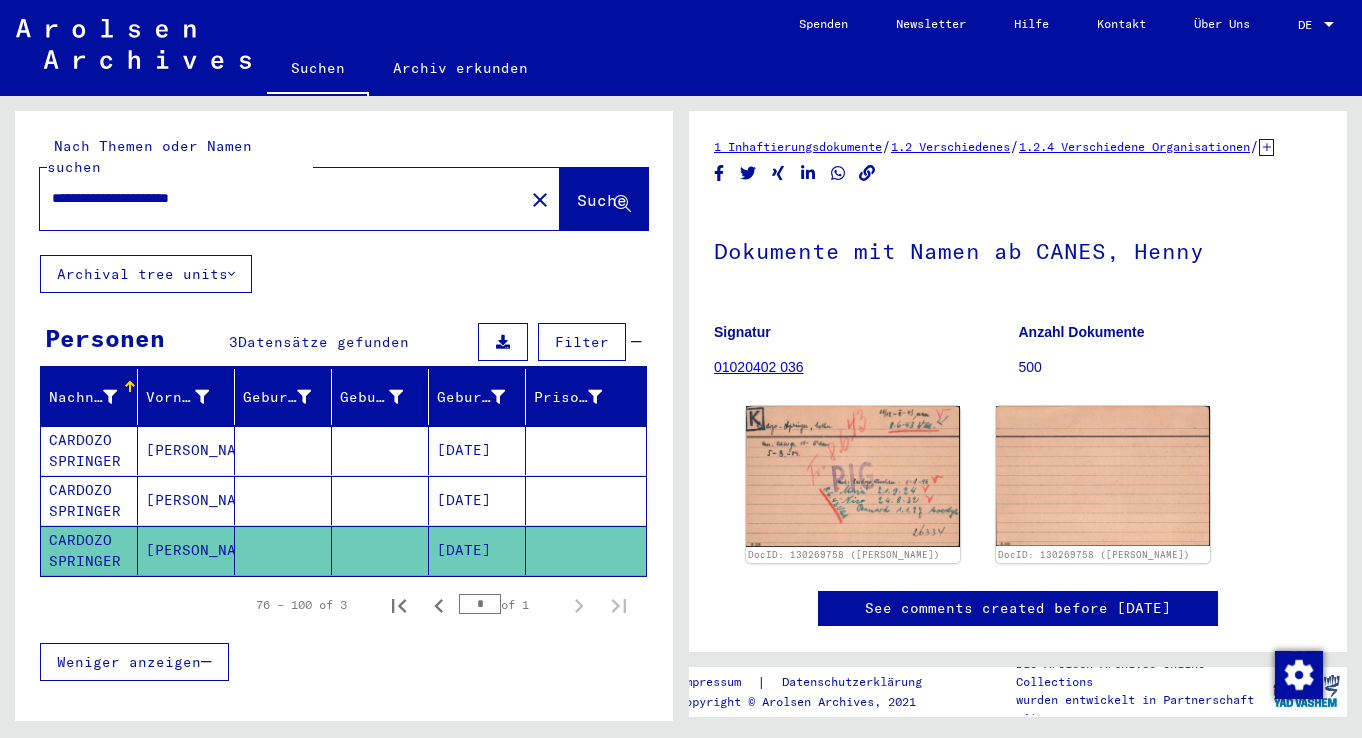 drag, startPoint x: 52, startPoint y: 176, endPoint x: 295, endPoint y: 177, distance: 243.00206 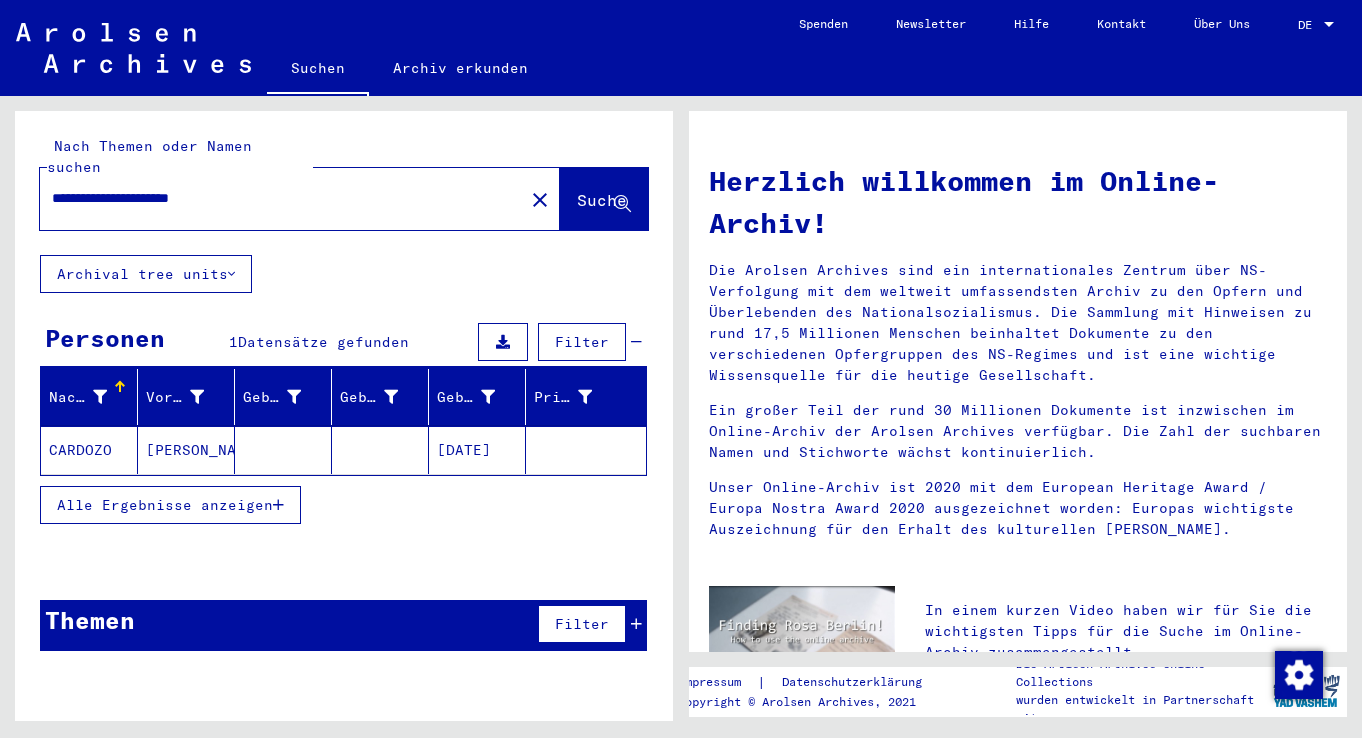 click on "[DATE]" 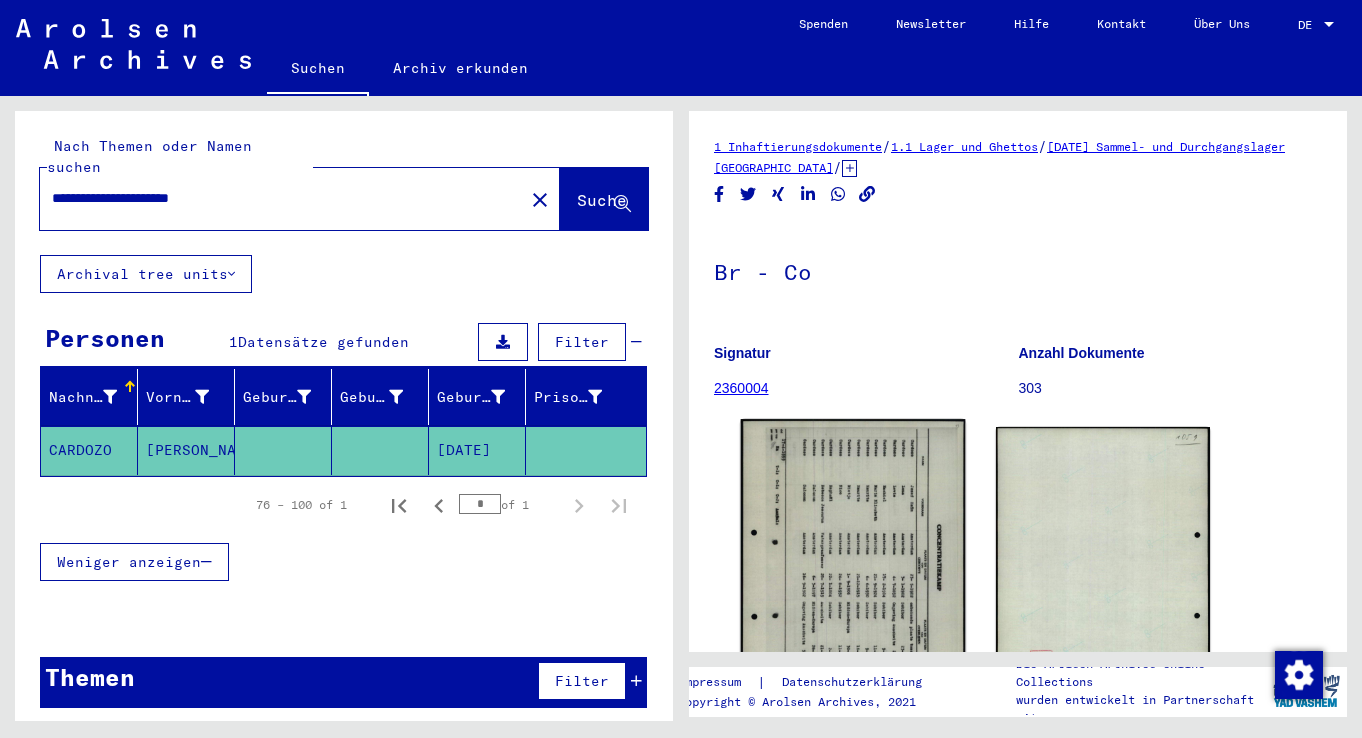 click 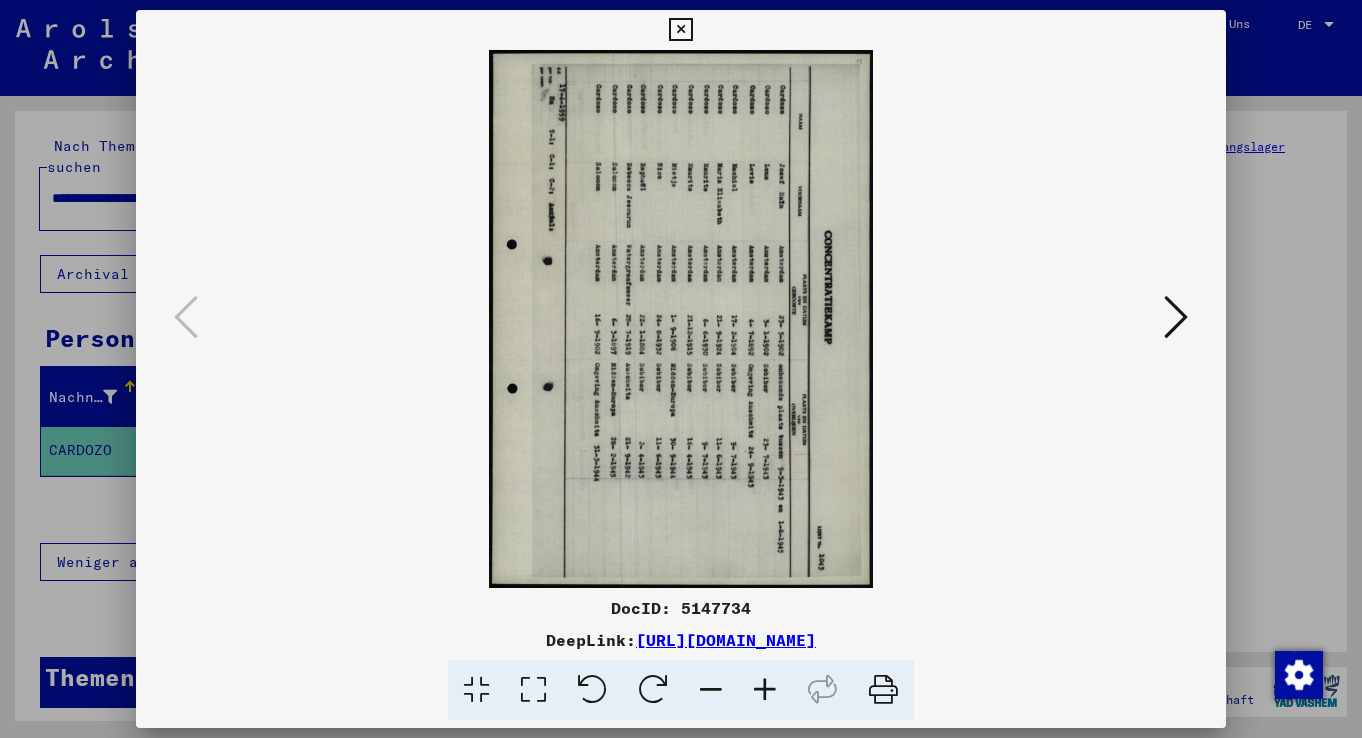 click at bounding box center [592, 690] 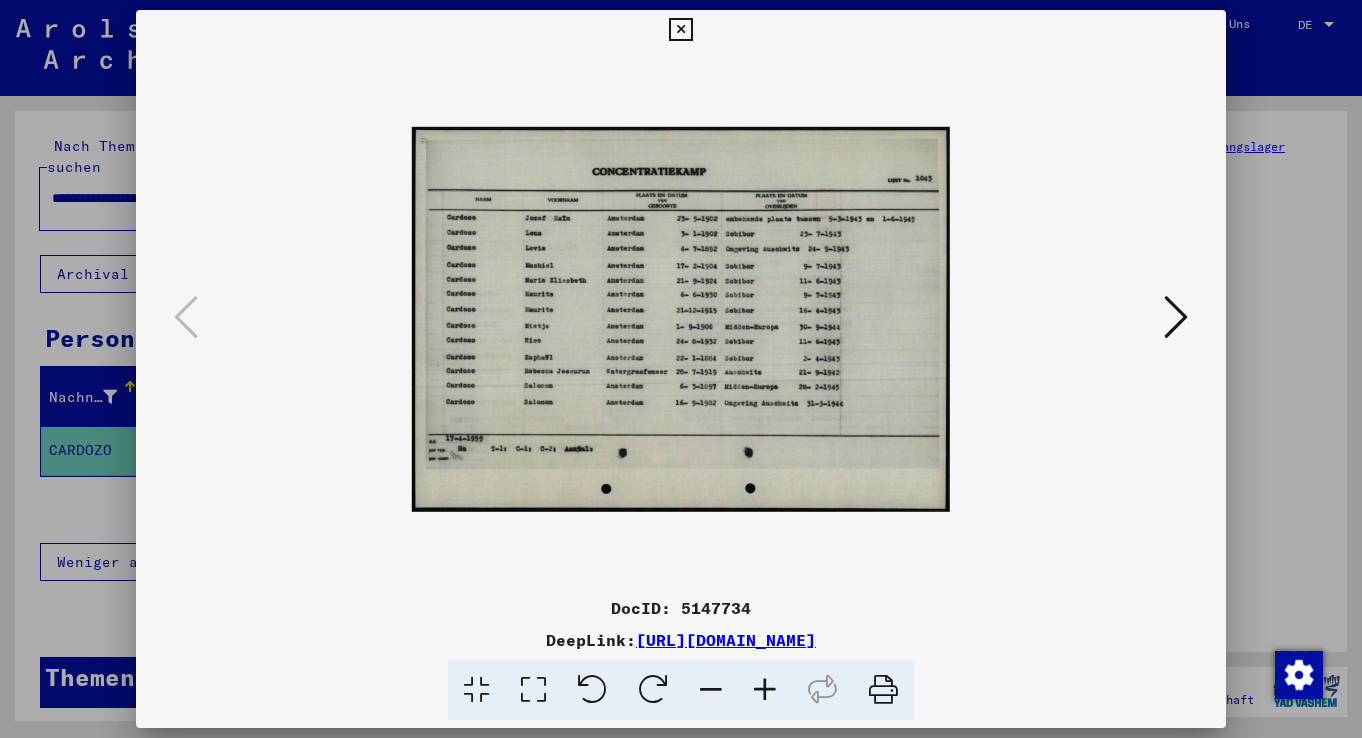 click at bounding box center (765, 690) 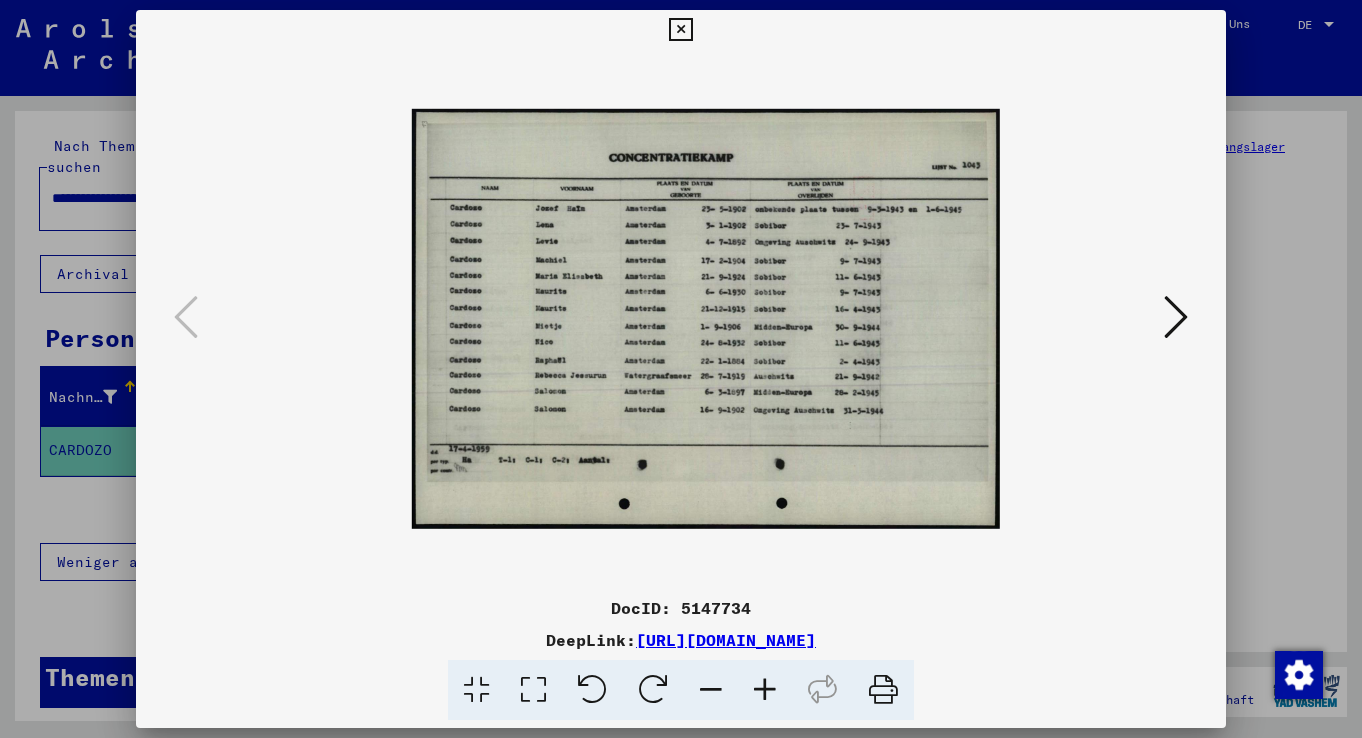click at bounding box center (765, 690) 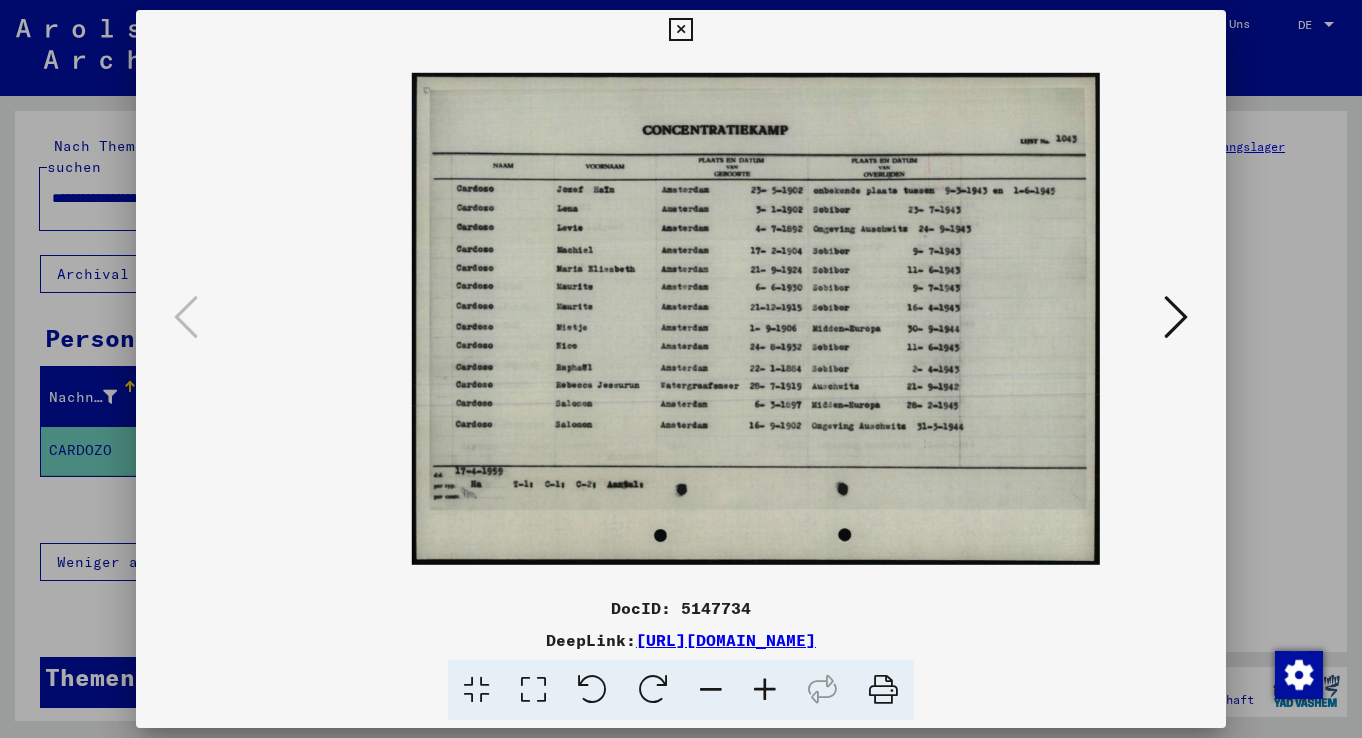 click at bounding box center (765, 690) 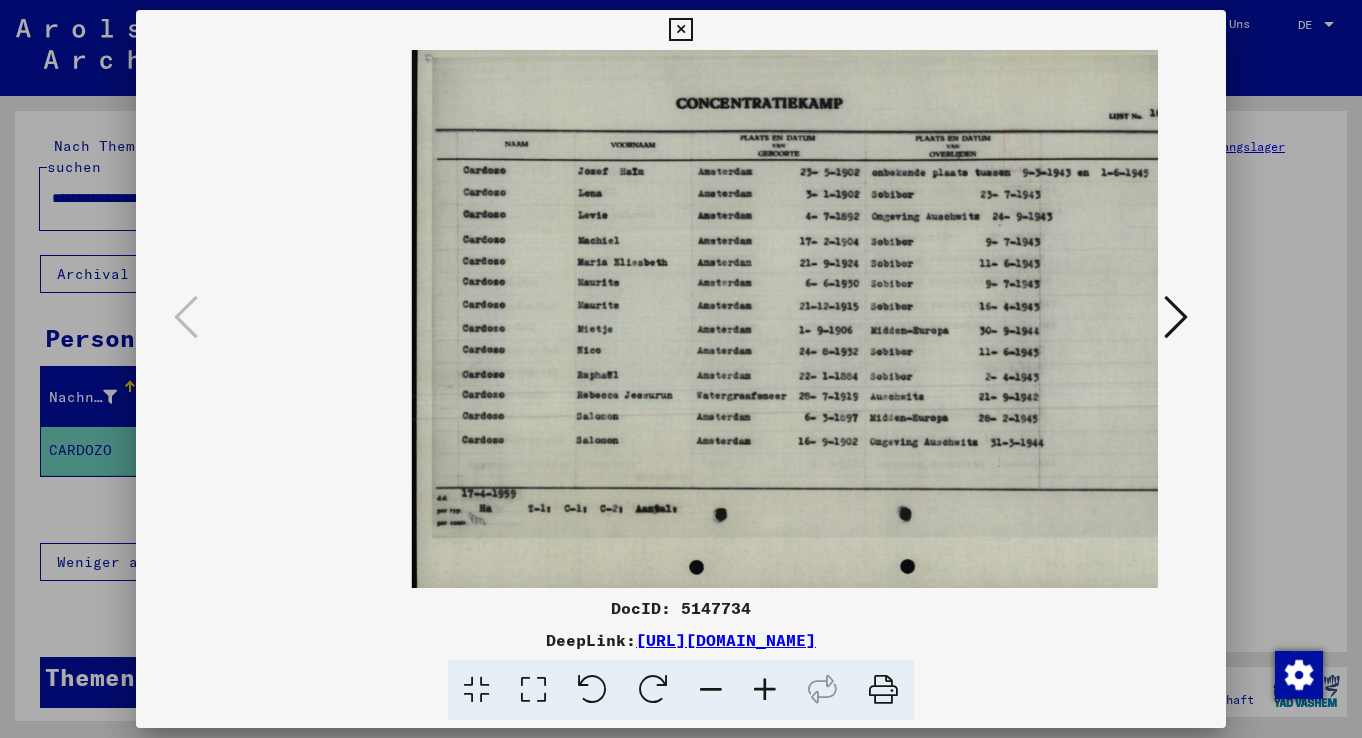 click at bounding box center [765, 690] 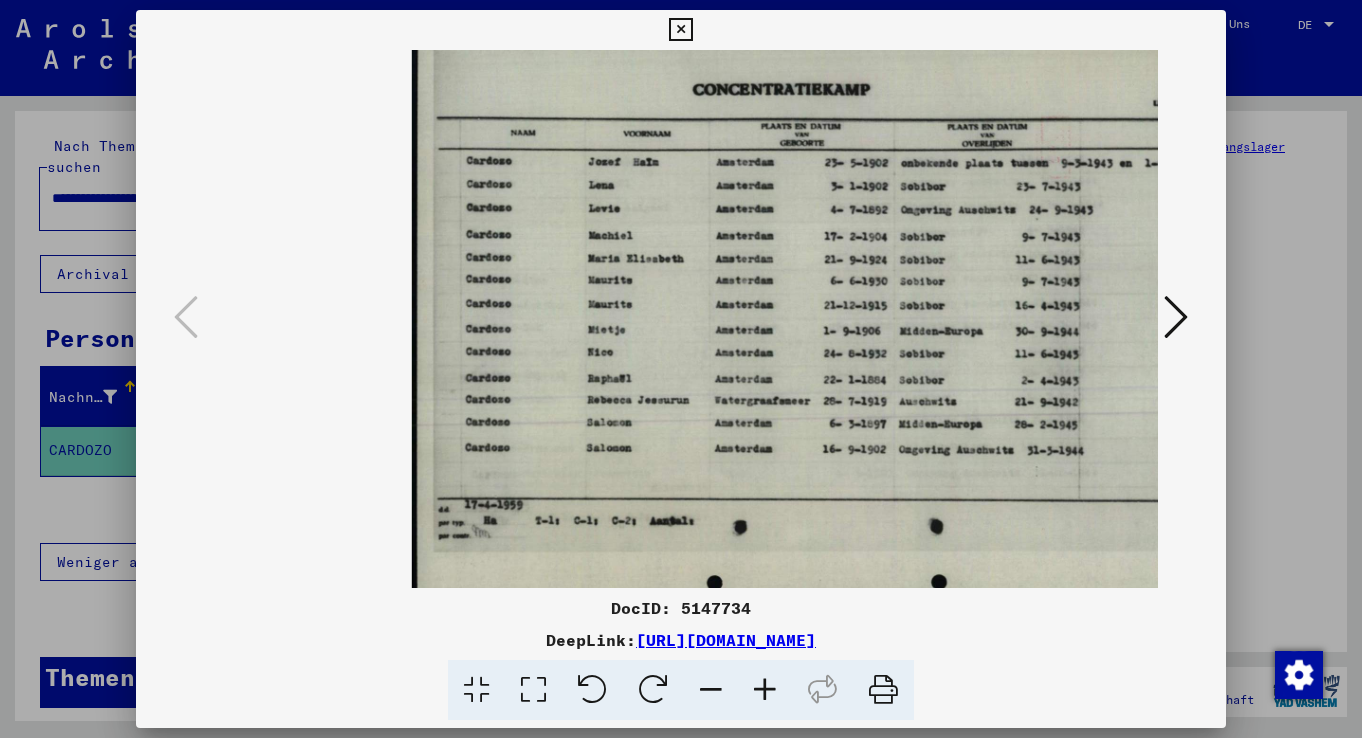click at bounding box center (765, 690) 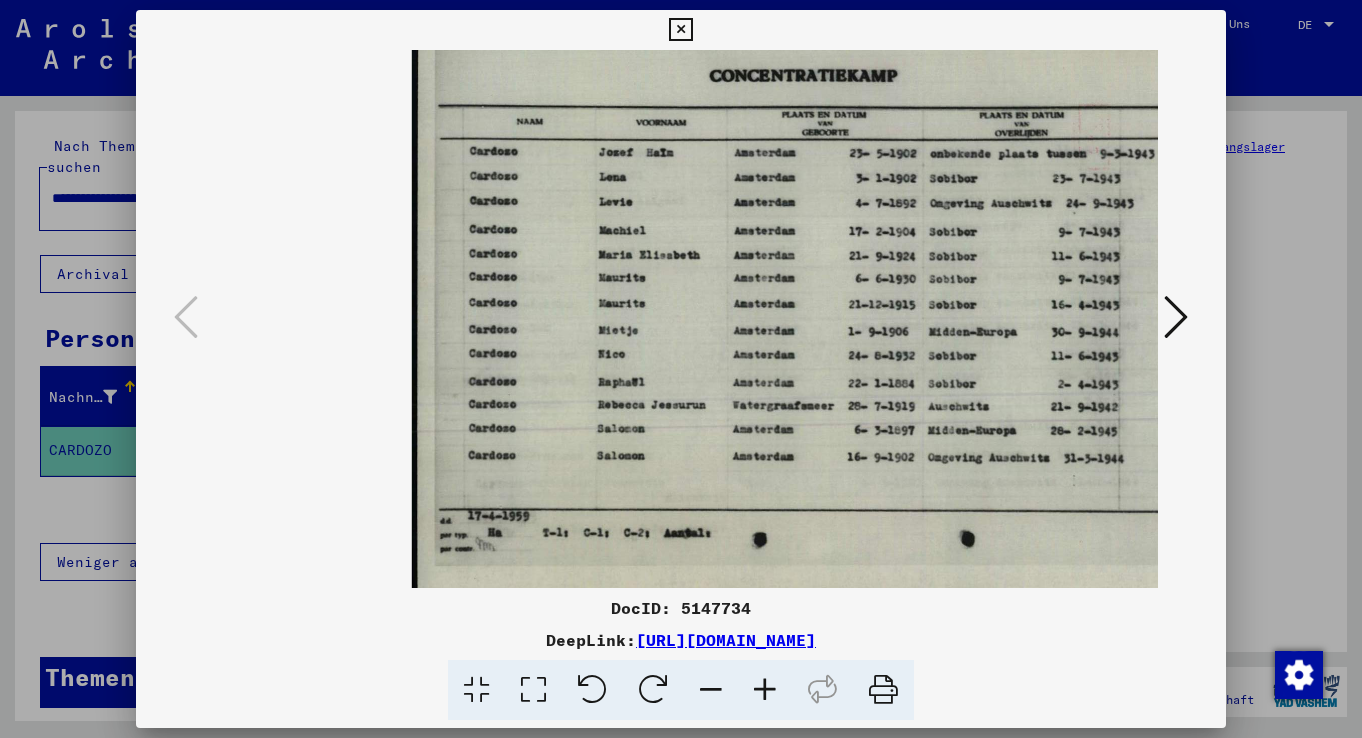 click at bounding box center (765, 690) 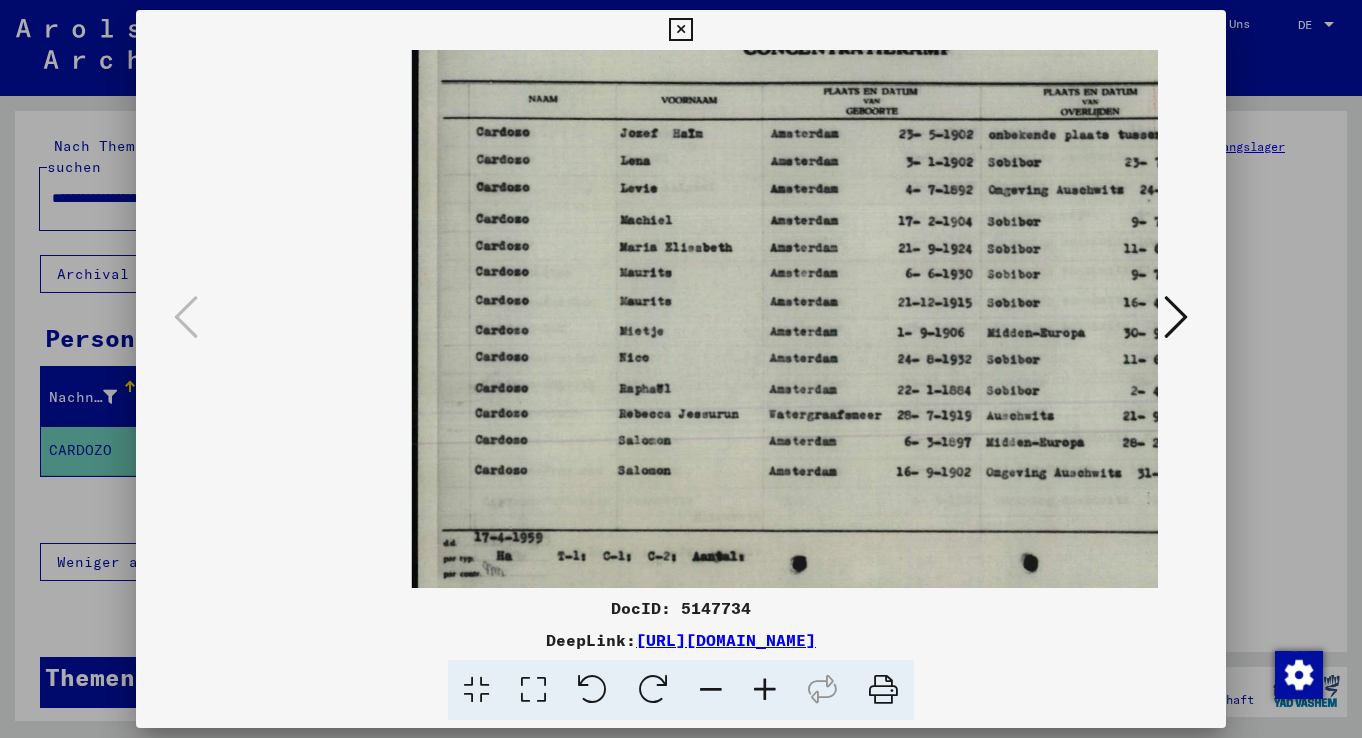 click at bounding box center [765, 690] 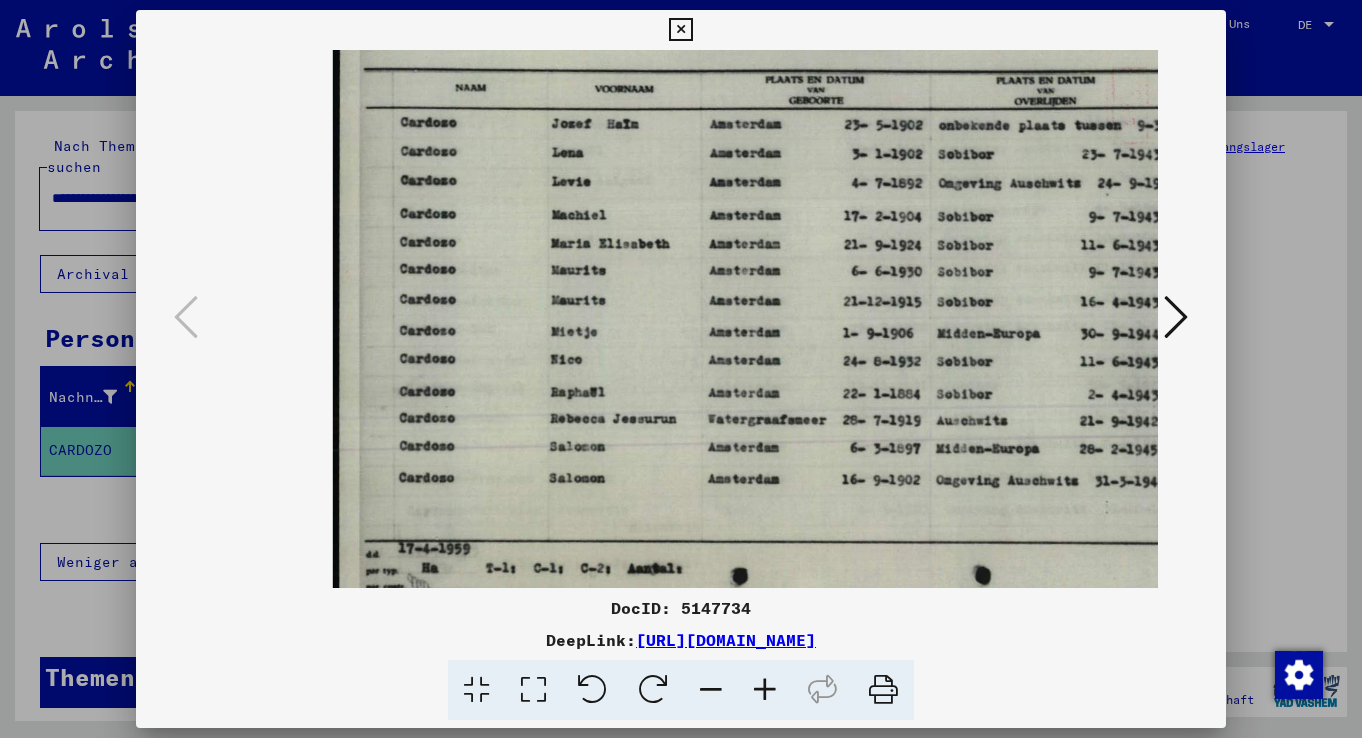 scroll, scrollTop: 0, scrollLeft: 91, axis: horizontal 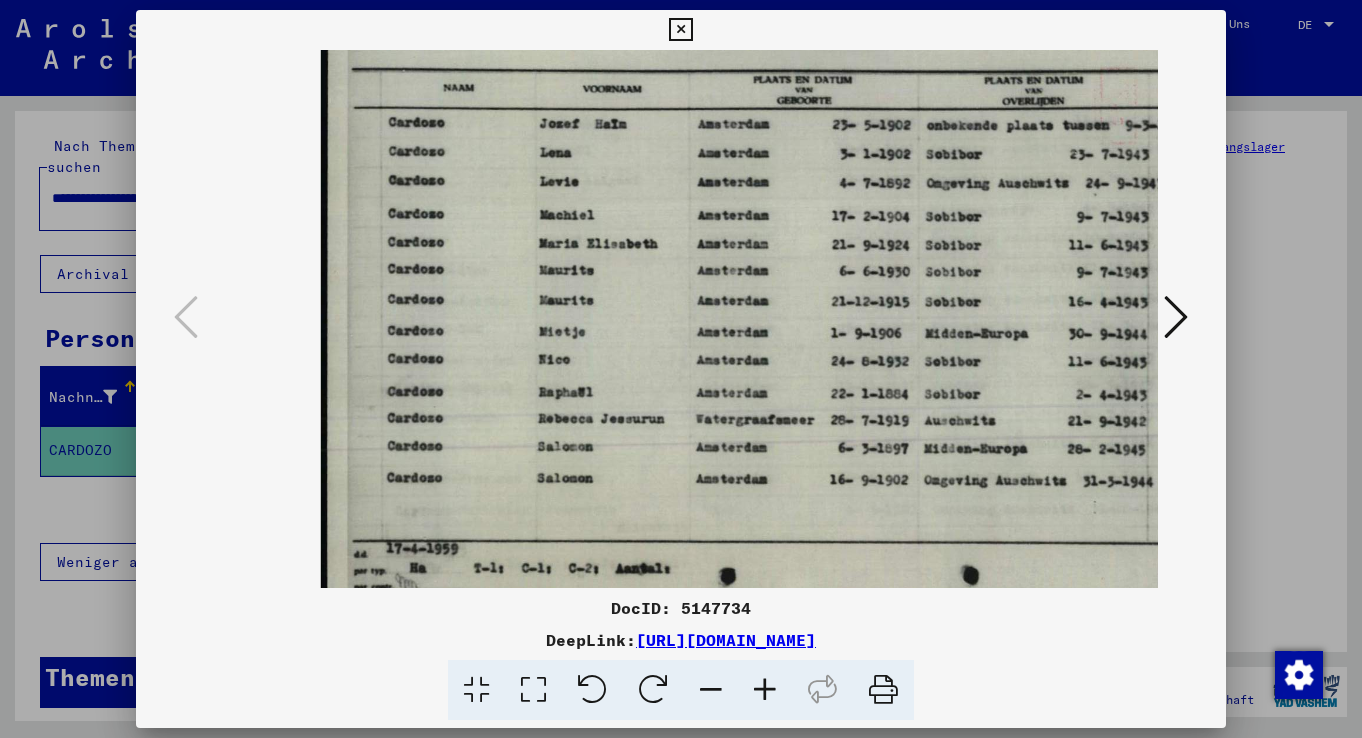 drag, startPoint x: 957, startPoint y: 245, endPoint x: 866, endPoint y: 257, distance: 91.787796 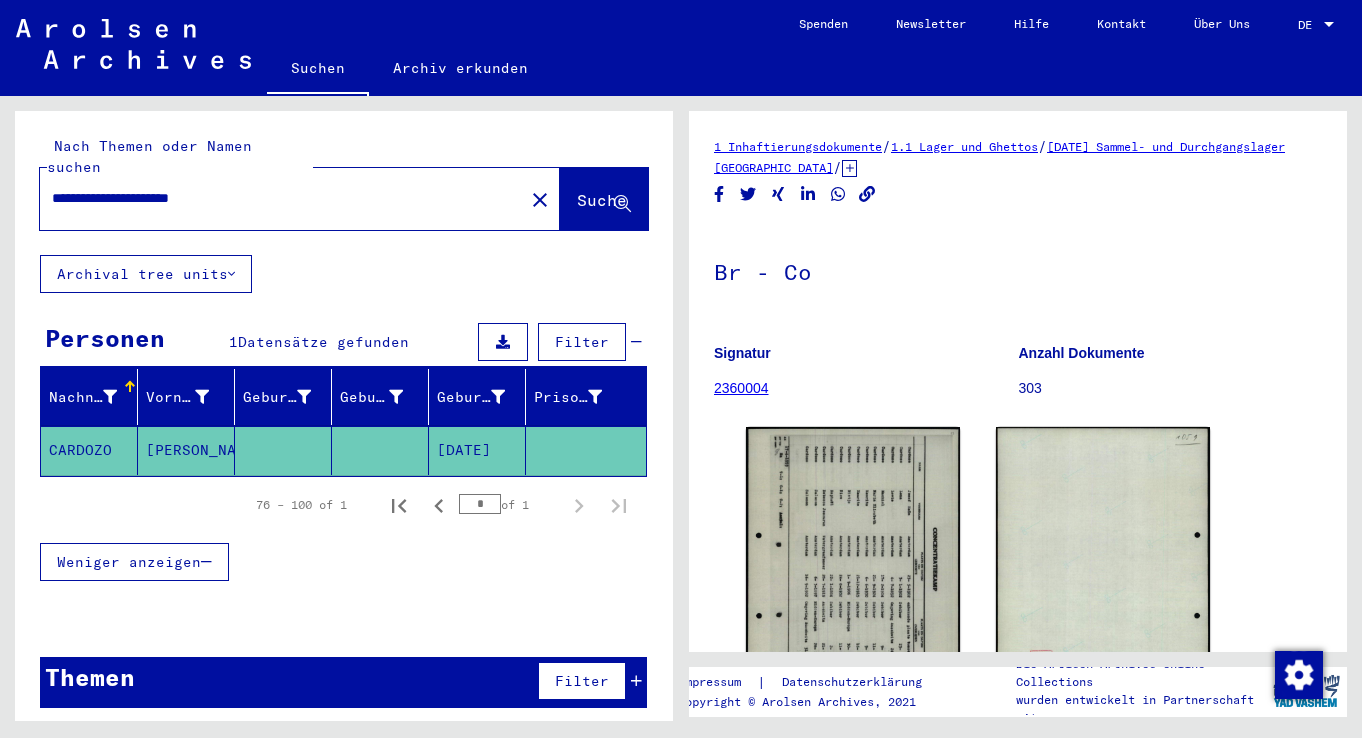 drag, startPoint x: 180, startPoint y: 178, endPoint x: 15, endPoint y: 175, distance: 165.02727 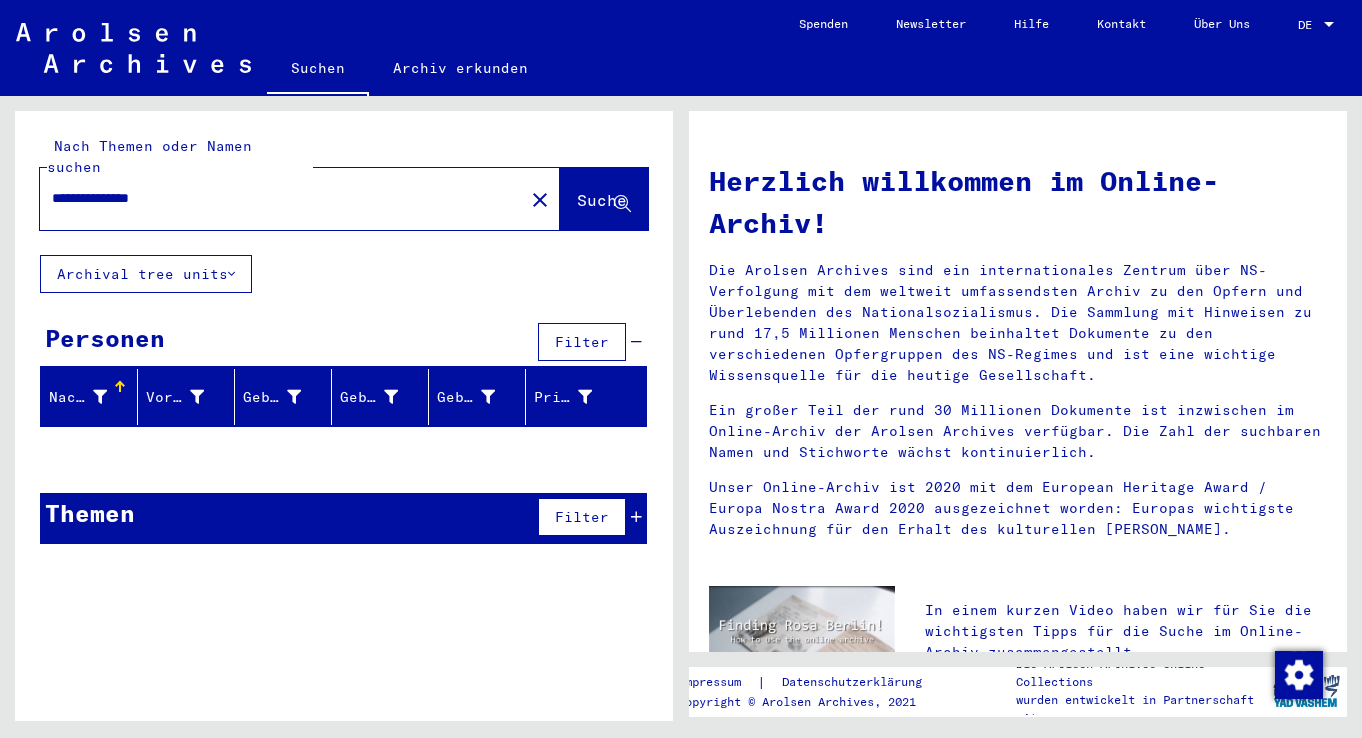 click on "**********" at bounding box center (276, 198) 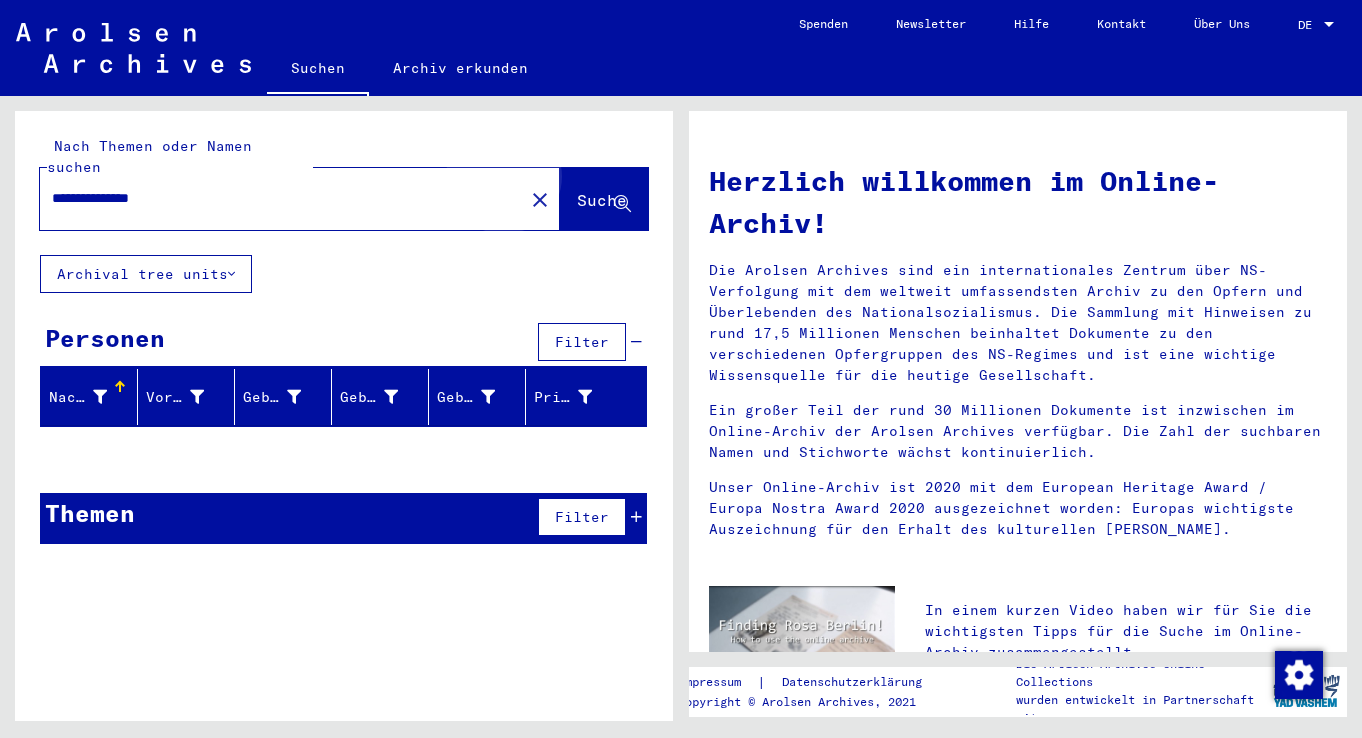 click on "Suche" 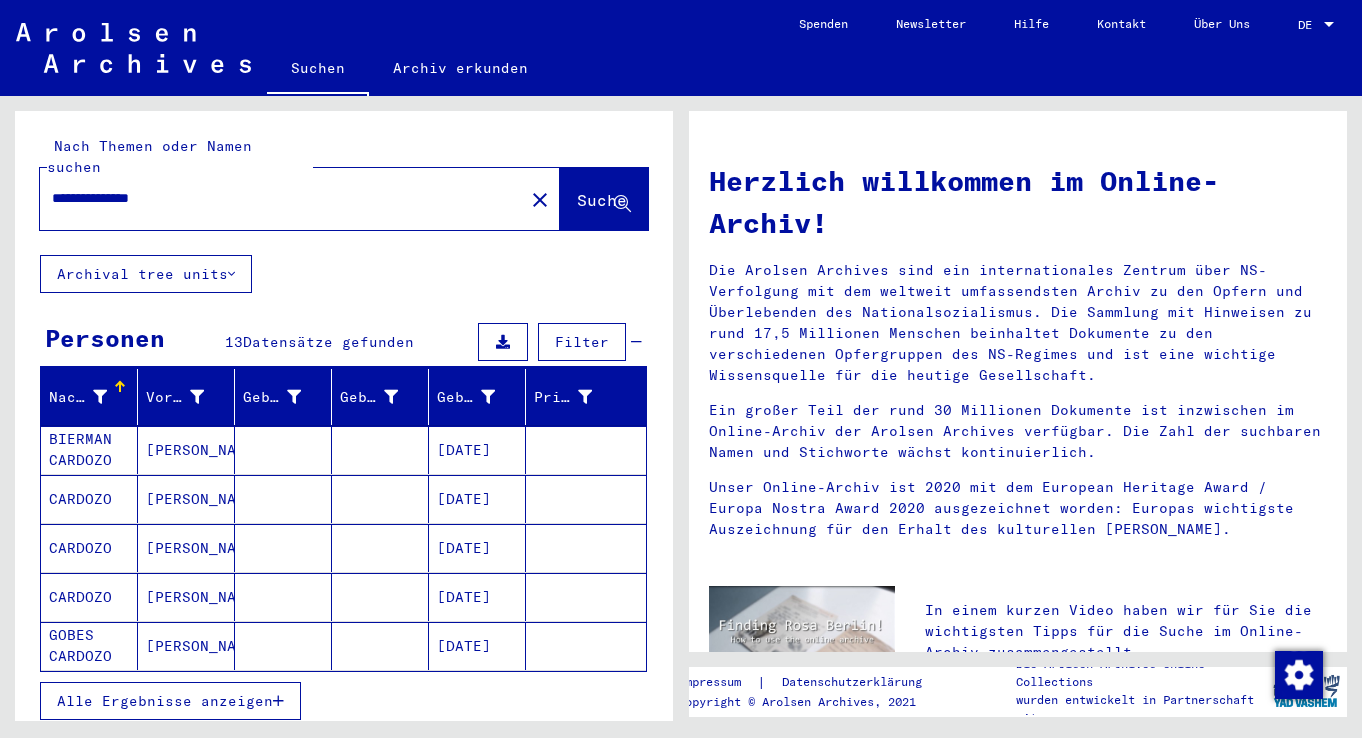 click on "[DATE]" at bounding box center [477, 548] 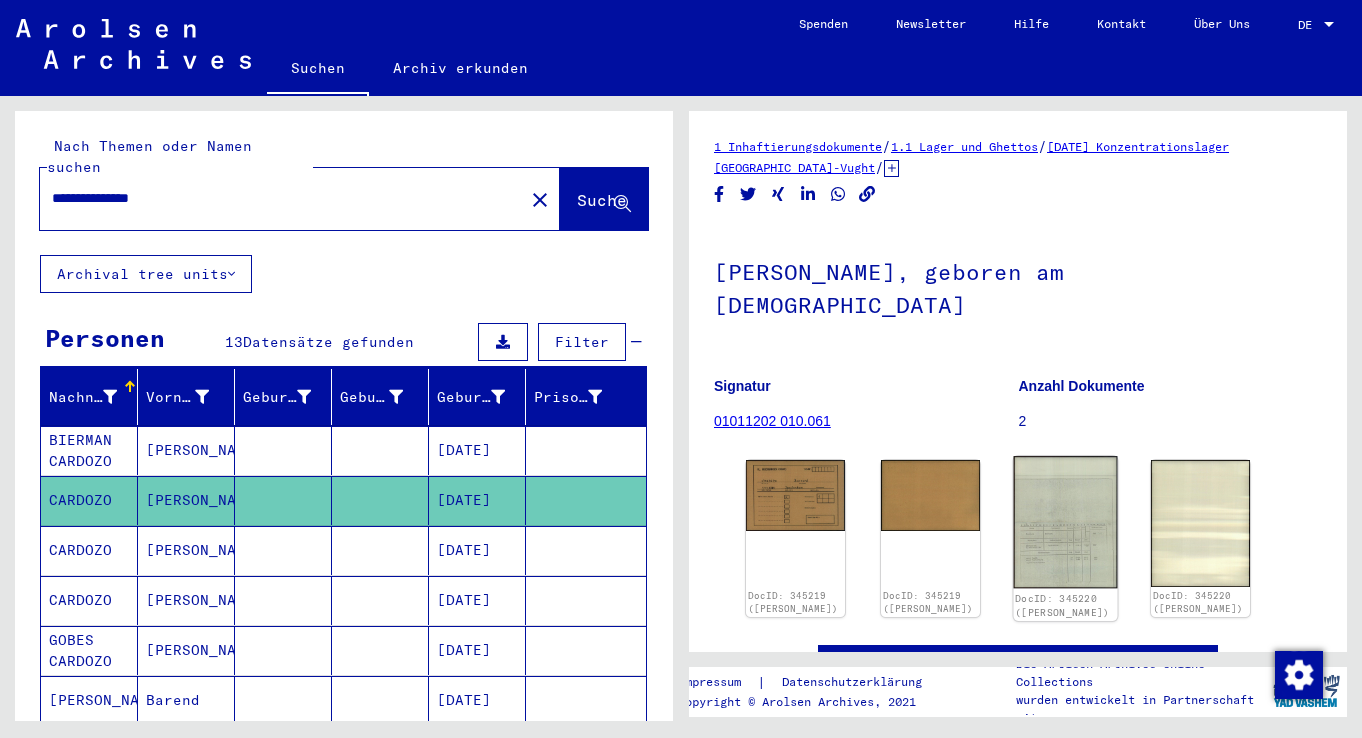 click 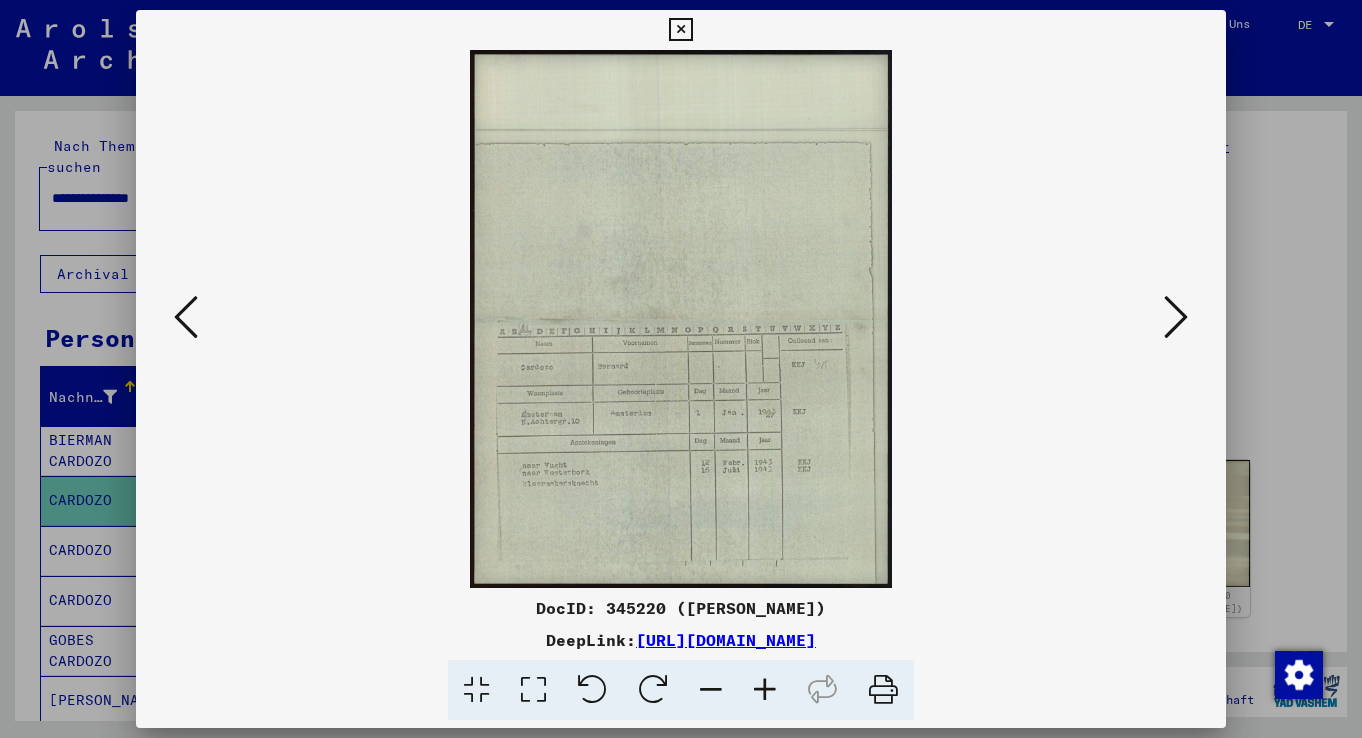 click at bounding box center (765, 690) 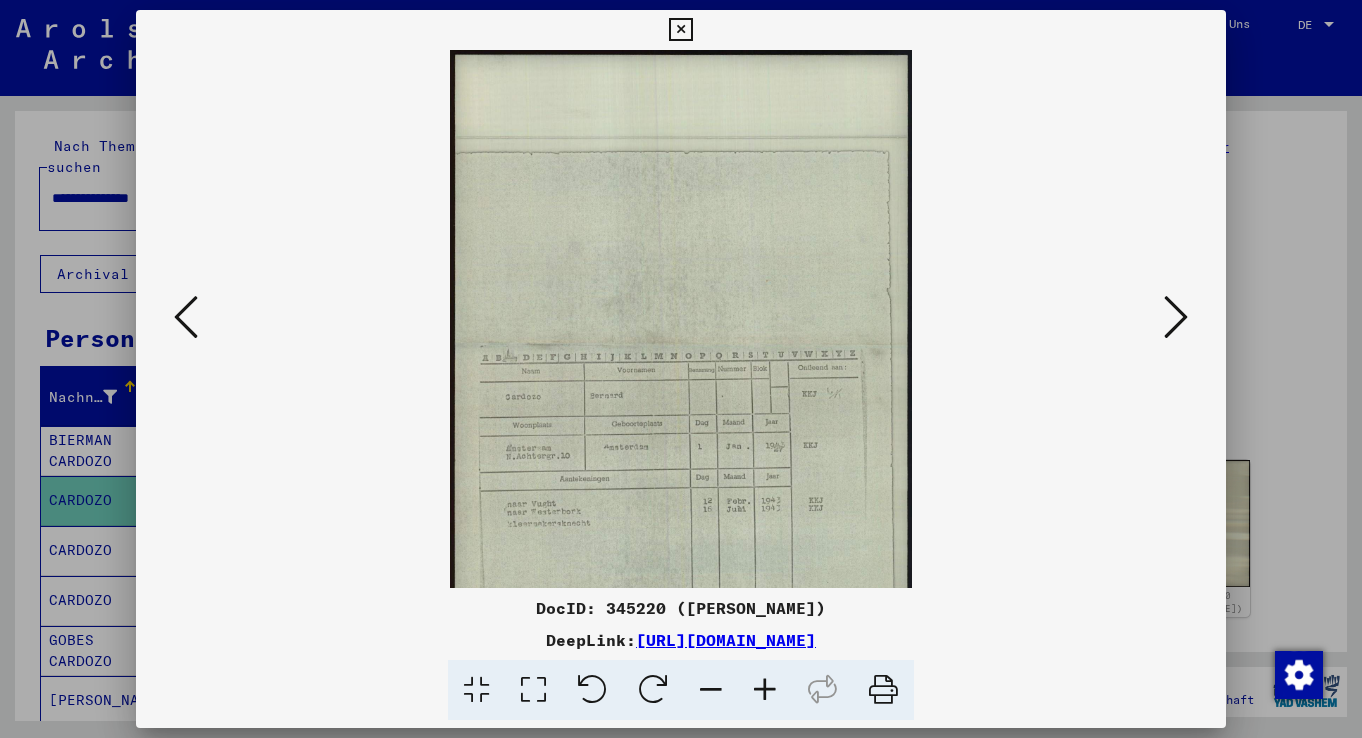 click at bounding box center [765, 690] 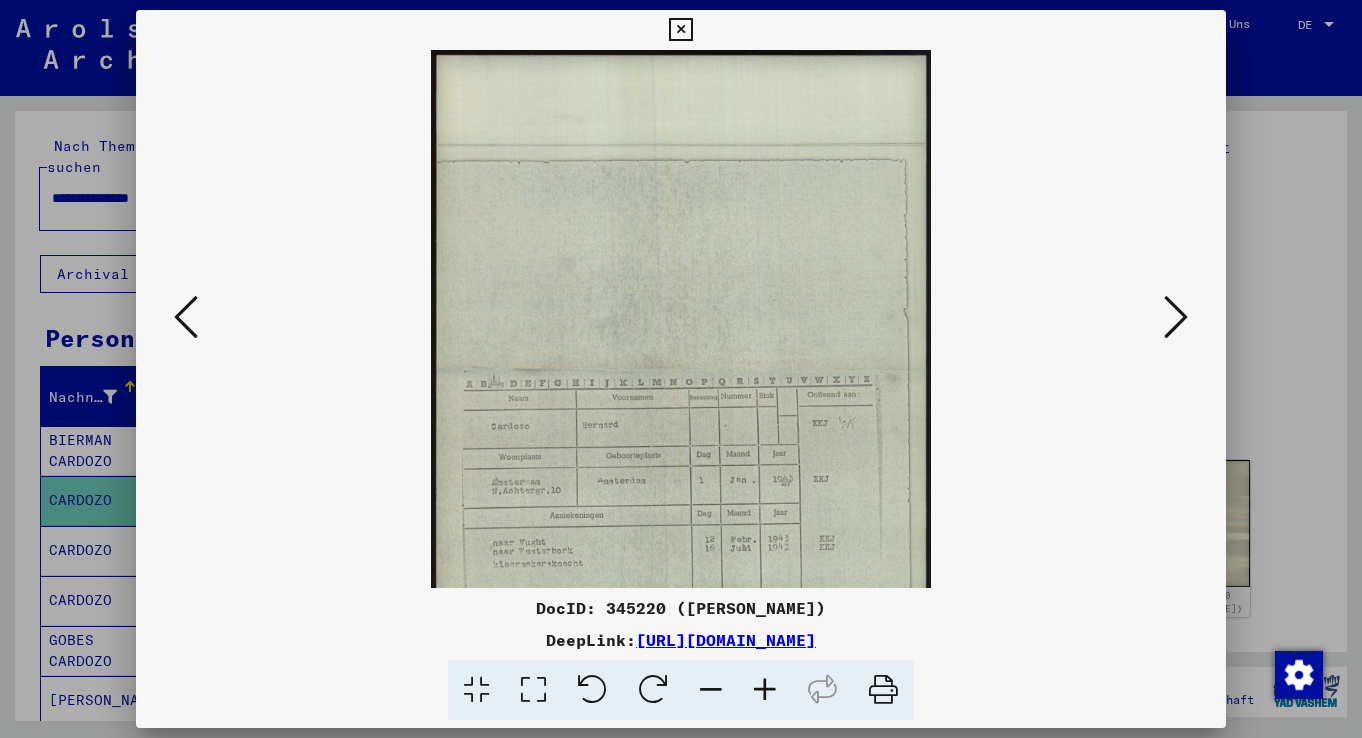 click at bounding box center (765, 690) 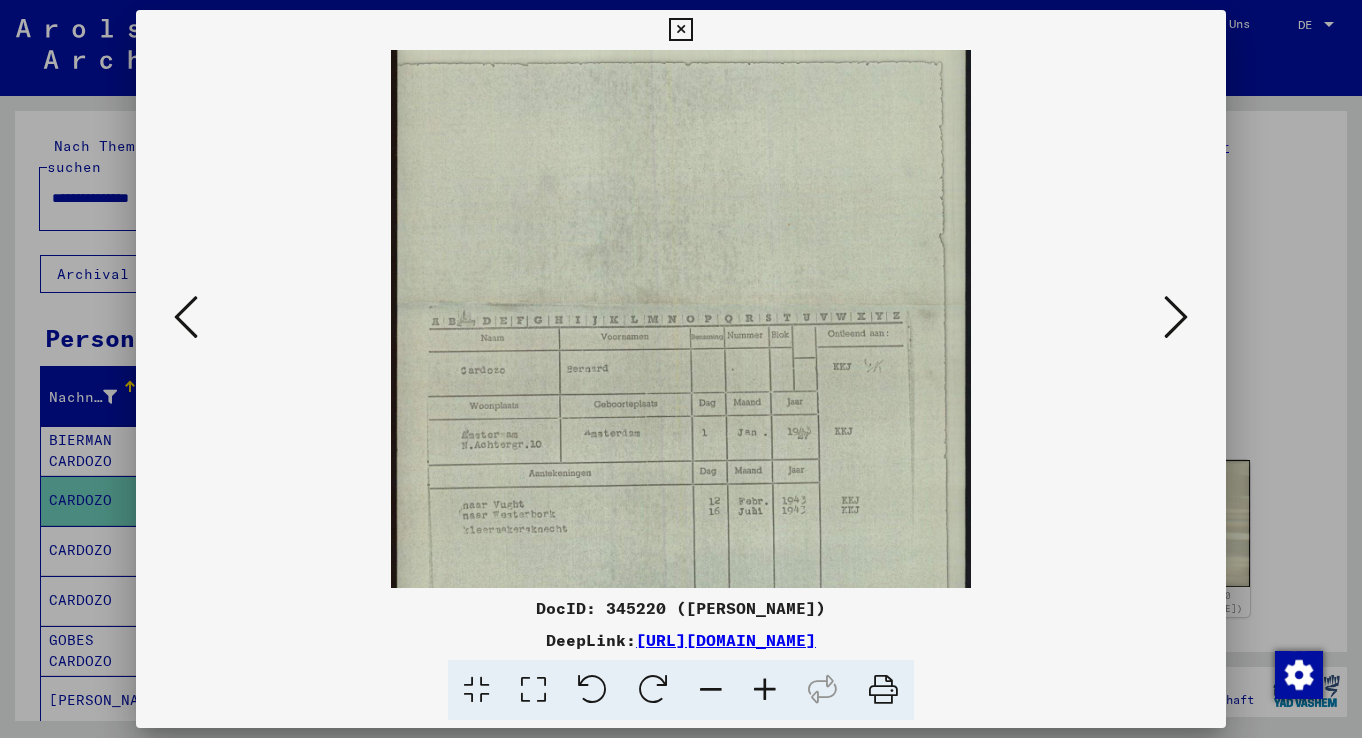 scroll, scrollTop: 129, scrollLeft: 0, axis: vertical 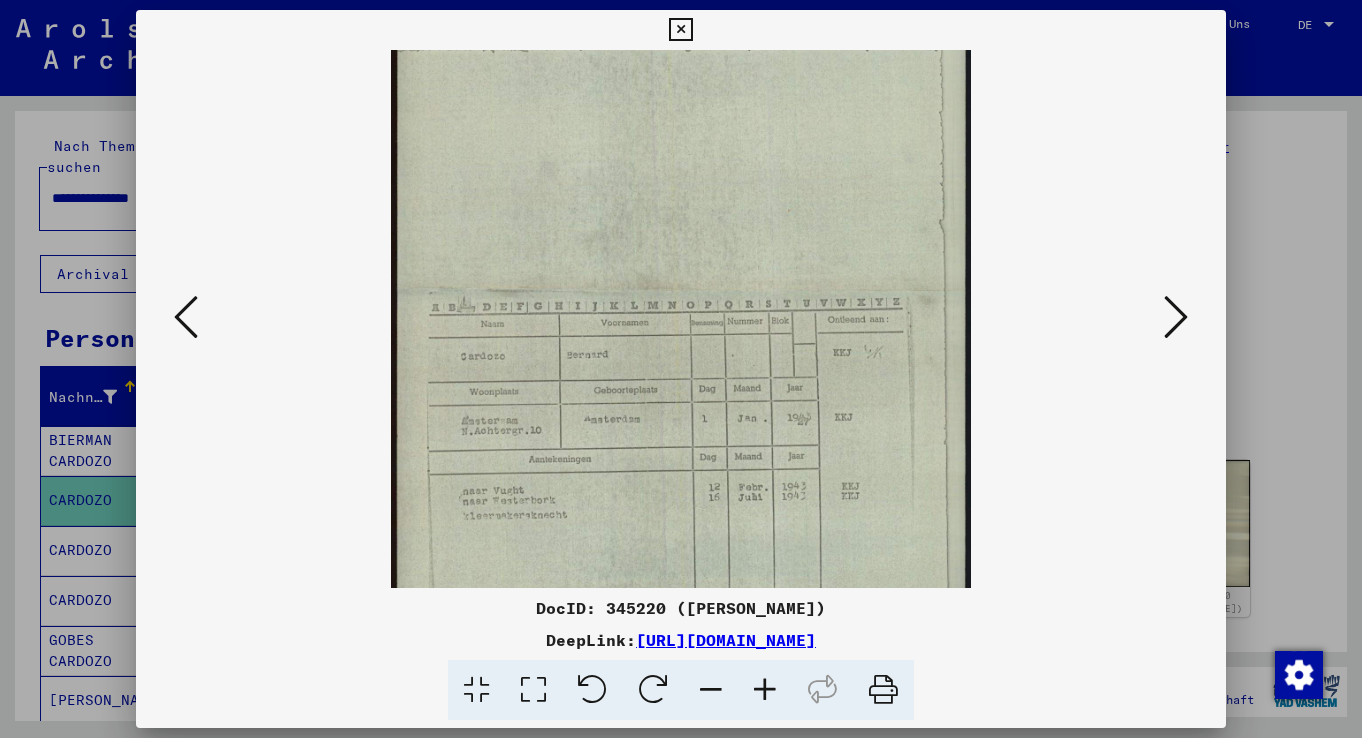 drag, startPoint x: 743, startPoint y: 482, endPoint x: 741, endPoint y: 407, distance: 75.026665 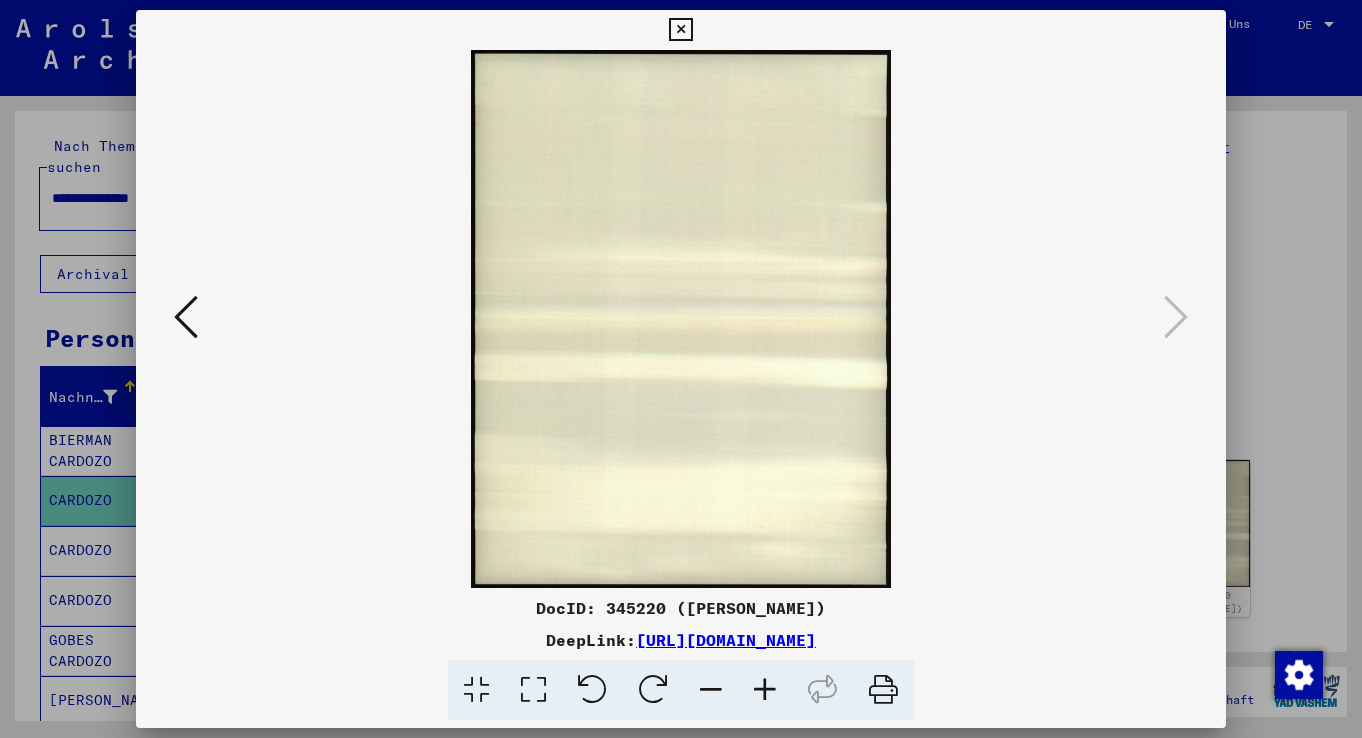 click at bounding box center (680, 30) 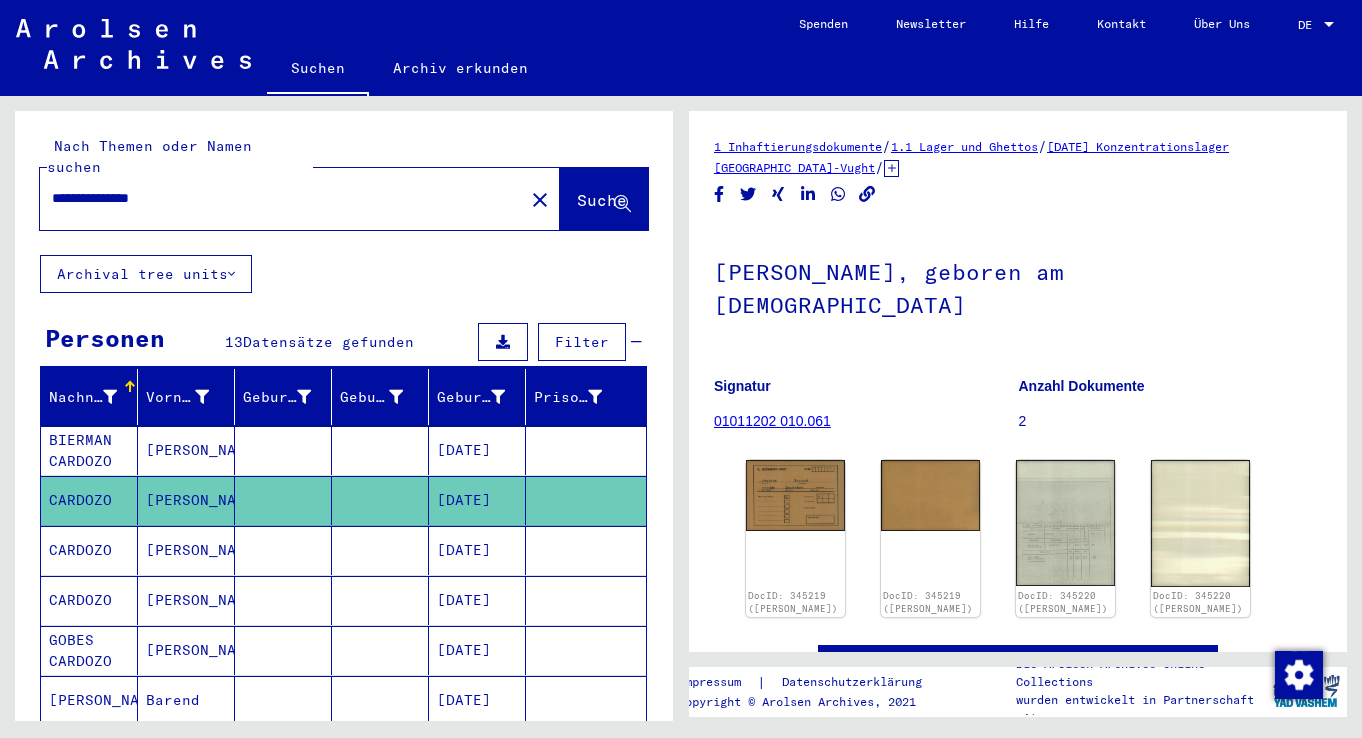 click on "[DATE]" at bounding box center (477, 600) 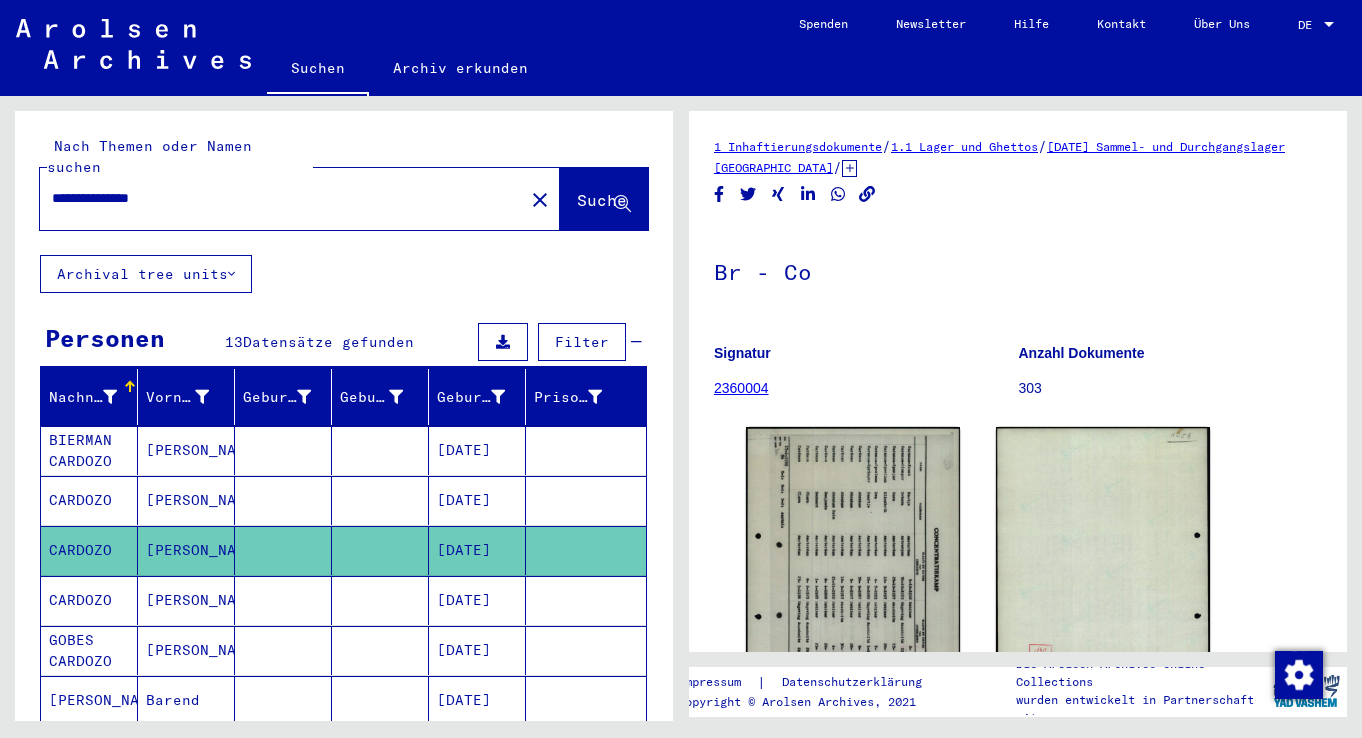 click on "[DATE]" at bounding box center (477, 650) 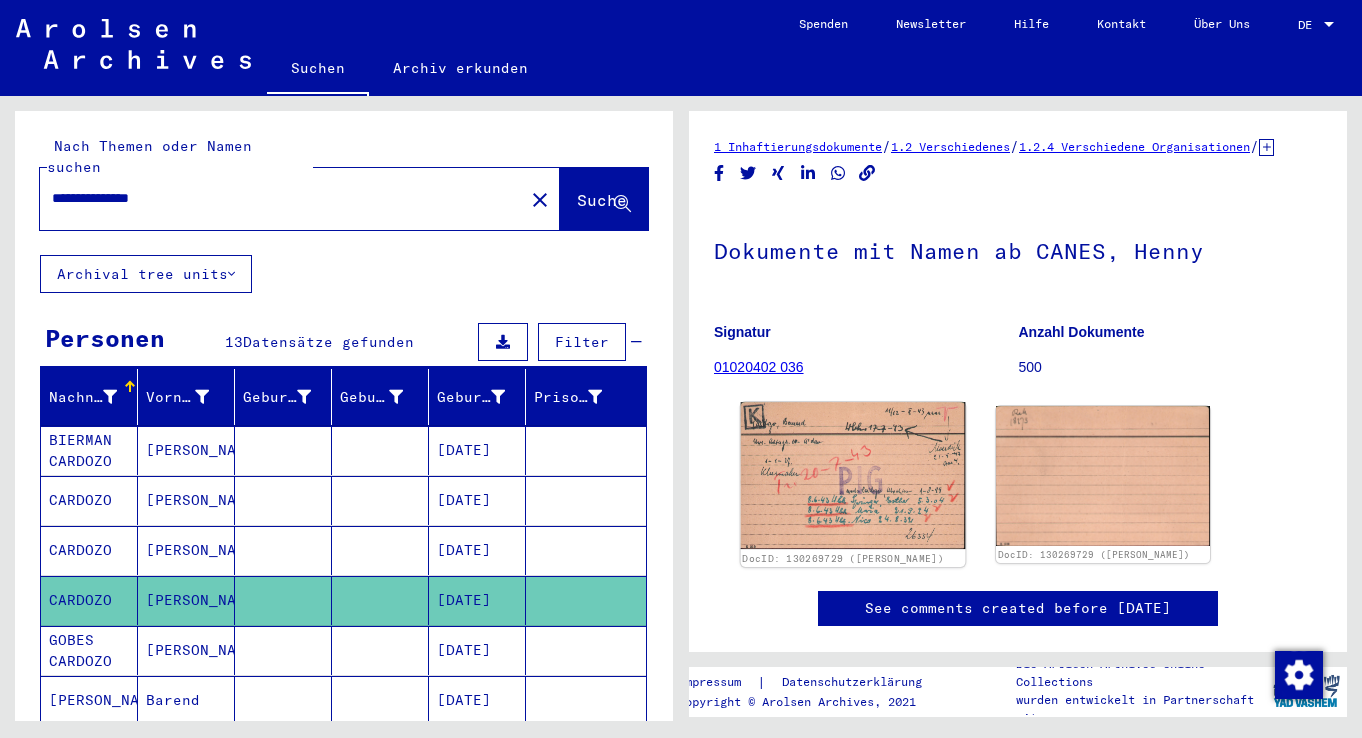 click 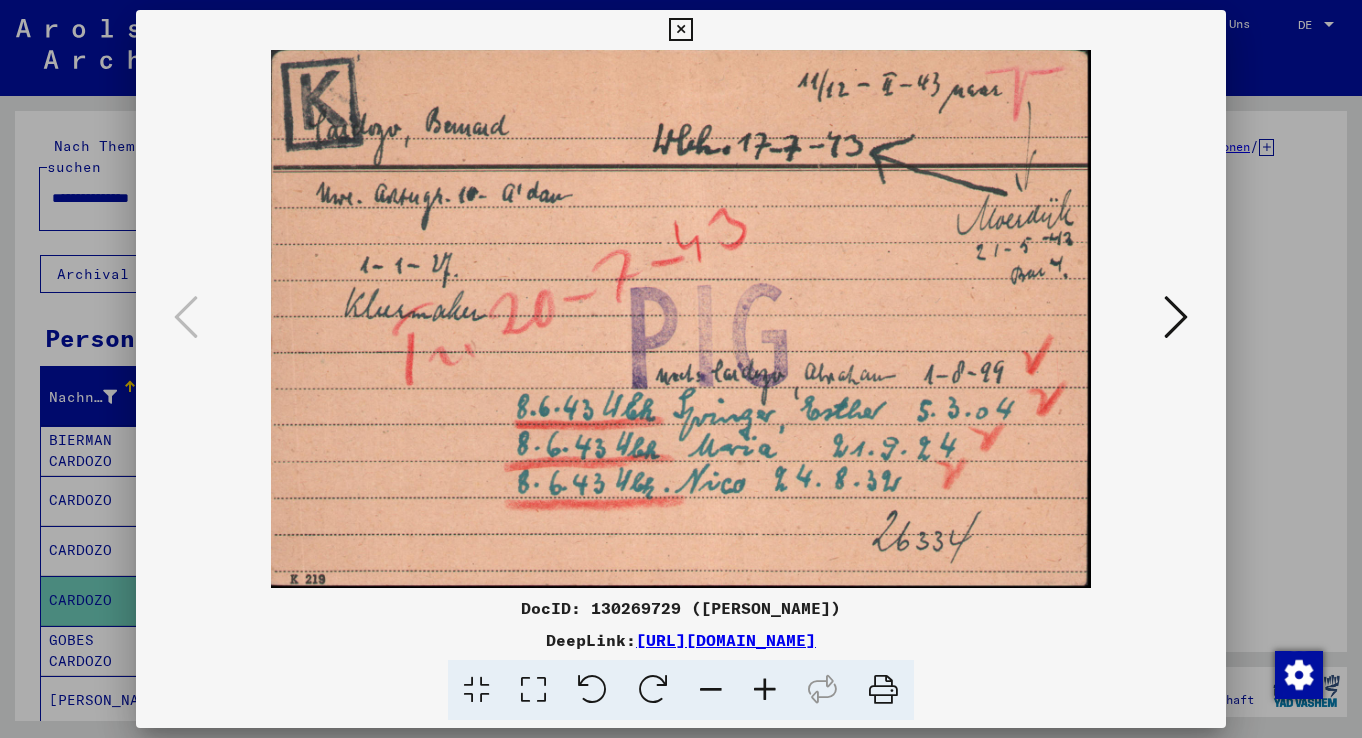click at bounding box center [680, 30] 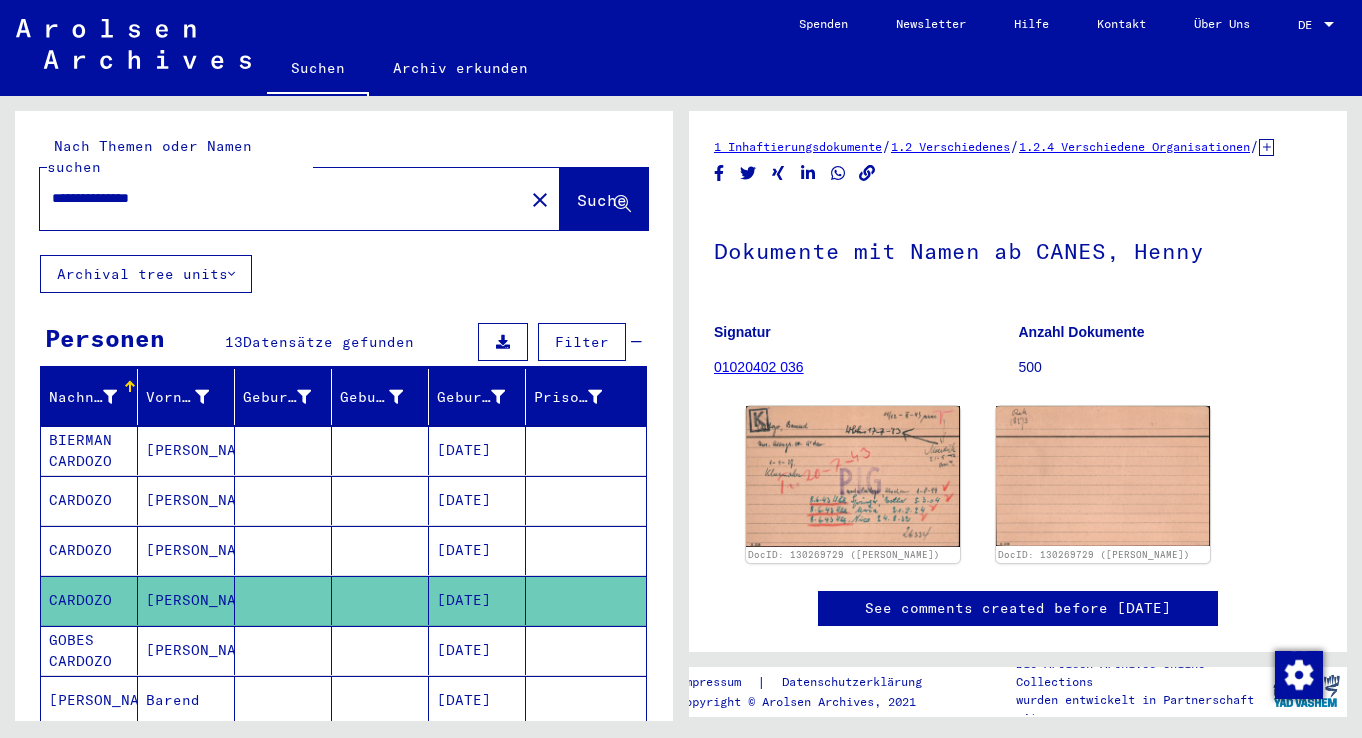 drag, startPoint x: 112, startPoint y: 177, endPoint x: 26, endPoint y: 186, distance: 86.46965 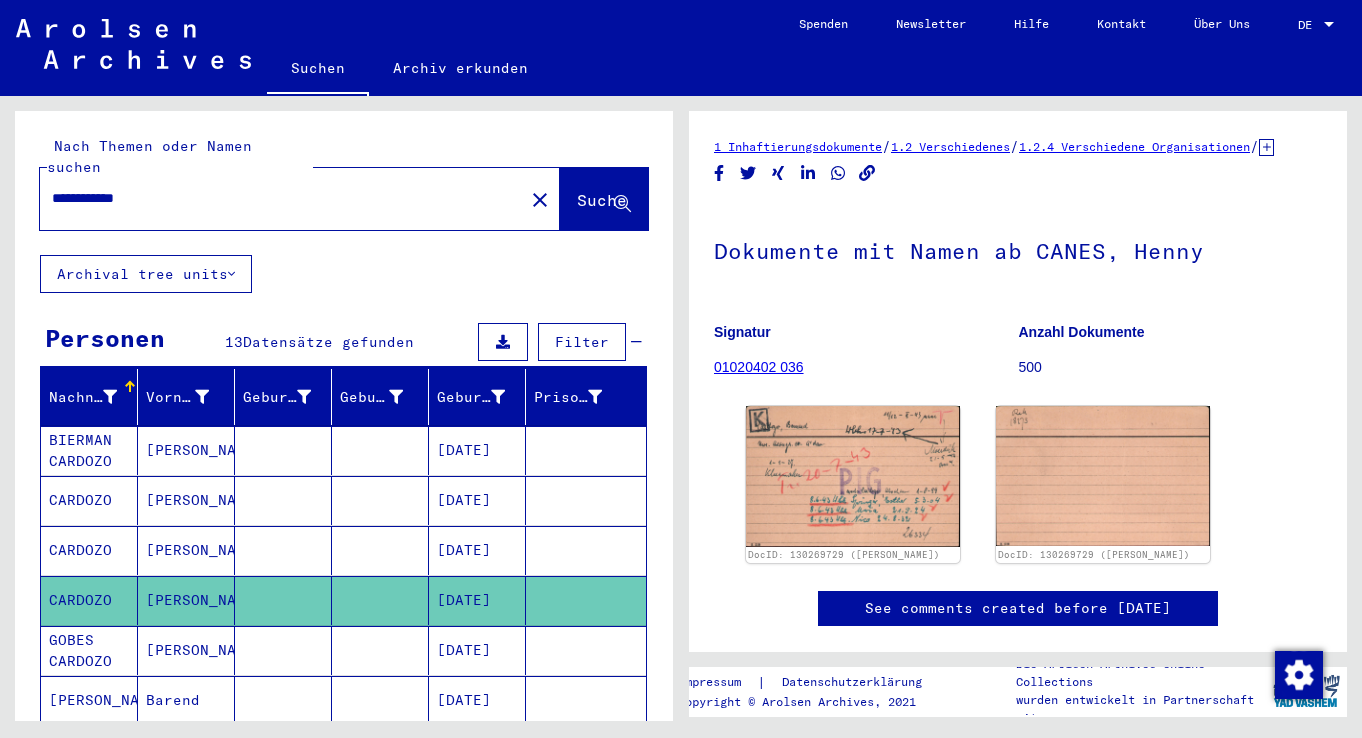 type on "**********" 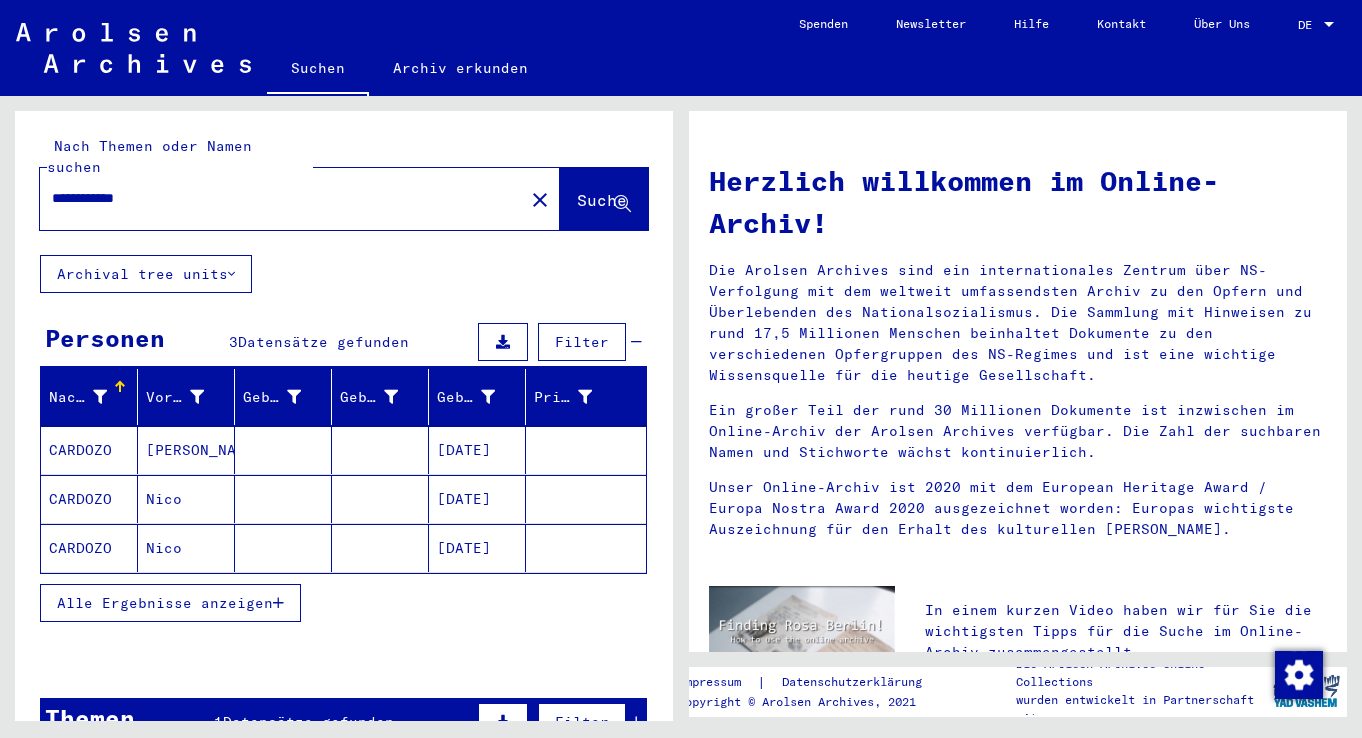 click on "[DATE]" at bounding box center [477, 499] 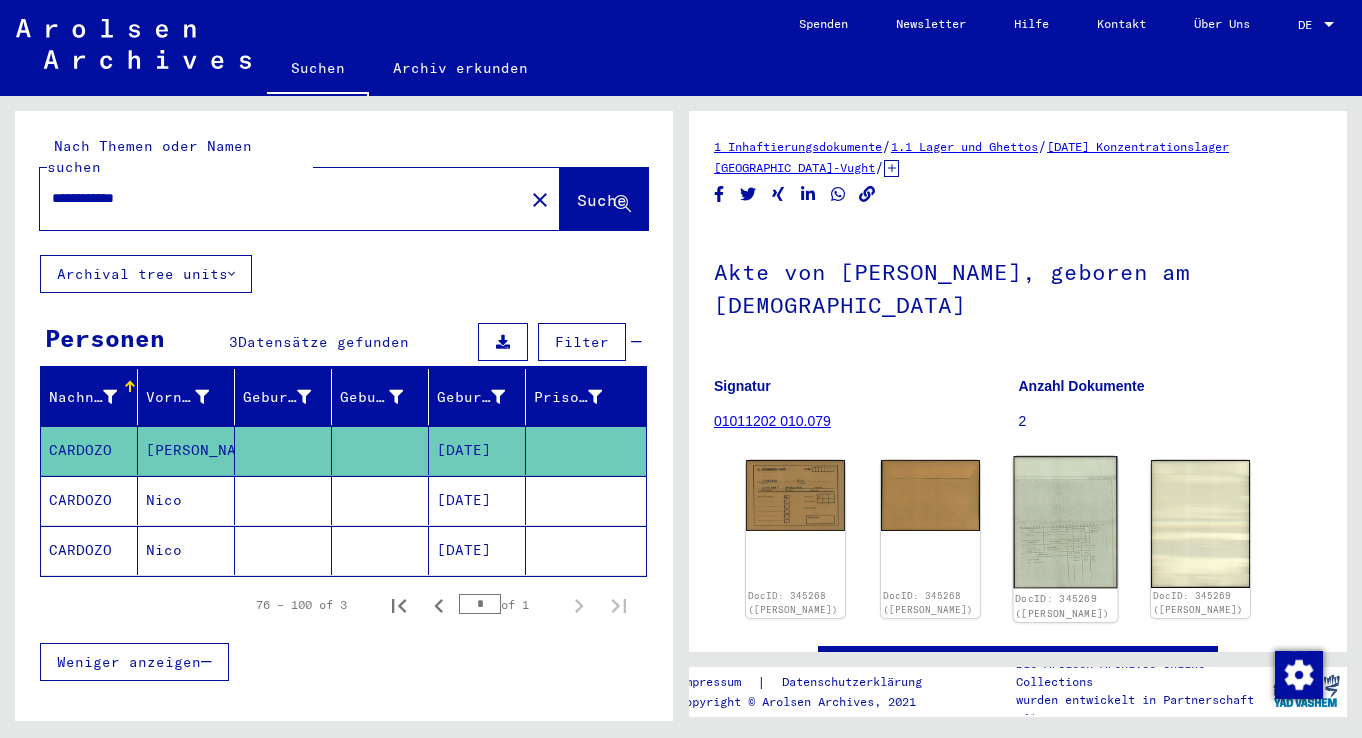 click 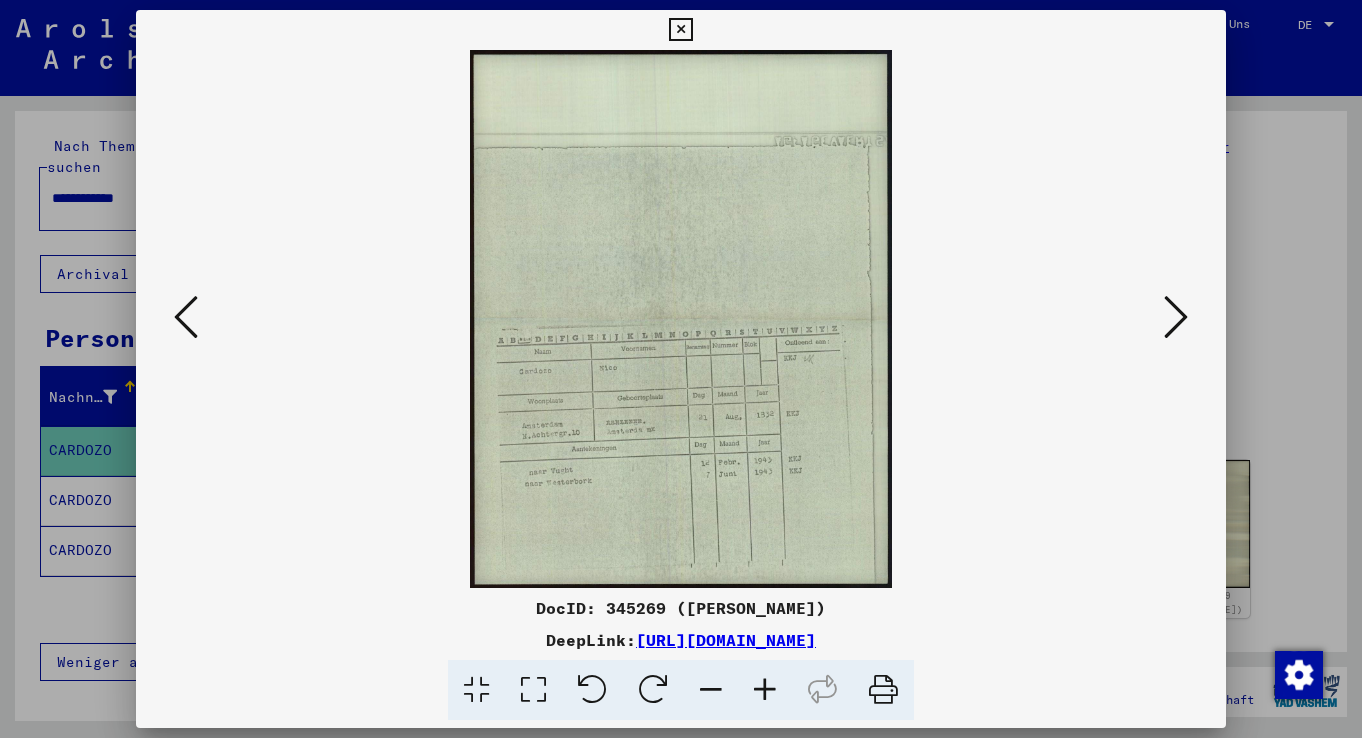click at bounding box center (765, 690) 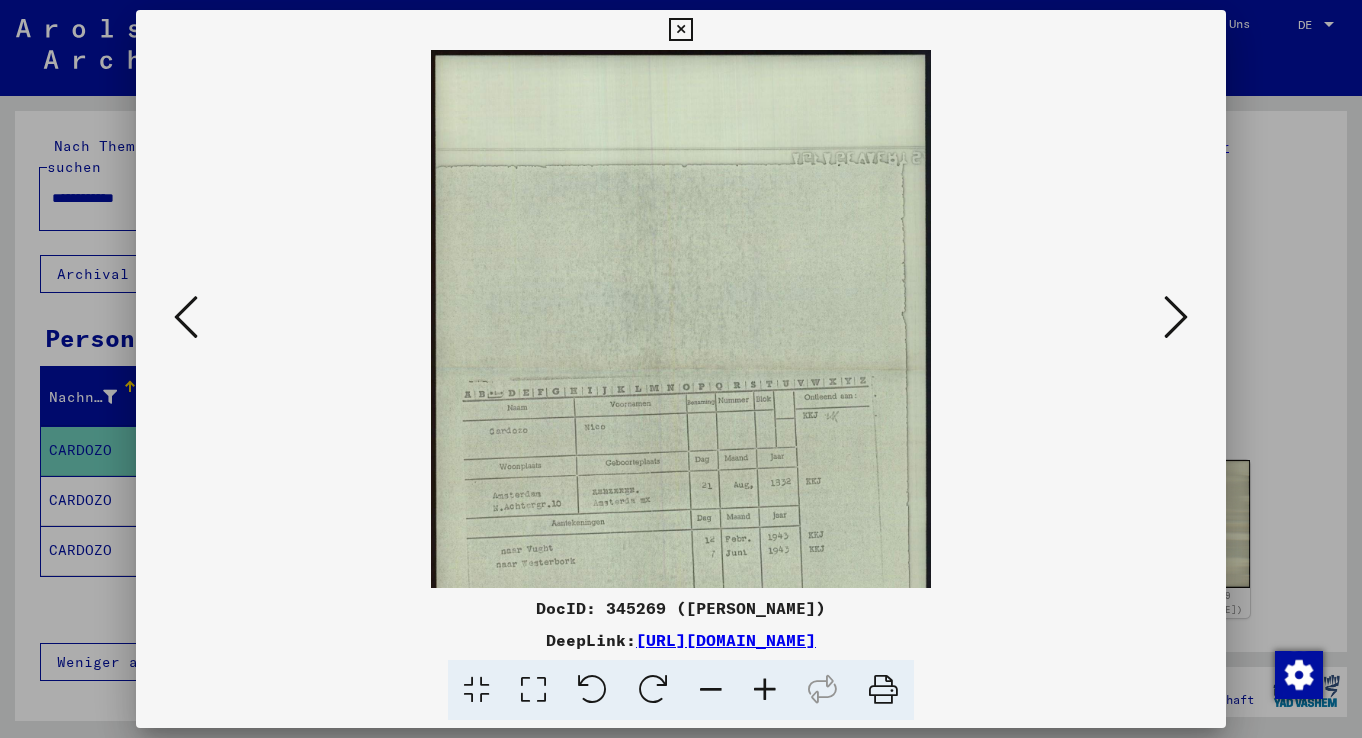 click at bounding box center (765, 690) 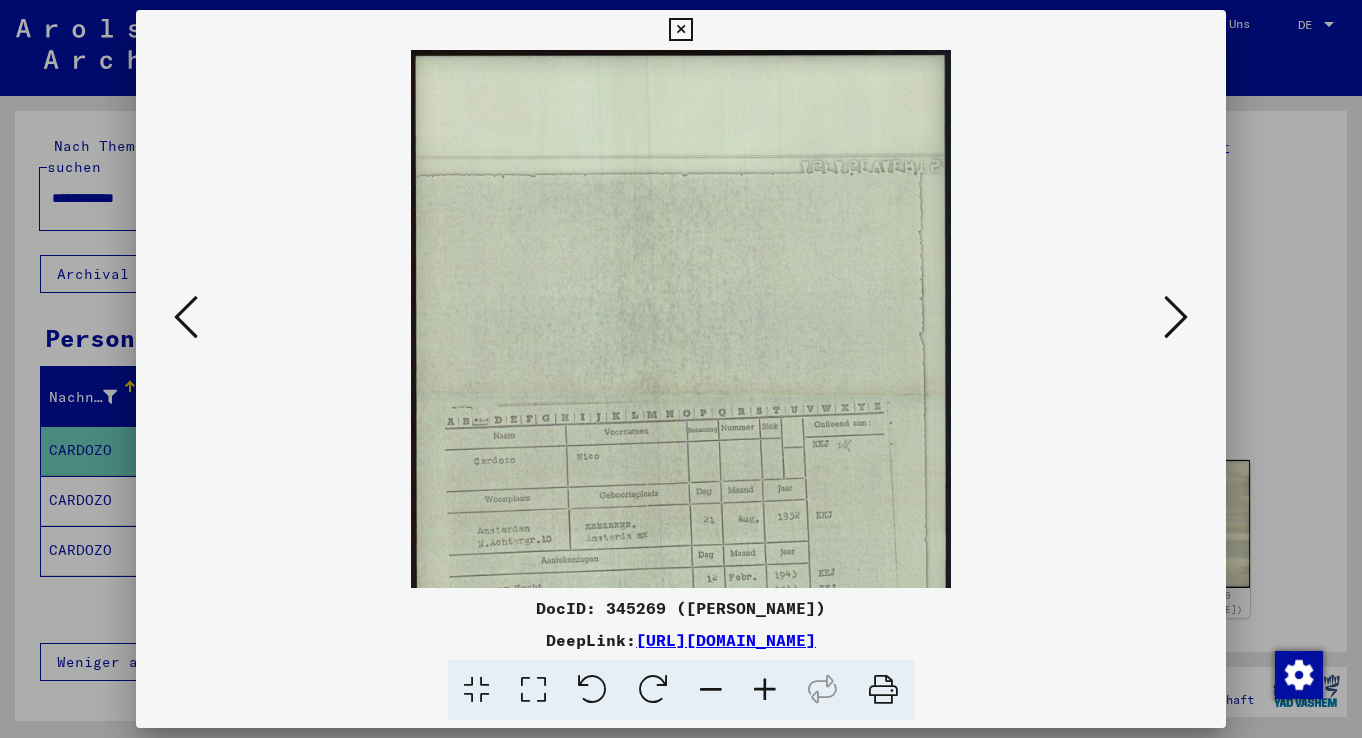 click at bounding box center (765, 690) 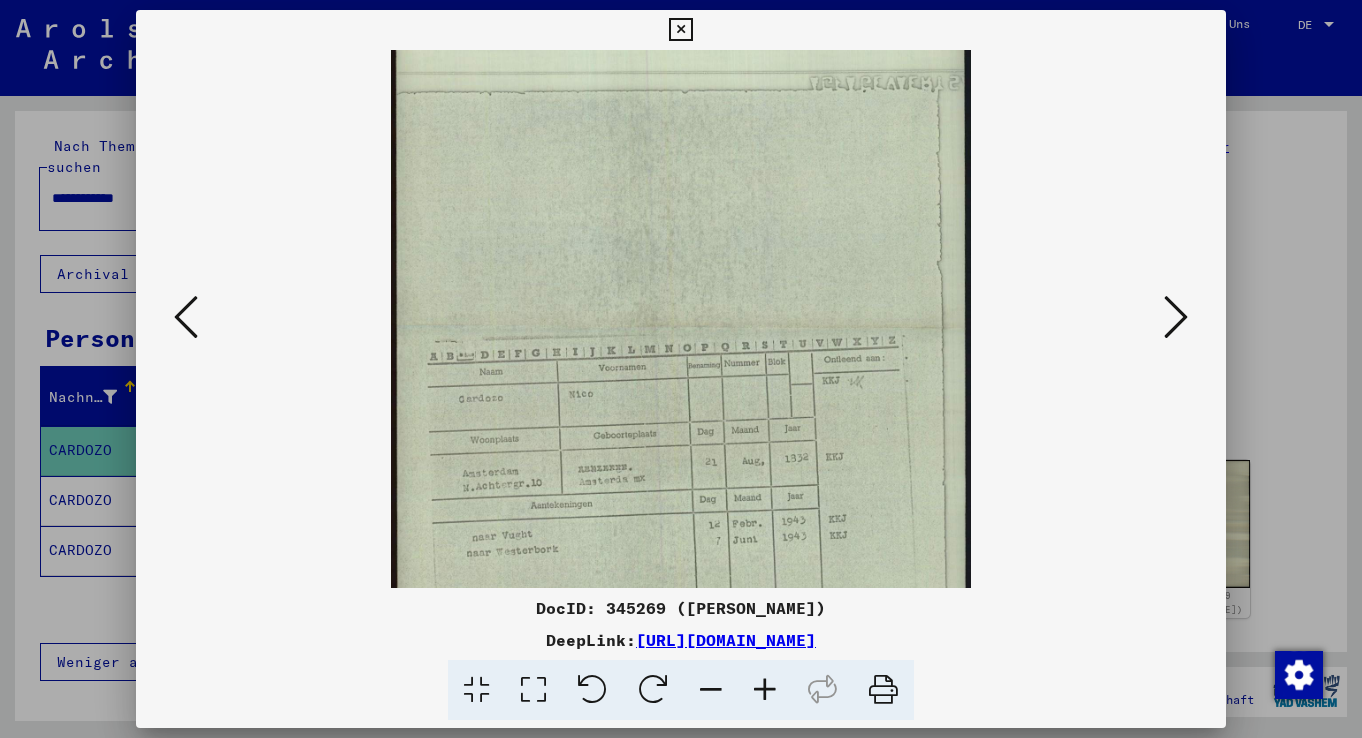 scroll, scrollTop: 114, scrollLeft: 0, axis: vertical 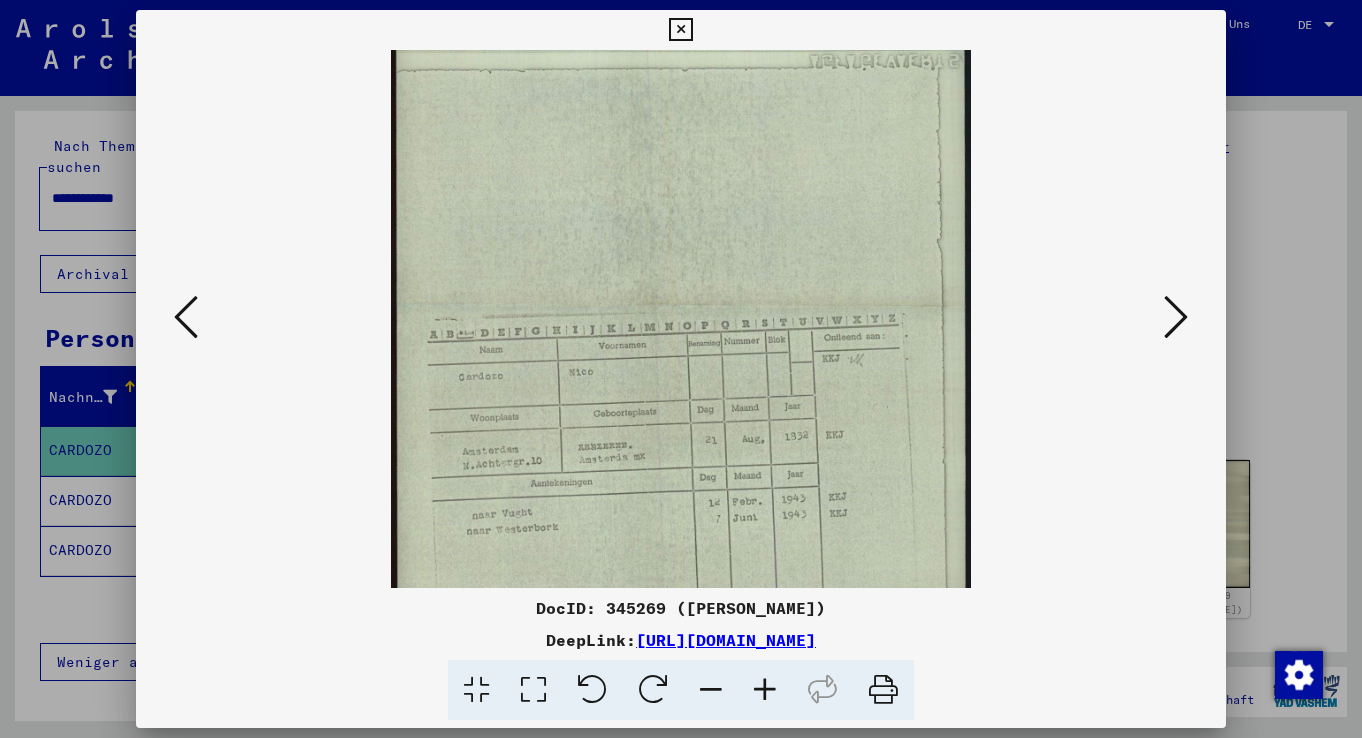 drag, startPoint x: 748, startPoint y: 518, endPoint x: 761, endPoint y: 404, distance: 114.73883 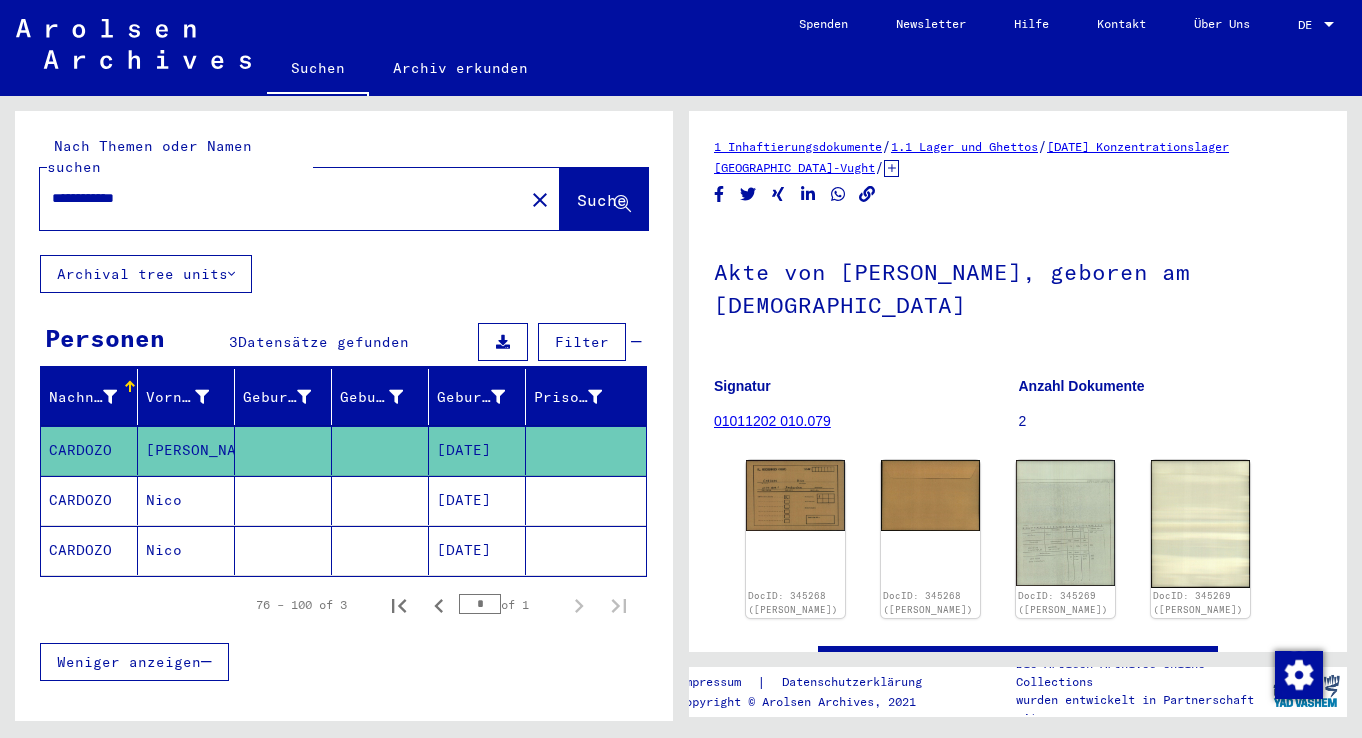 click on "[DATE]" at bounding box center (477, 550) 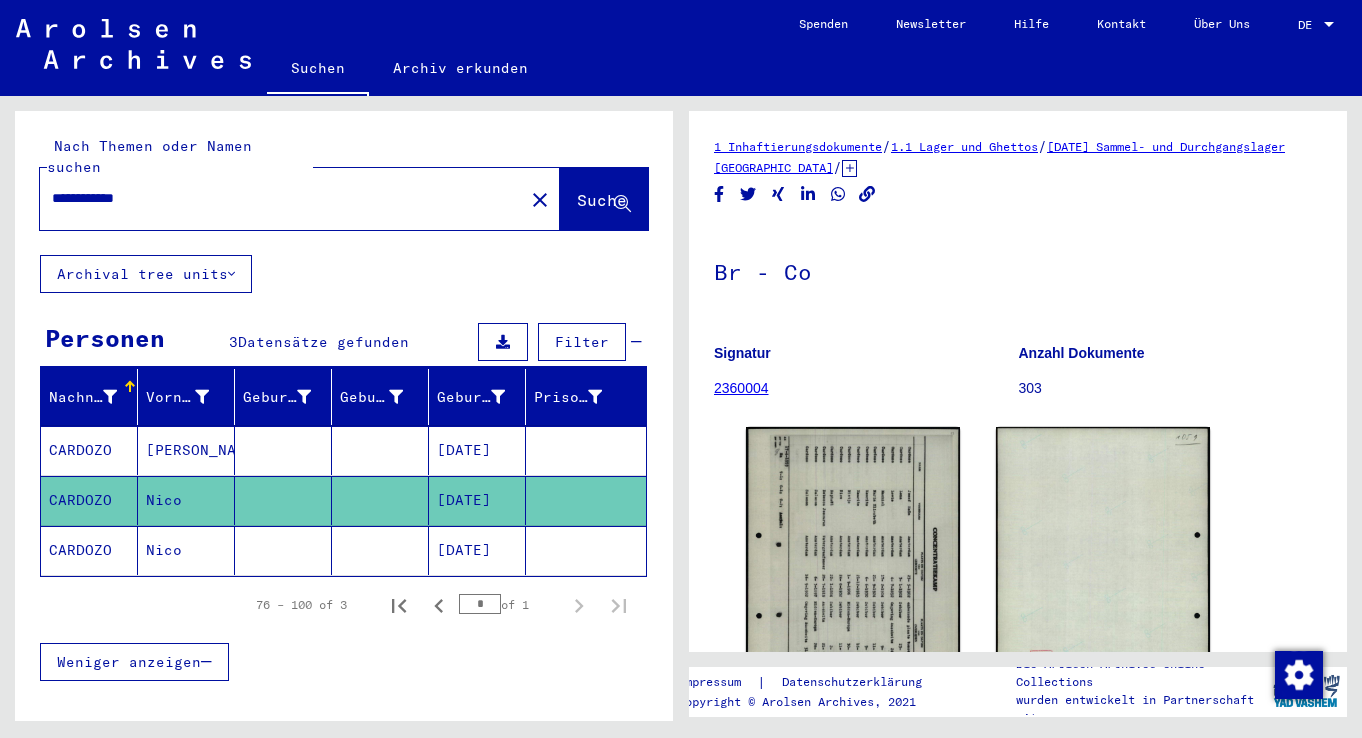 click on "[DATE]" 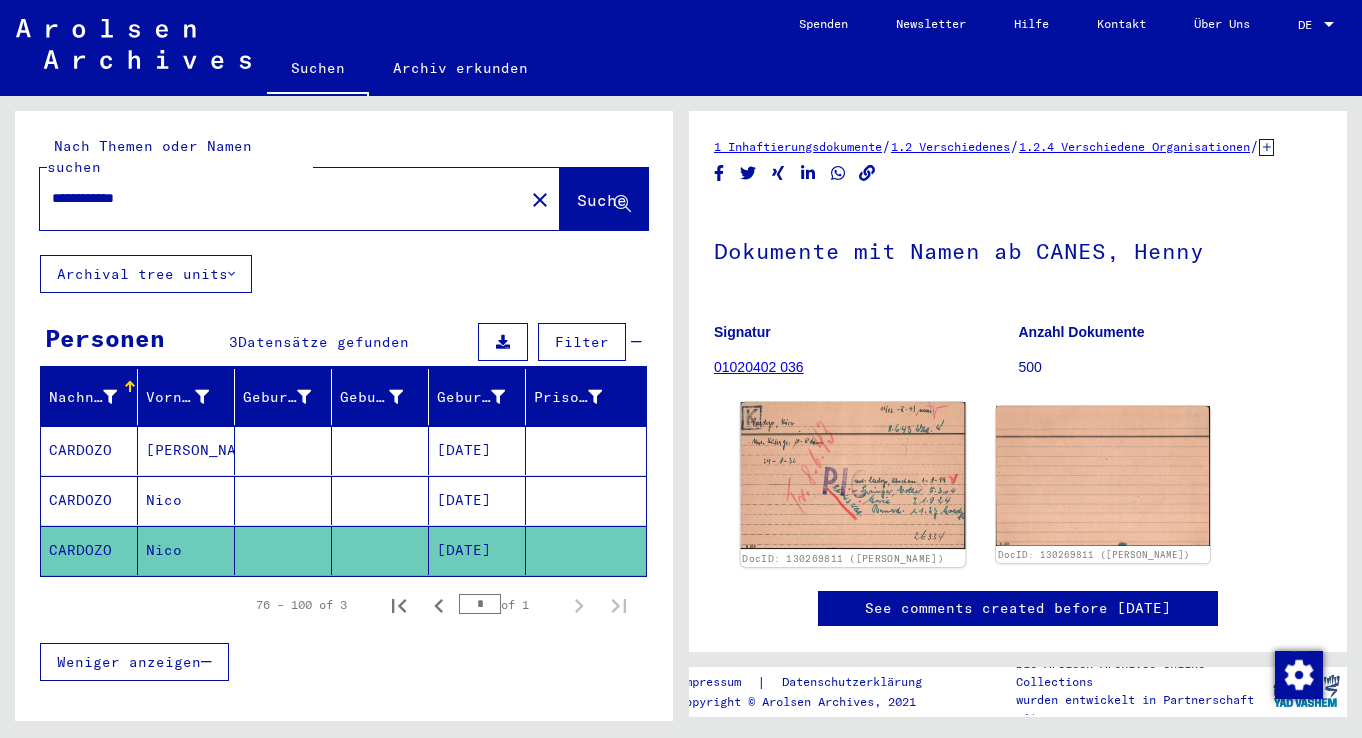 click 